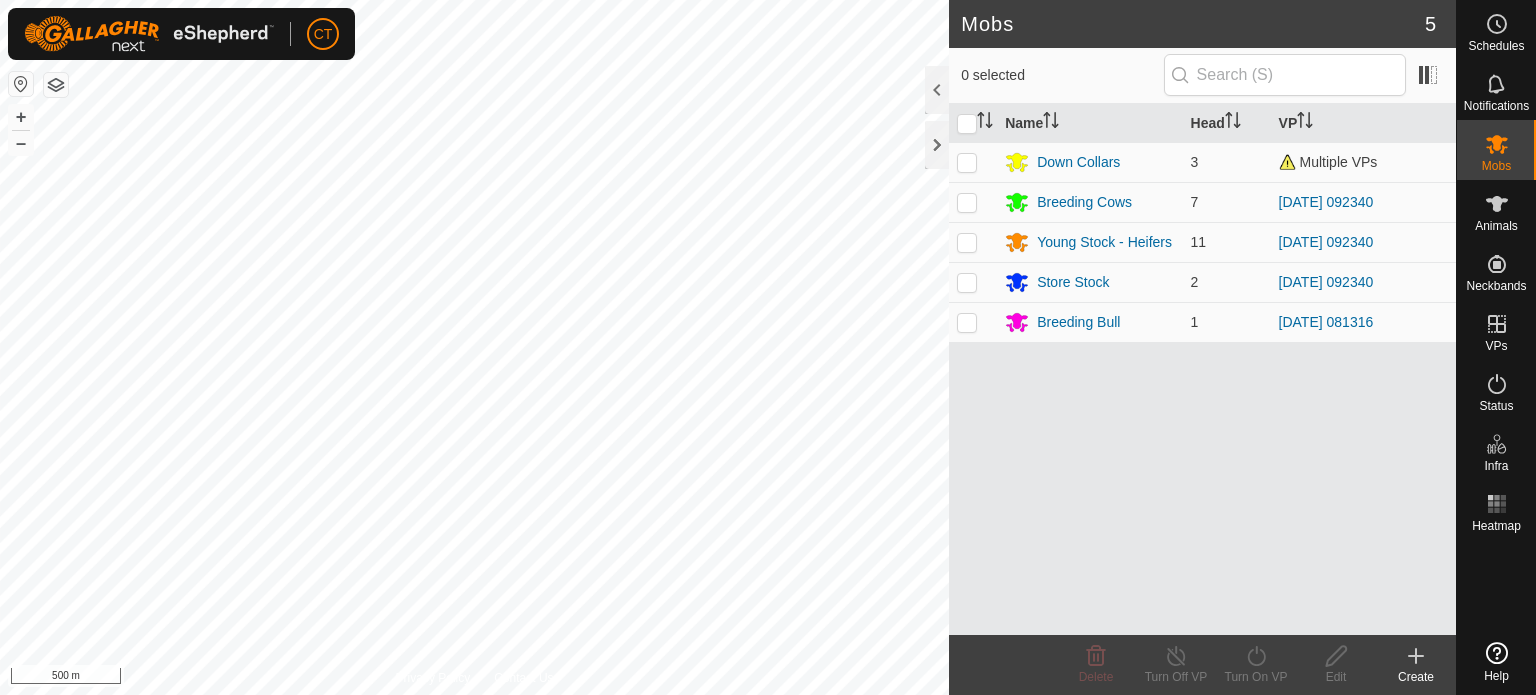 scroll, scrollTop: 0, scrollLeft: 0, axis: both 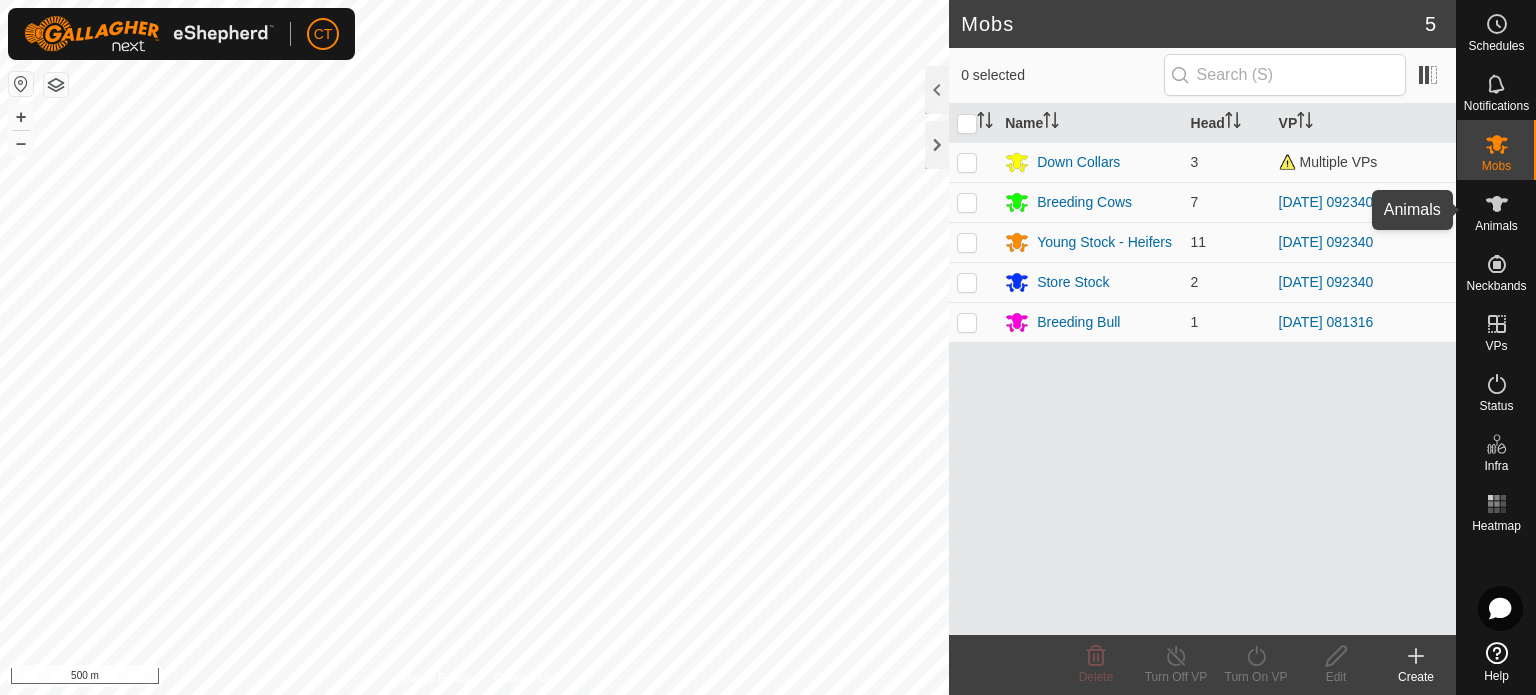 click 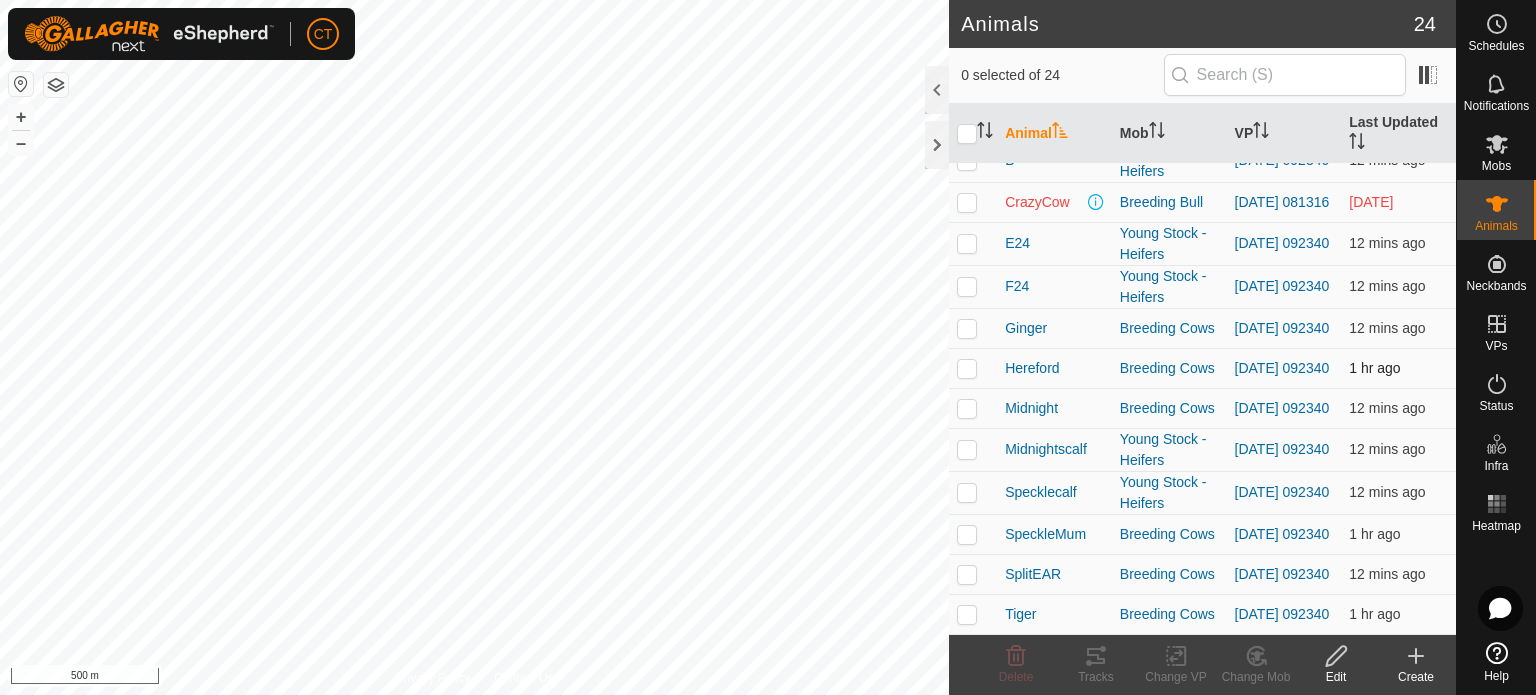 scroll, scrollTop: 640, scrollLeft: 0, axis: vertical 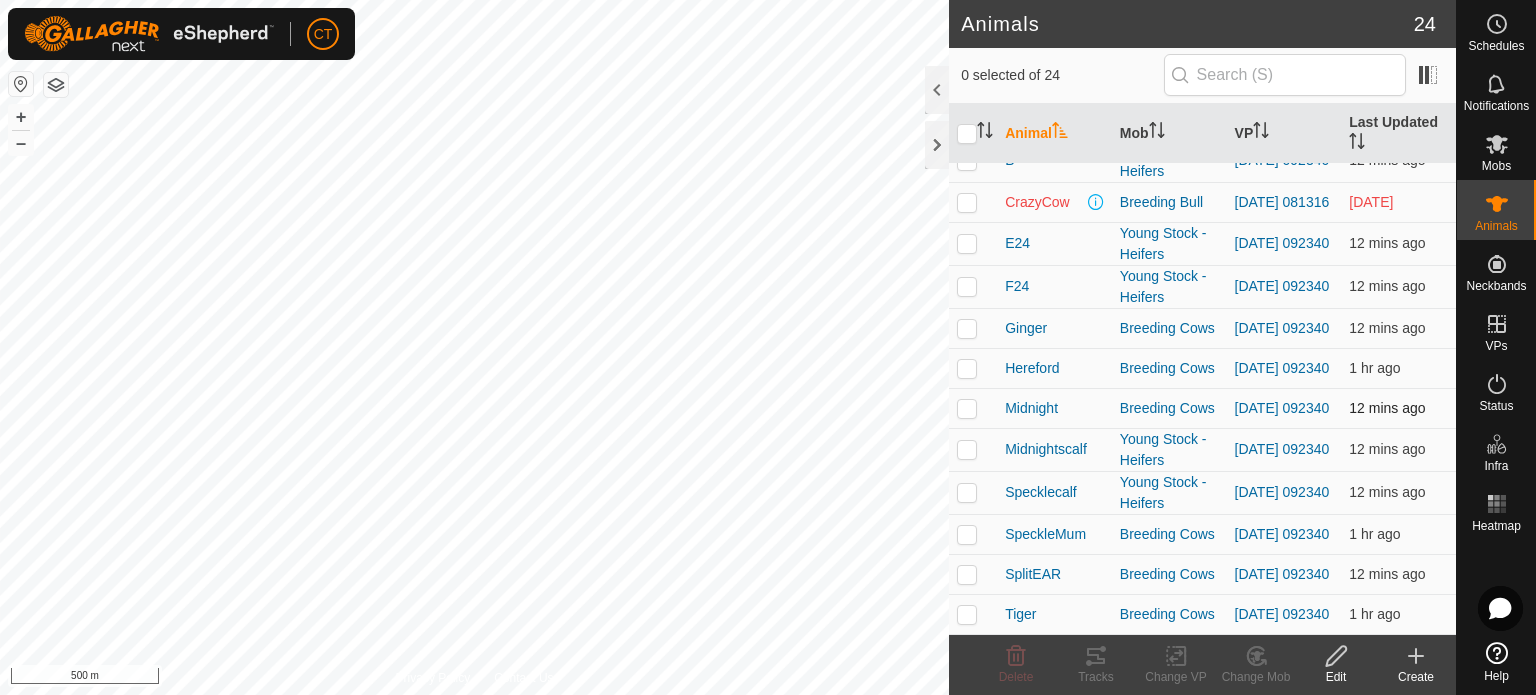 click at bounding box center (967, 408) 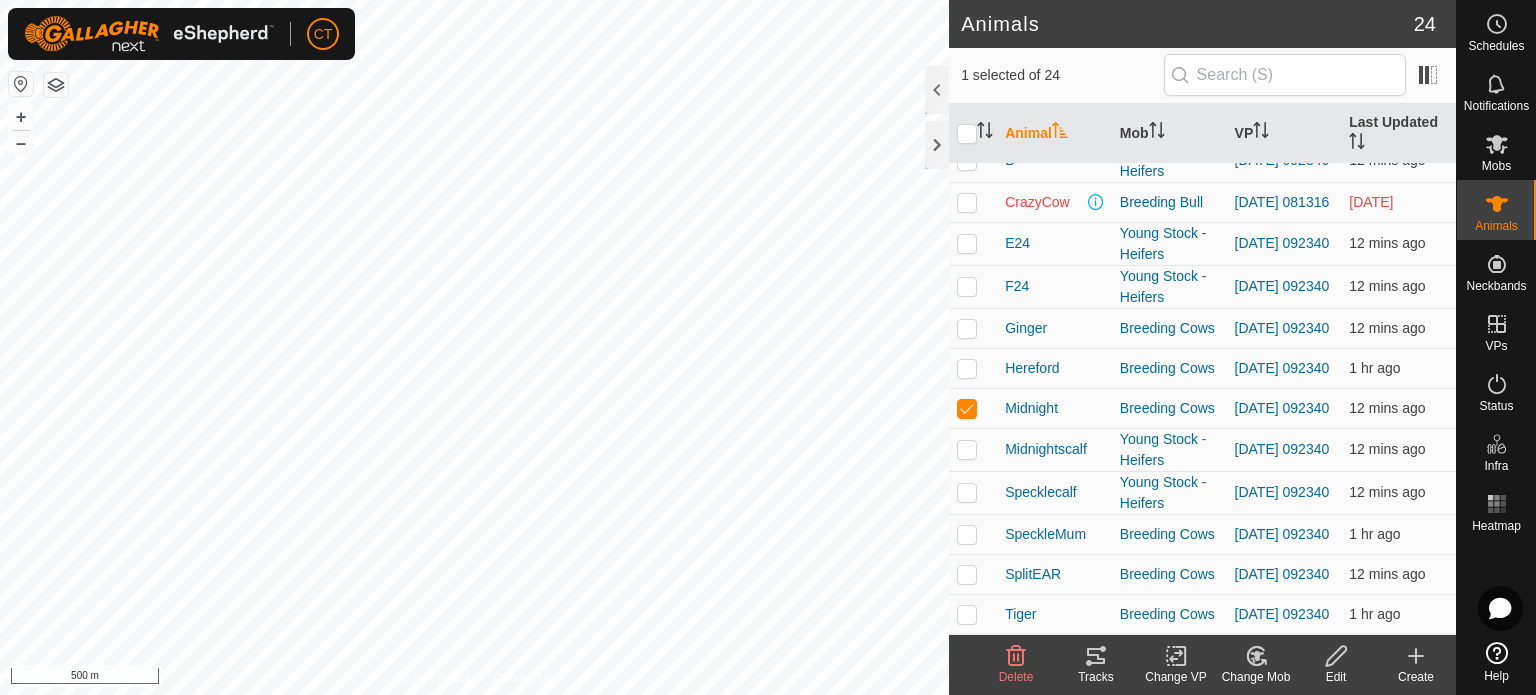 click 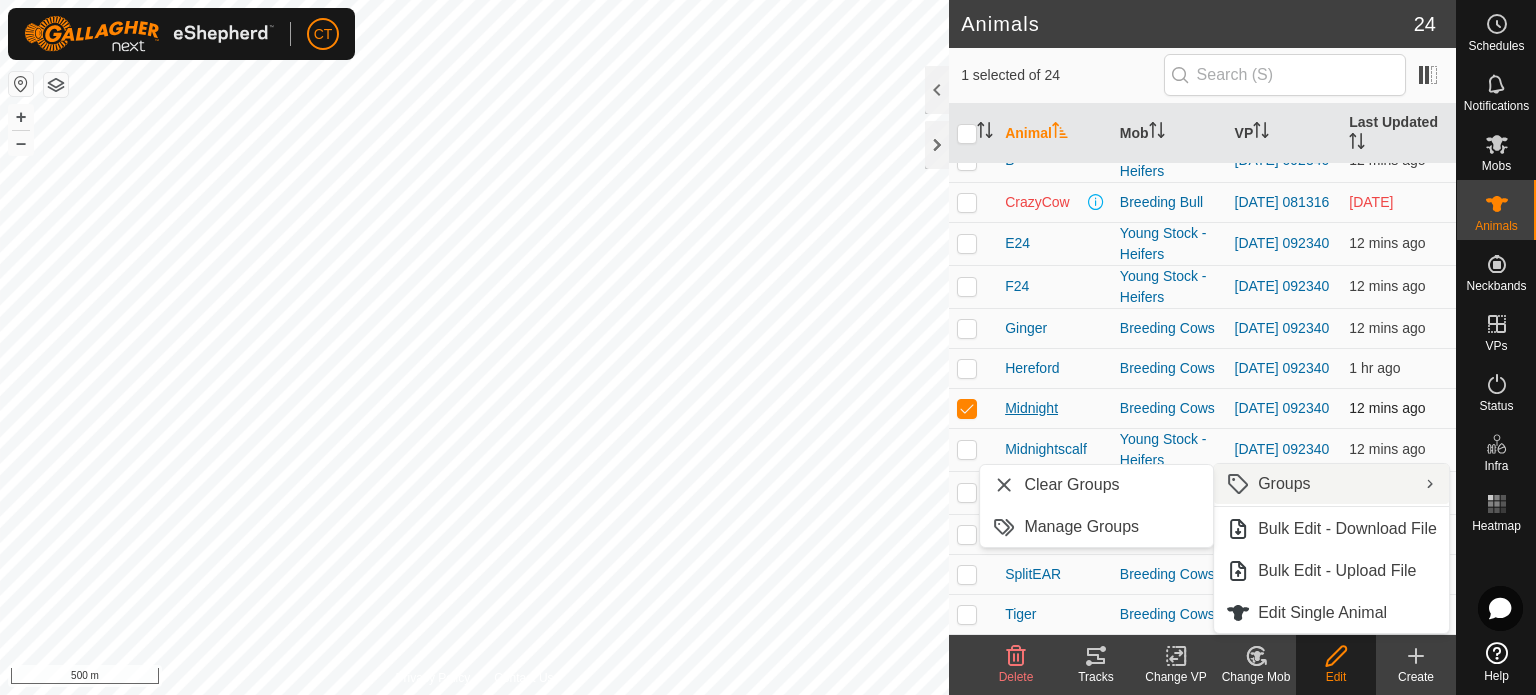 click on "Midnight" at bounding box center (1031, 408) 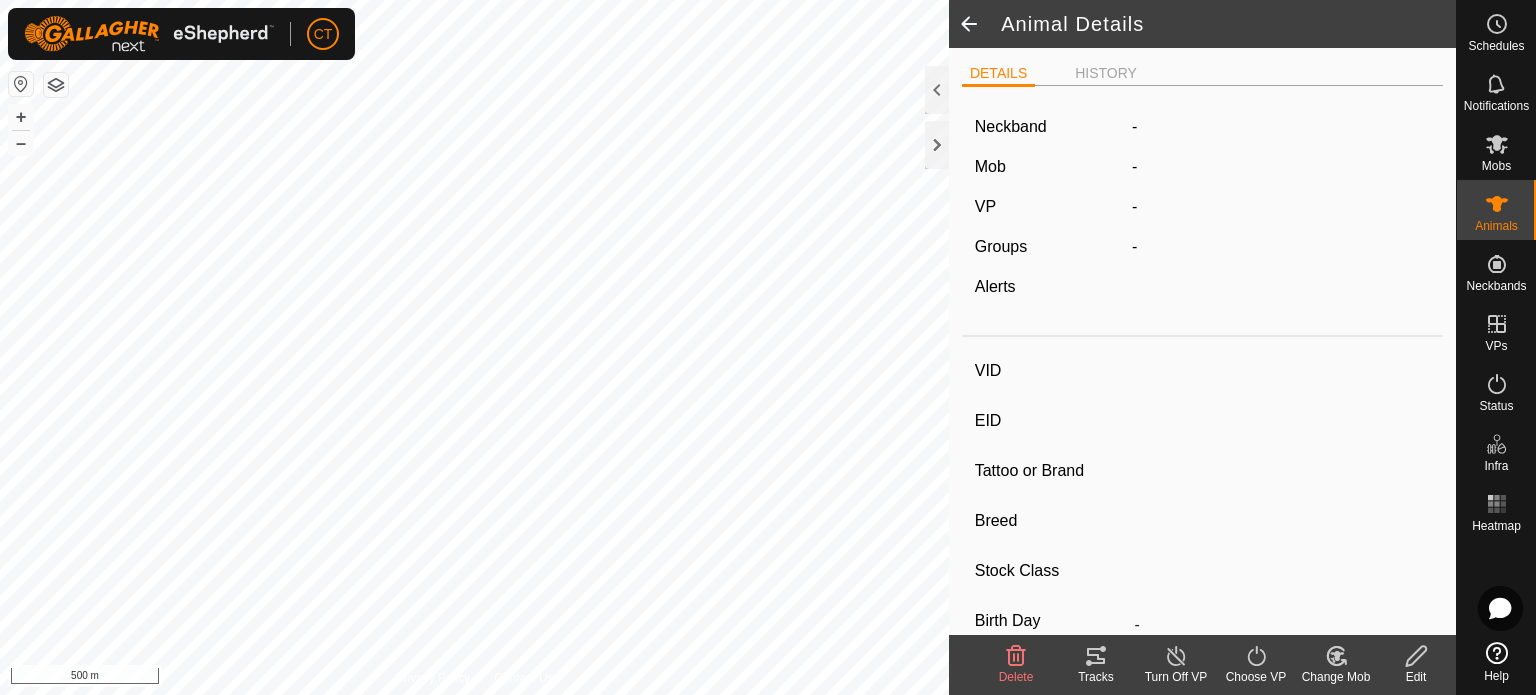 type on "Midnight" 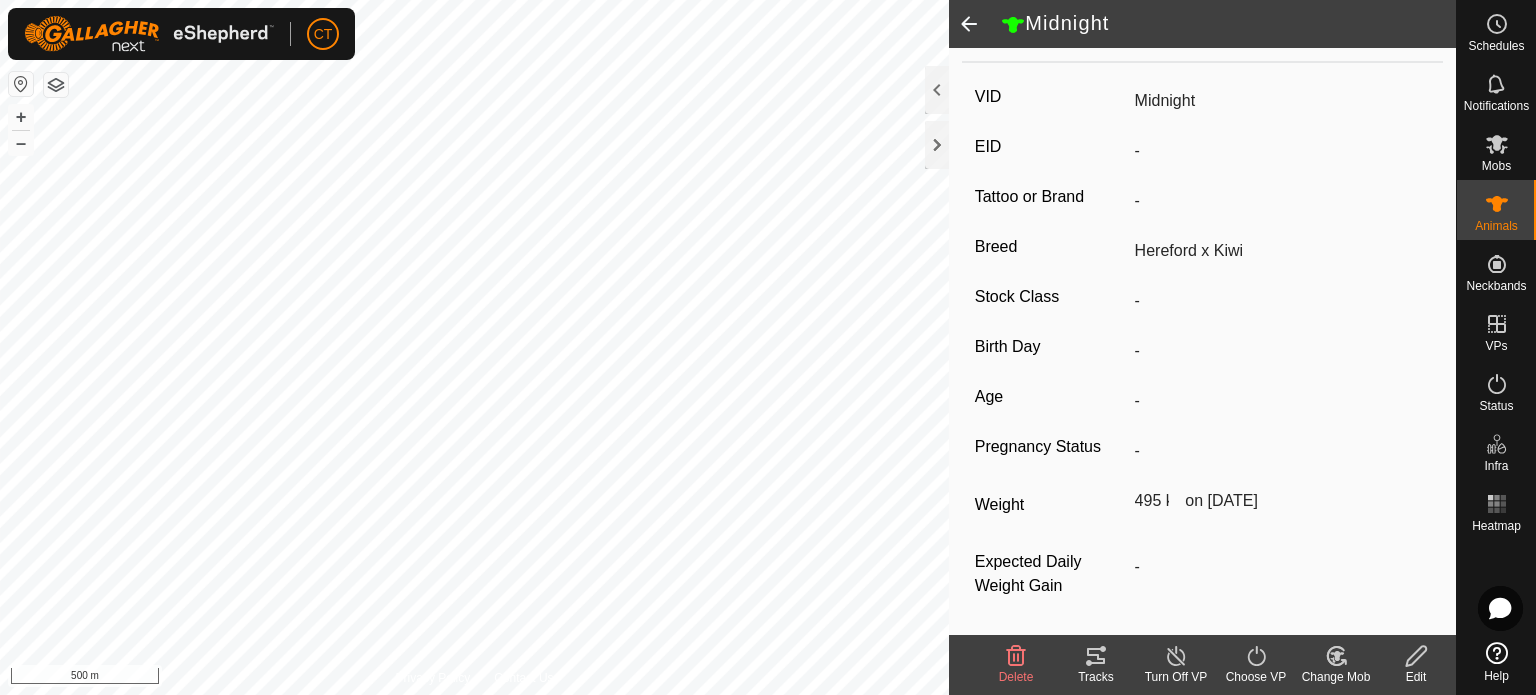 scroll, scrollTop: 284, scrollLeft: 0, axis: vertical 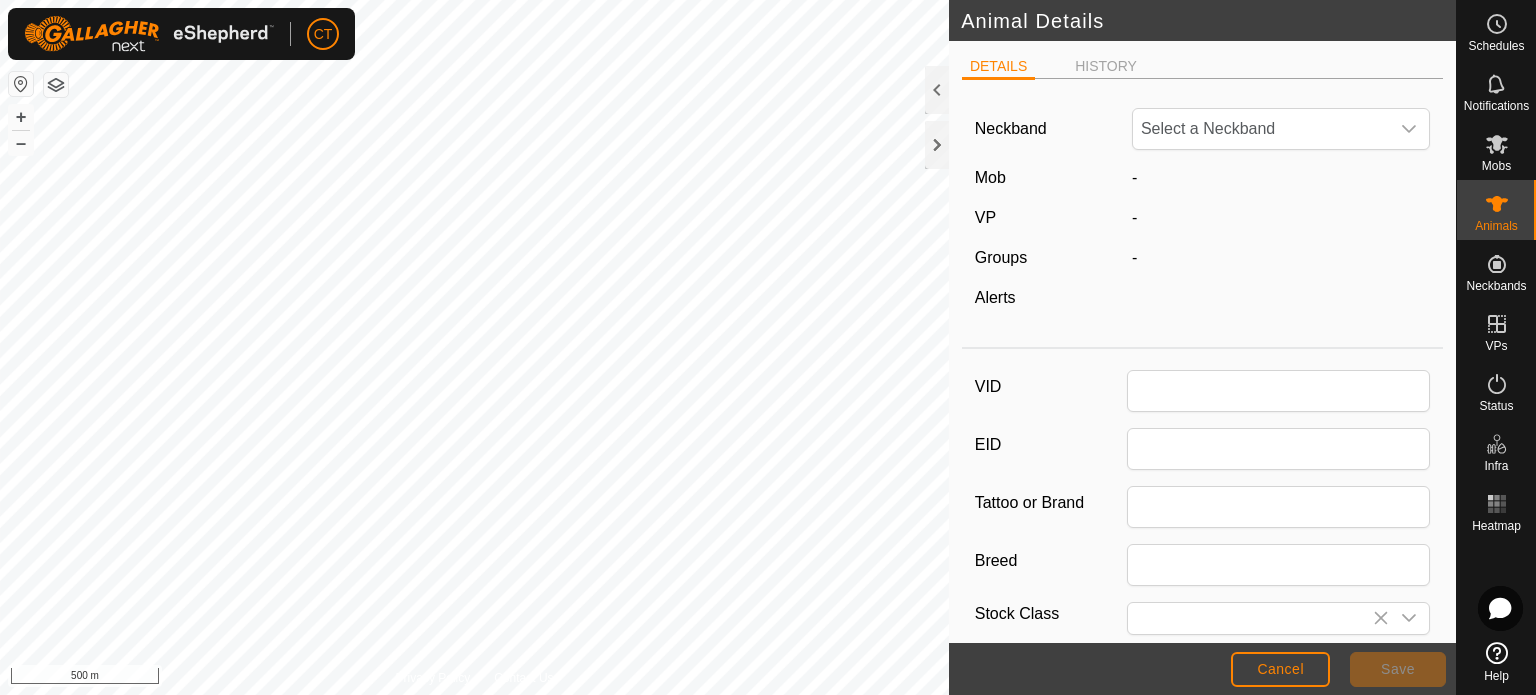 type on "Midnight" 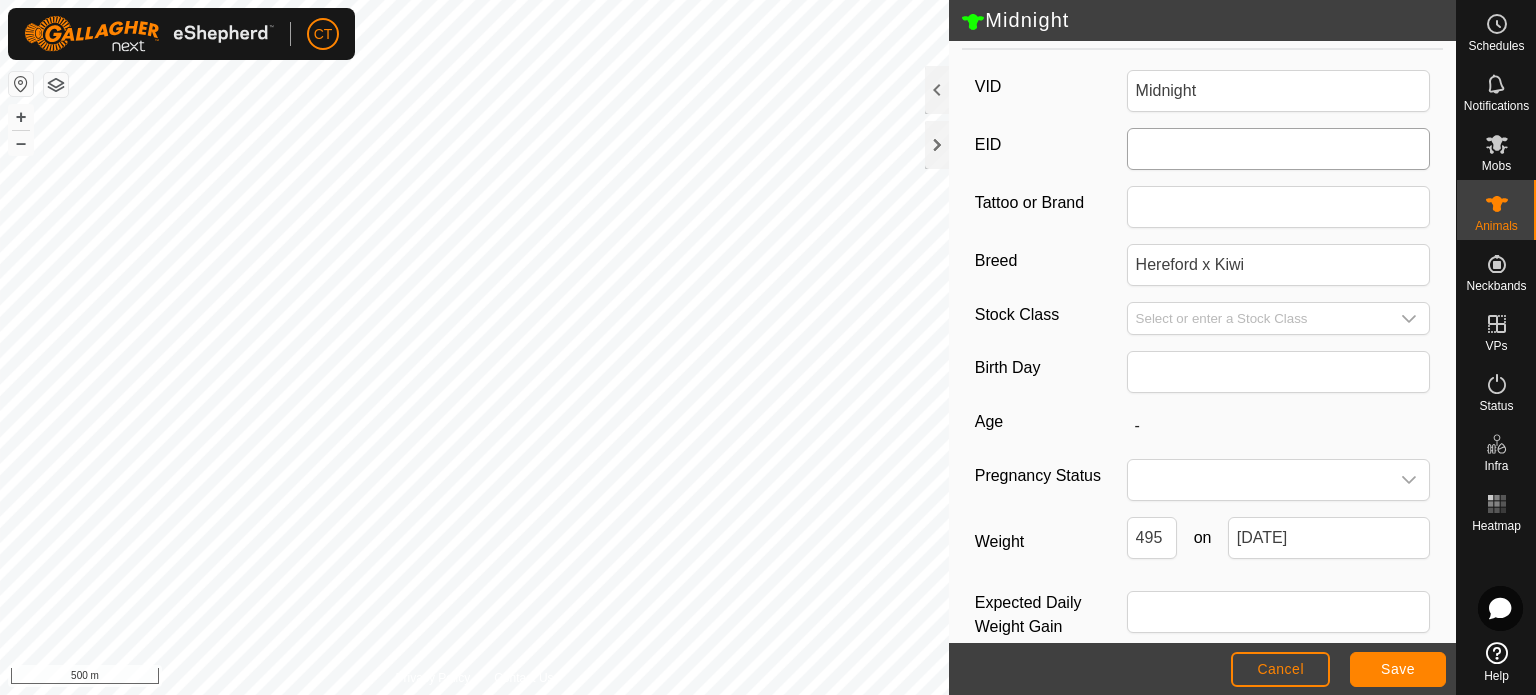 scroll, scrollTop: 331, scrollLeft: 0, axis: vertical 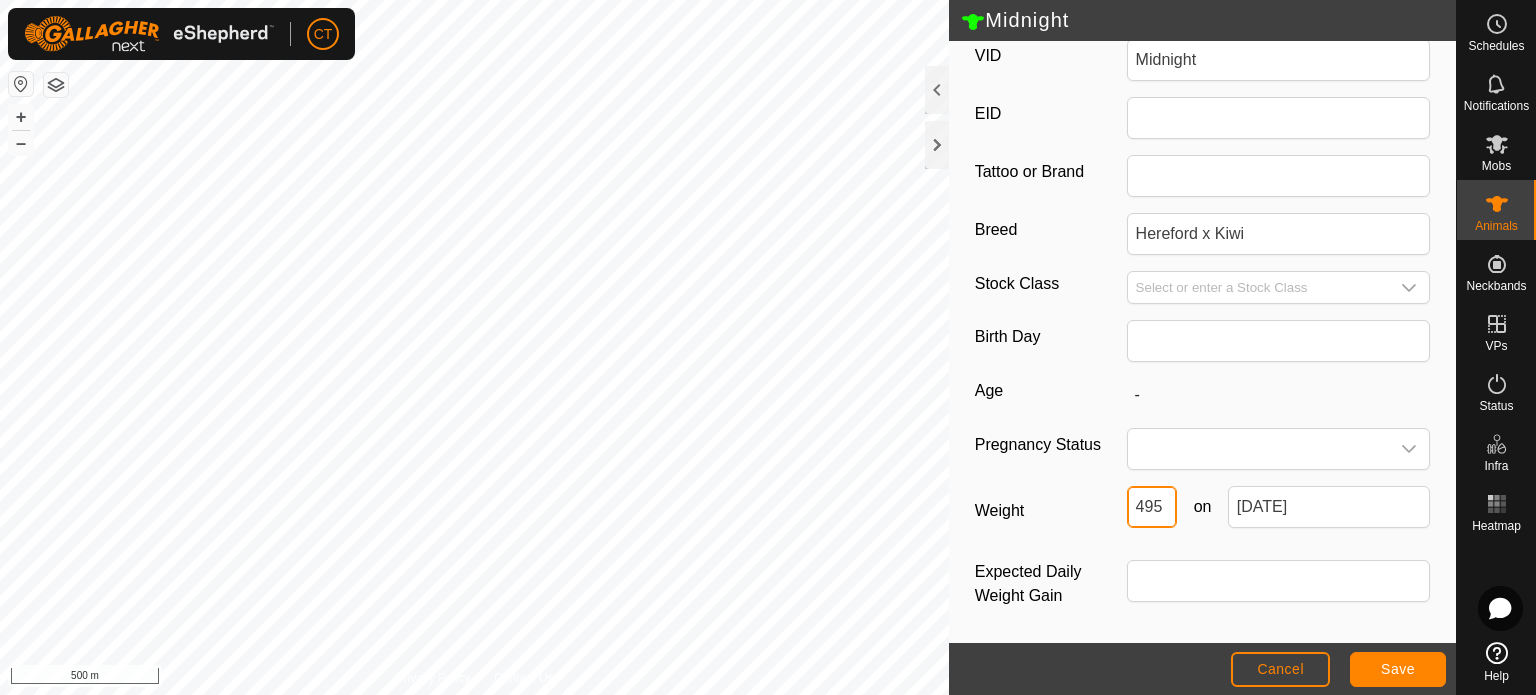 drag, startPoint x: 1164, startPoint y: 513, endPoint x: 1092, endPoint y: 523, distance: 72.691124 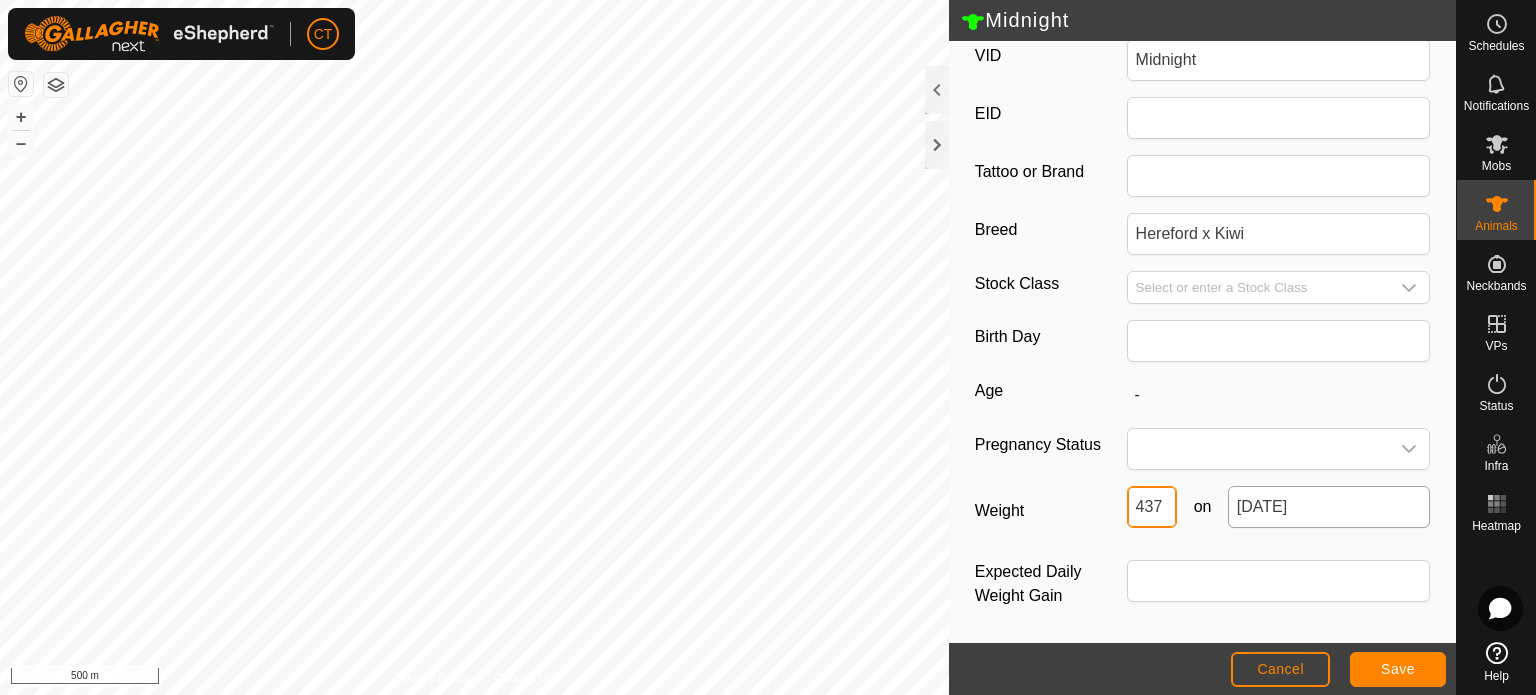 type on "437" 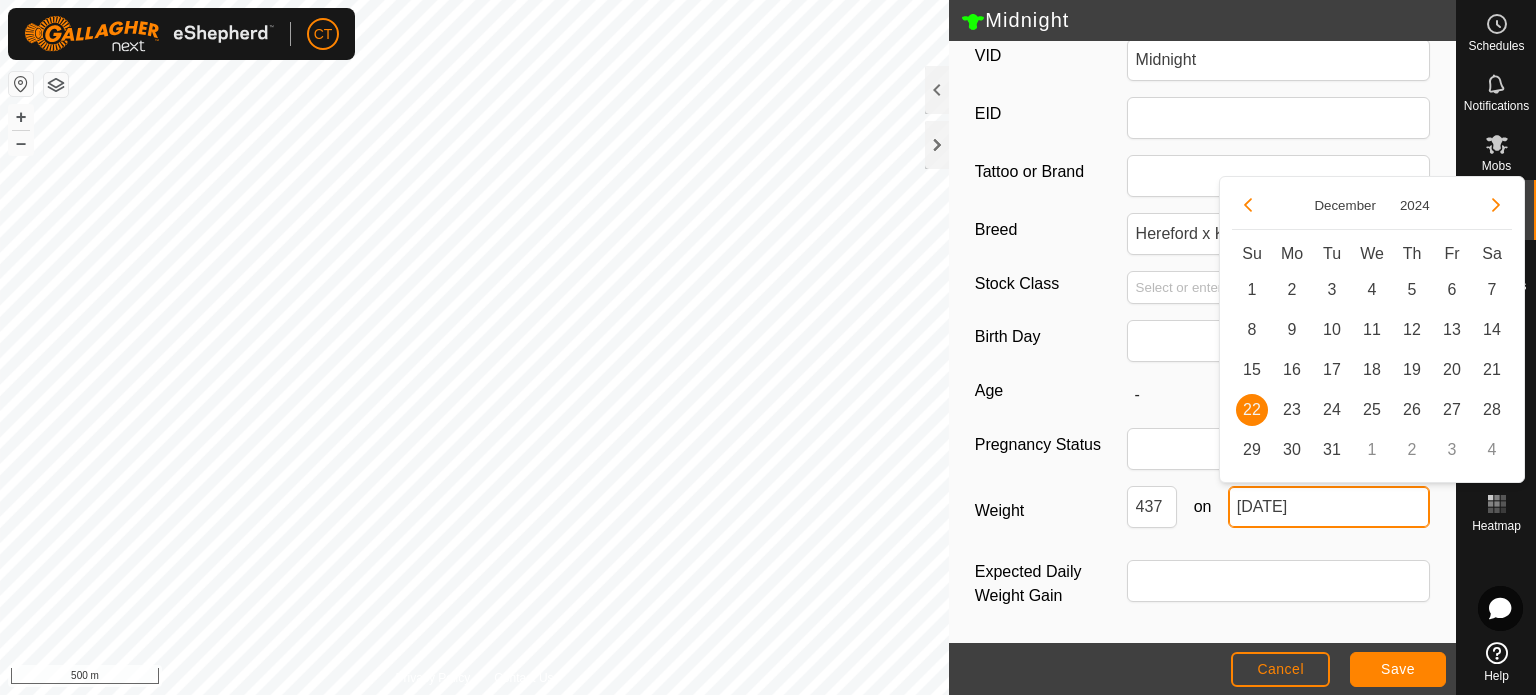 click on "[DATE]" 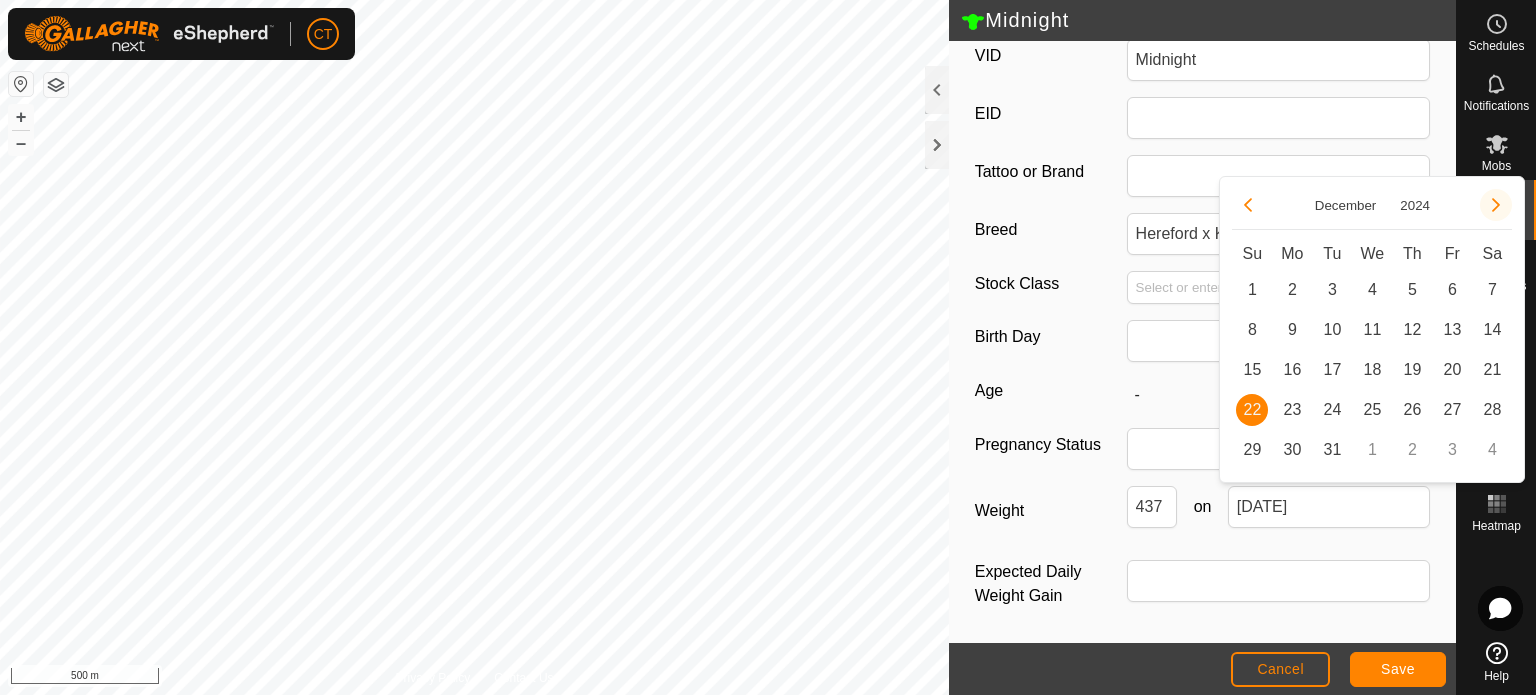click at bounding box center [1496, 205] 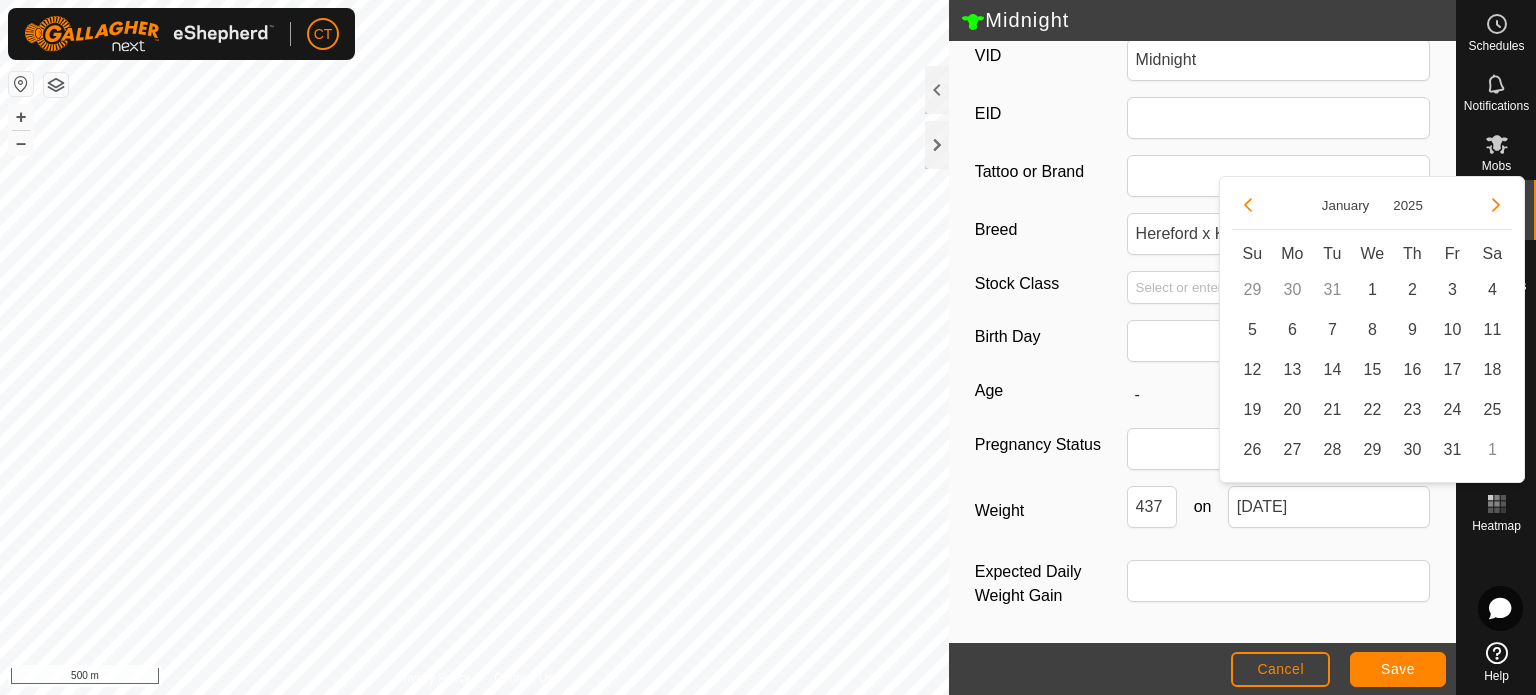 click at bounding box center (1496, 205) 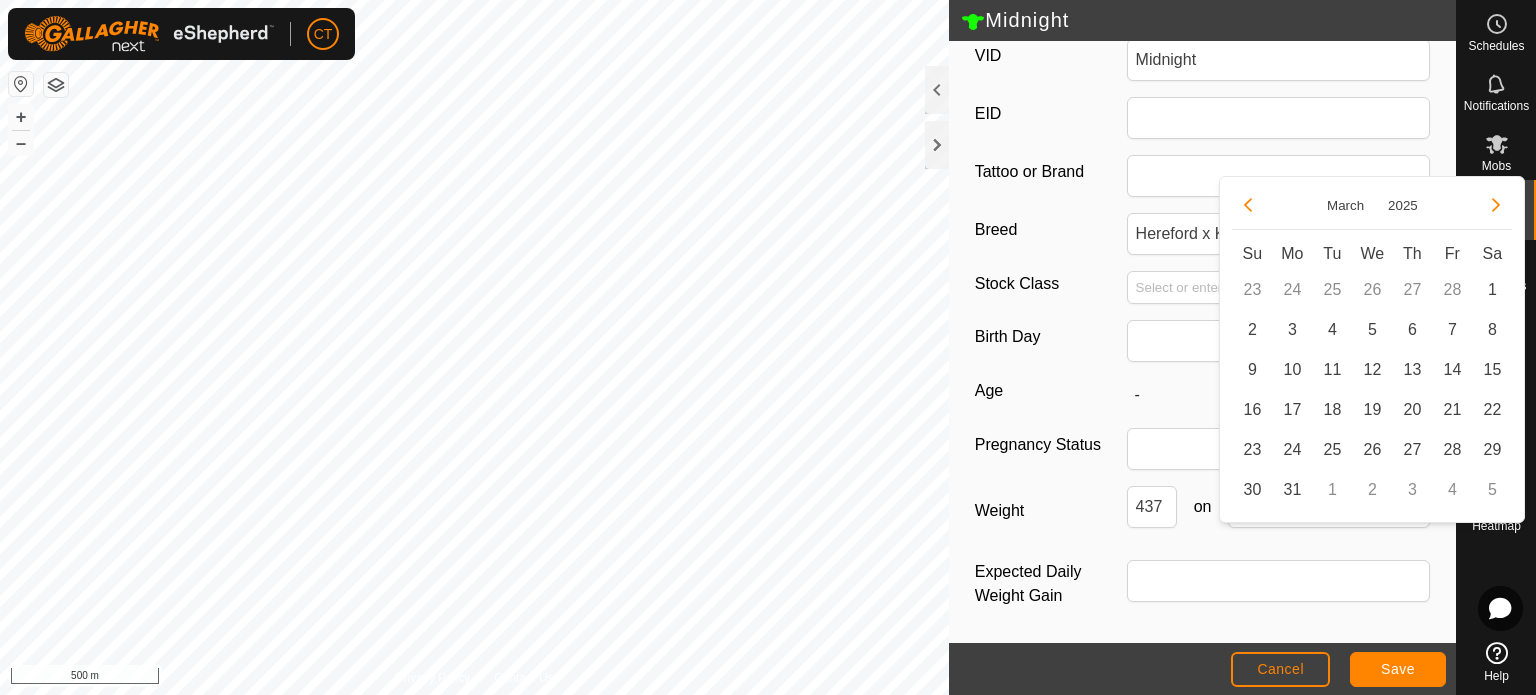 click at bounding box center (1496, 205) 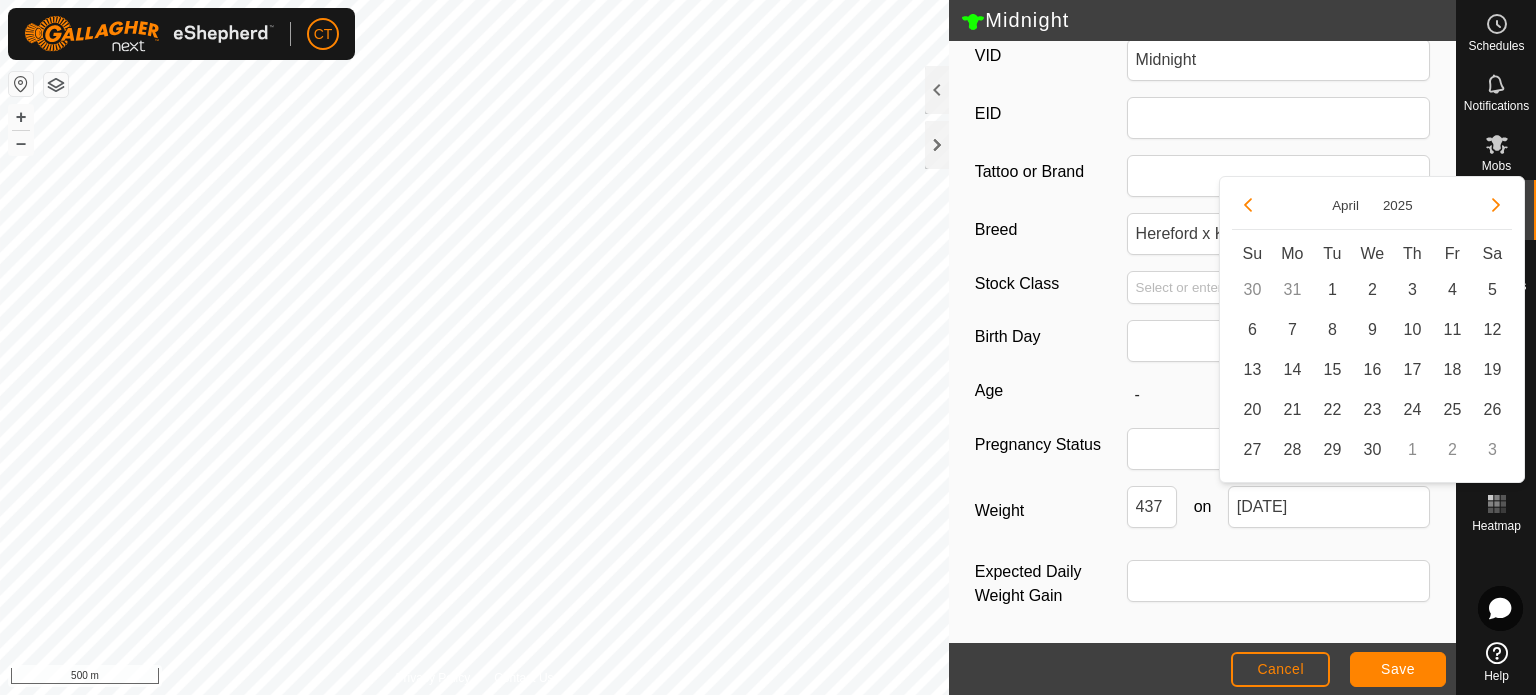 click at bounding box center [1496, 205] 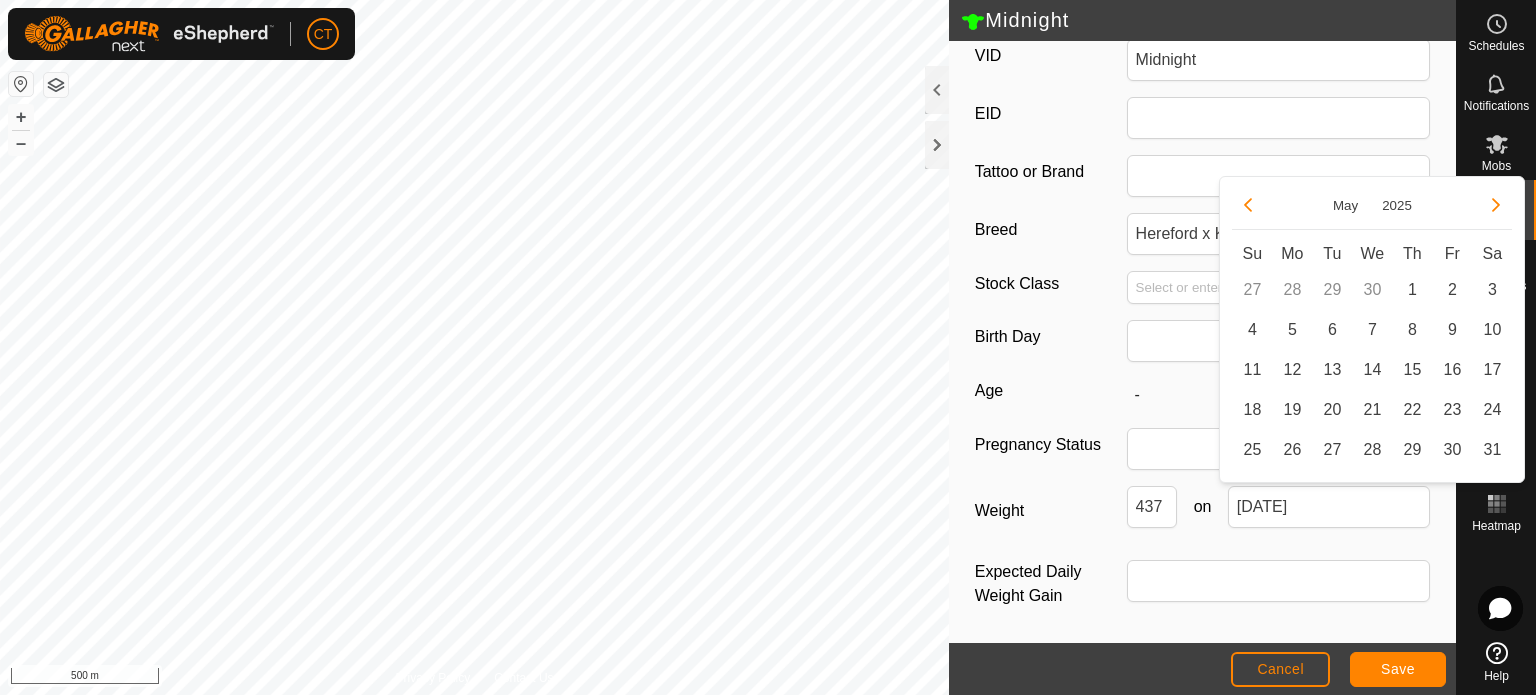 click at bounding box center [1496, 205] 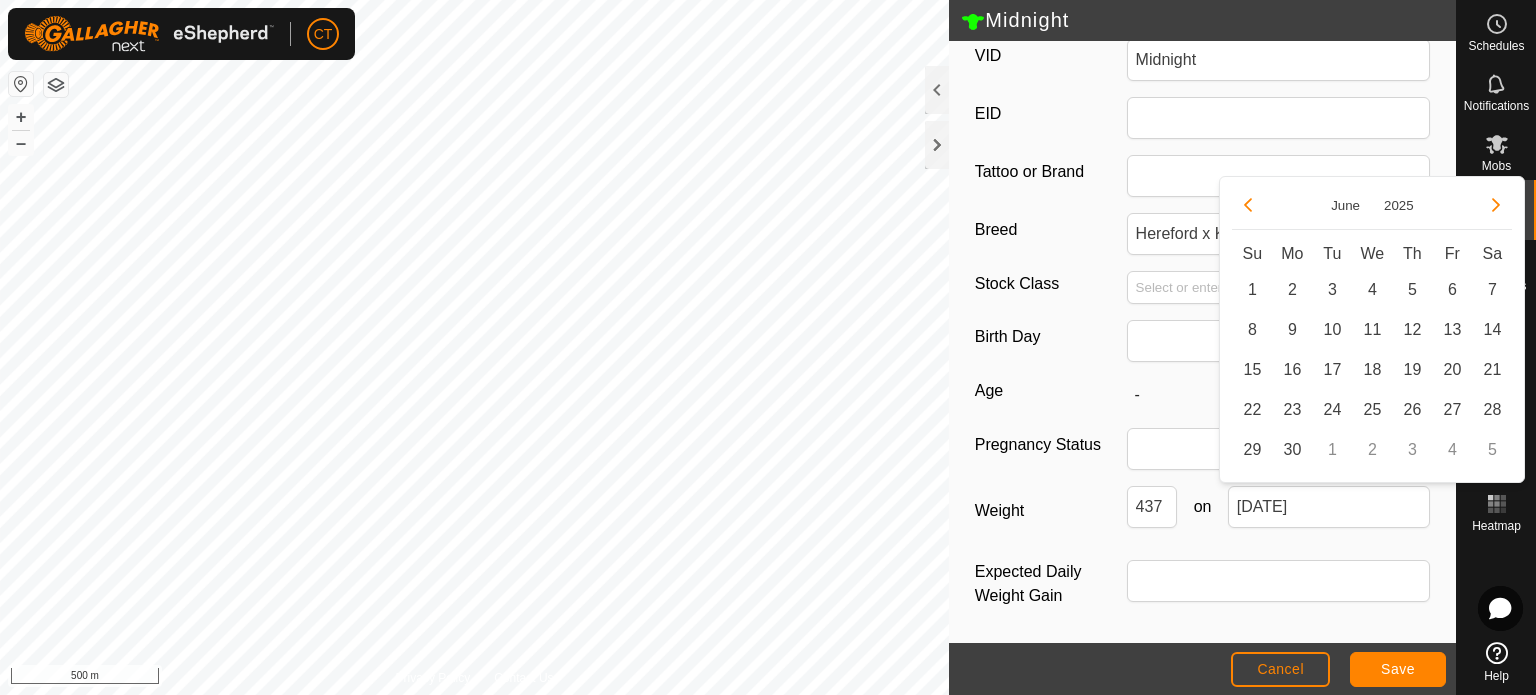 click at bounding box center [1496, 205] 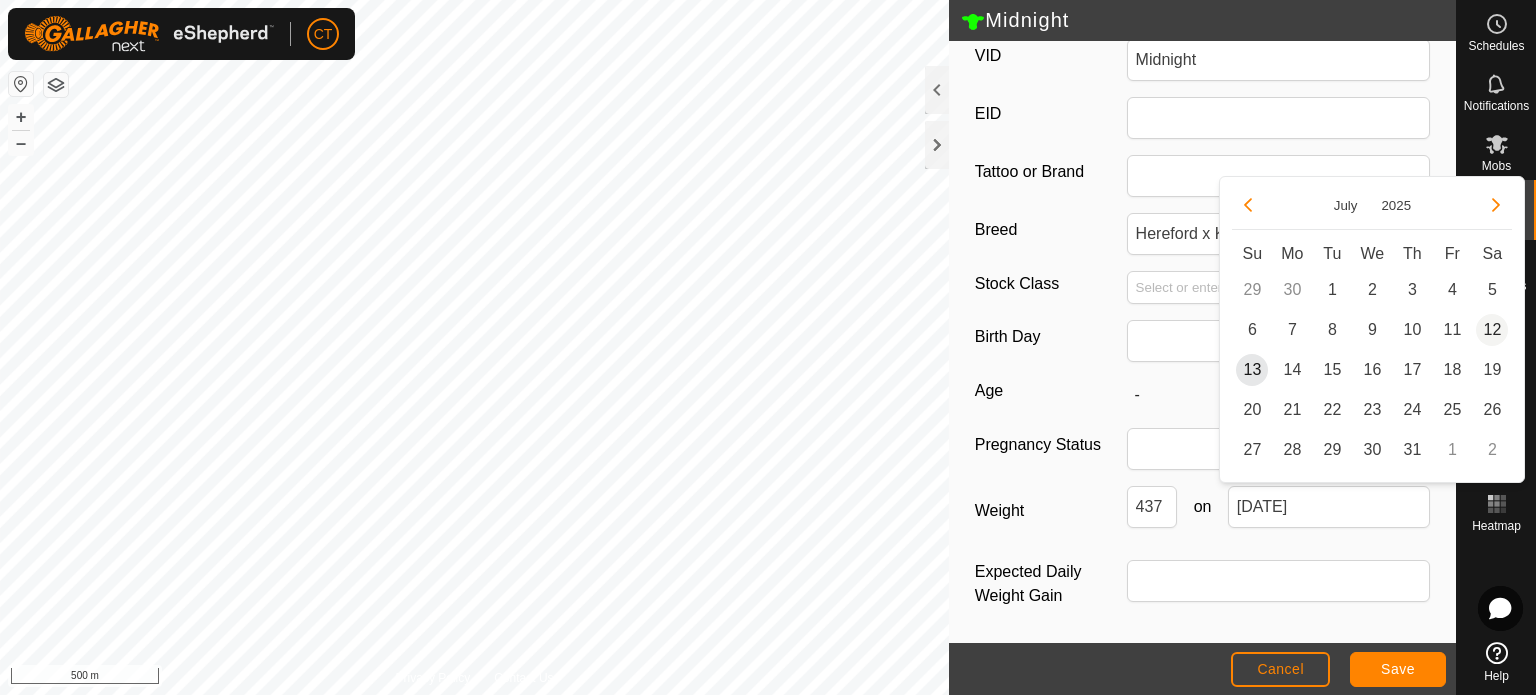 click on "12" at bounding box center (1492, 330) 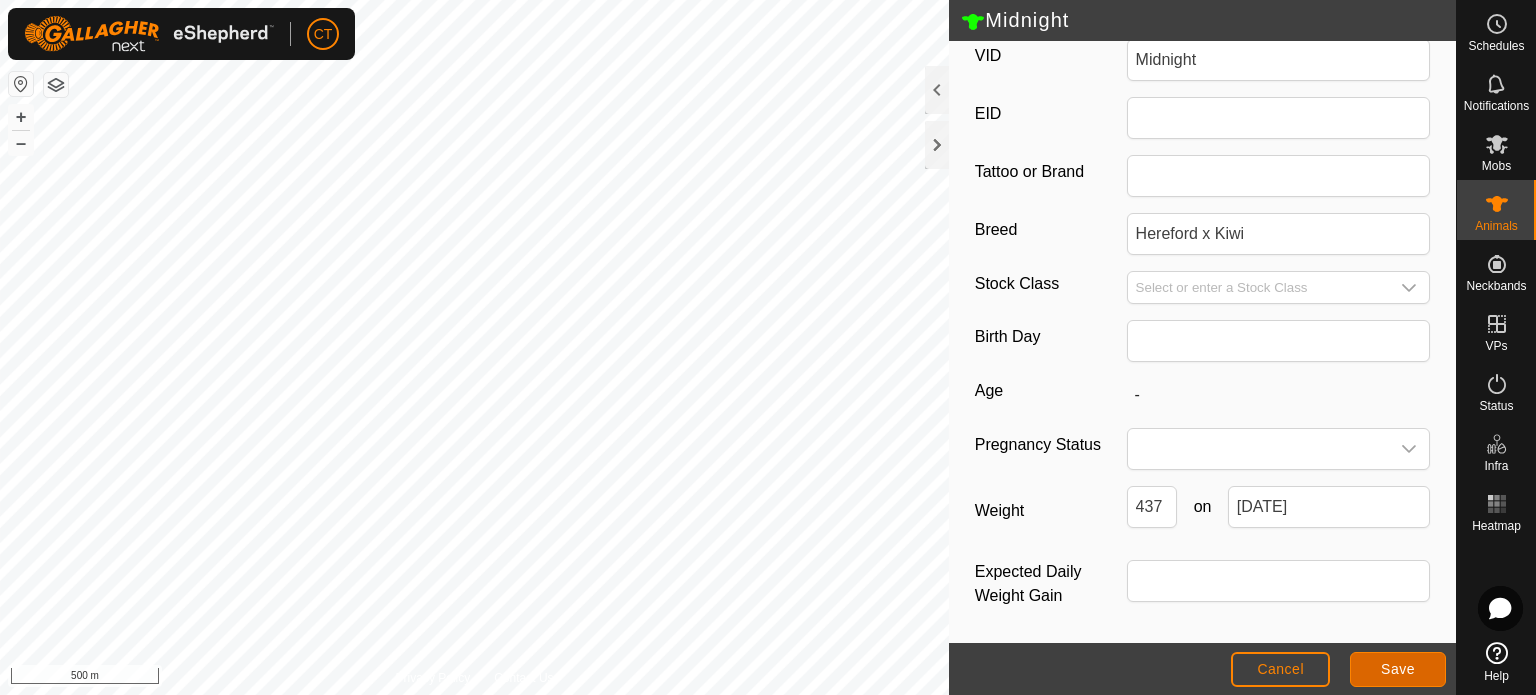 click on "Save" 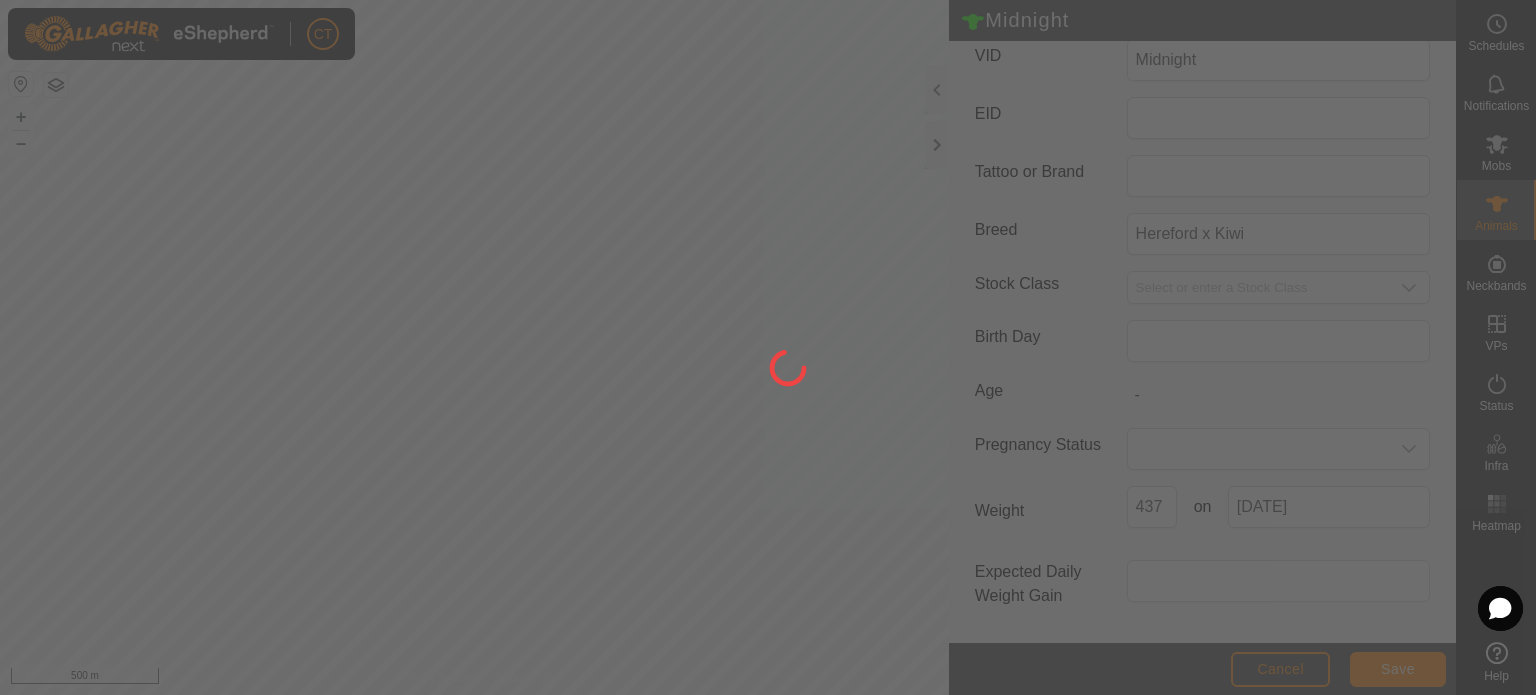 type on "-" 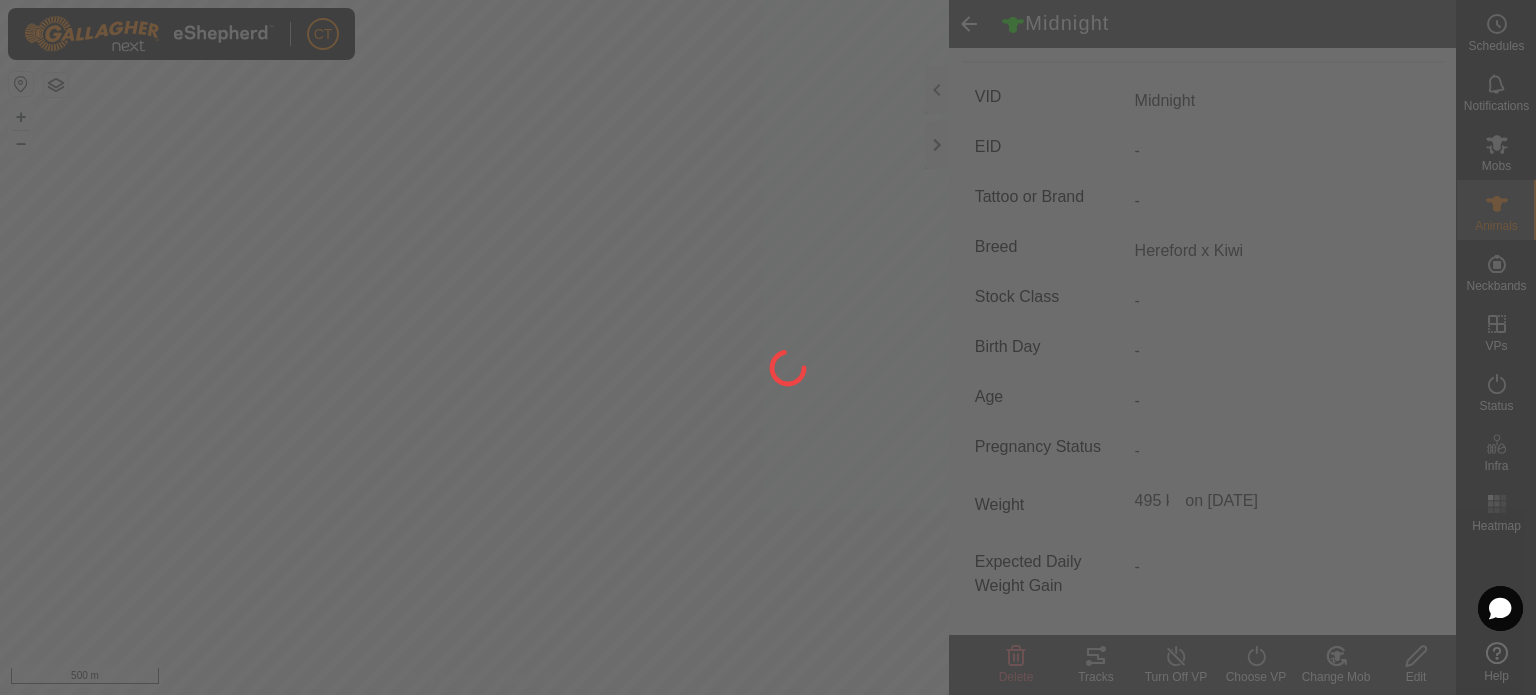 scroll, scrollTop: 284, scrollLeft: 0, axis: vertical 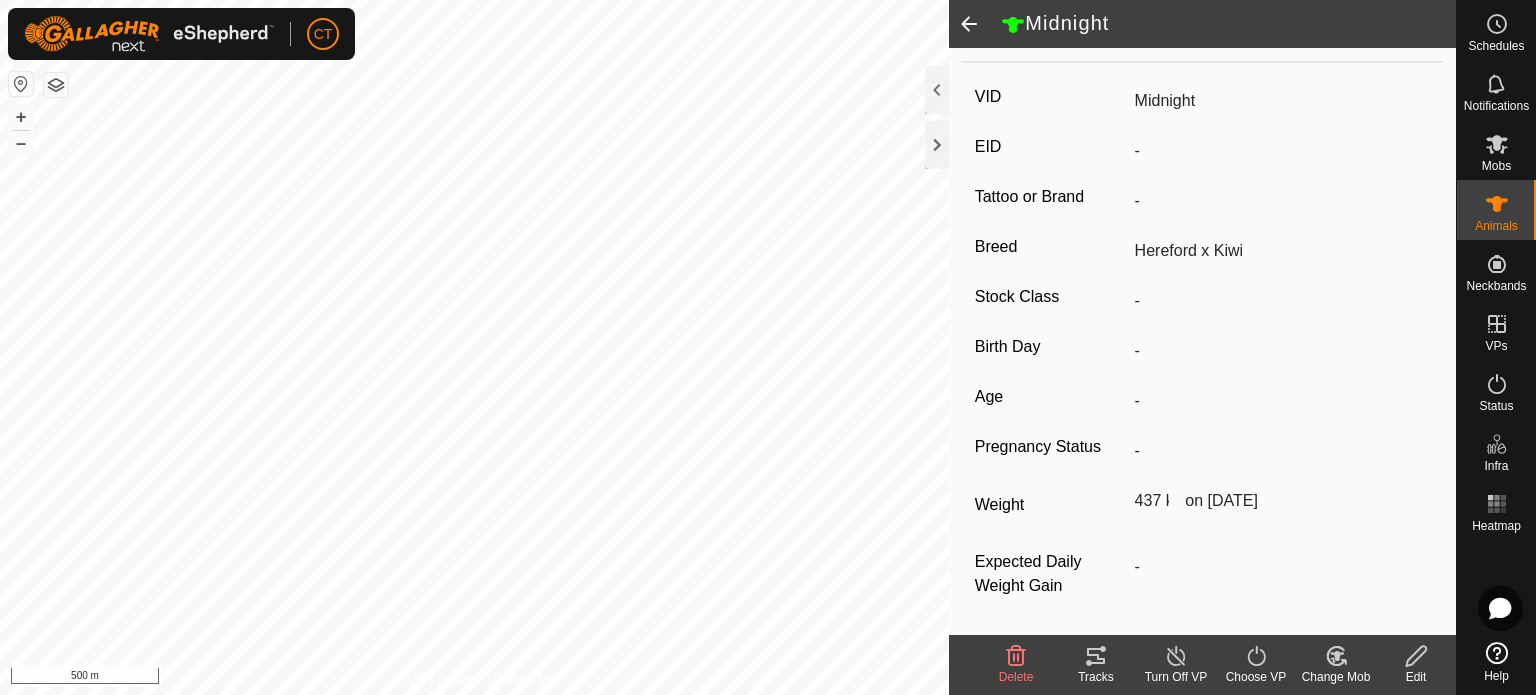 click on "Edit" 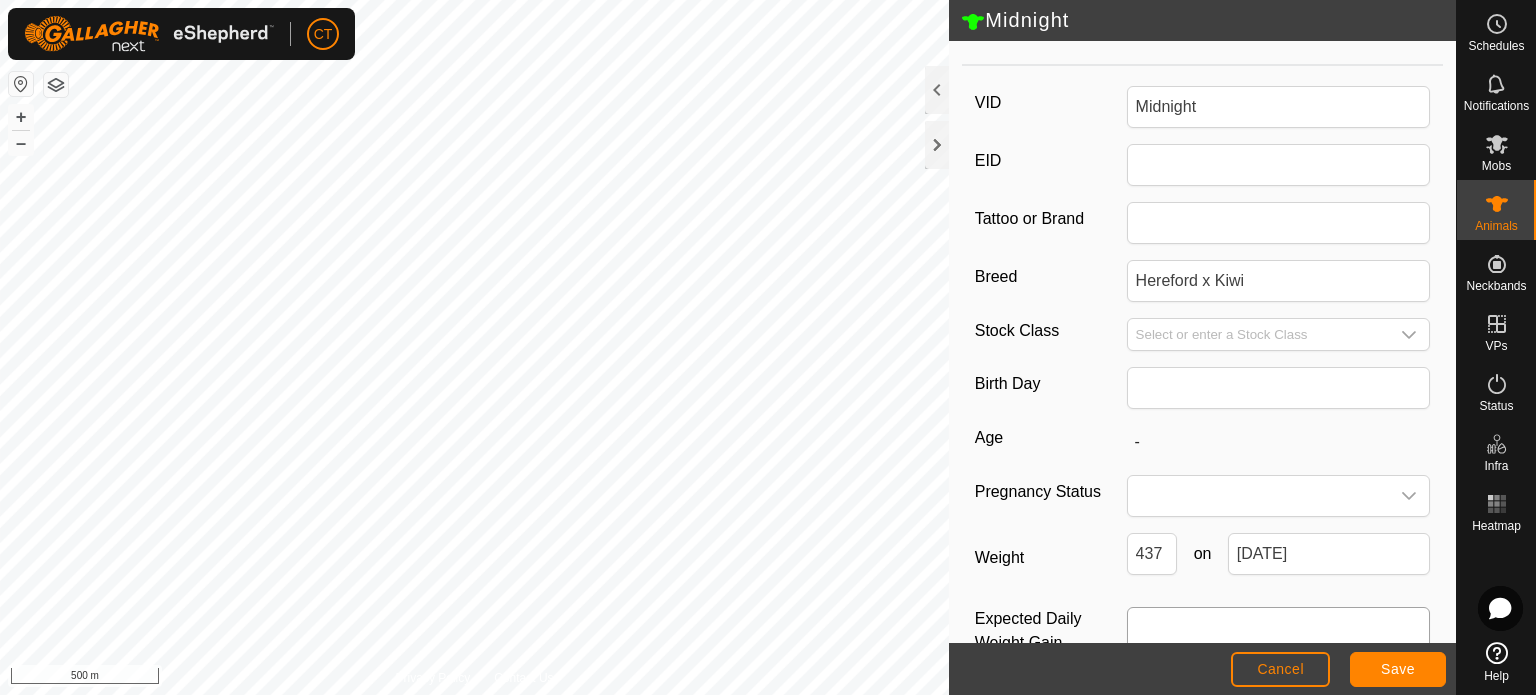 scroll, scrollTop: 331, scrollLeft: 0, axis: vertical 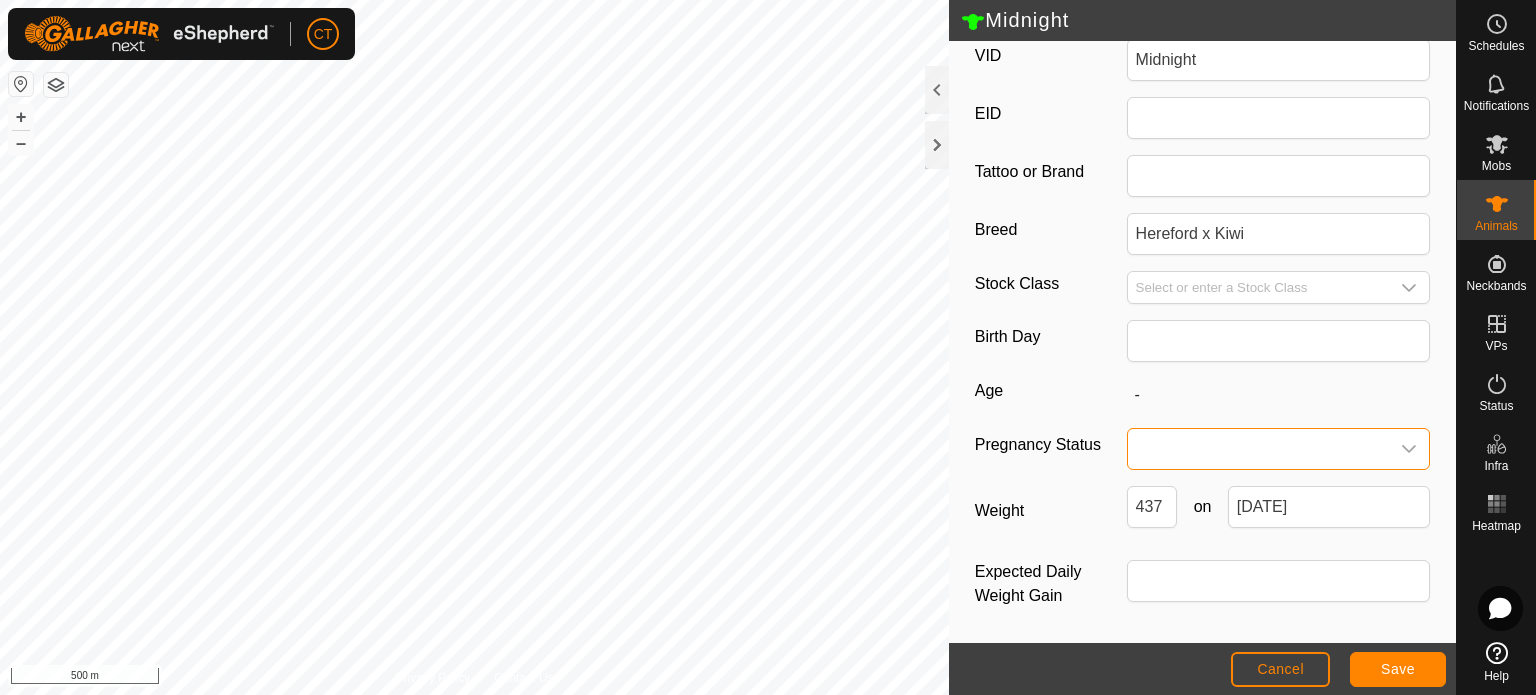 click at bounding box center [1259, 449] 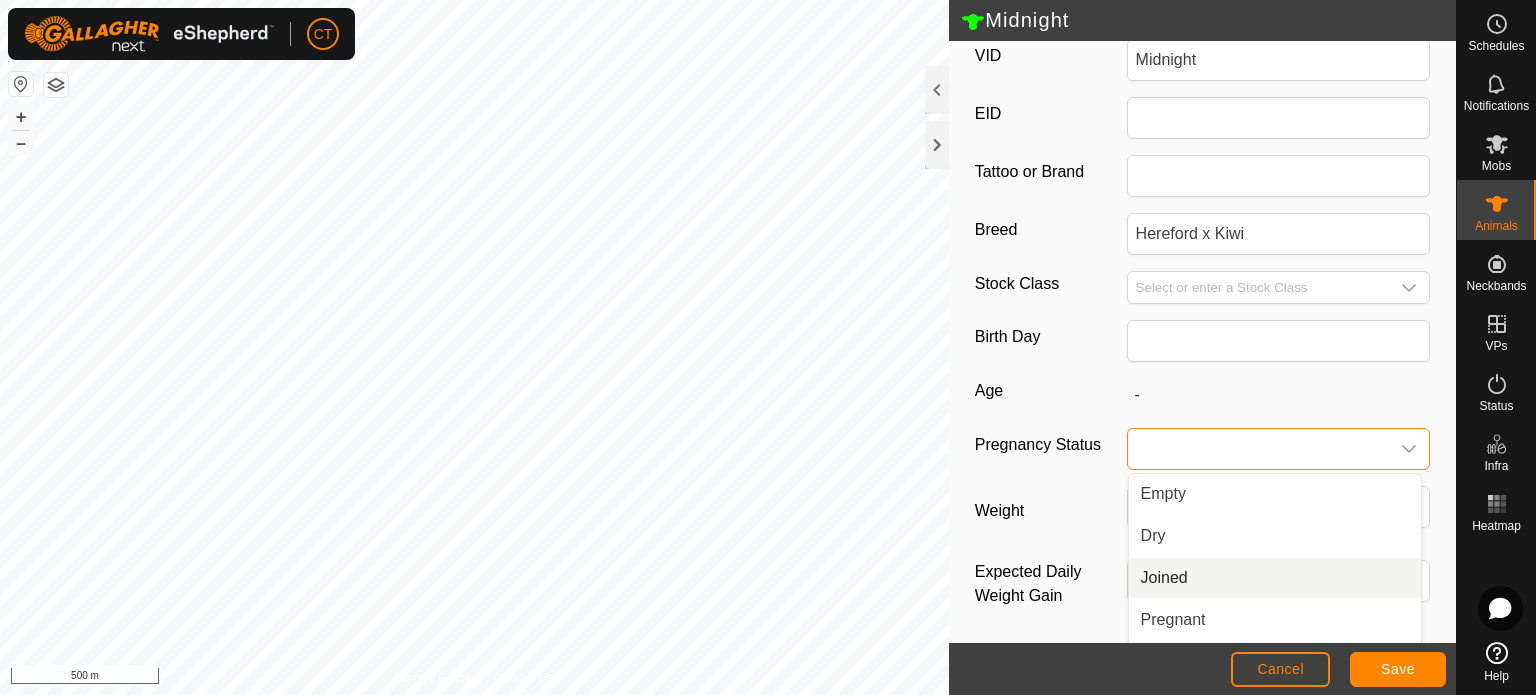 click on "Joined" at bounding box center [1275, 578] 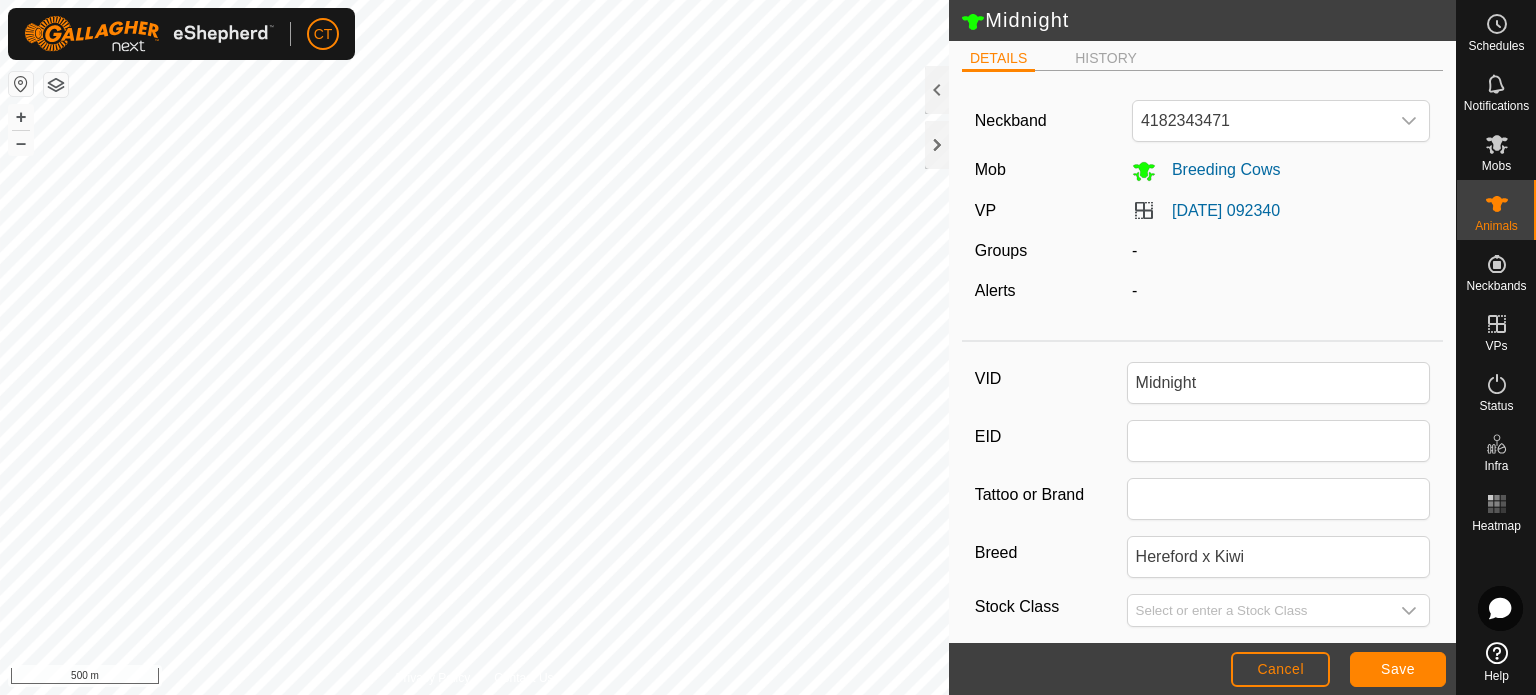scroll, scrollTop: 0, scrollLeft: 0, axis: both 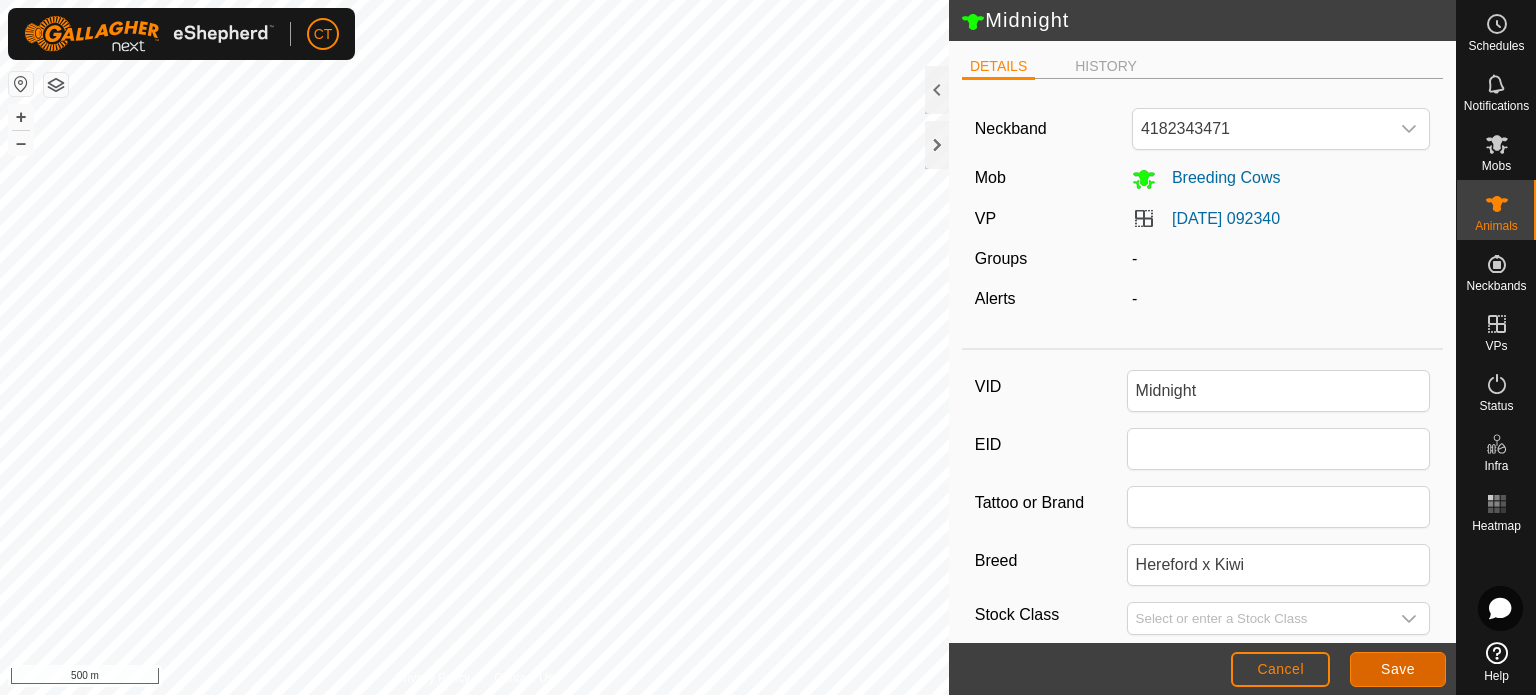 click on "Save" 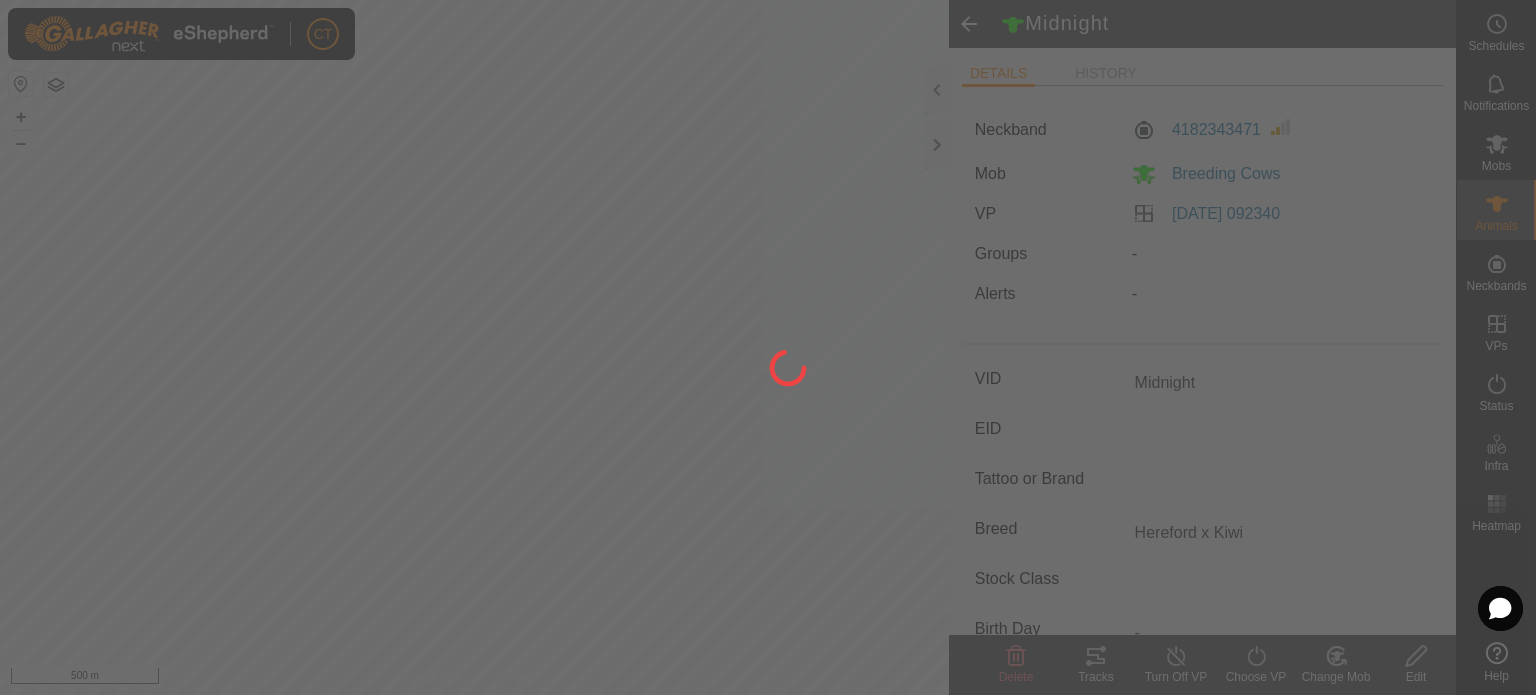 type on "-" 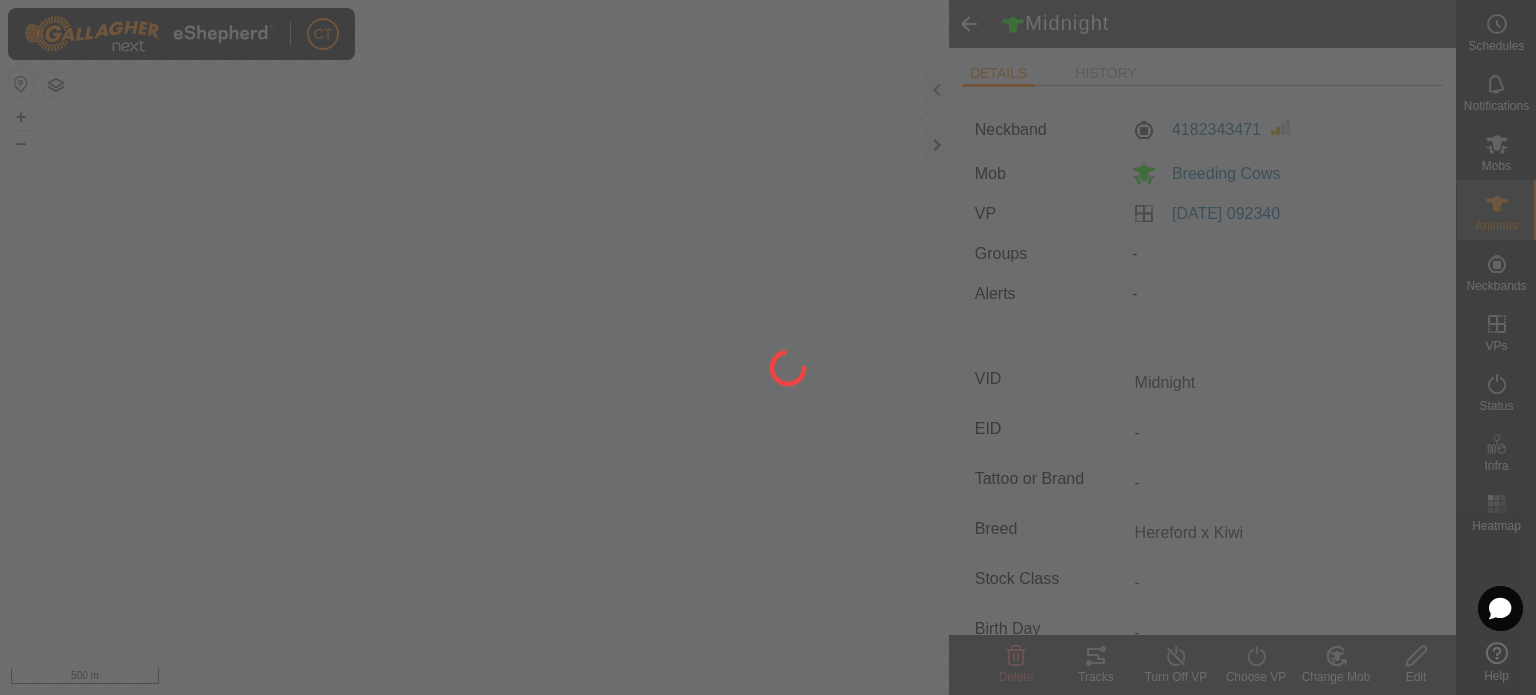 type on "437 kg" 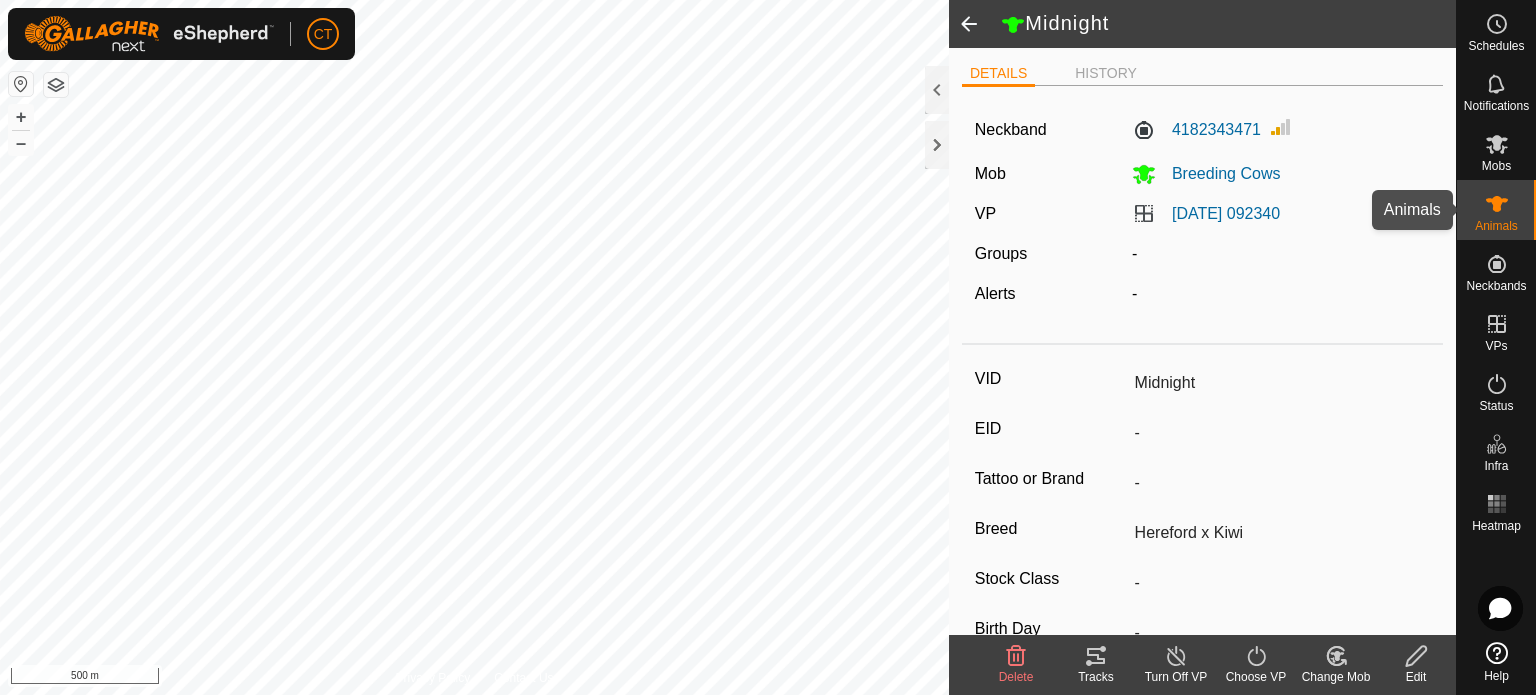 click 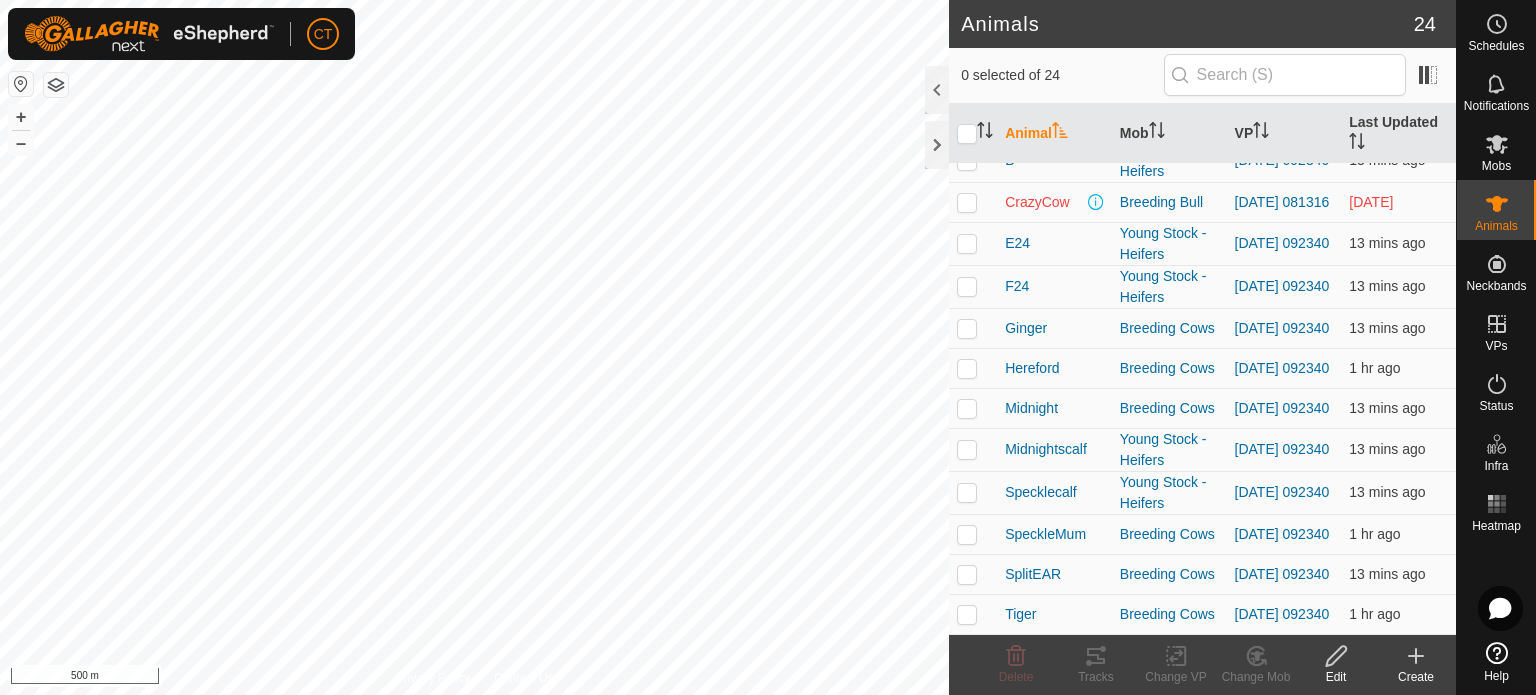 scroll, scrollTop: 640, scrollLeft: 0, axis: vertical 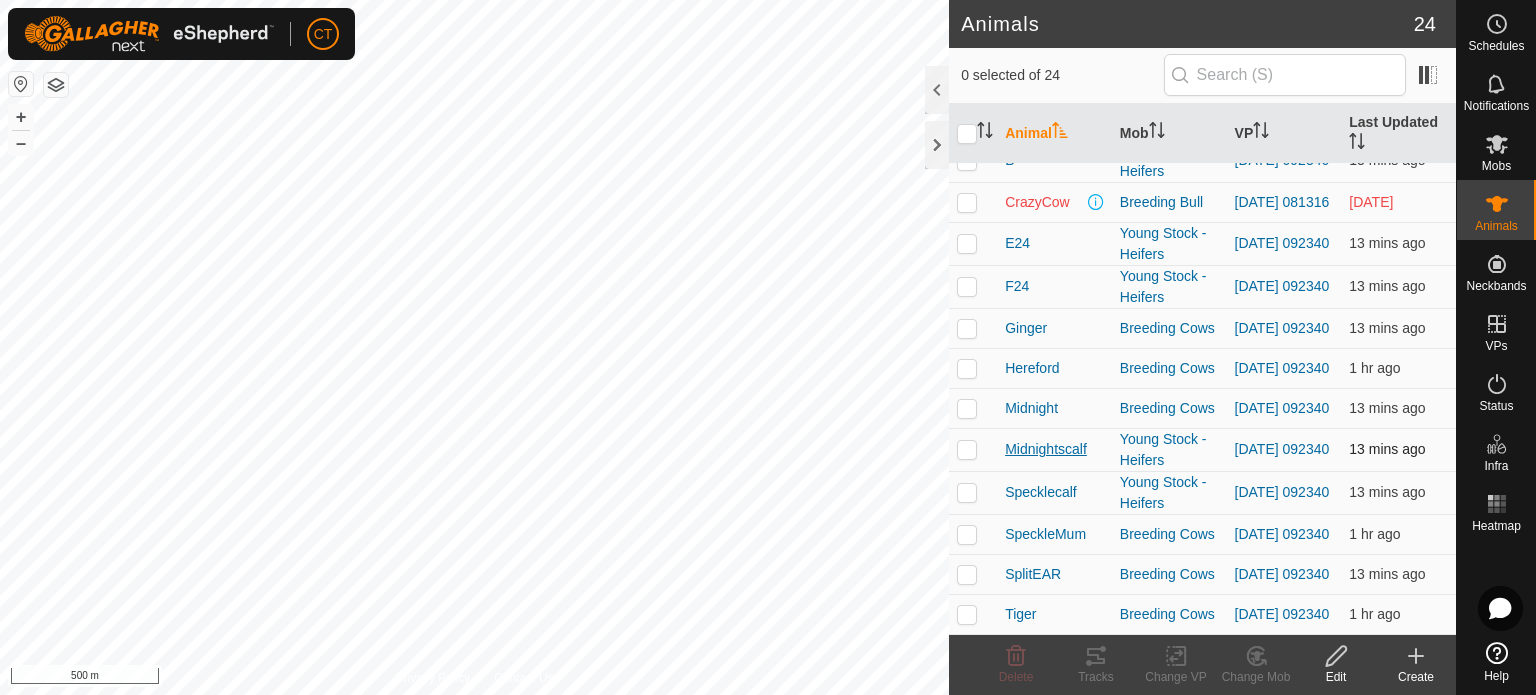 click on "Midnightscalf" at bounding box center [1046, 449] 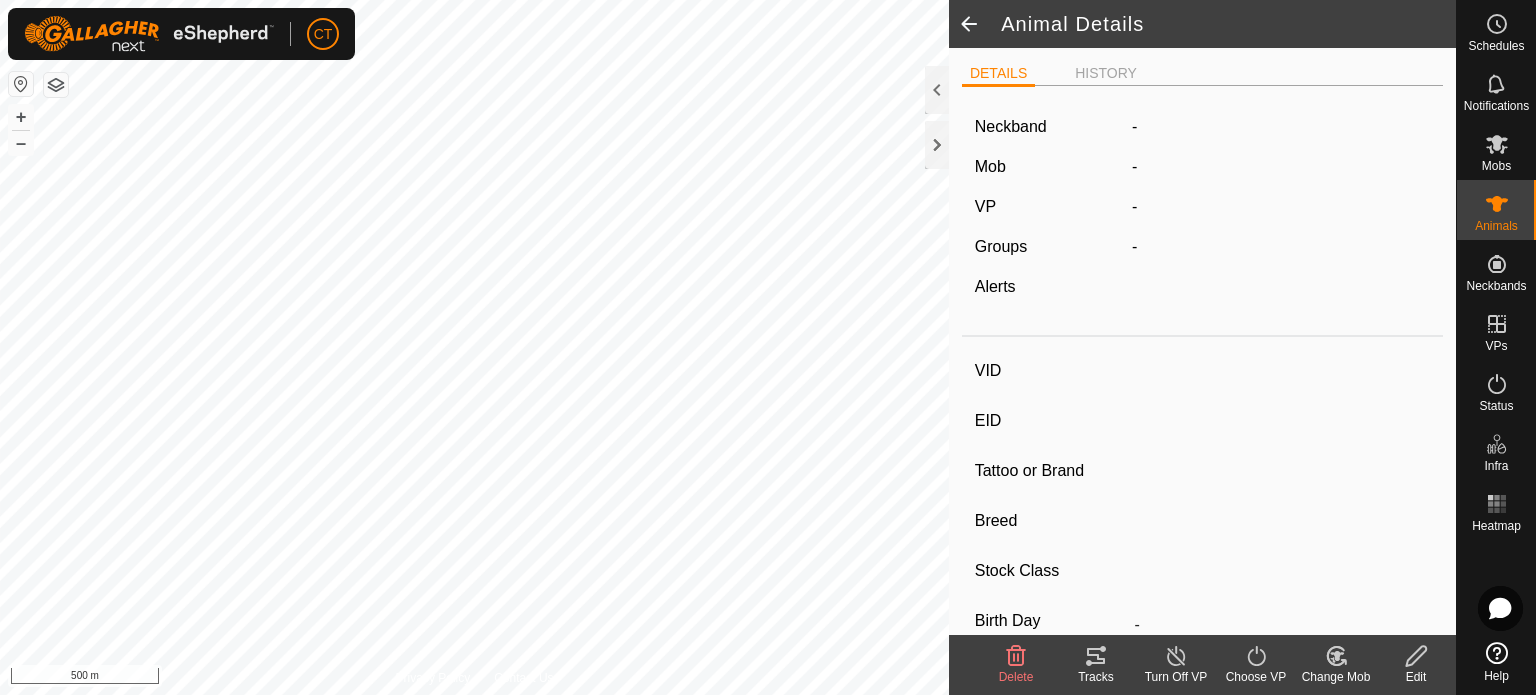 type on "Midnightscalf" 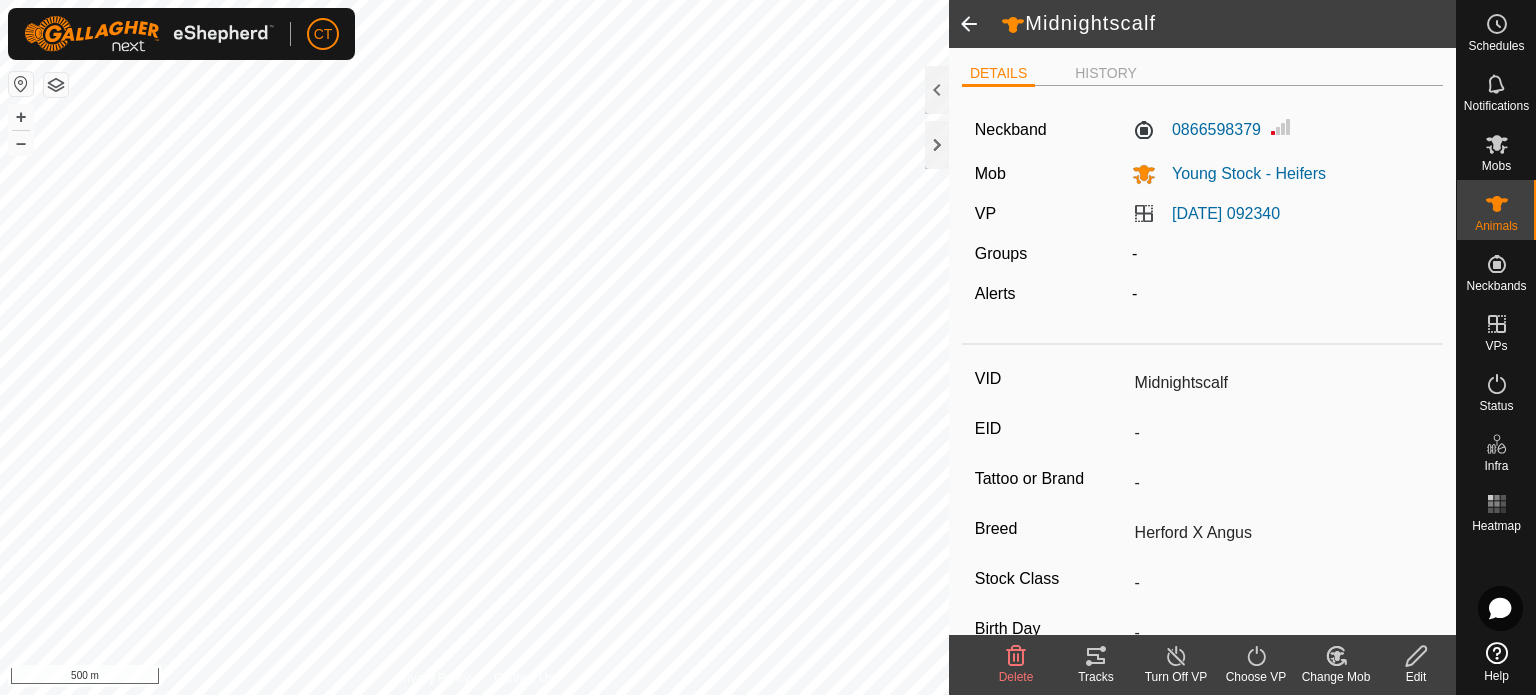 scroll, scrollTop: 284, scrollLeft: 0, axis: vertical 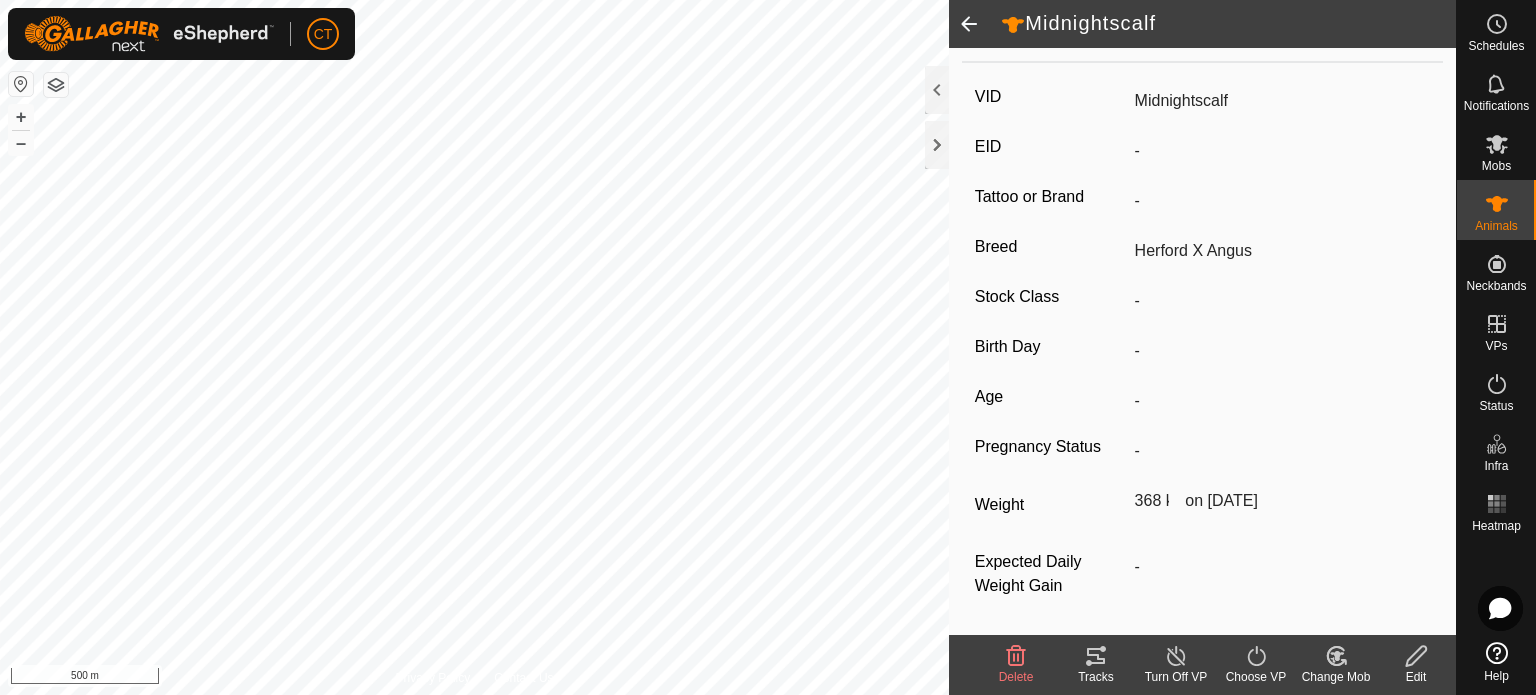 click 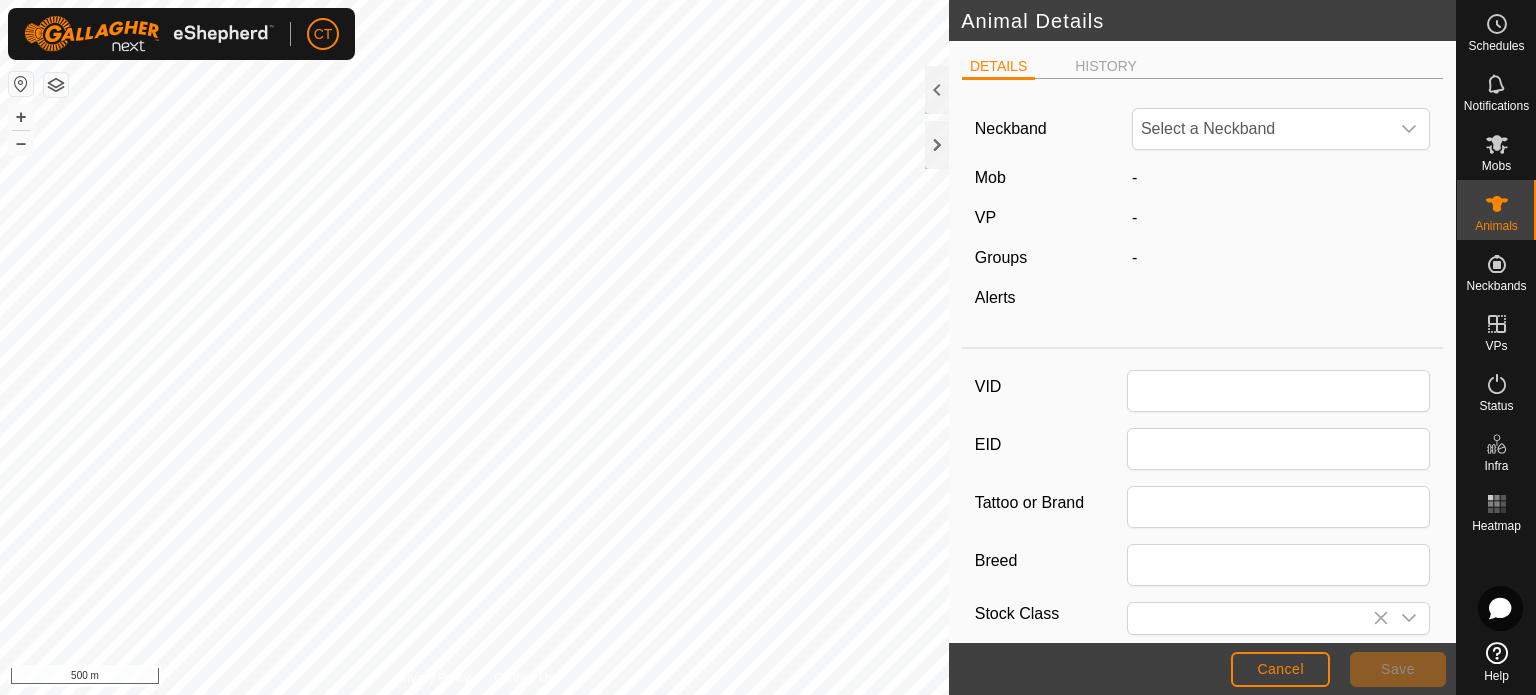 type on "Midnightscalf" 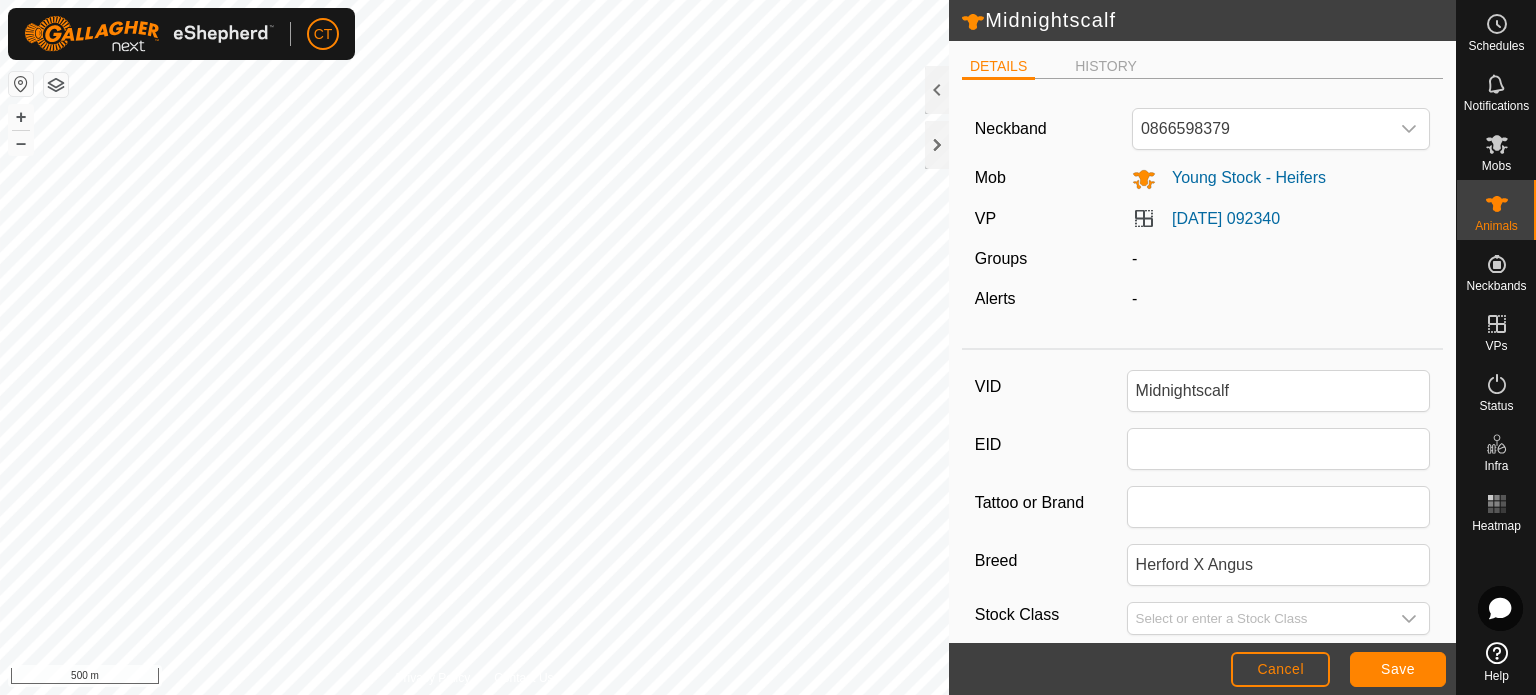 scroll, scrollTop: 300, scrollLeft: 0, axis: vertical 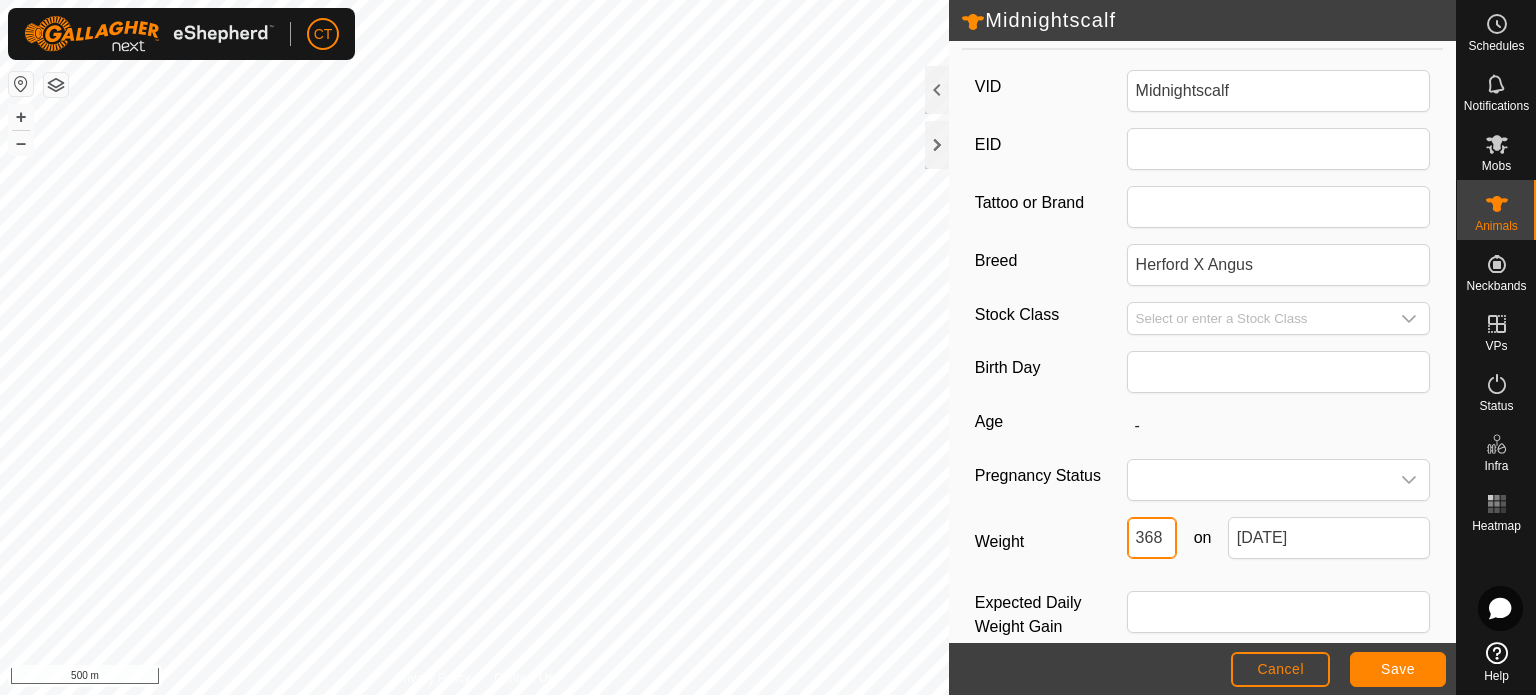 drag, startPoint x: 1161, startPoint y: 533, endPoint x: 989, endPoint y: 543, distance: 172.29045 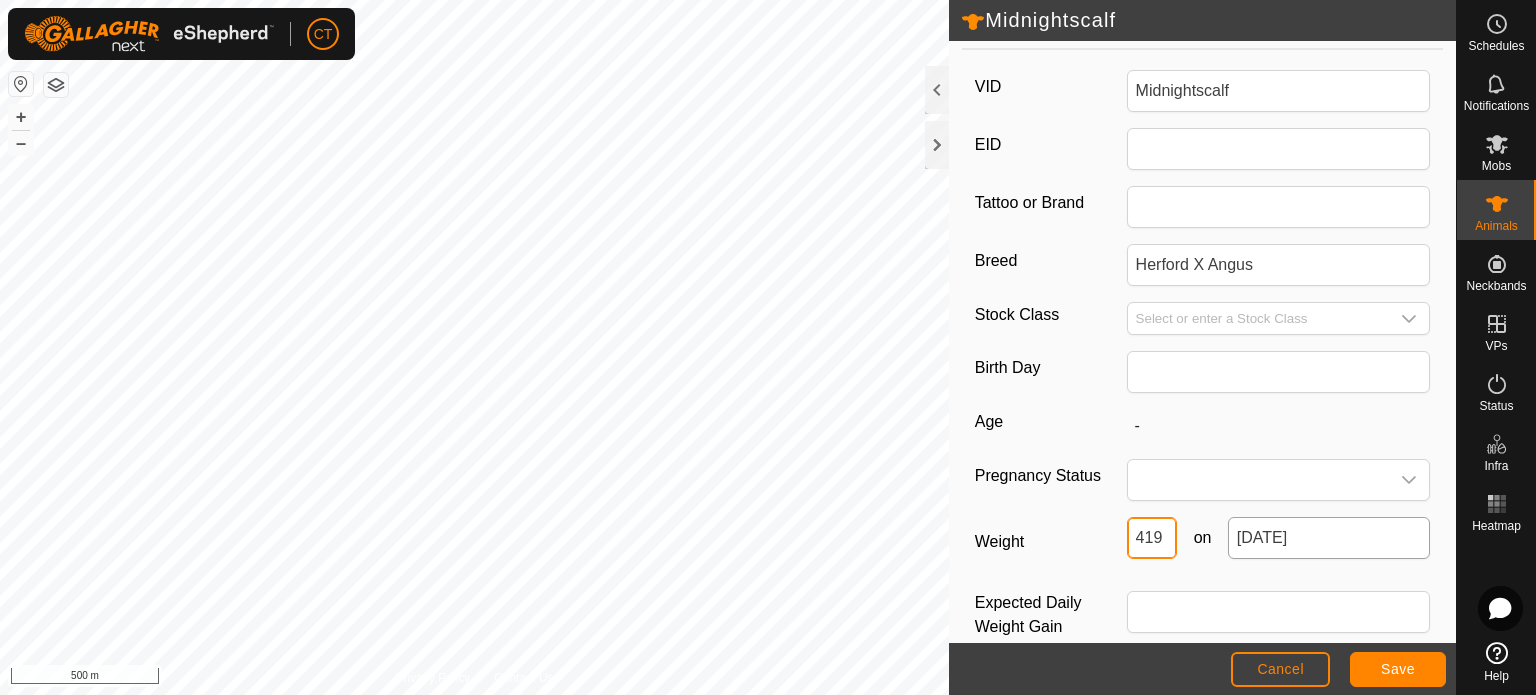 type on "419" 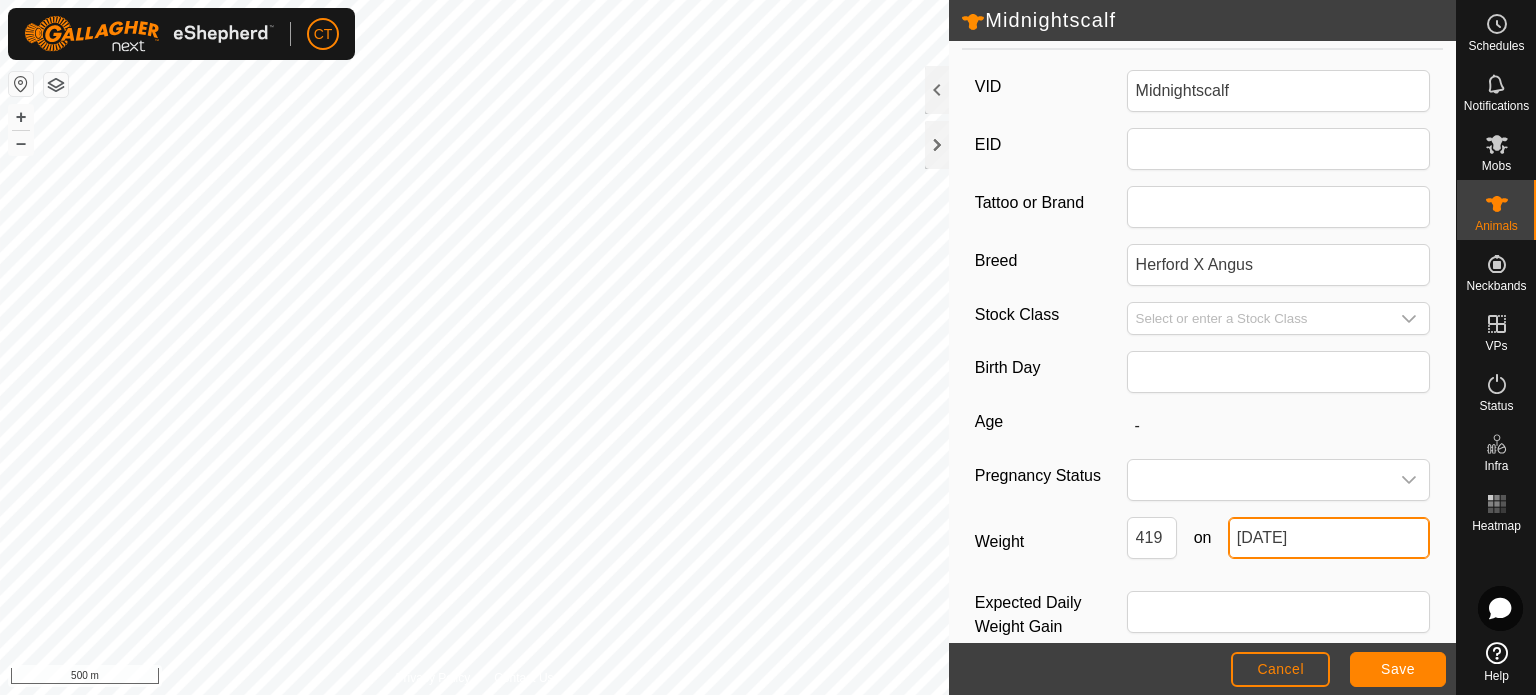 click on "[DATE]" 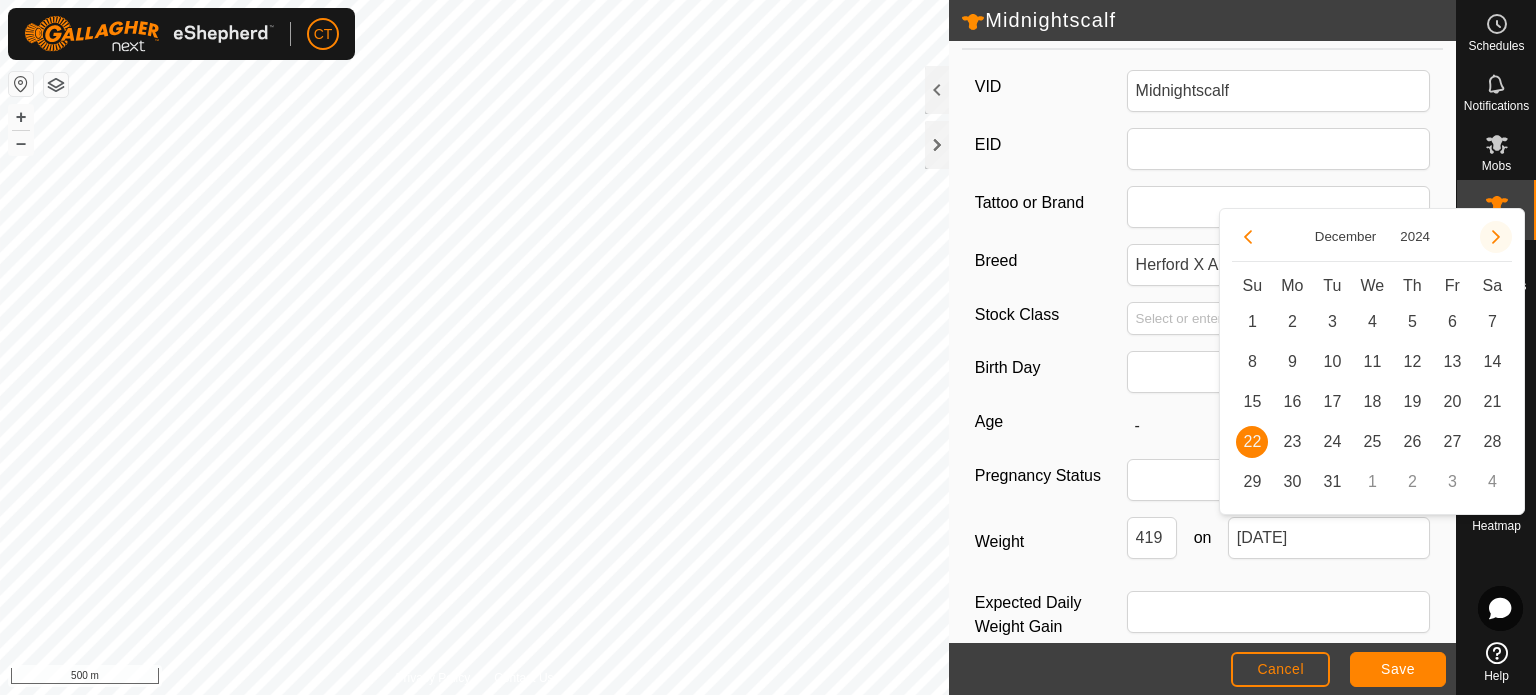 click at bounding box center (1496, 237) 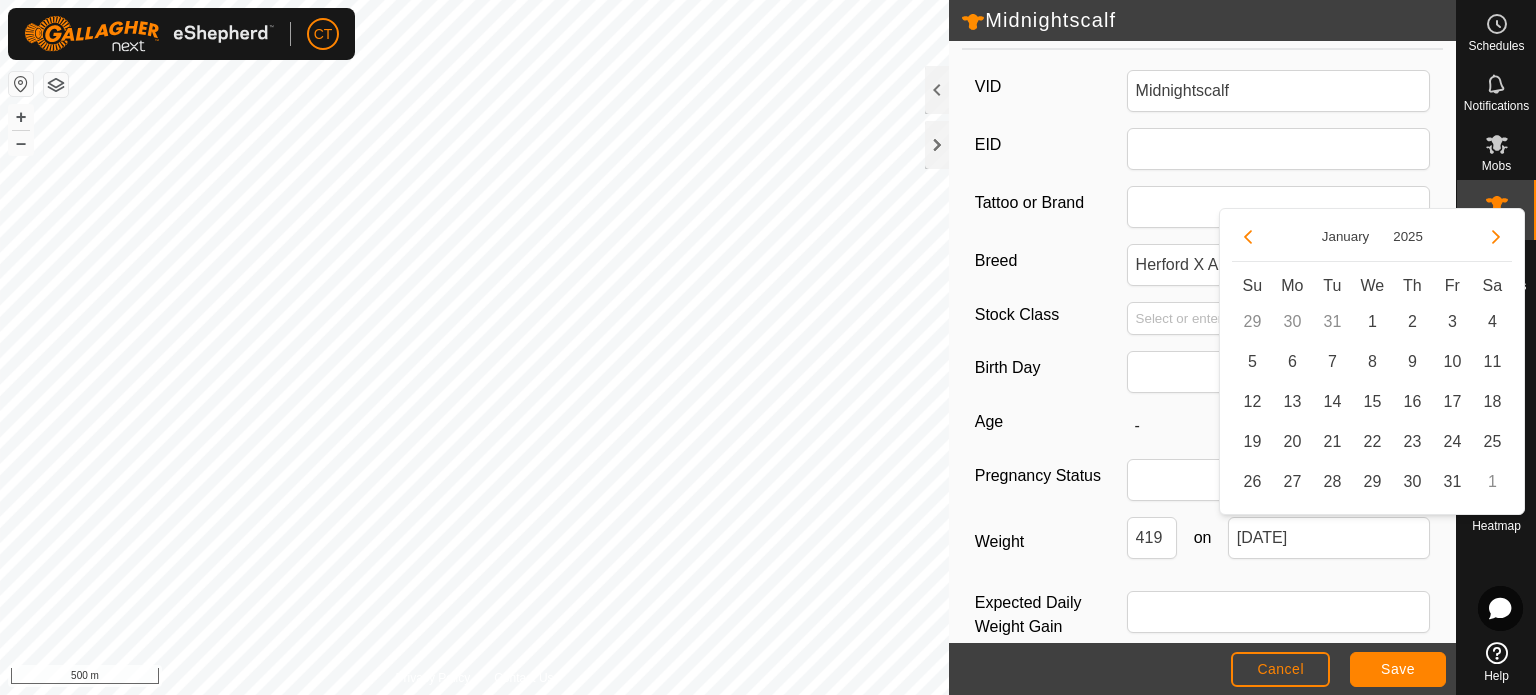 click at bounding box center (1496, 237) 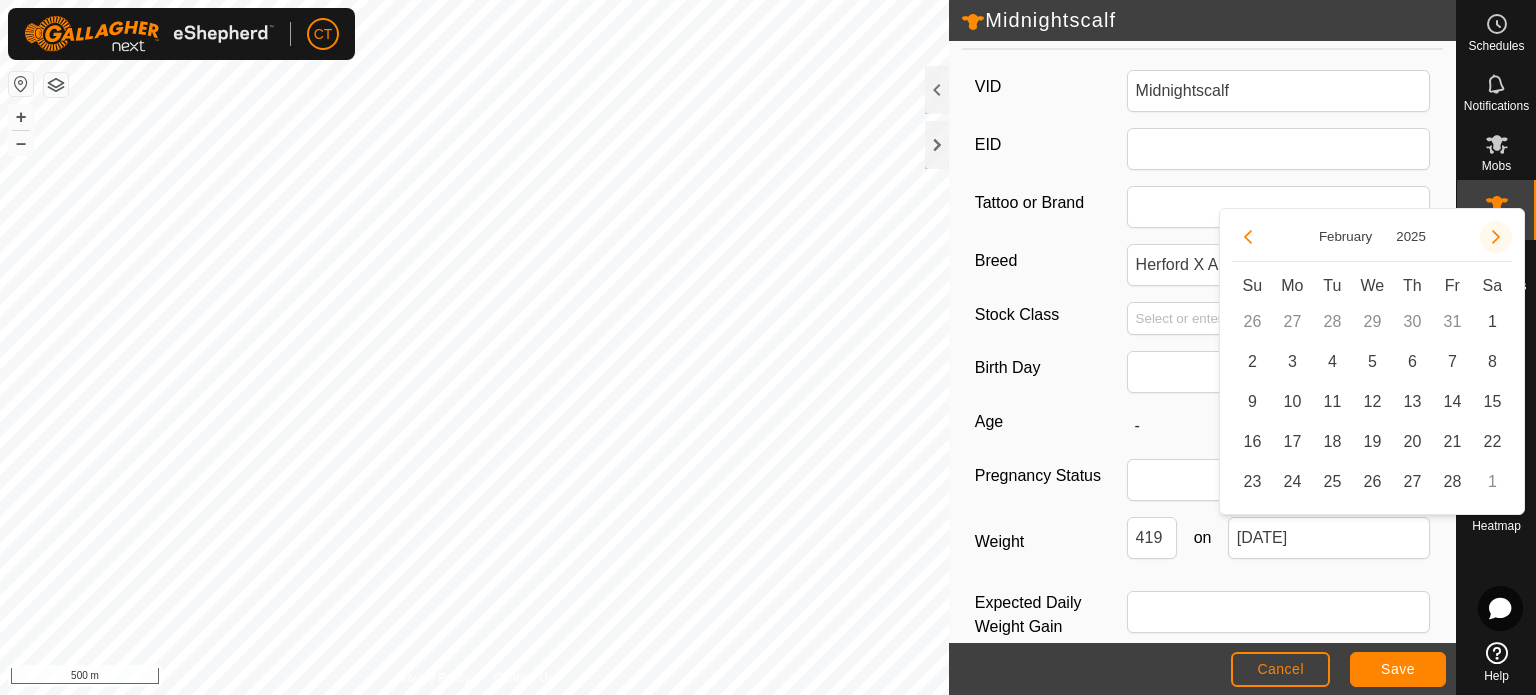click at bounding box center (1496, 237) 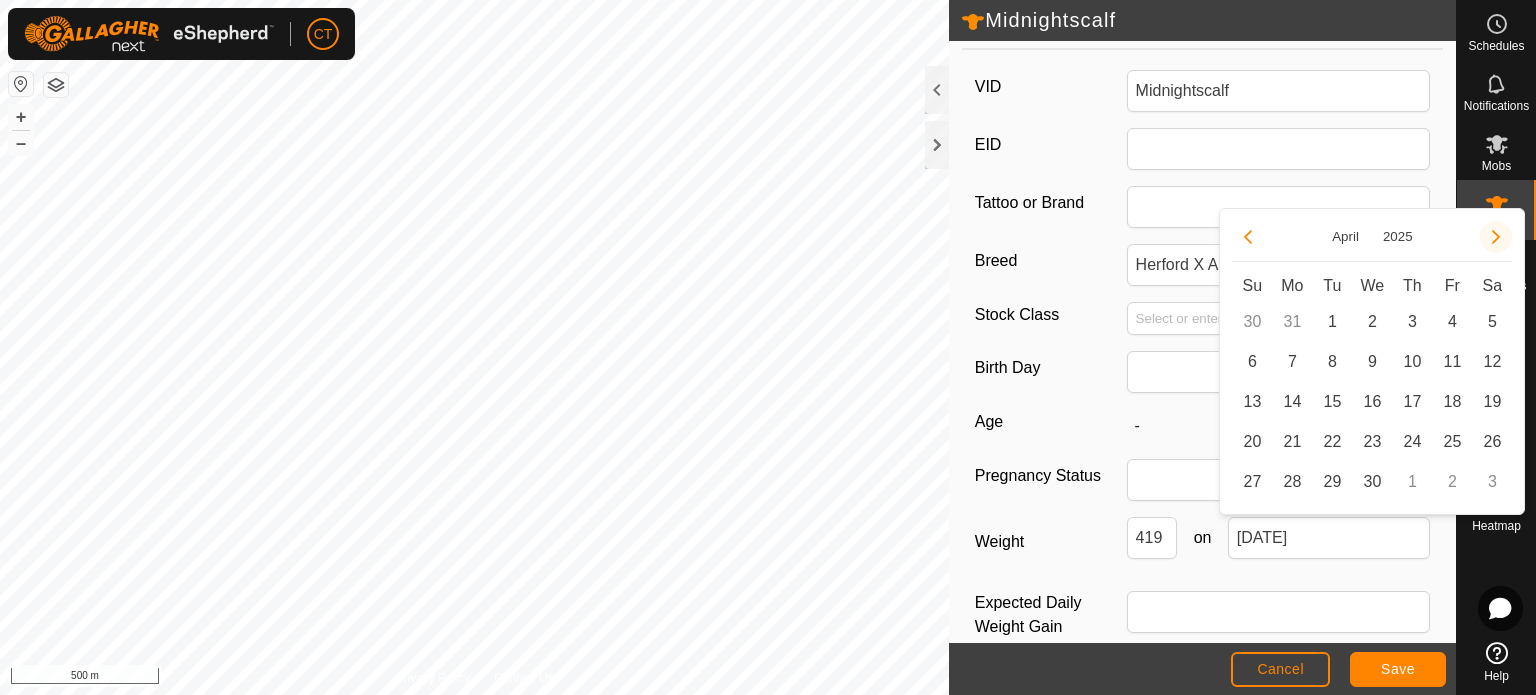 click at bounding box center [1496, 237] 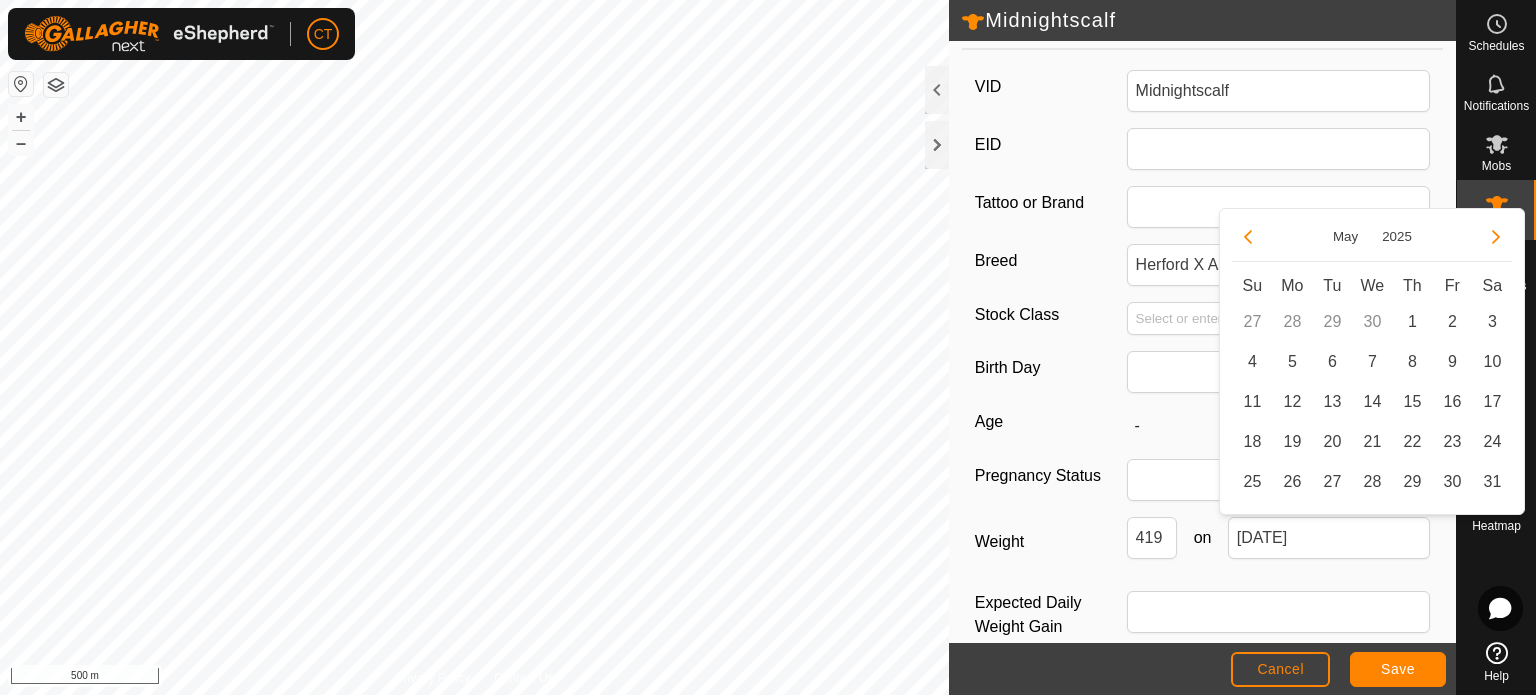 click at bounding box center [1496, 237] 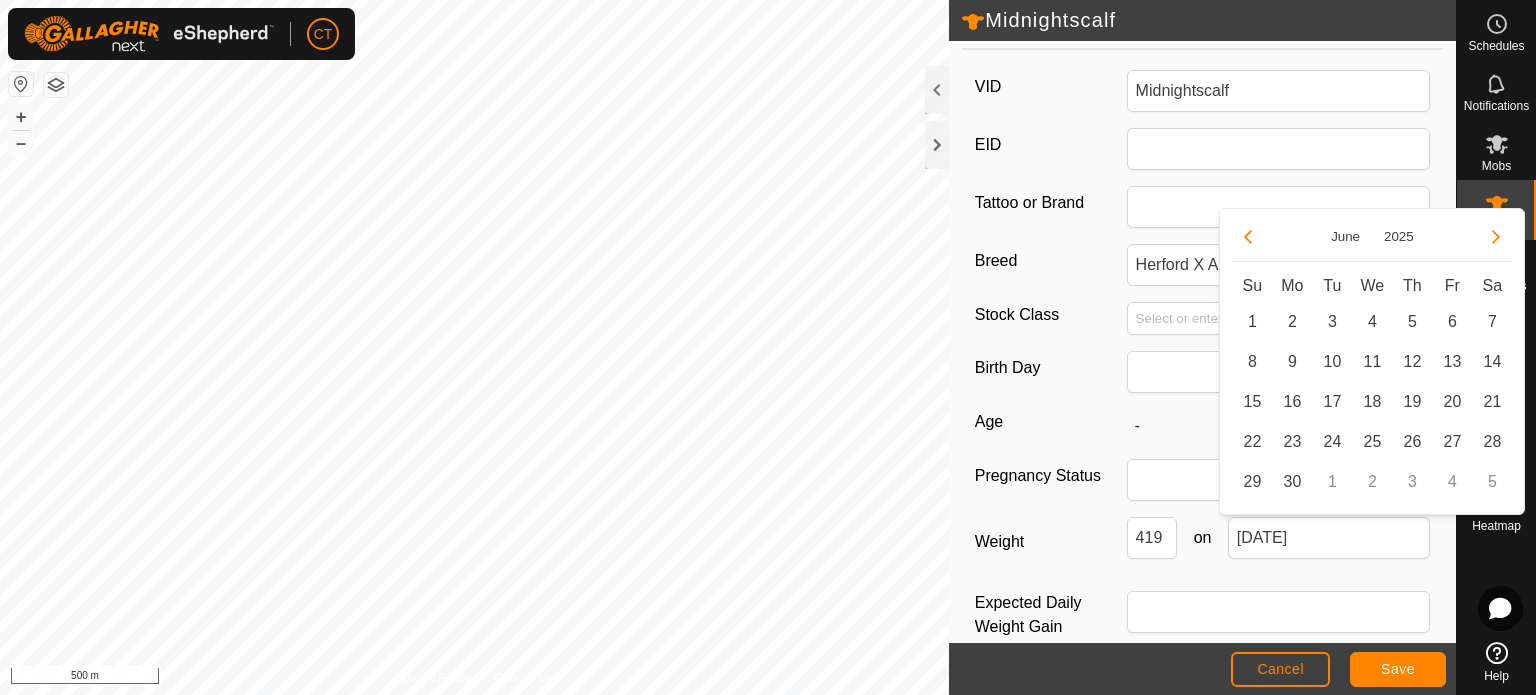 click at bounding box center [1496, 237] 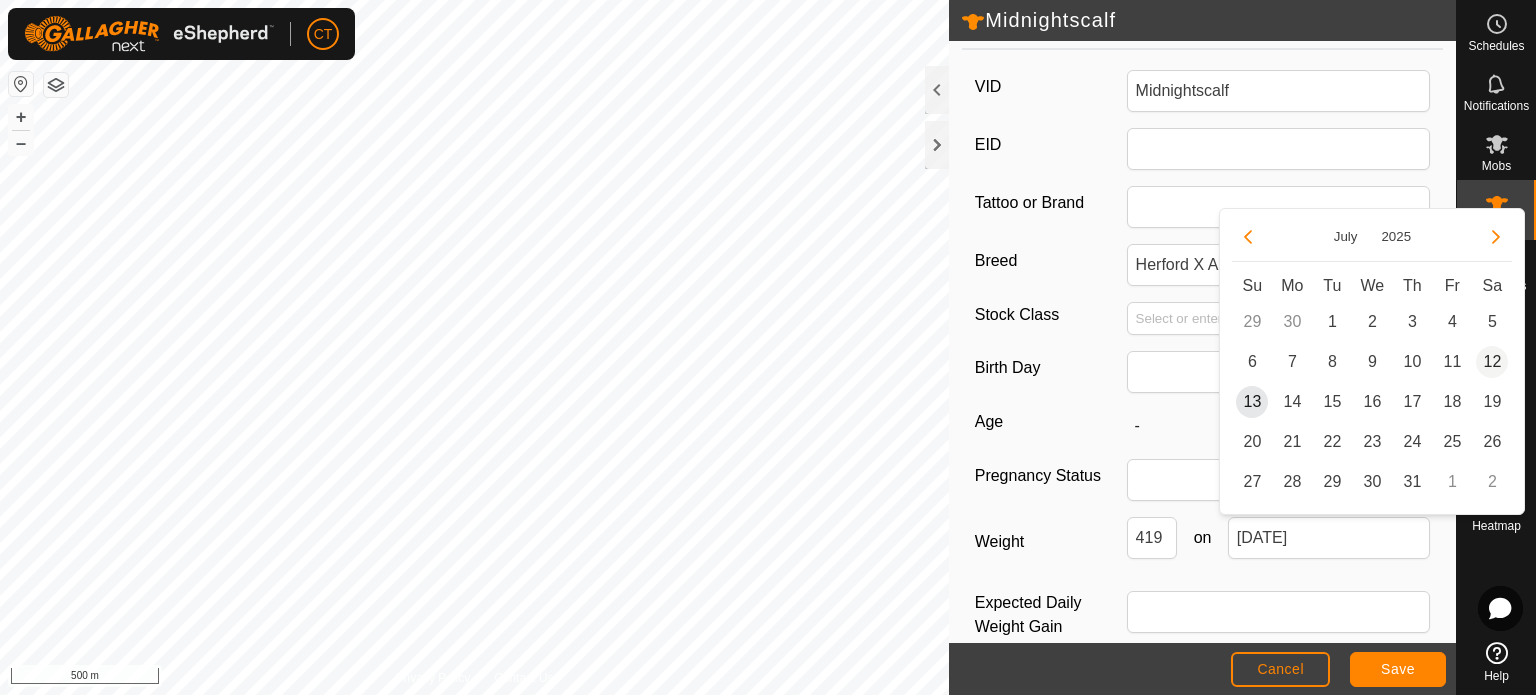 click on "12" at bounding box center [1492, 362] 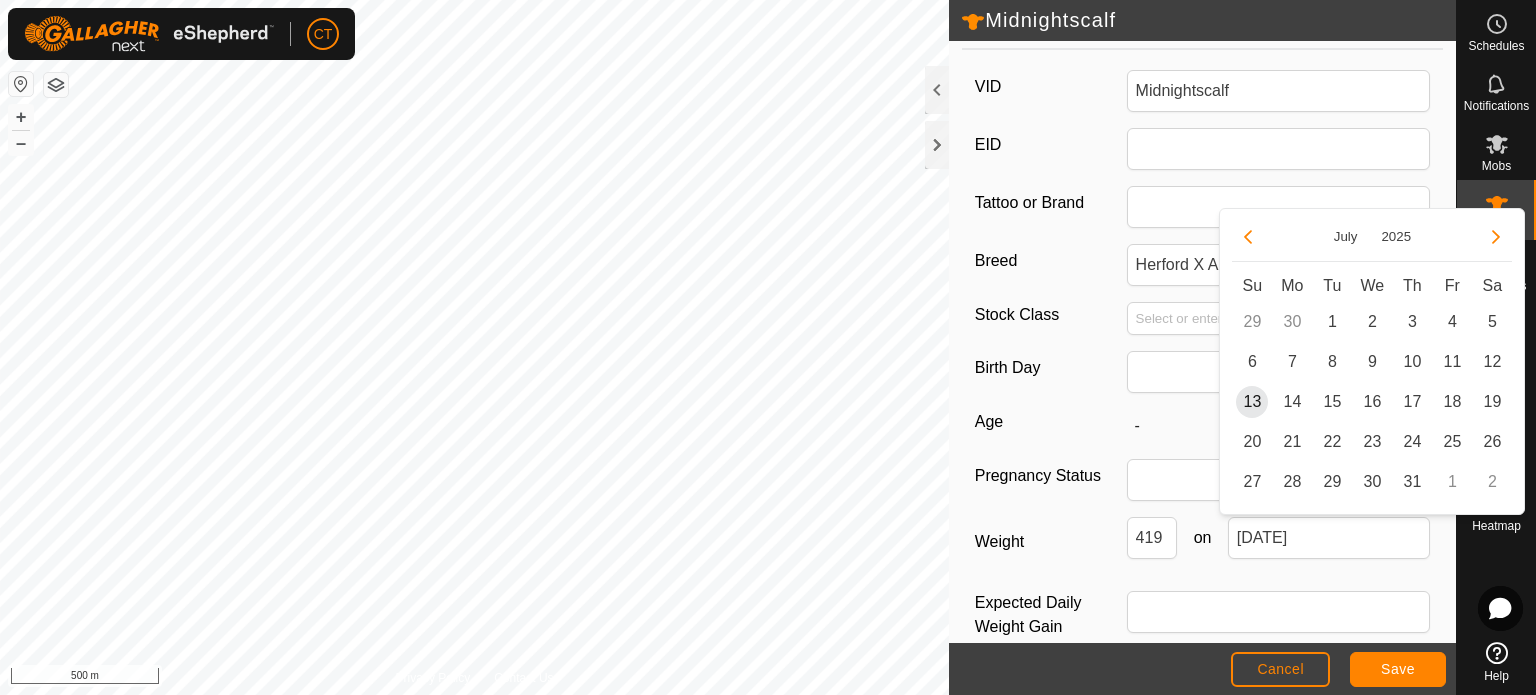 type on "[DATE]" 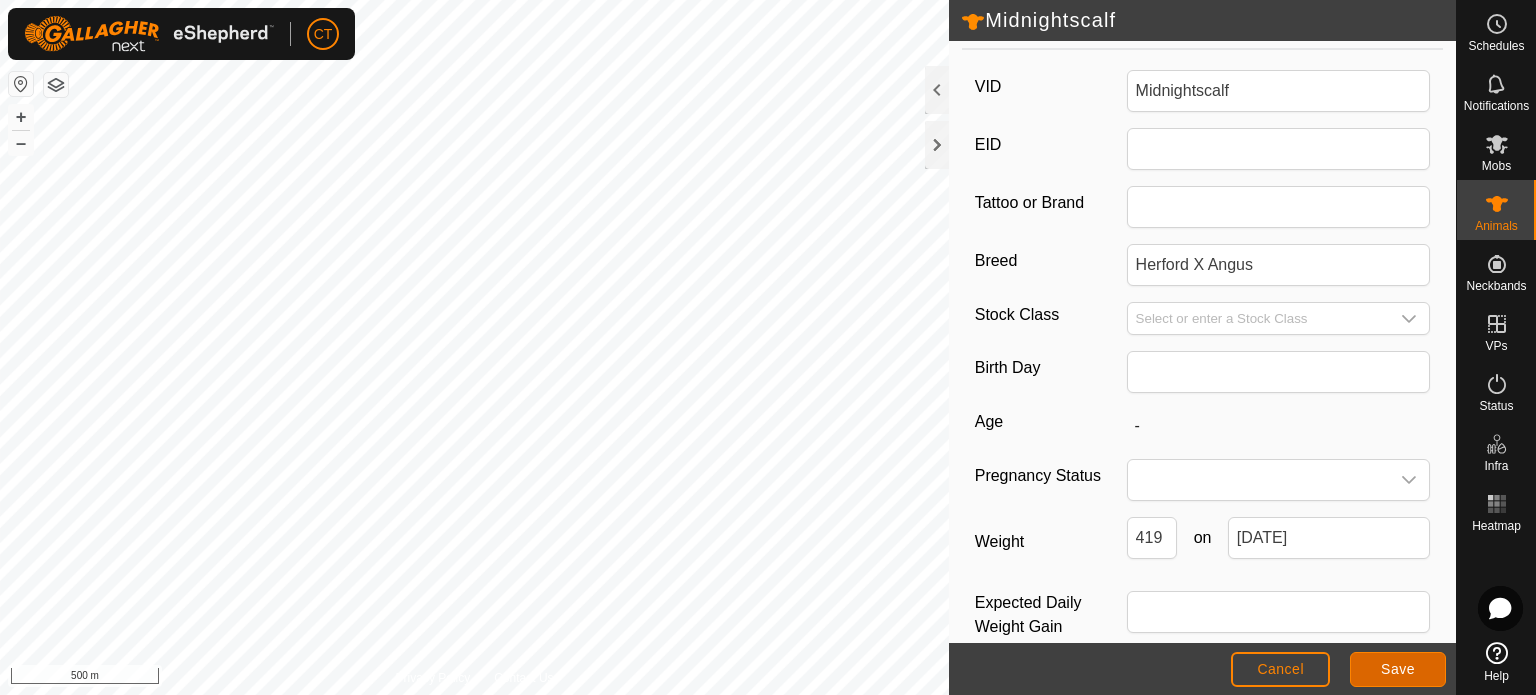 click on "Save" 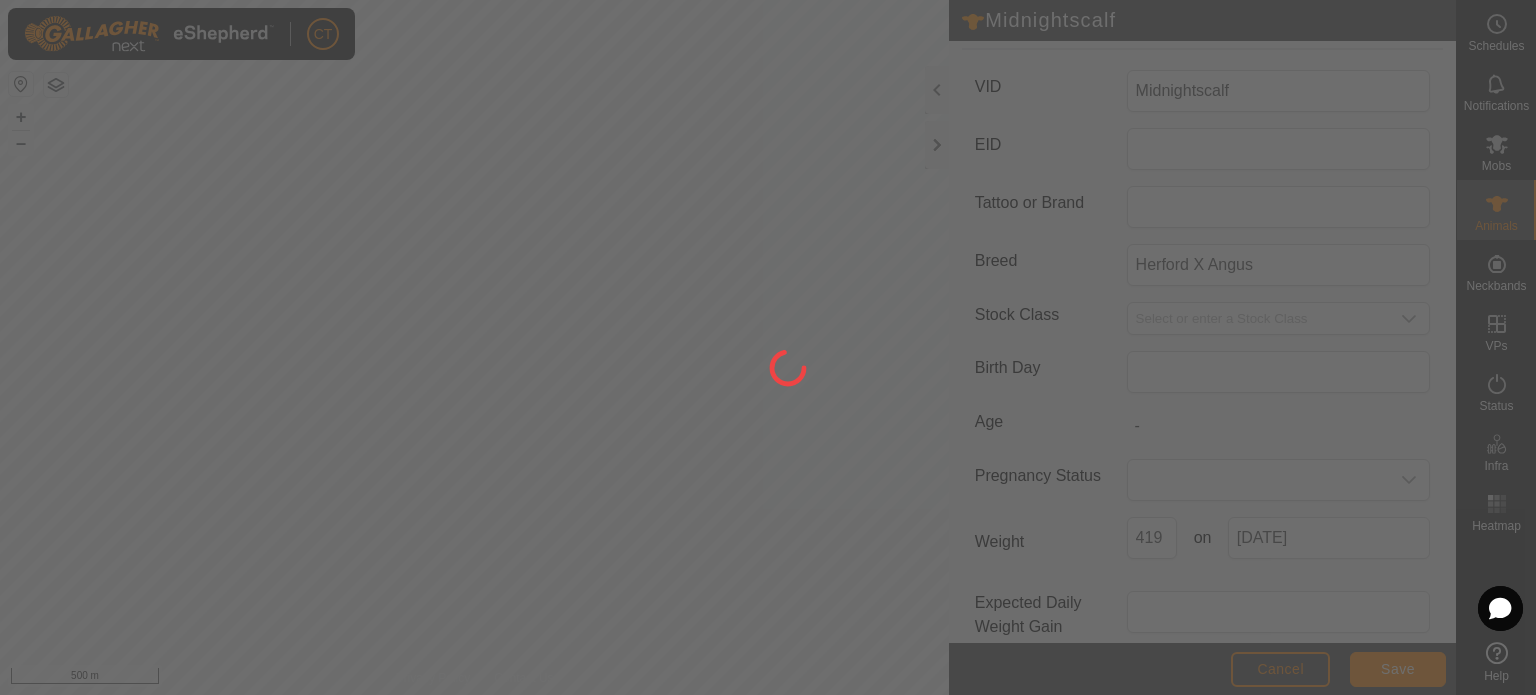 type on "-" 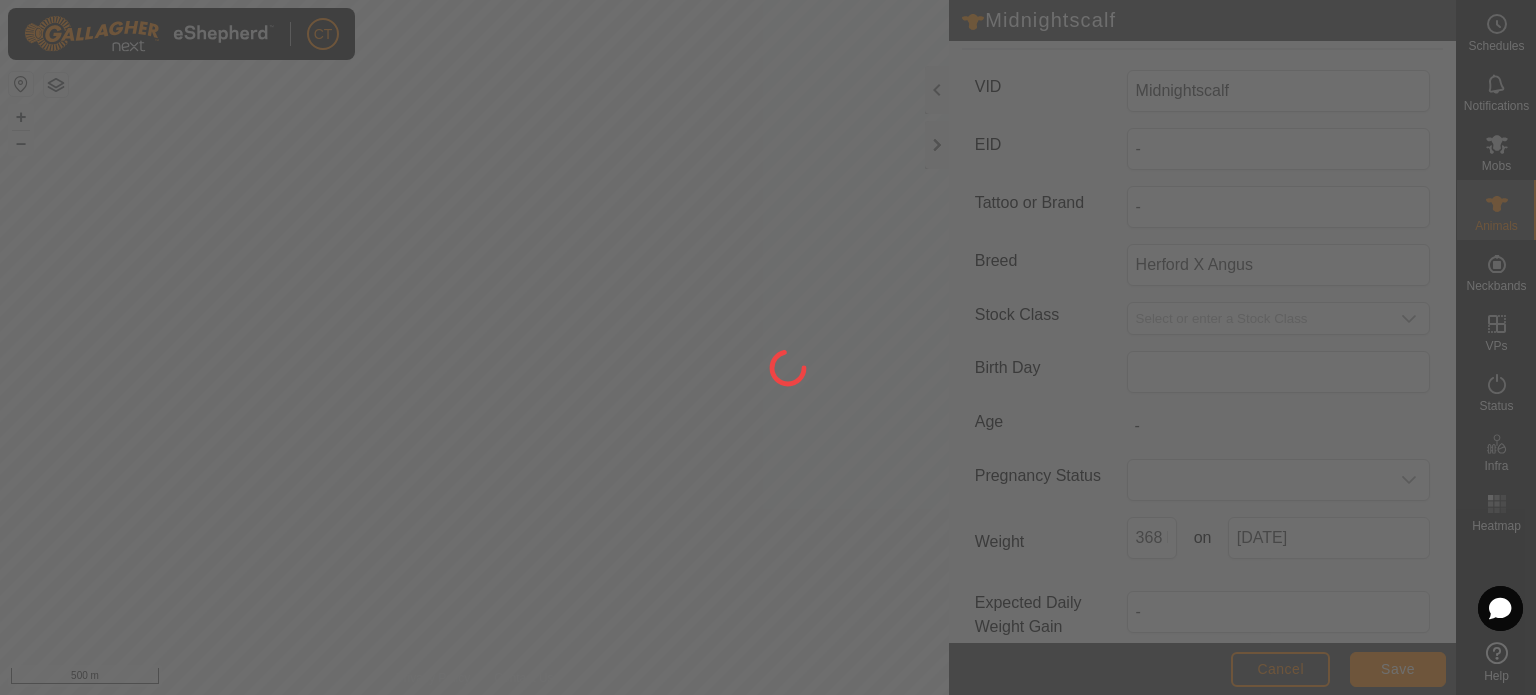 scroll, scrollTop: 284, scrollLeft: 0, axis: vertical 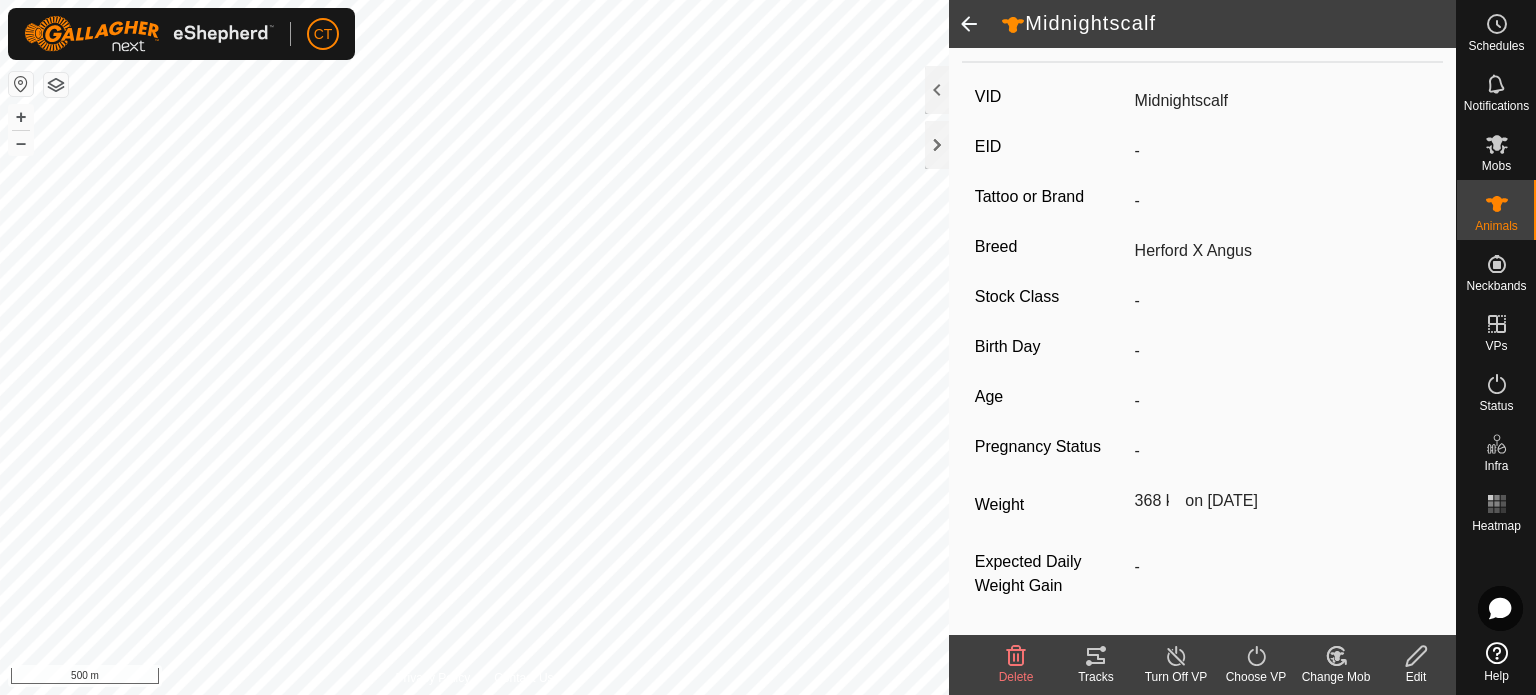 type on "419 kg" 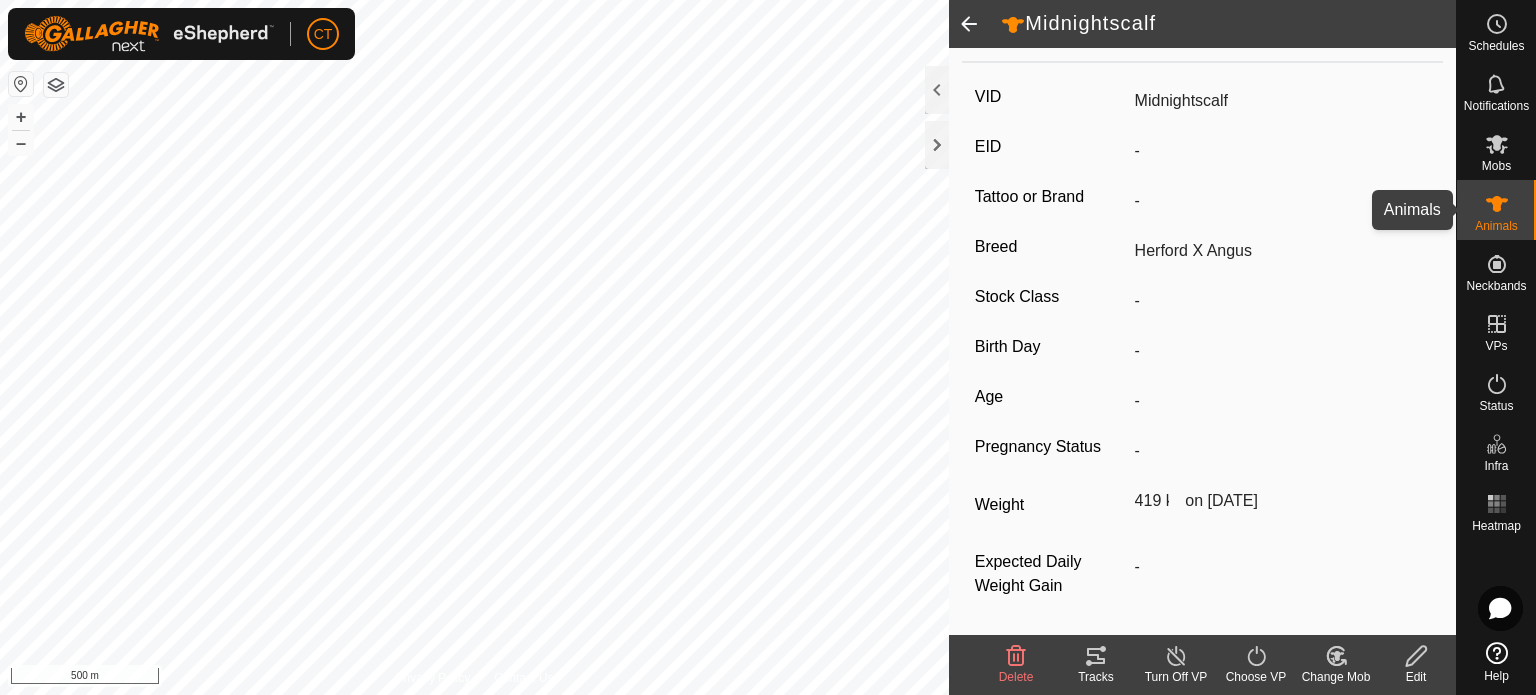 click 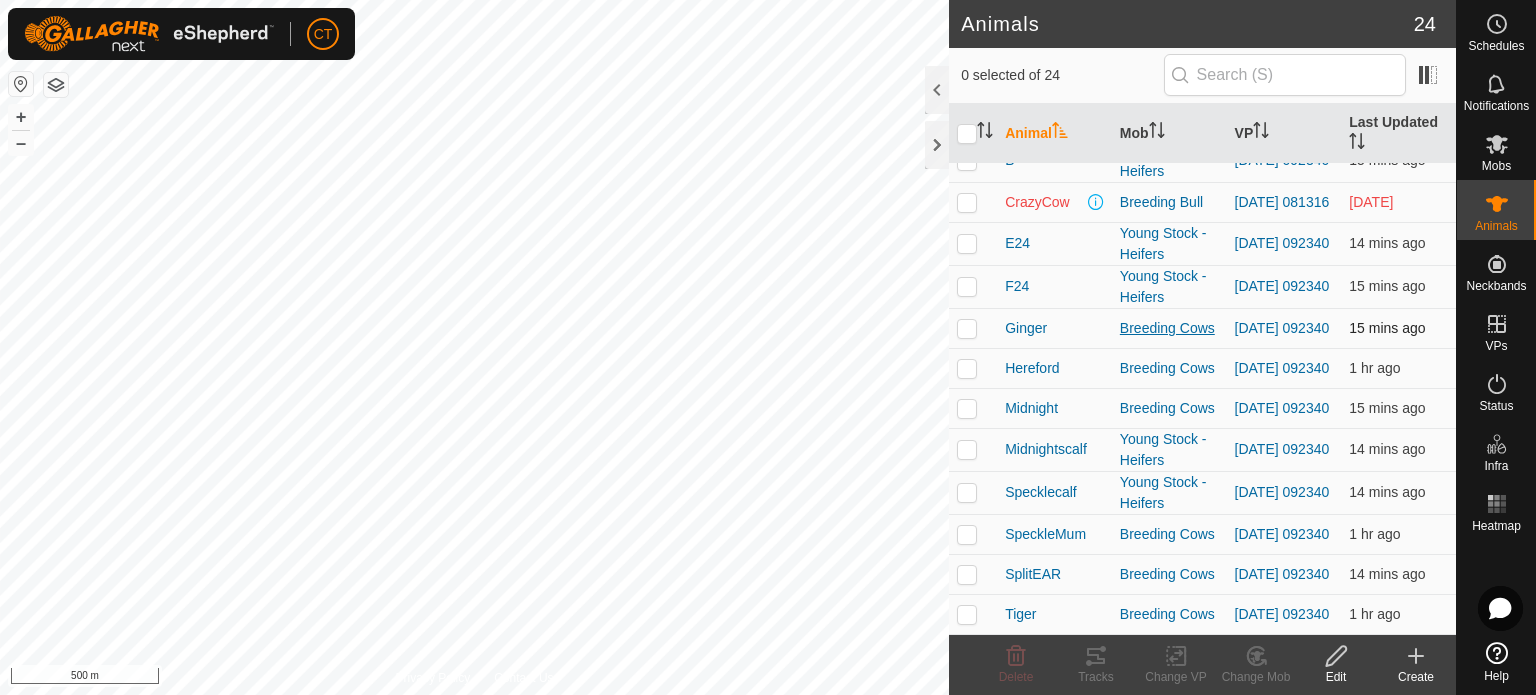 scroll, scrollTop: 640, scrollLeft: 0, axis: vertical 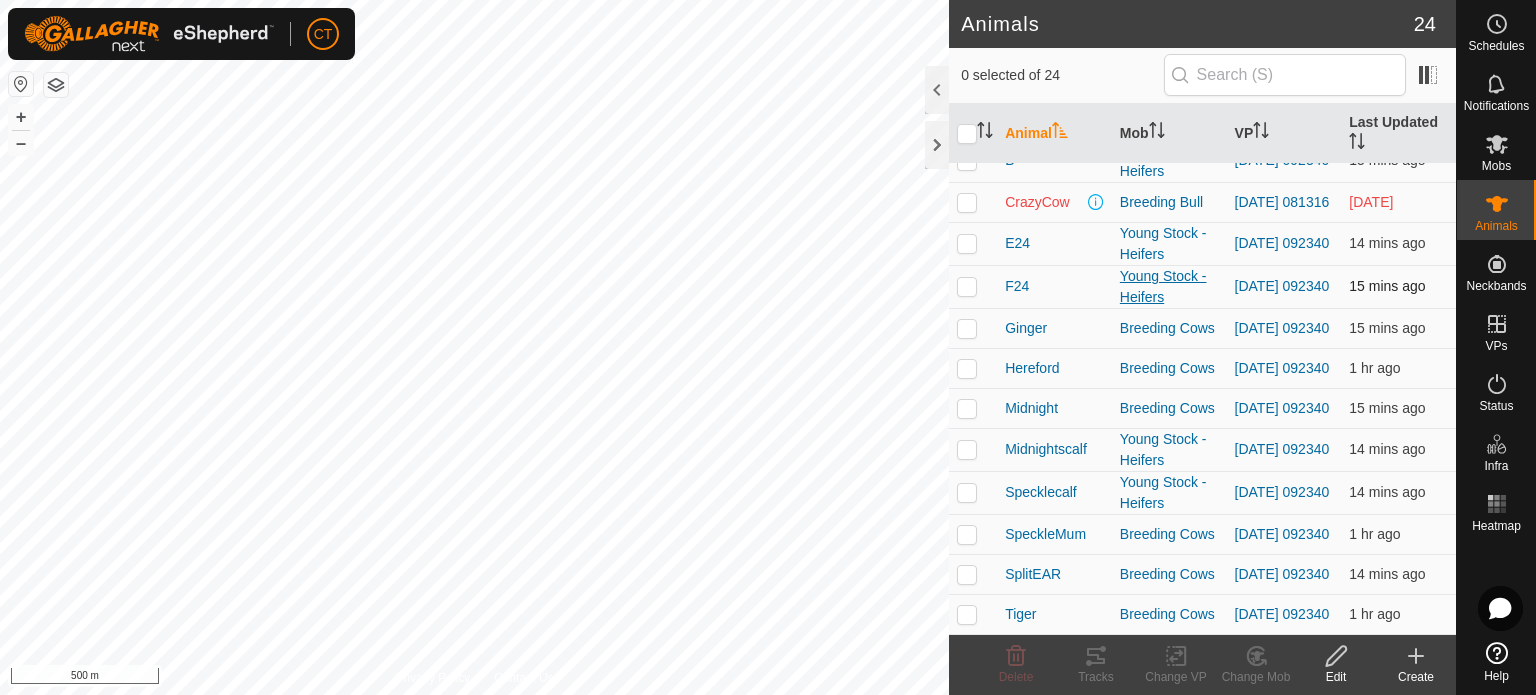 click on "Young Stock - Heifers" at bounding box center [1169, 287] 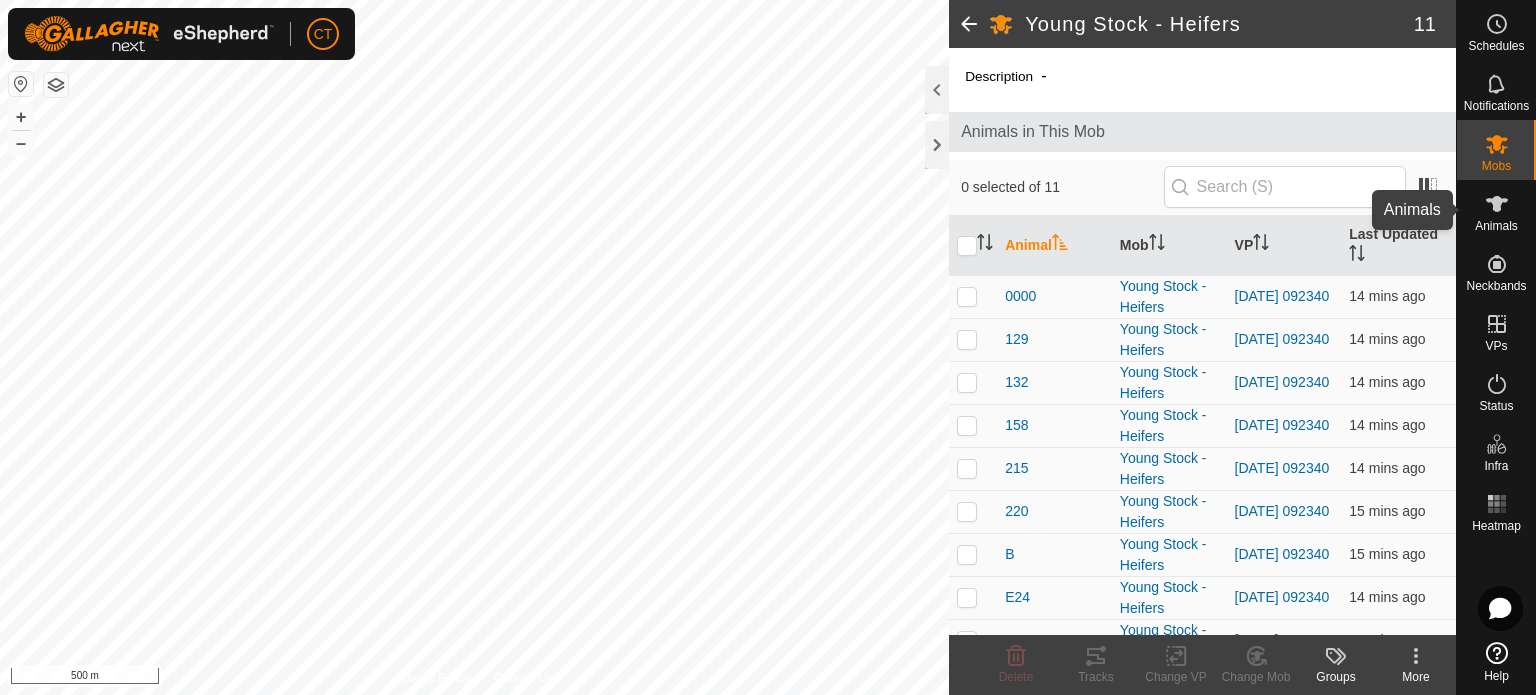 click 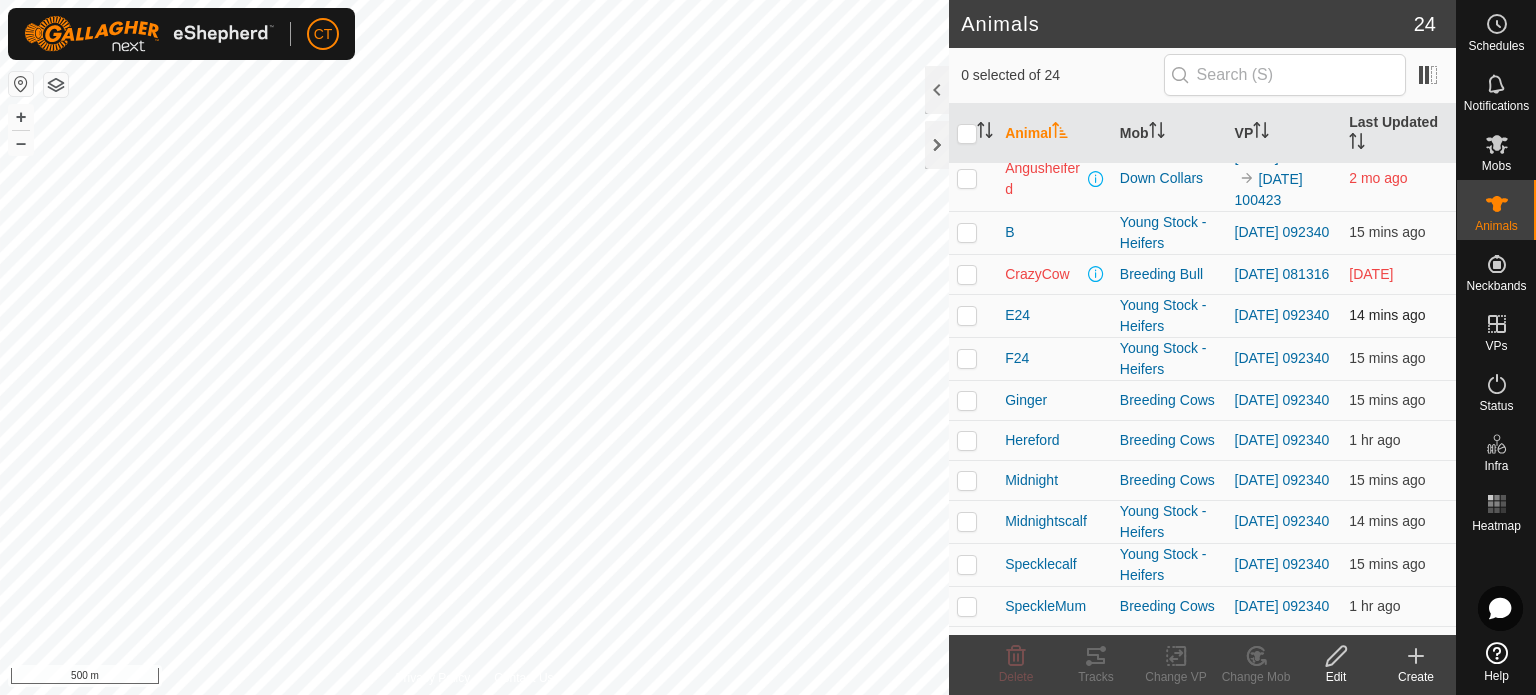 scroll, scrollTop: 640, scrollLeft: 0, axis: vertical 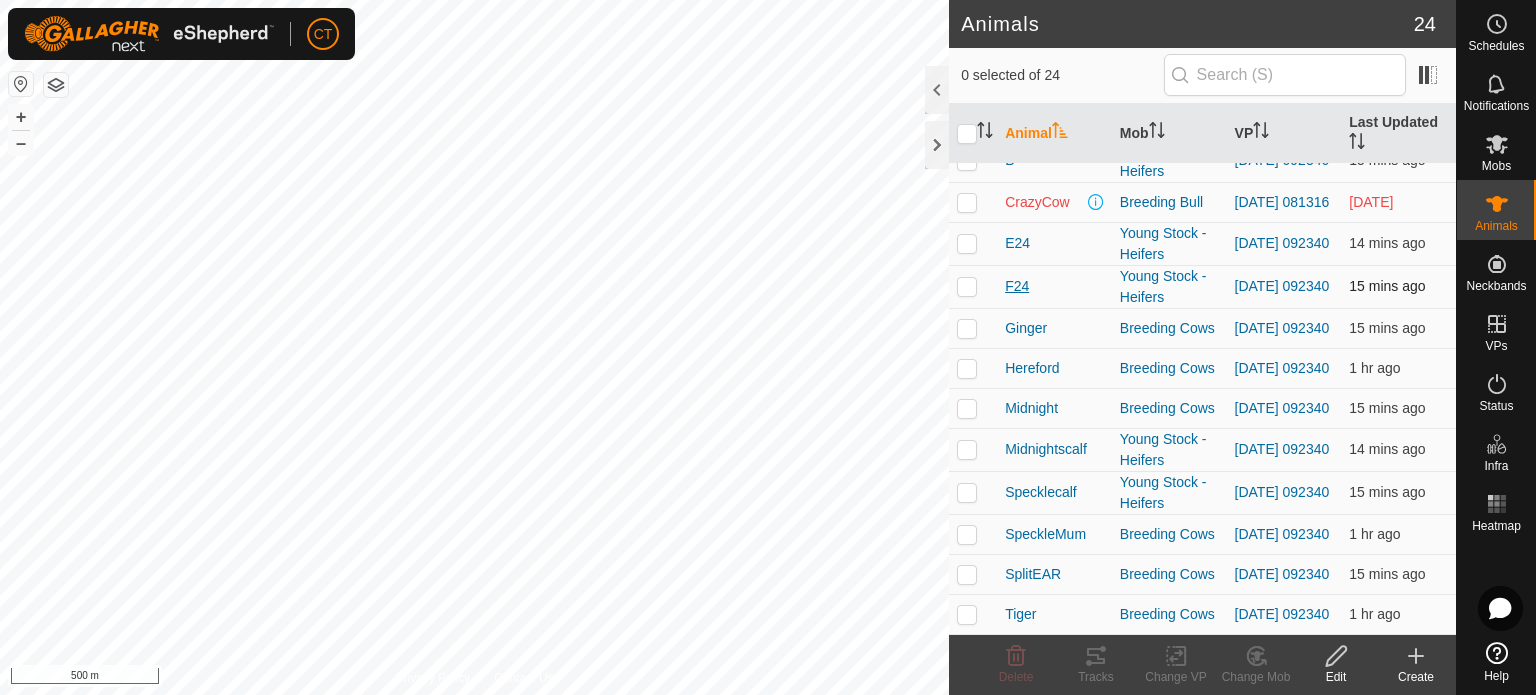 click on "F24" at bounding box center (1017, 286) 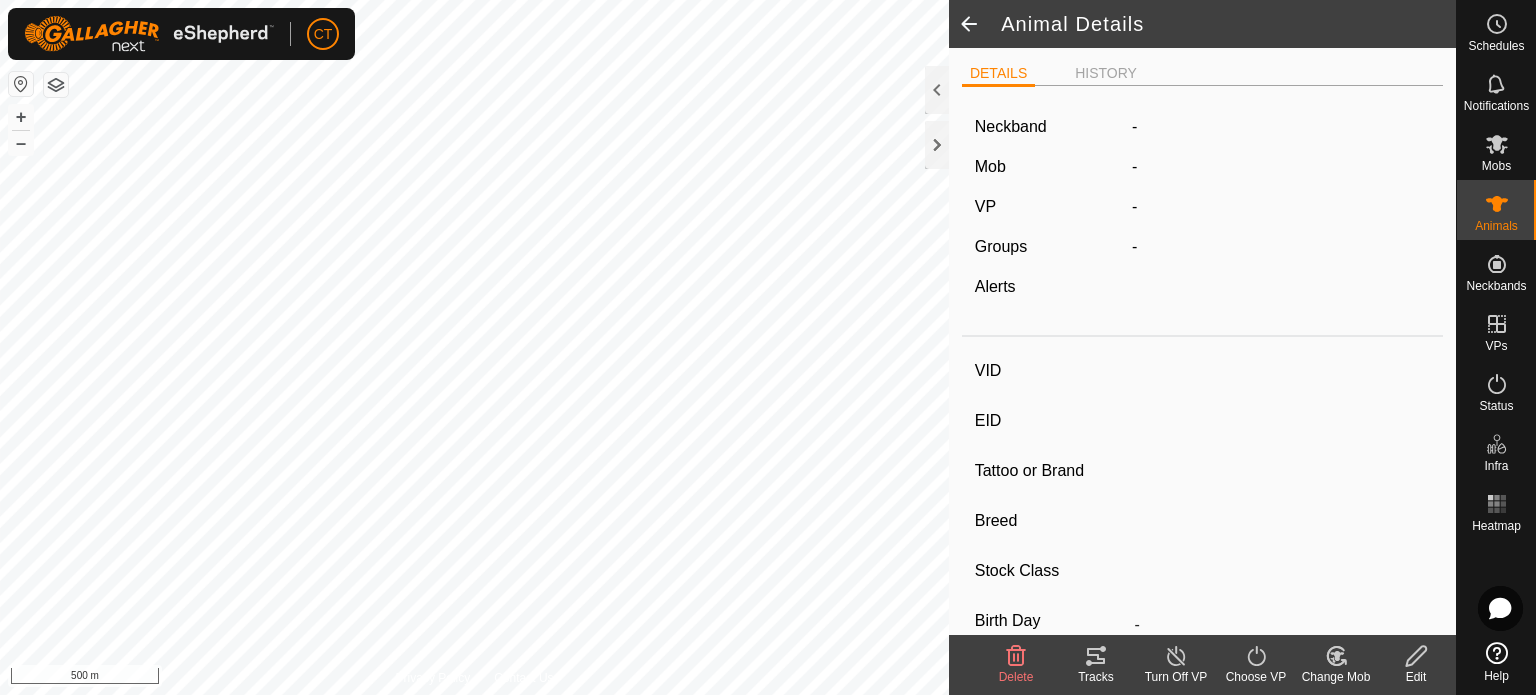 type on "F24" 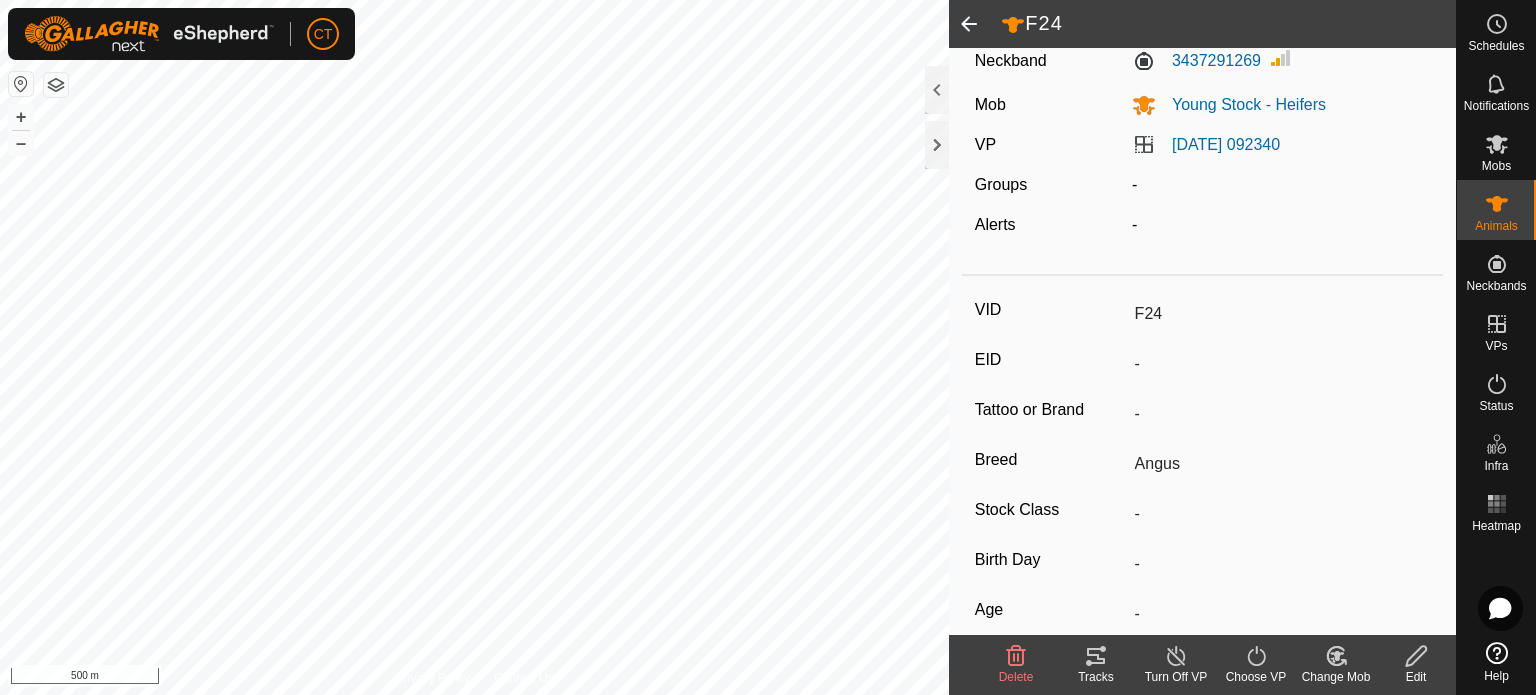 scroll, scrollTop: 284, scrollLeft: 0, axis: vertical 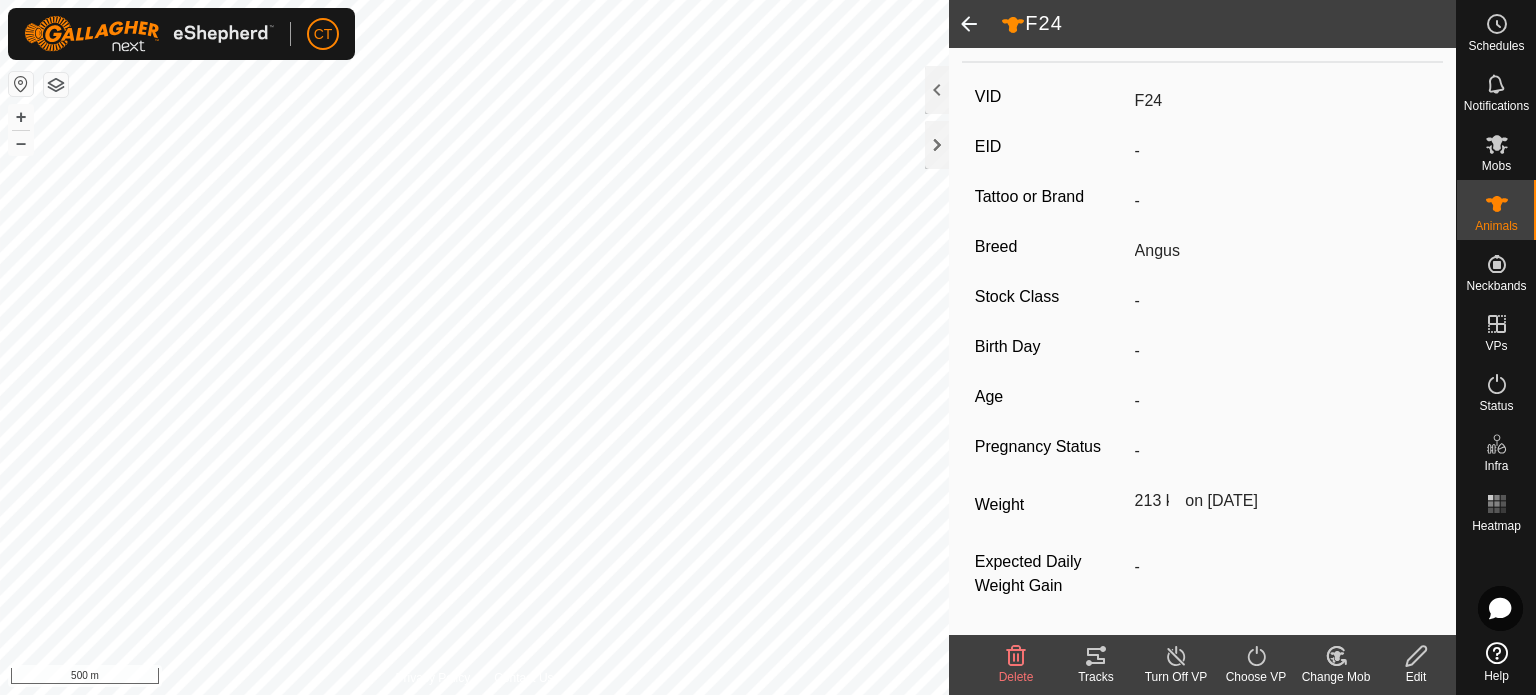 click 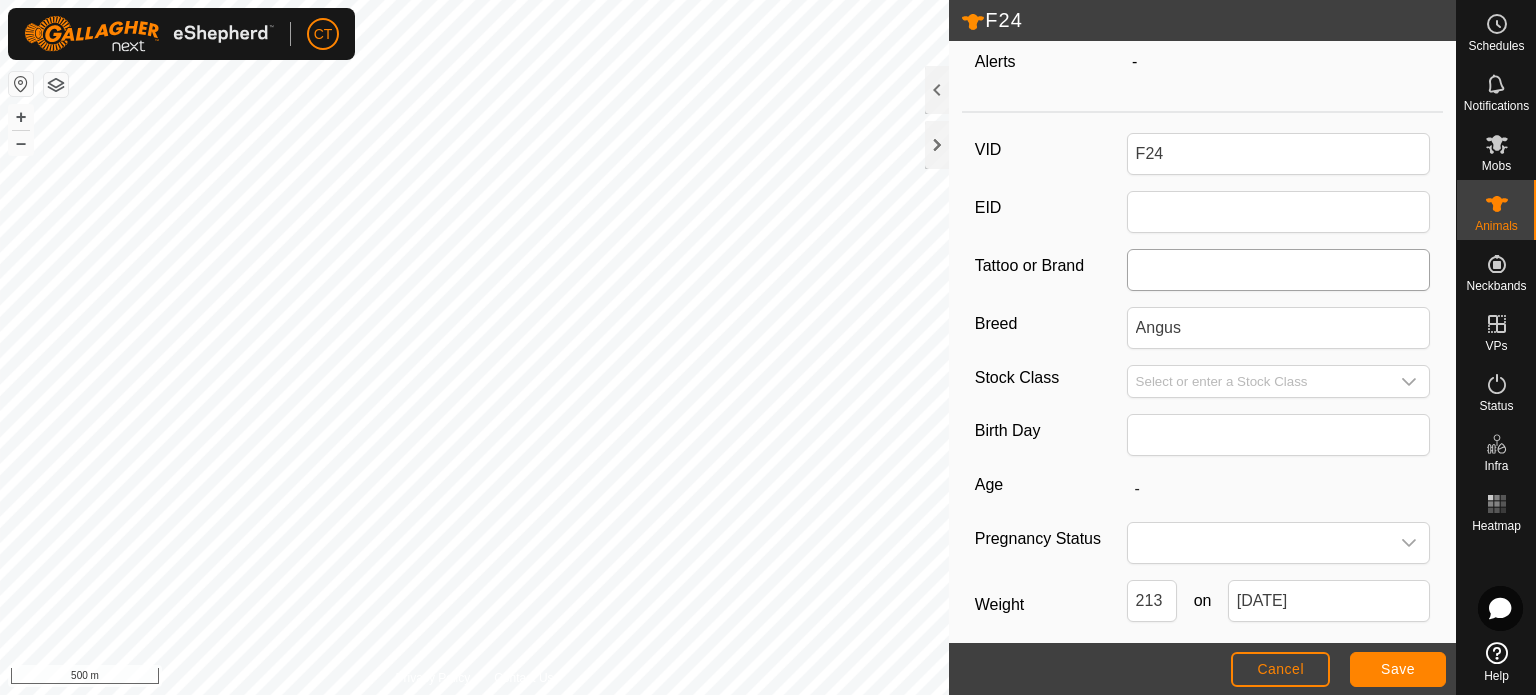scroll, scrollTop: 331, scrollLeft: 0, axis: vertical 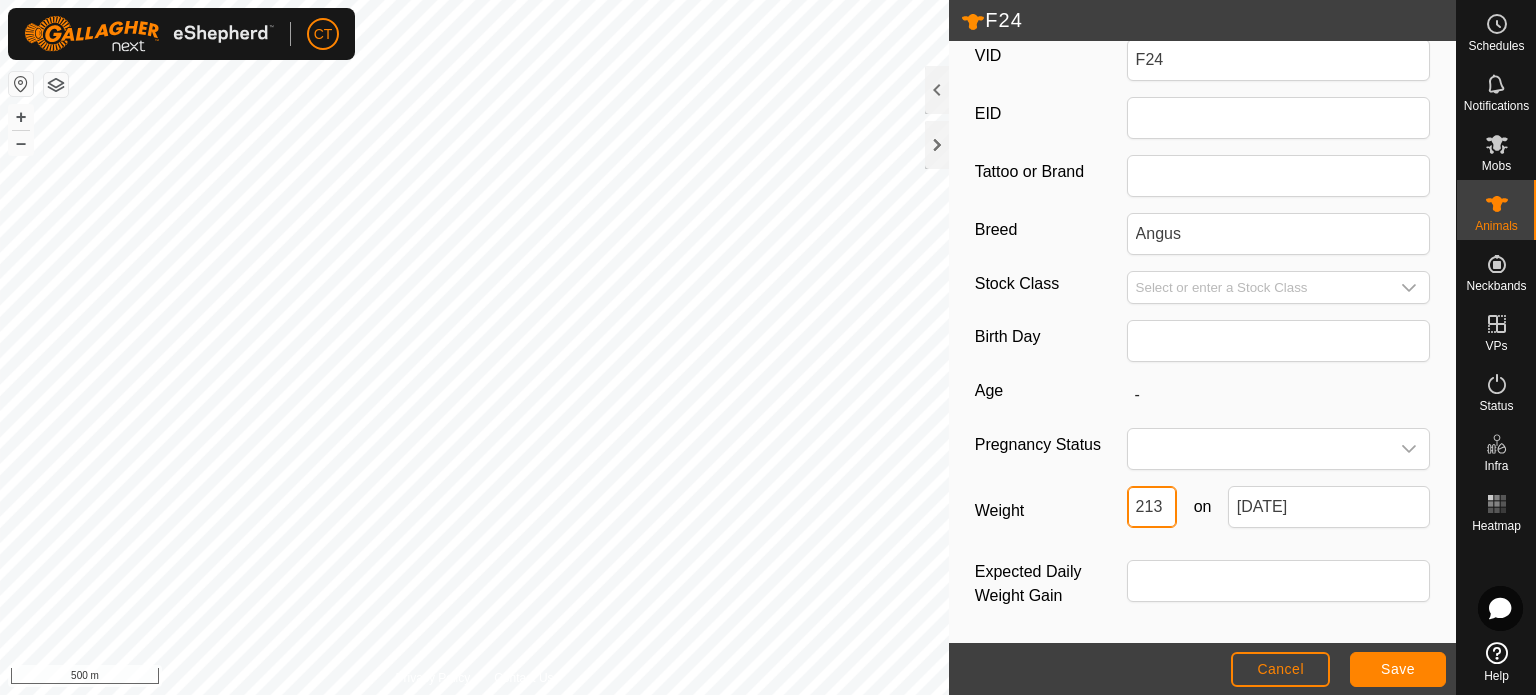 drag, startPoint x: 1159, startPoint y: 505, endPoint x: 1101, endPoint y: 514, distance: 58.694122 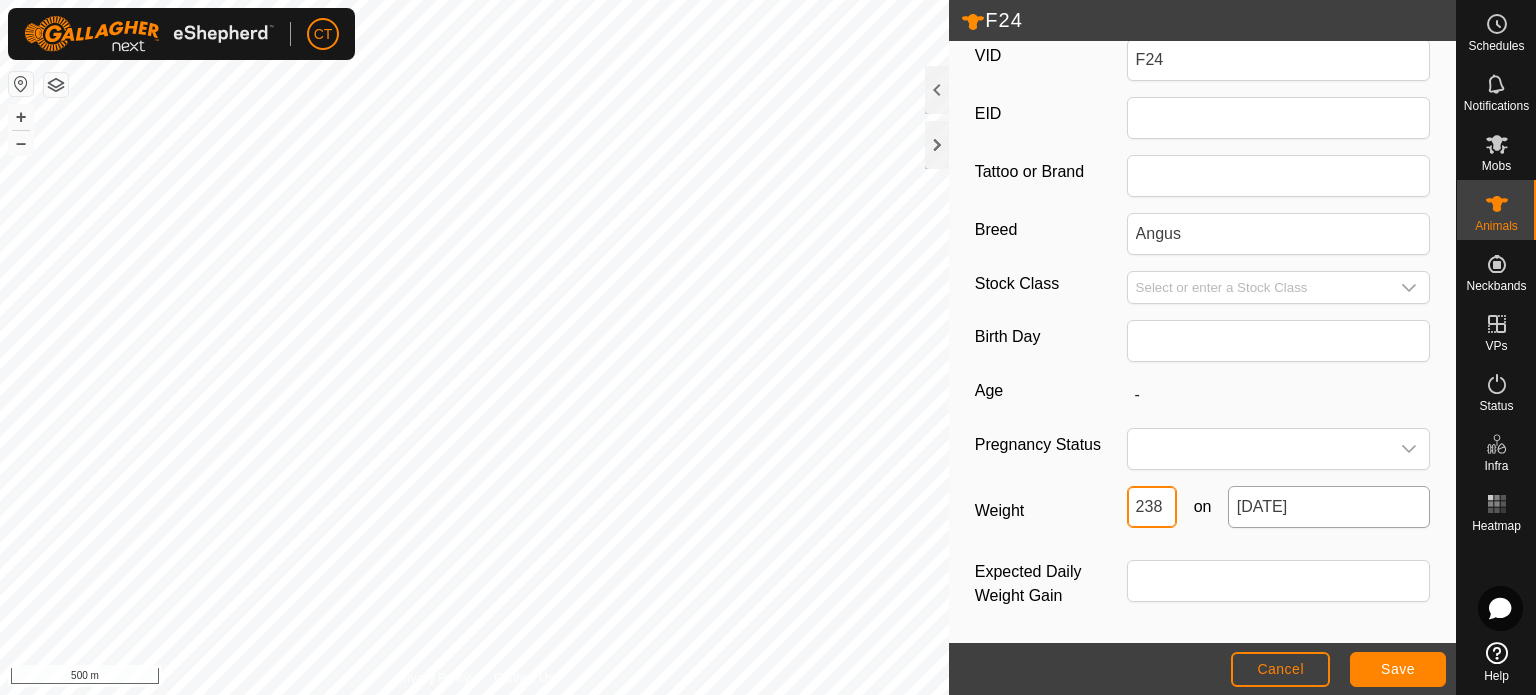 type on "238" 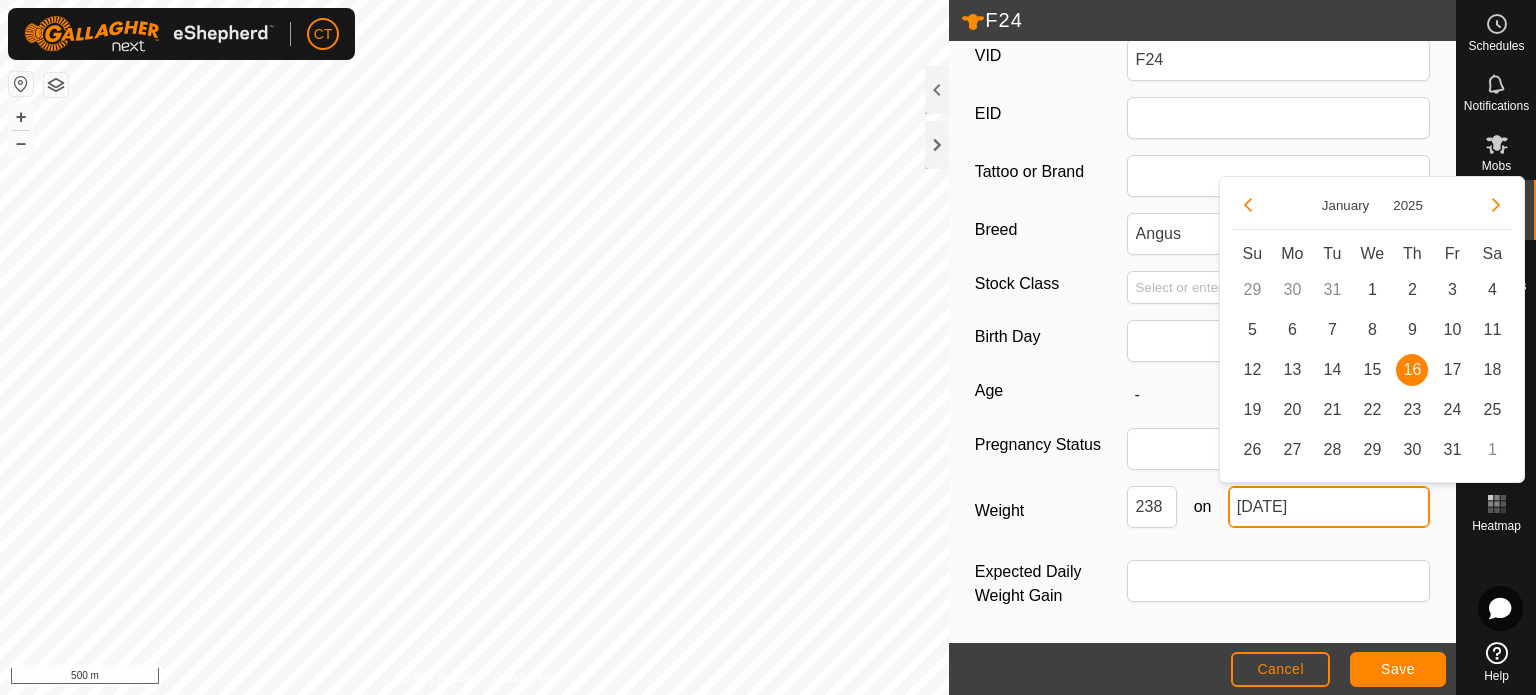 drag, startPoint x: 1348, startPoint y: 498, endPoint x: 1189, endPoint y: 513, distance: 159.70598 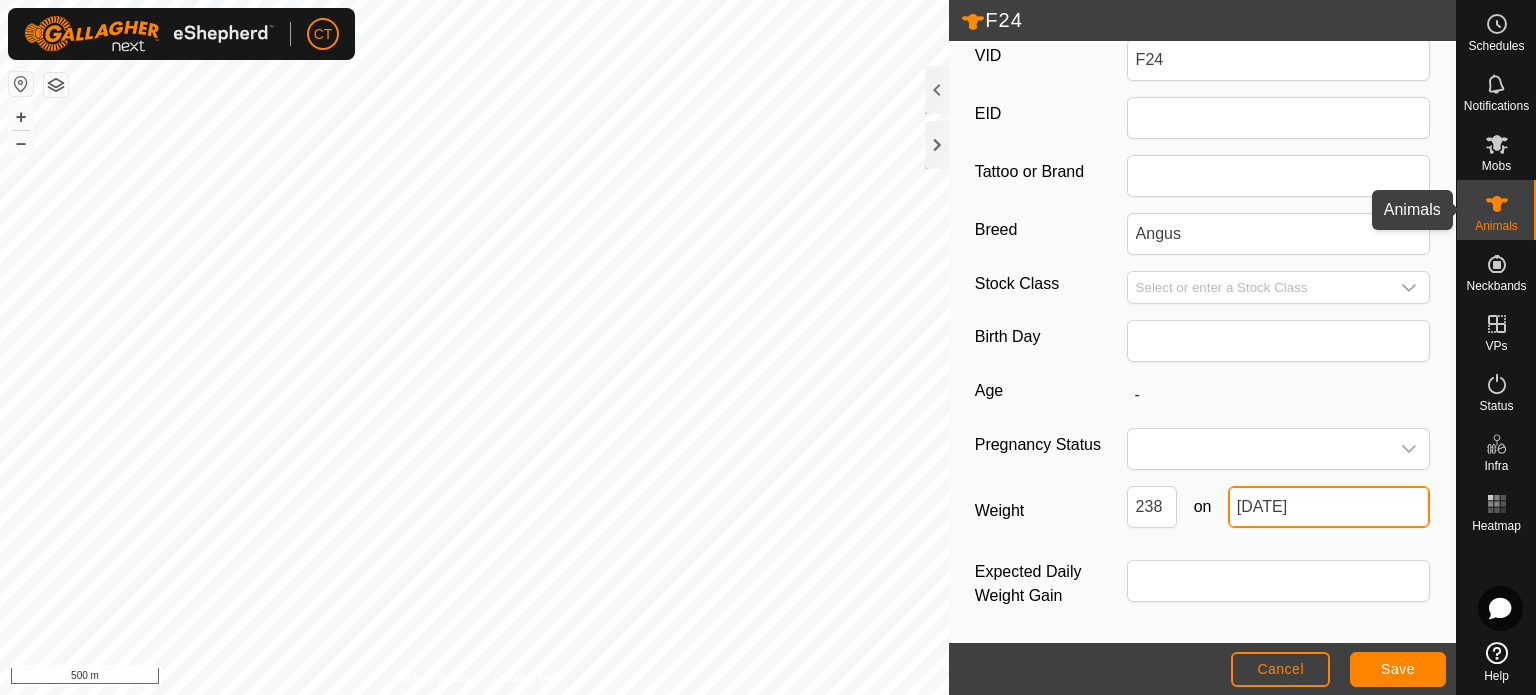 type on "[DATE]" 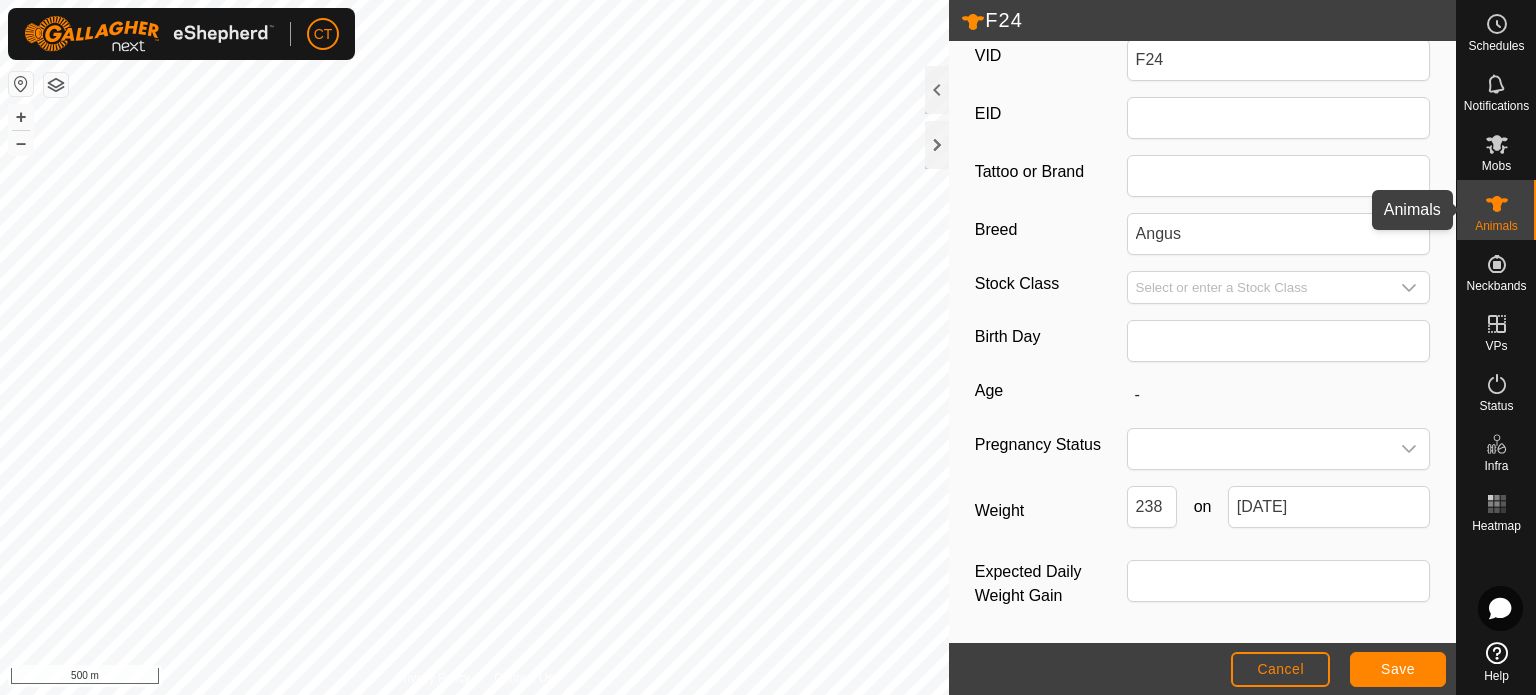 type 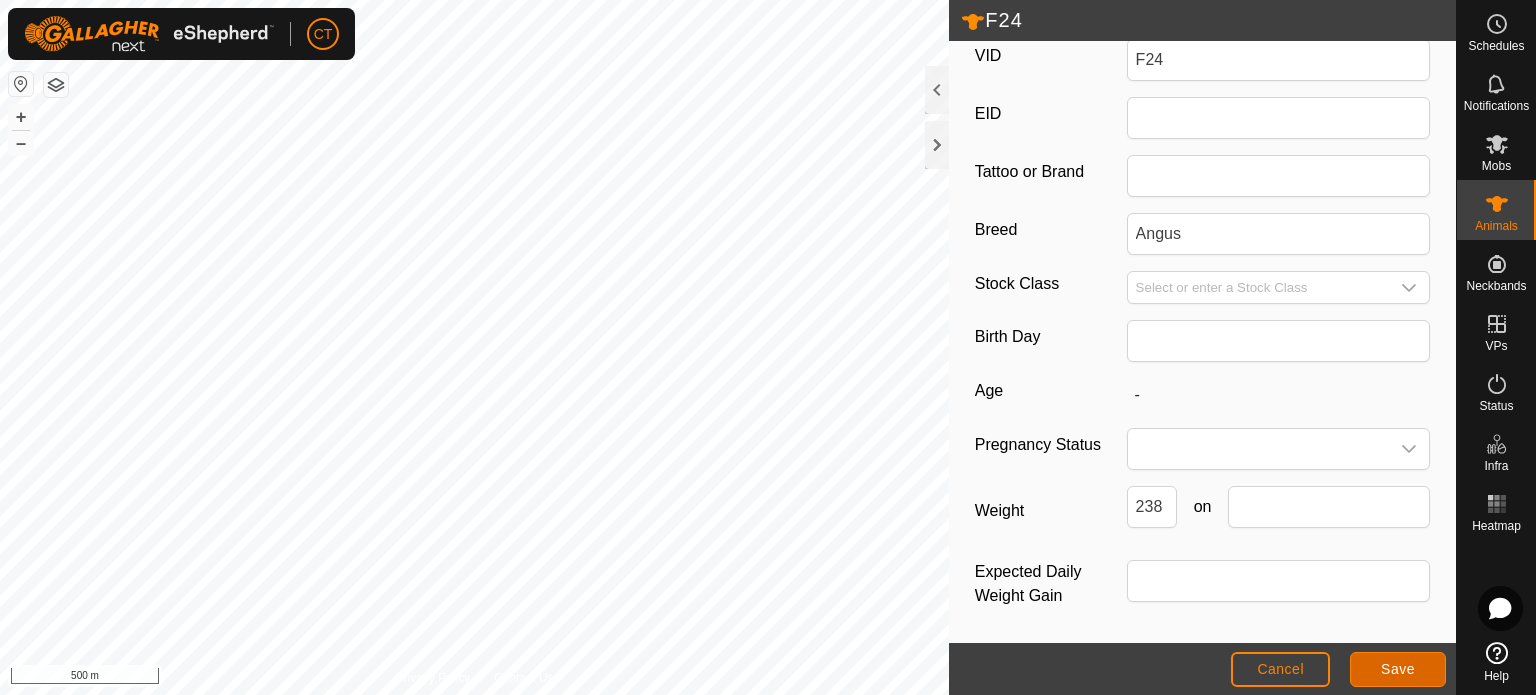 click on "Save" 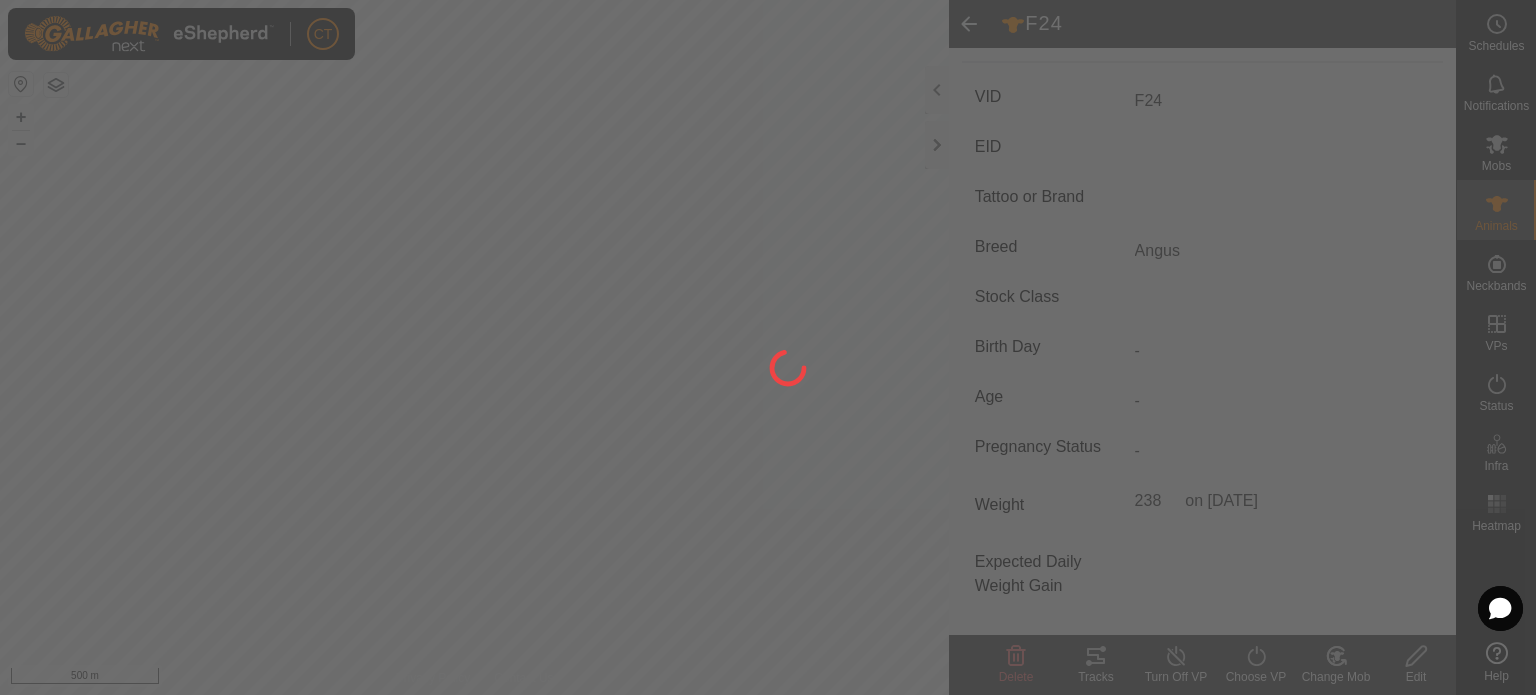type on "-" 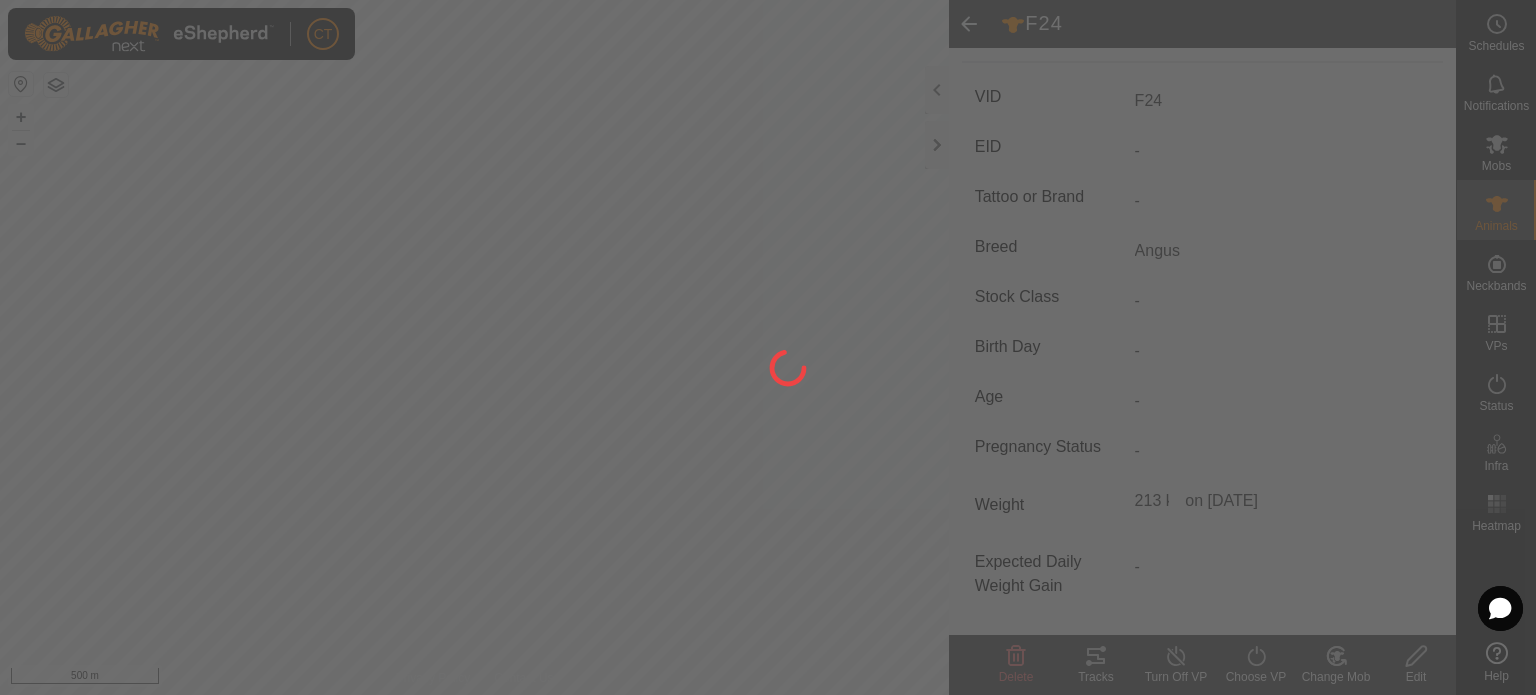 scroll, scrollTop: 284, scrollLeft: 0, axis: vertical 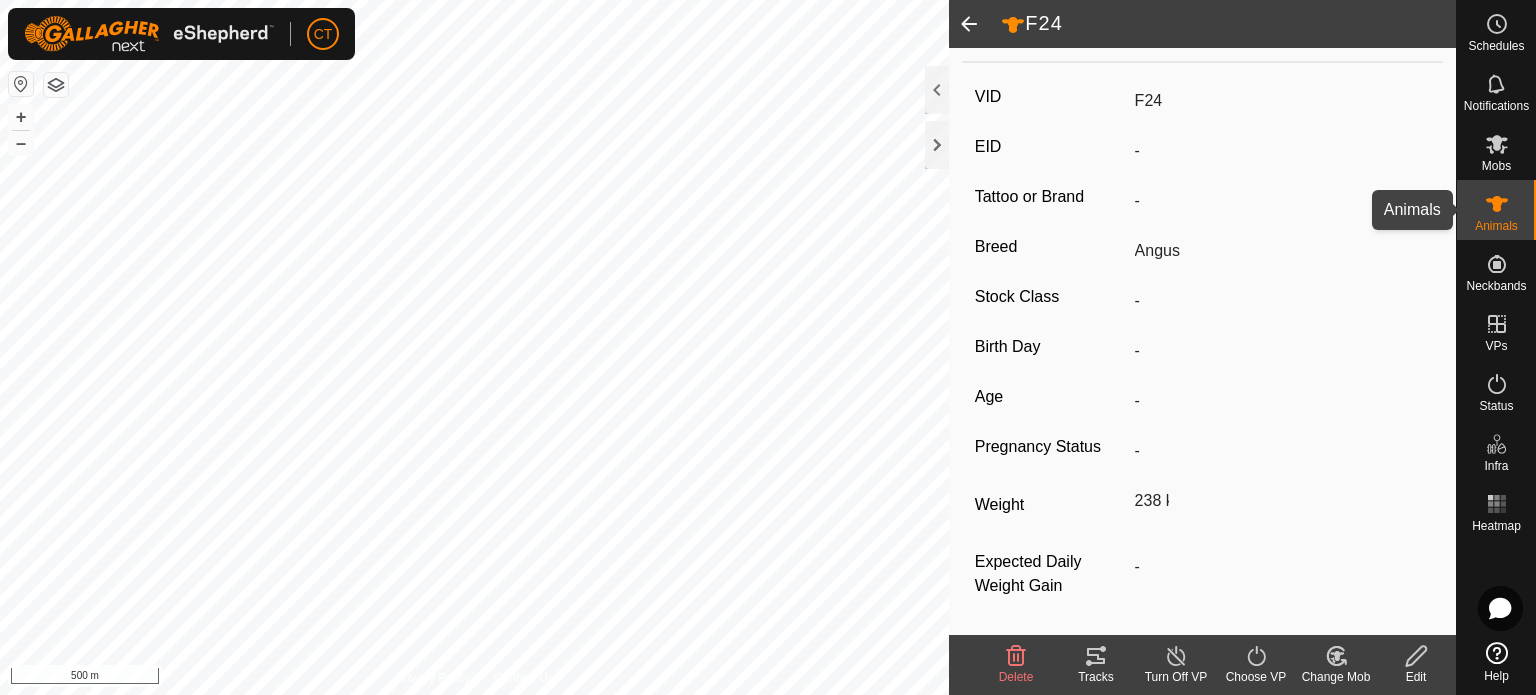 click 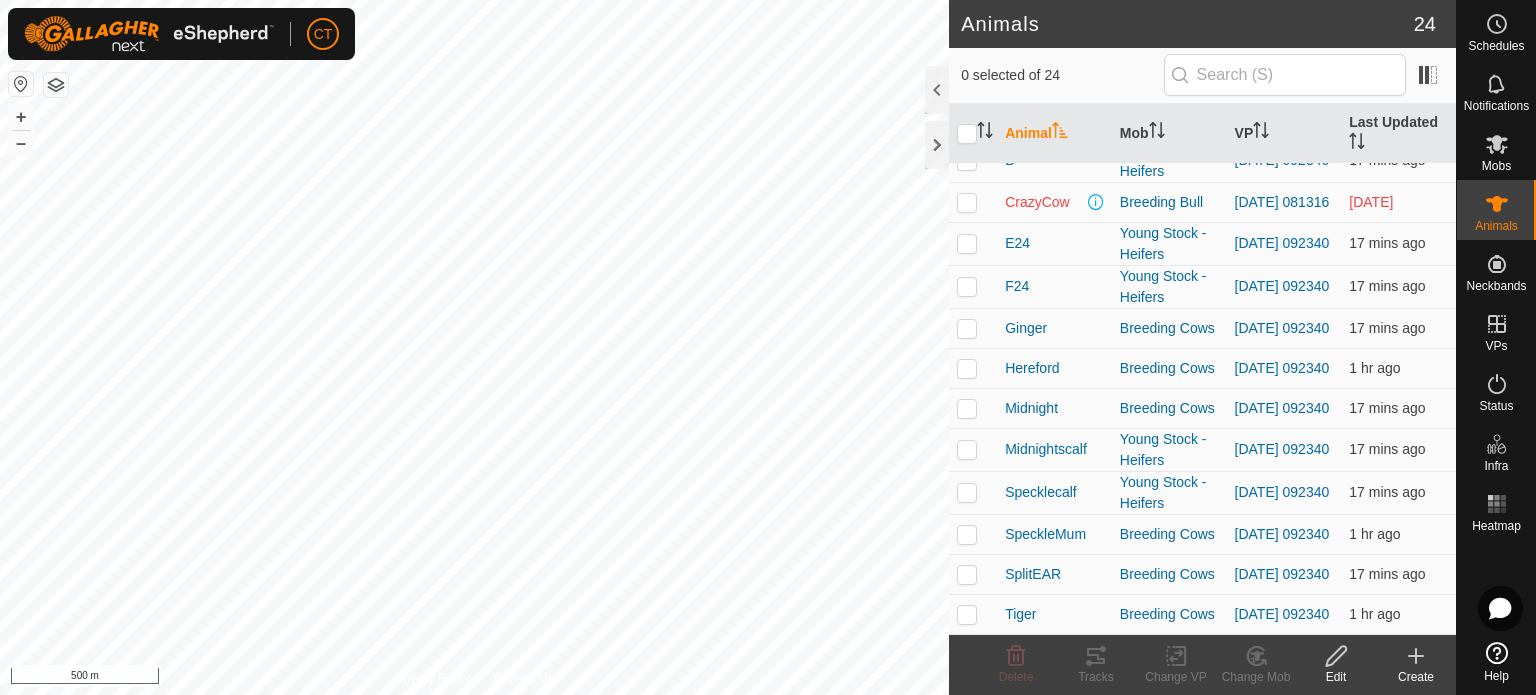 scroll, scrollTop: 540, scrollLeft: 0, axis: vertical 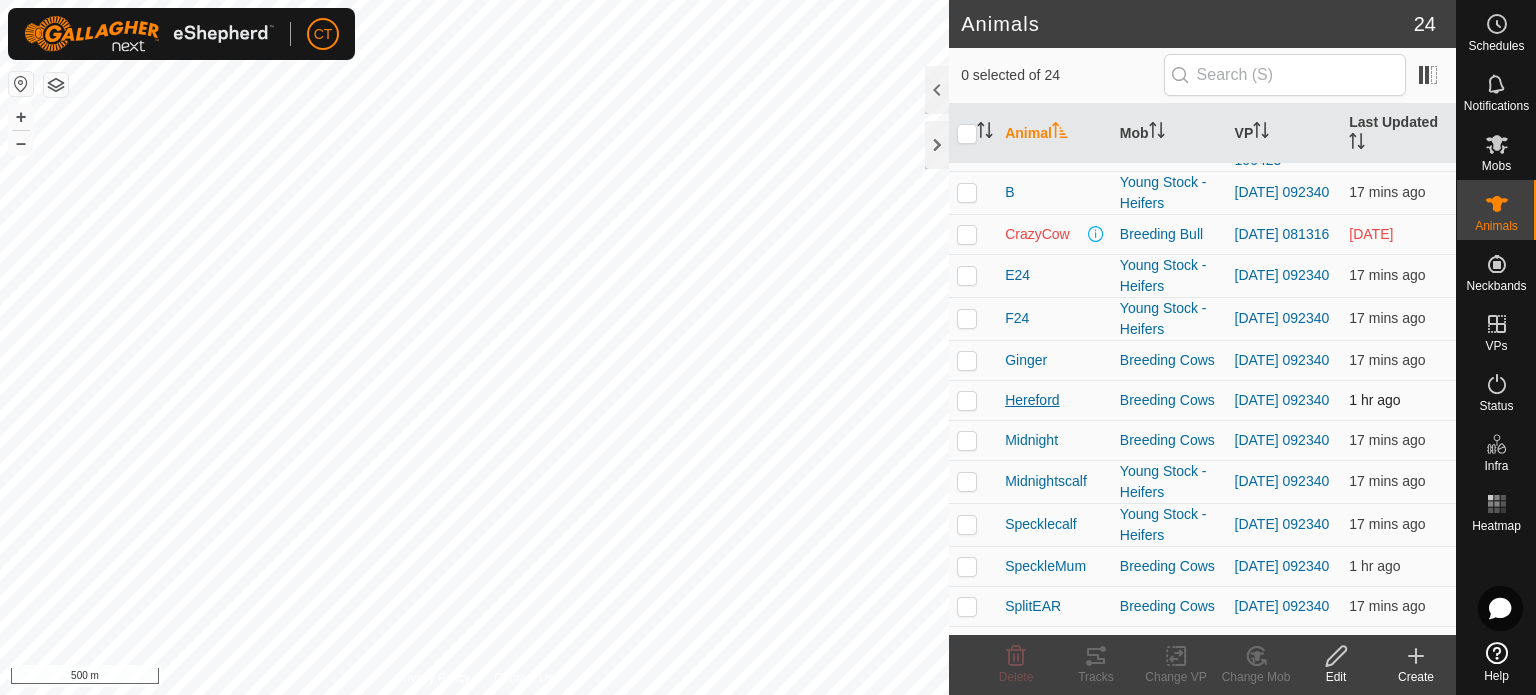 click on "Hereford" at bounding box center [1032, 400] 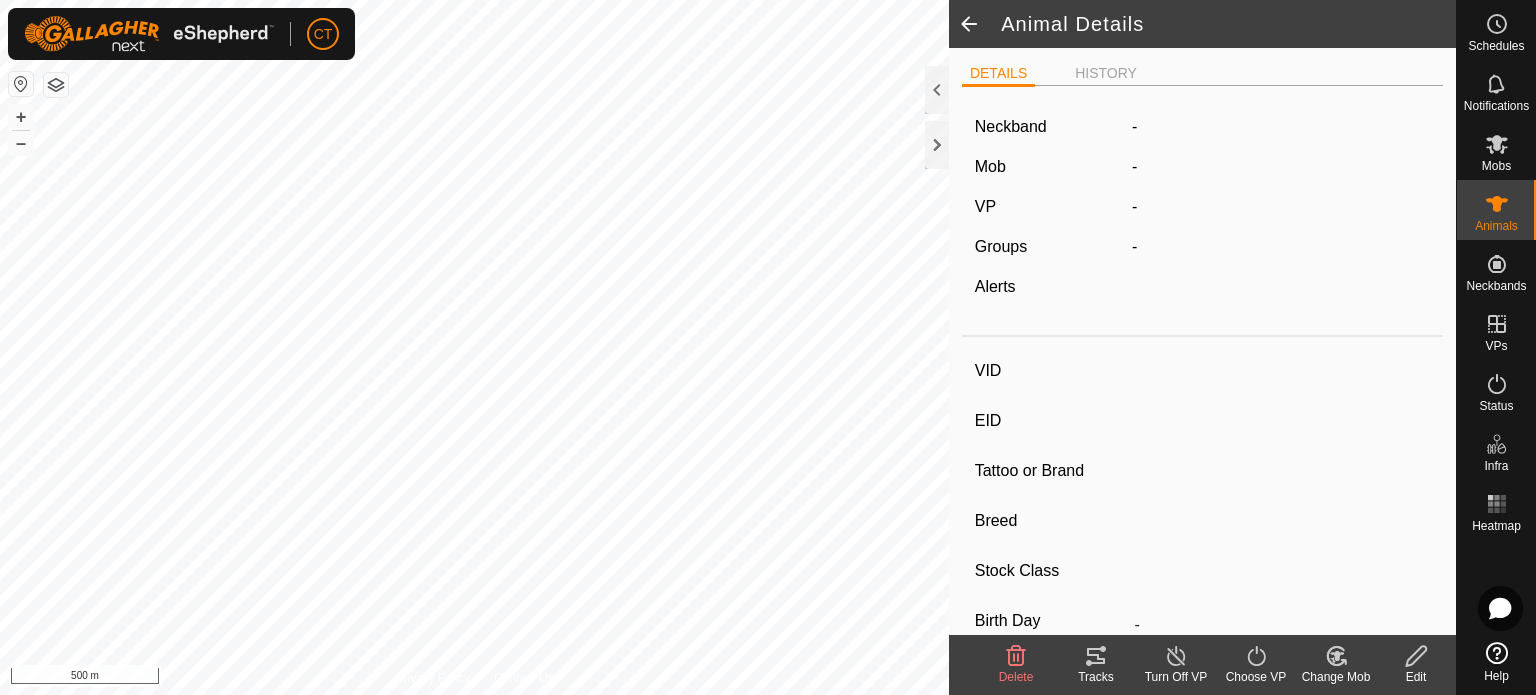 type on "Hereford" 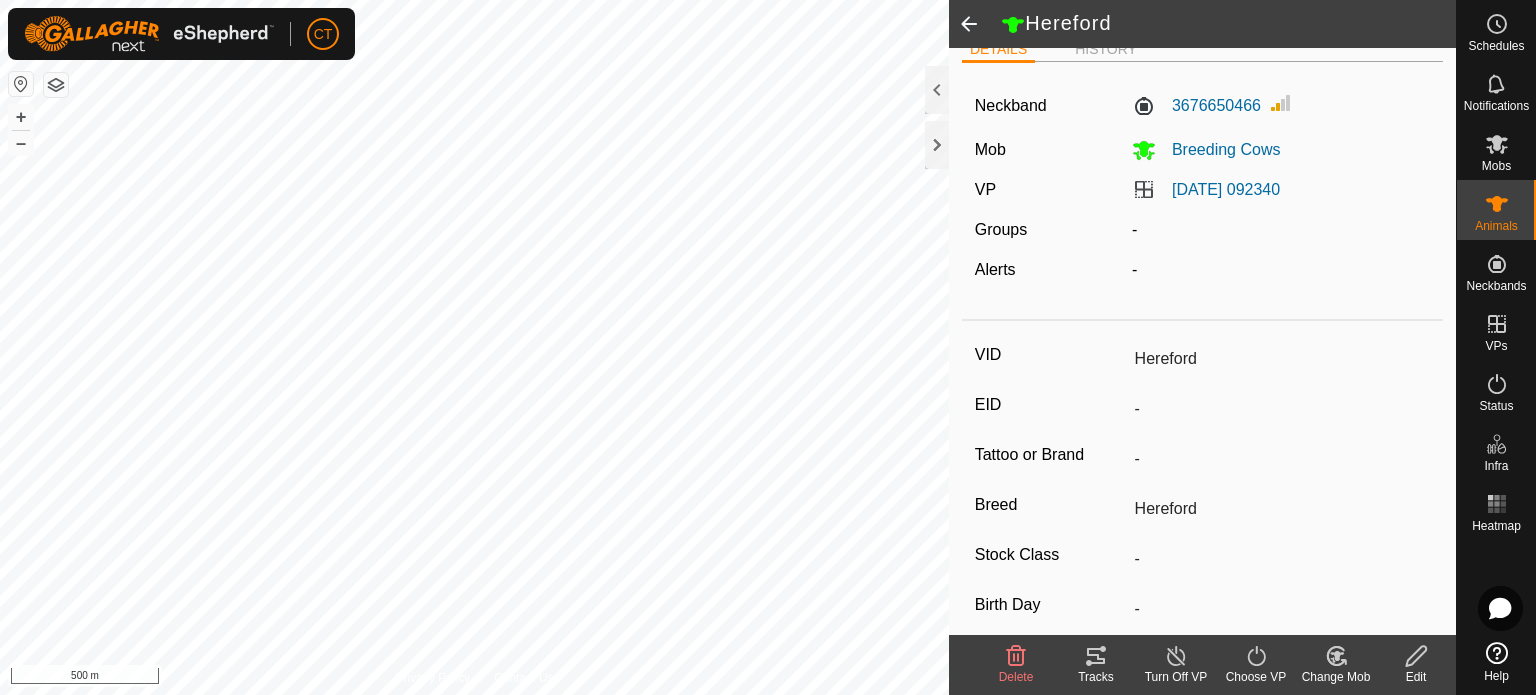 scroll, scrollTop: 0, scrollLeft: 0, axis: both 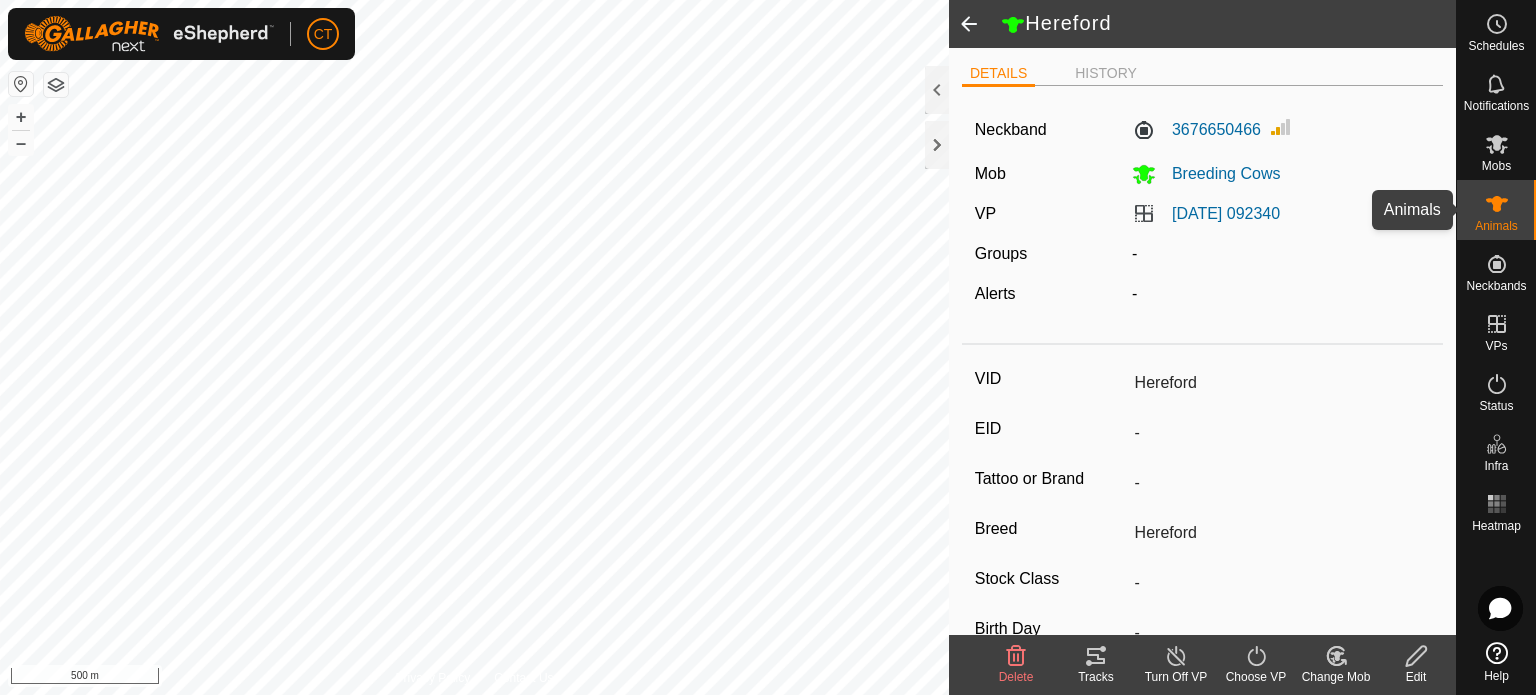 click 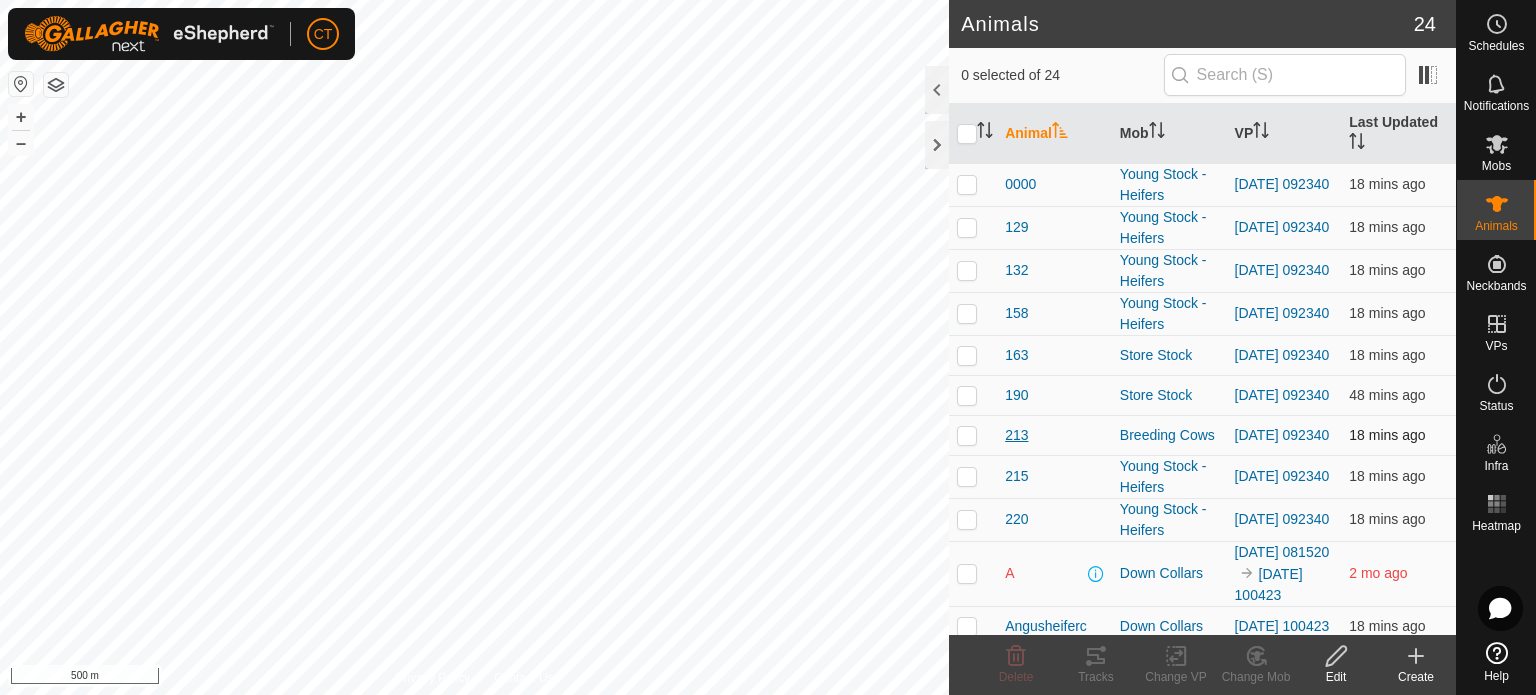 click on "213" at bounding box center [1016, 435] 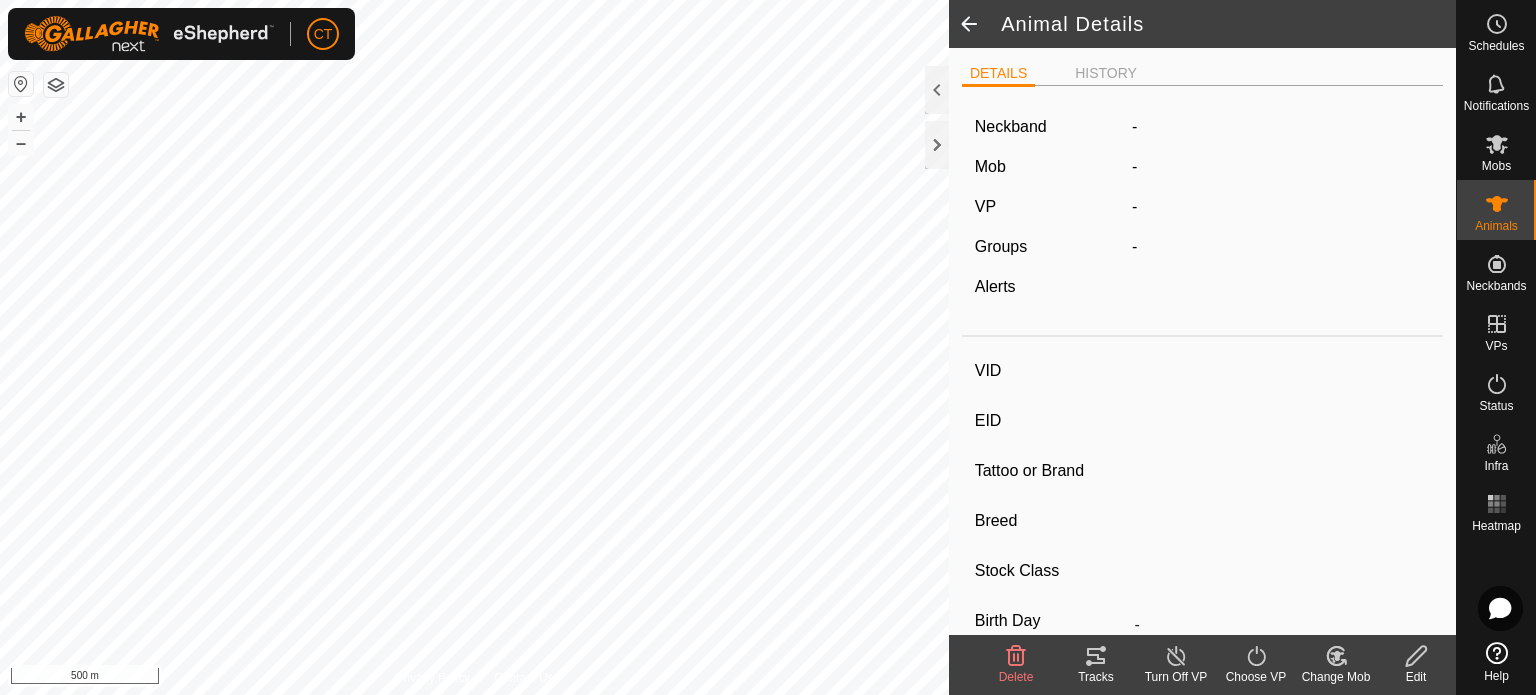 type on "213" 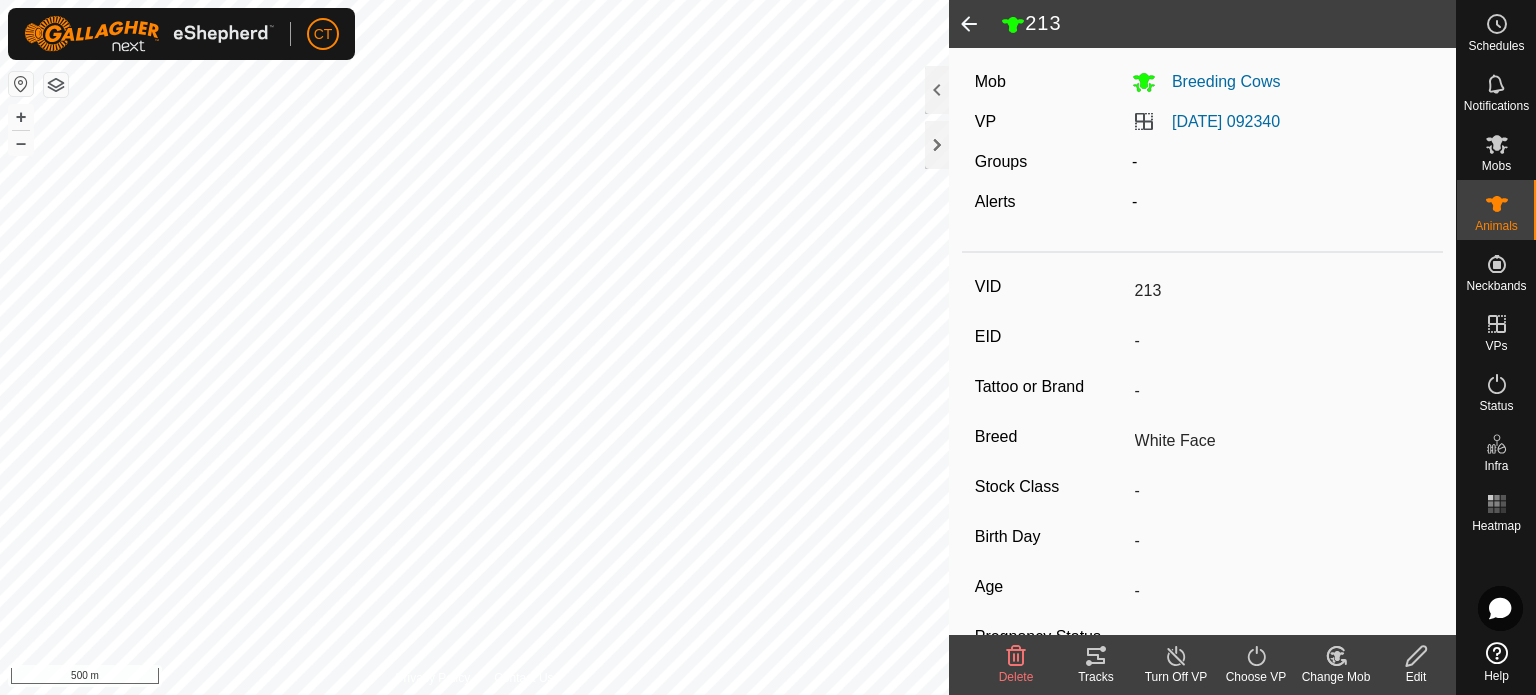 scroll, scrollTop: 84, scrollLeft: 0, axis: vertical 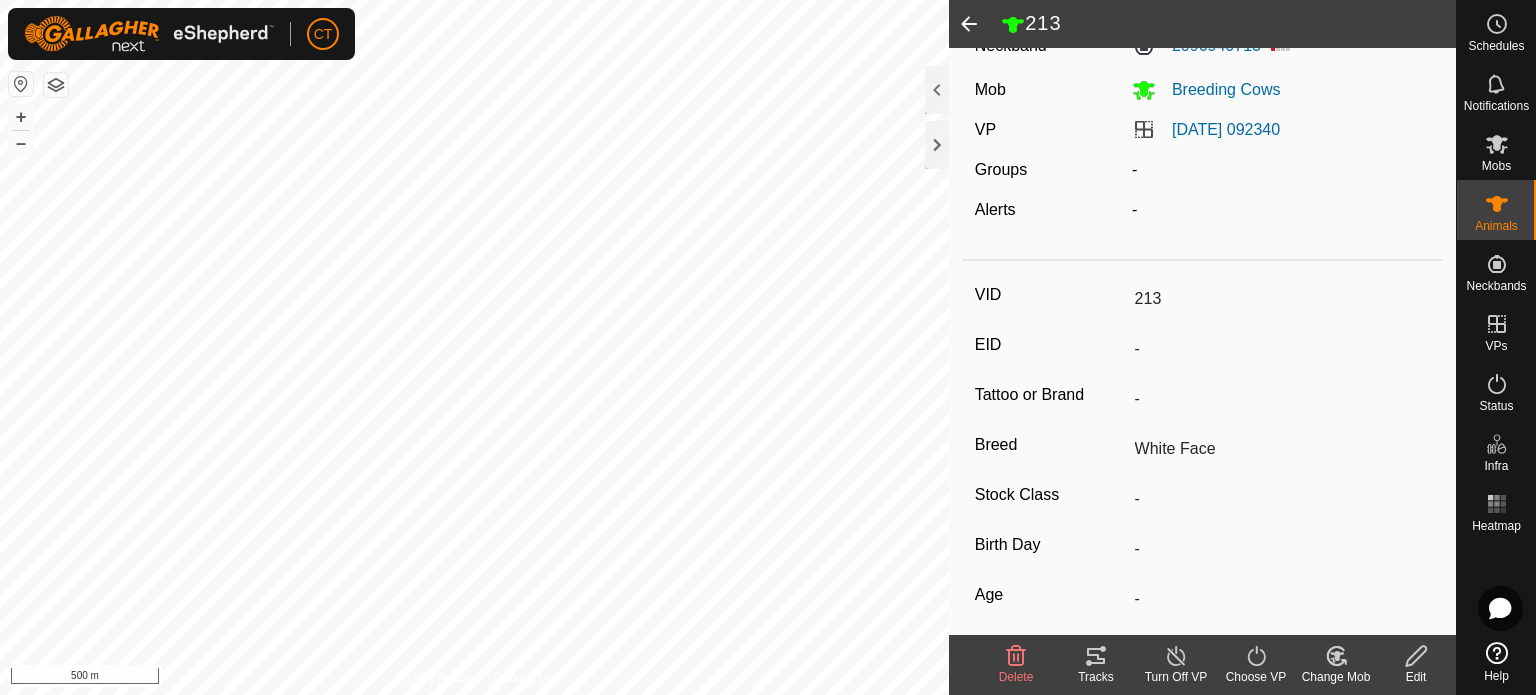 click 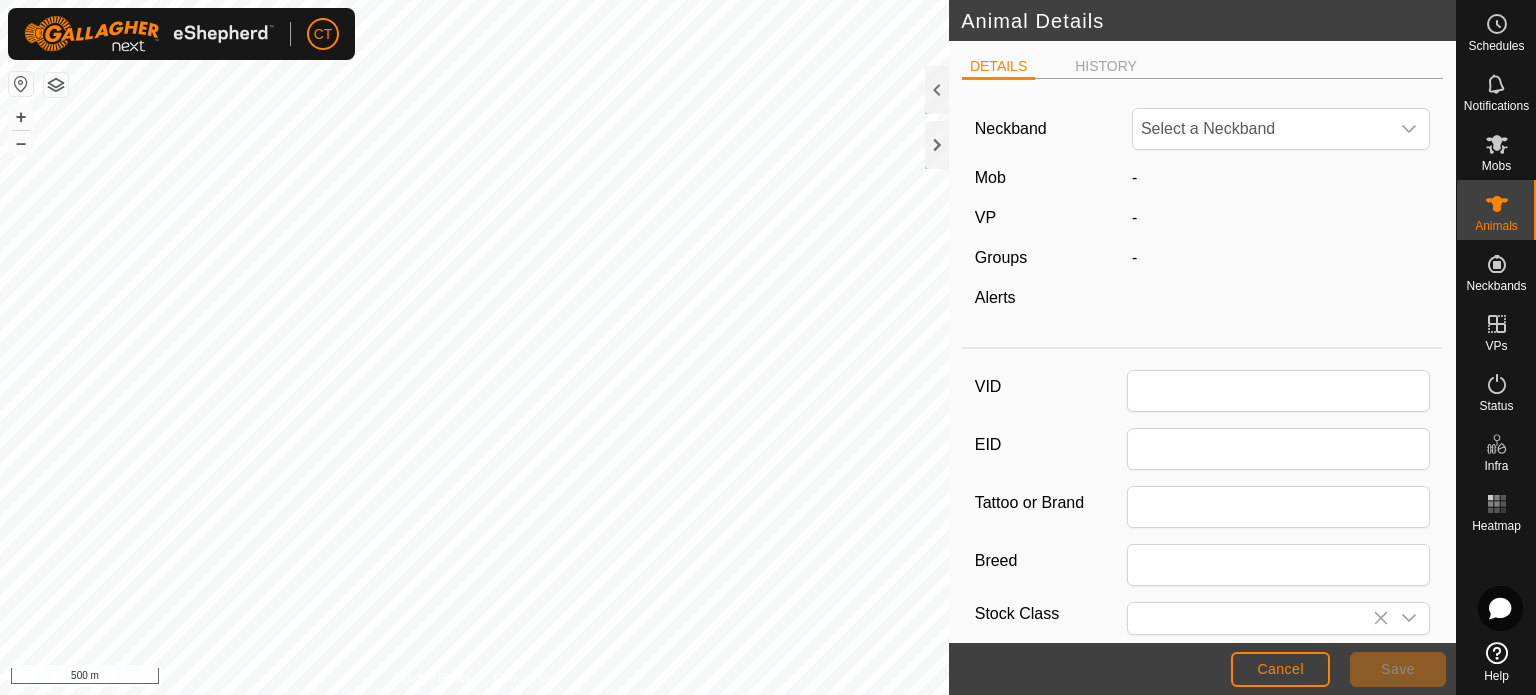 type on "213" 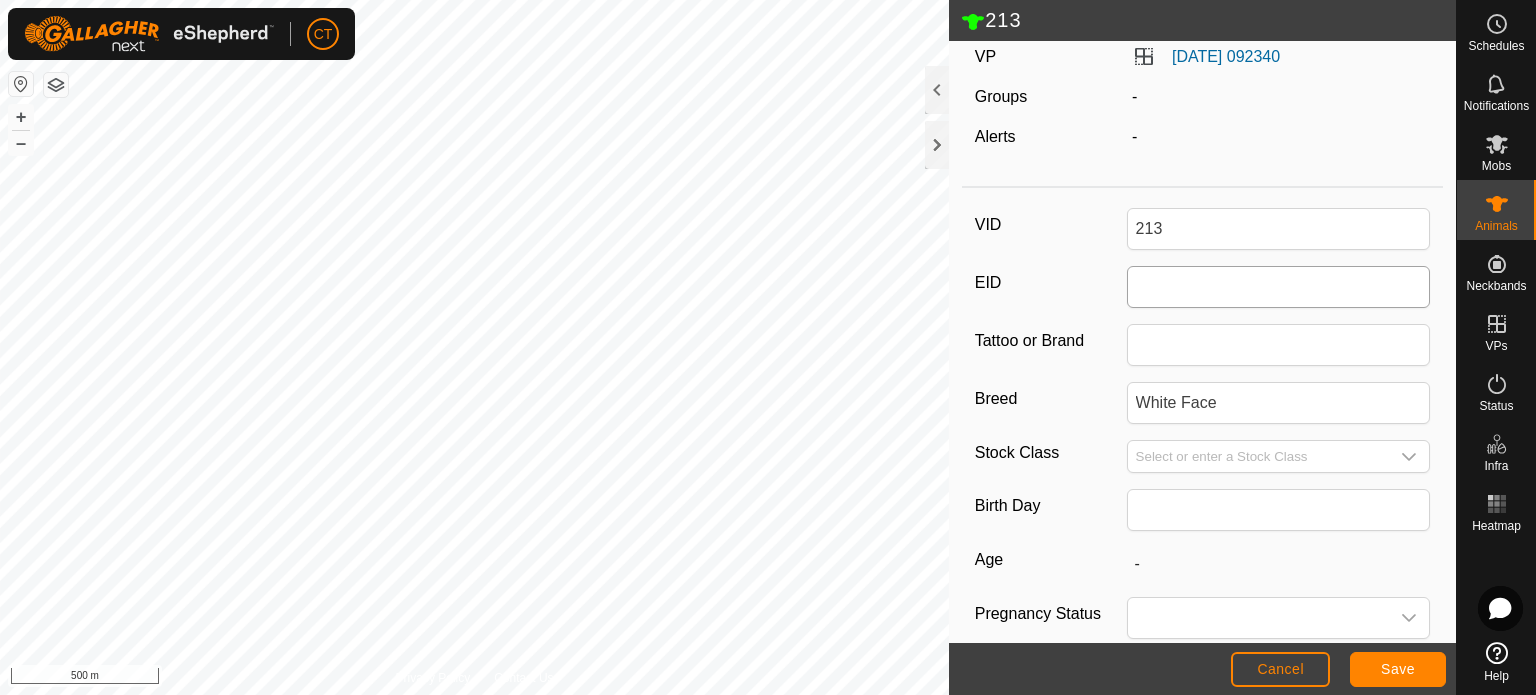 scroll, scrollTop: 331, scrollLeft: 0, axis: vertical 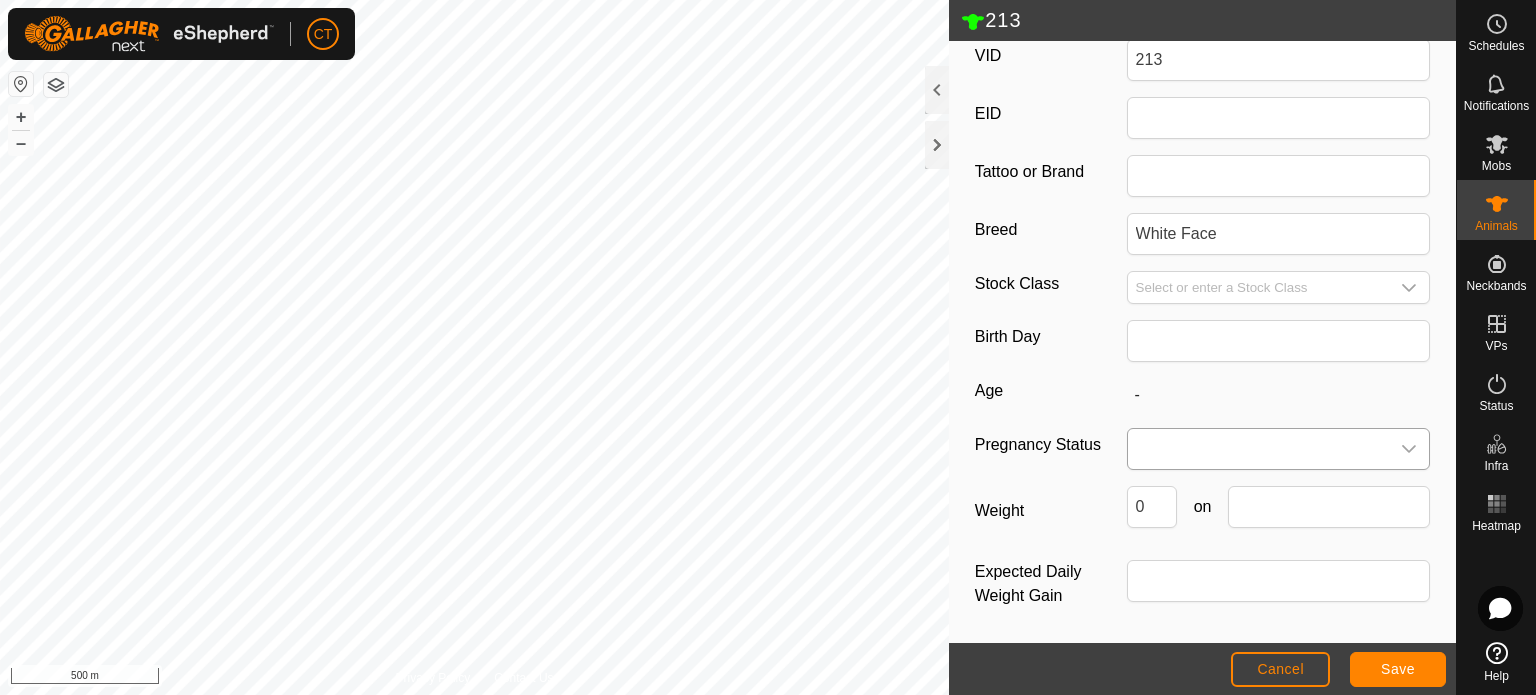 click at bounding box center [1259, 449] 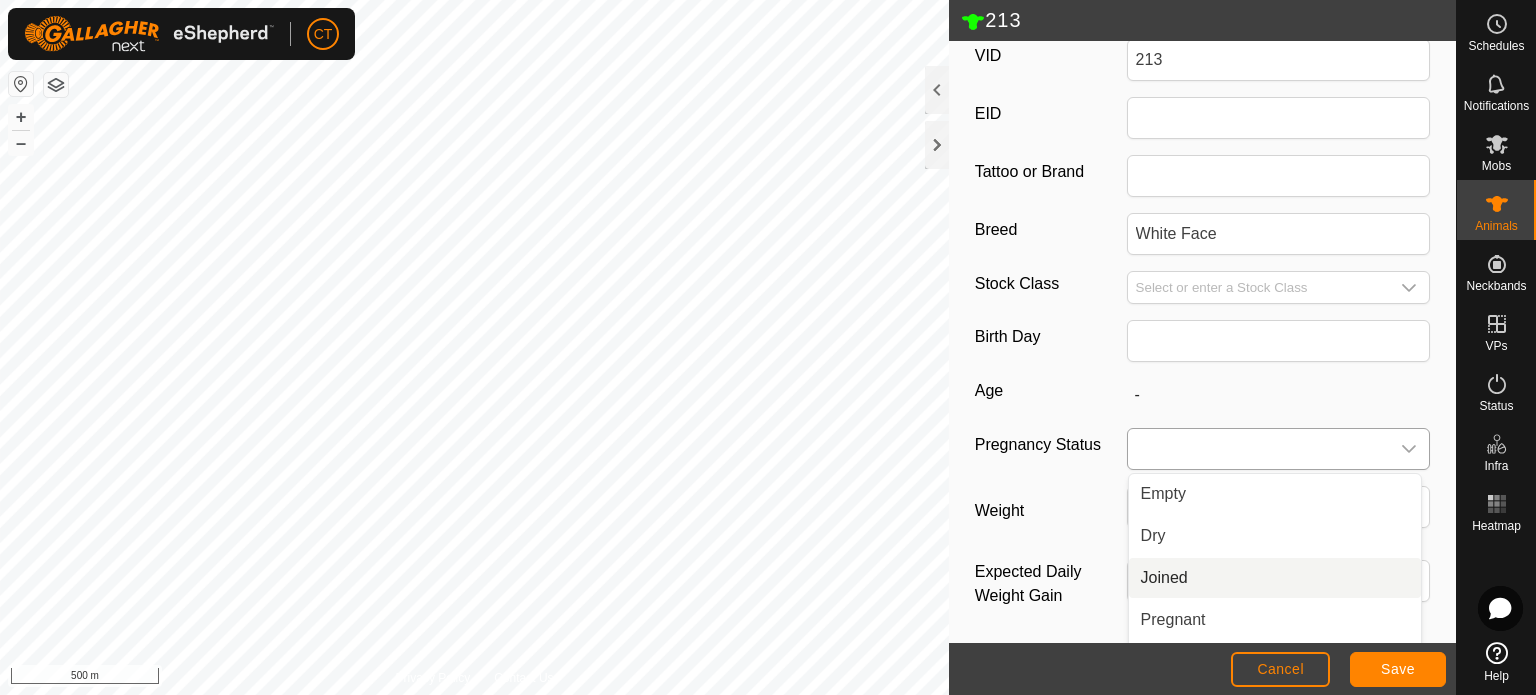 click on "Joined" at bounding box center [1275, 578] 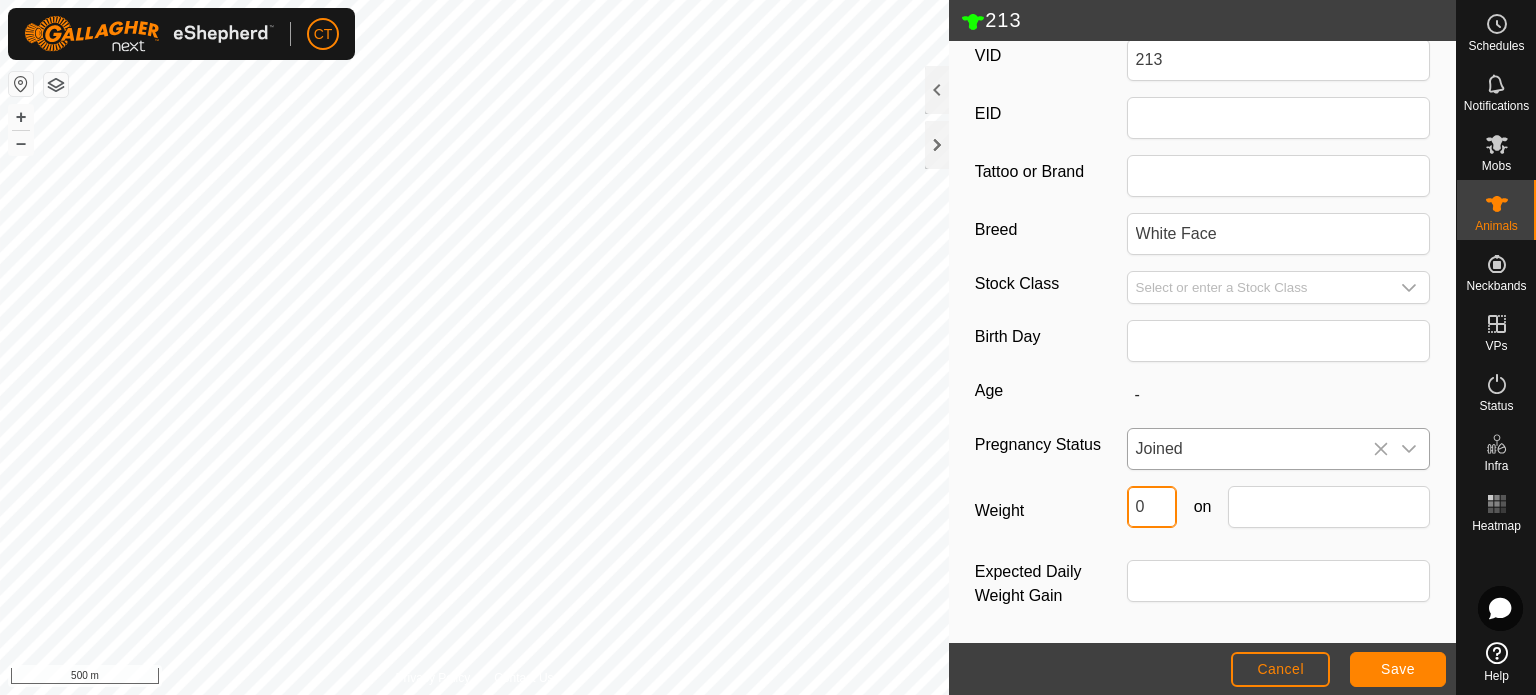 drag, startPoint x: 1162, startPoint y: 503, endPoint x: 1005, endPoint y: 511, distance: 157.20369 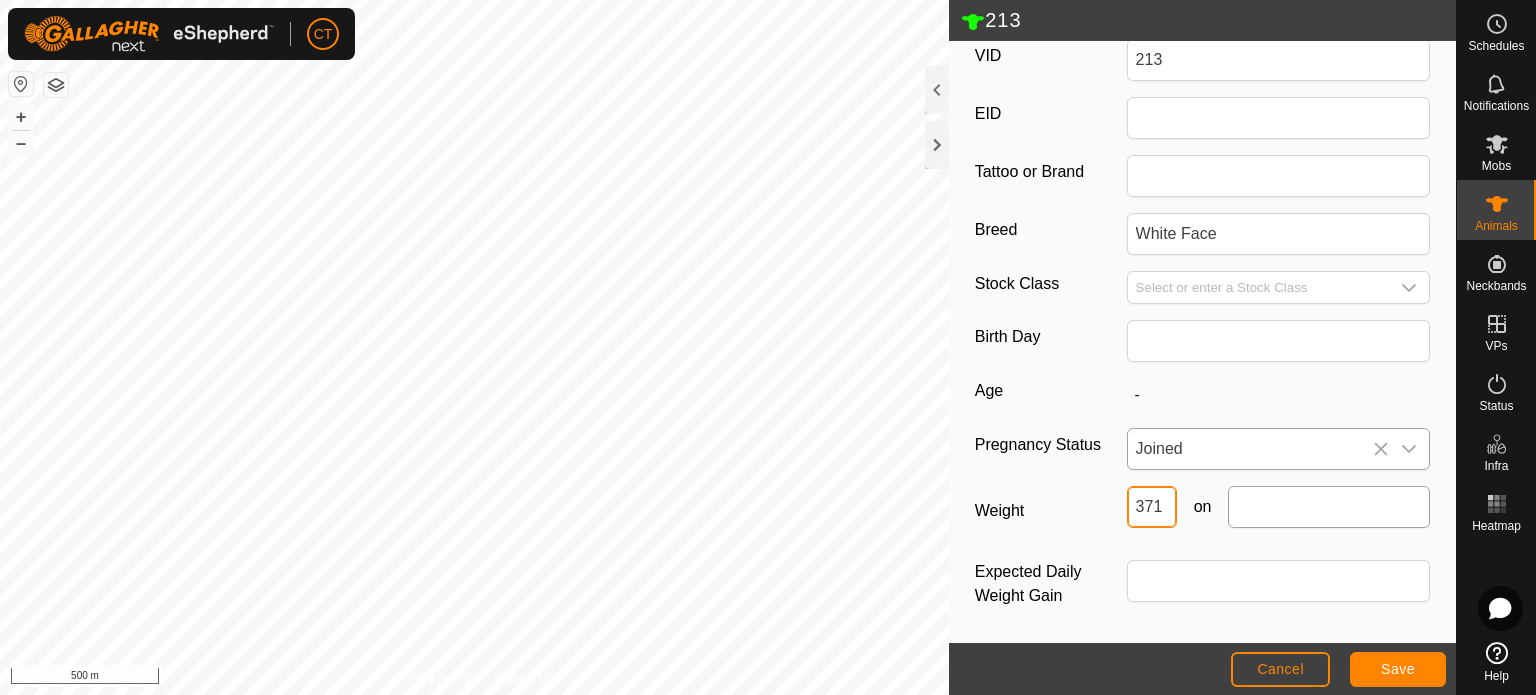 type on "371" 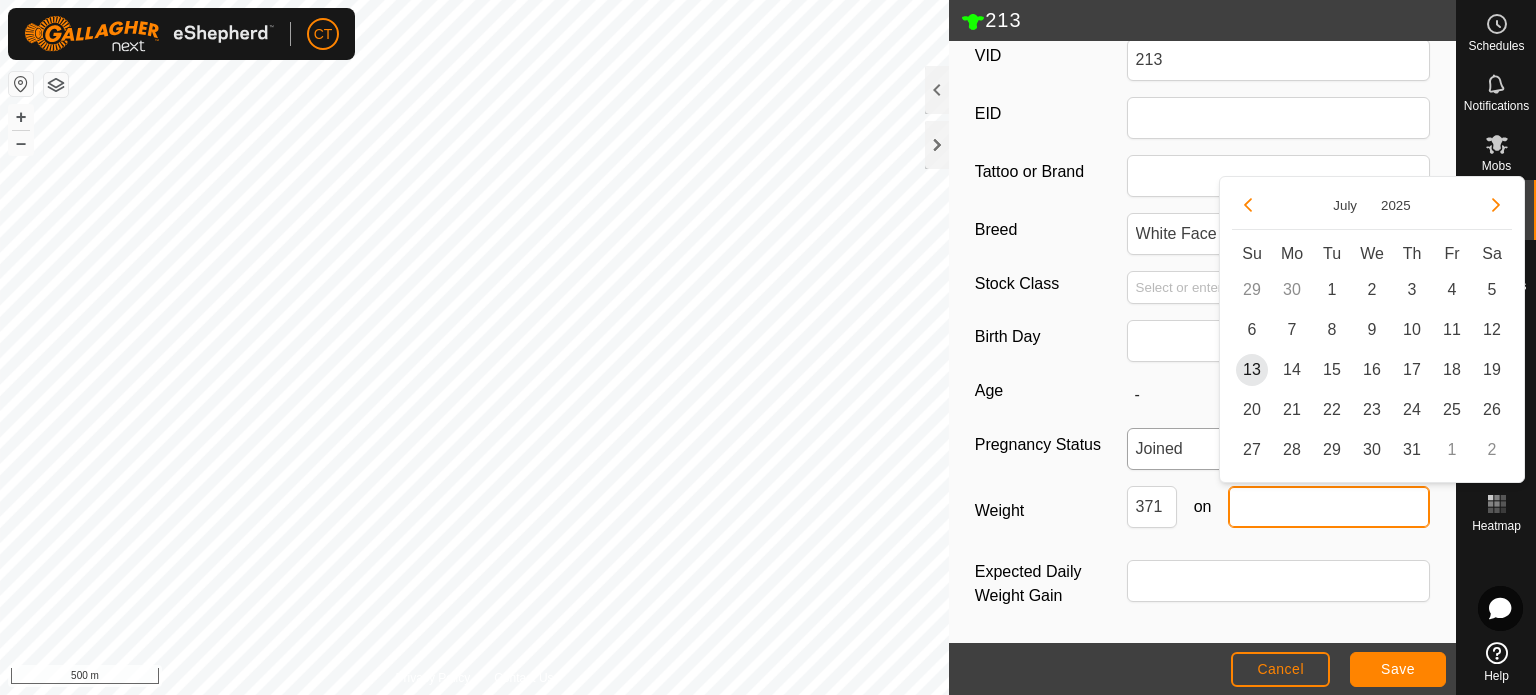 click 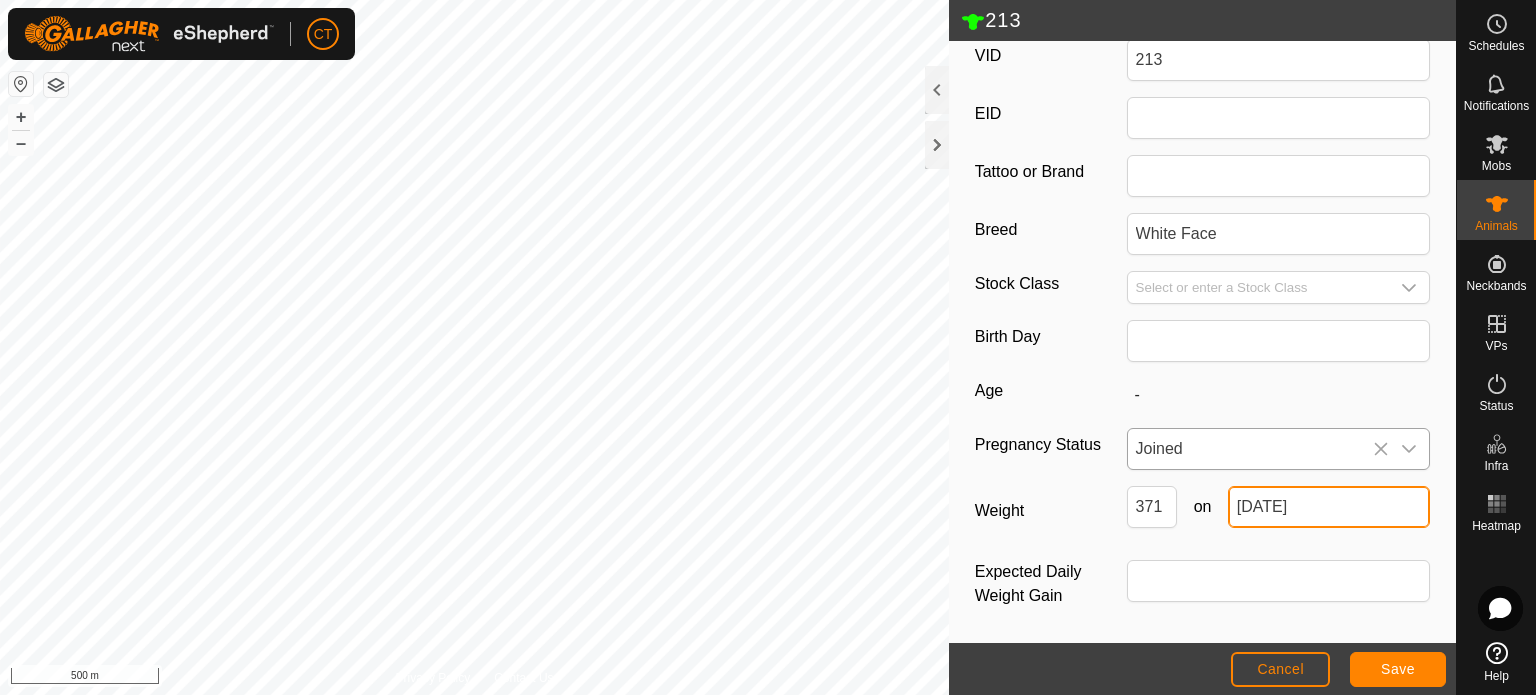 type on "[DATE]" 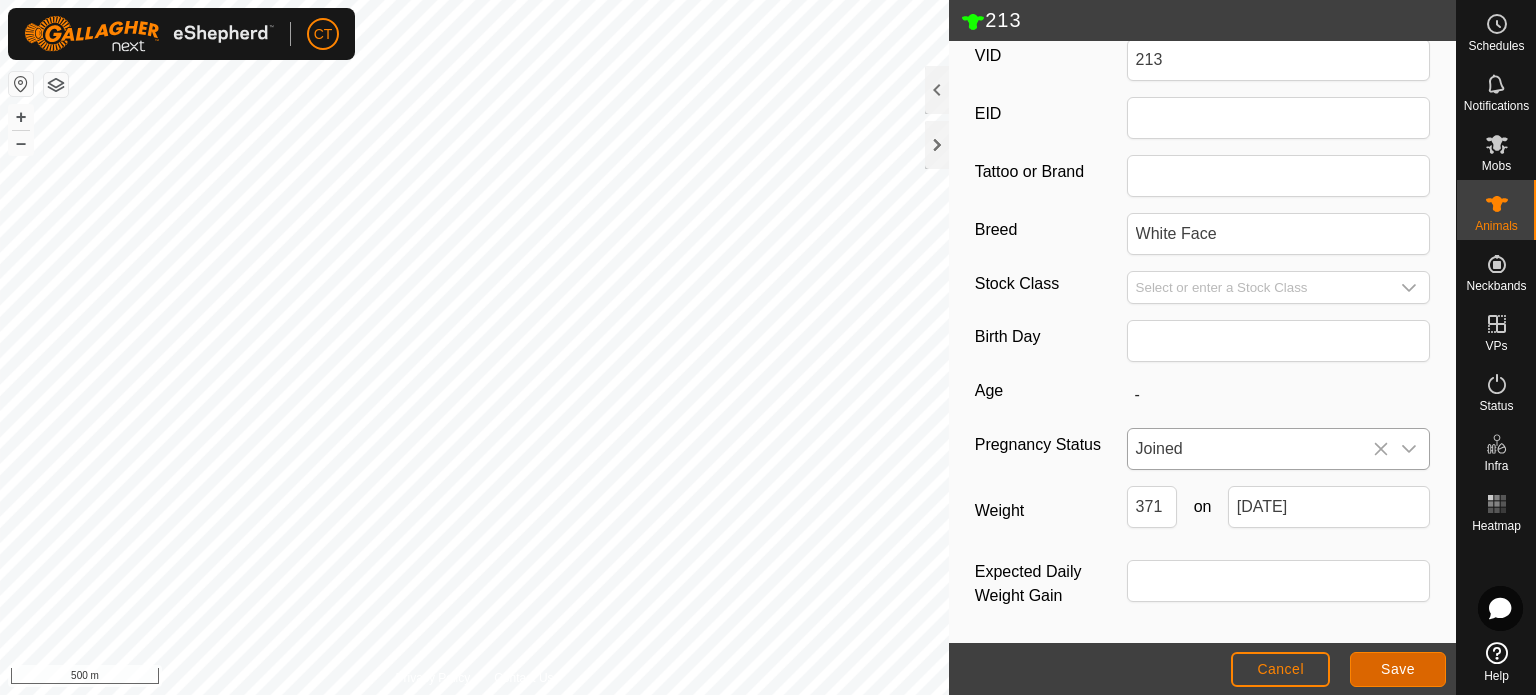 type 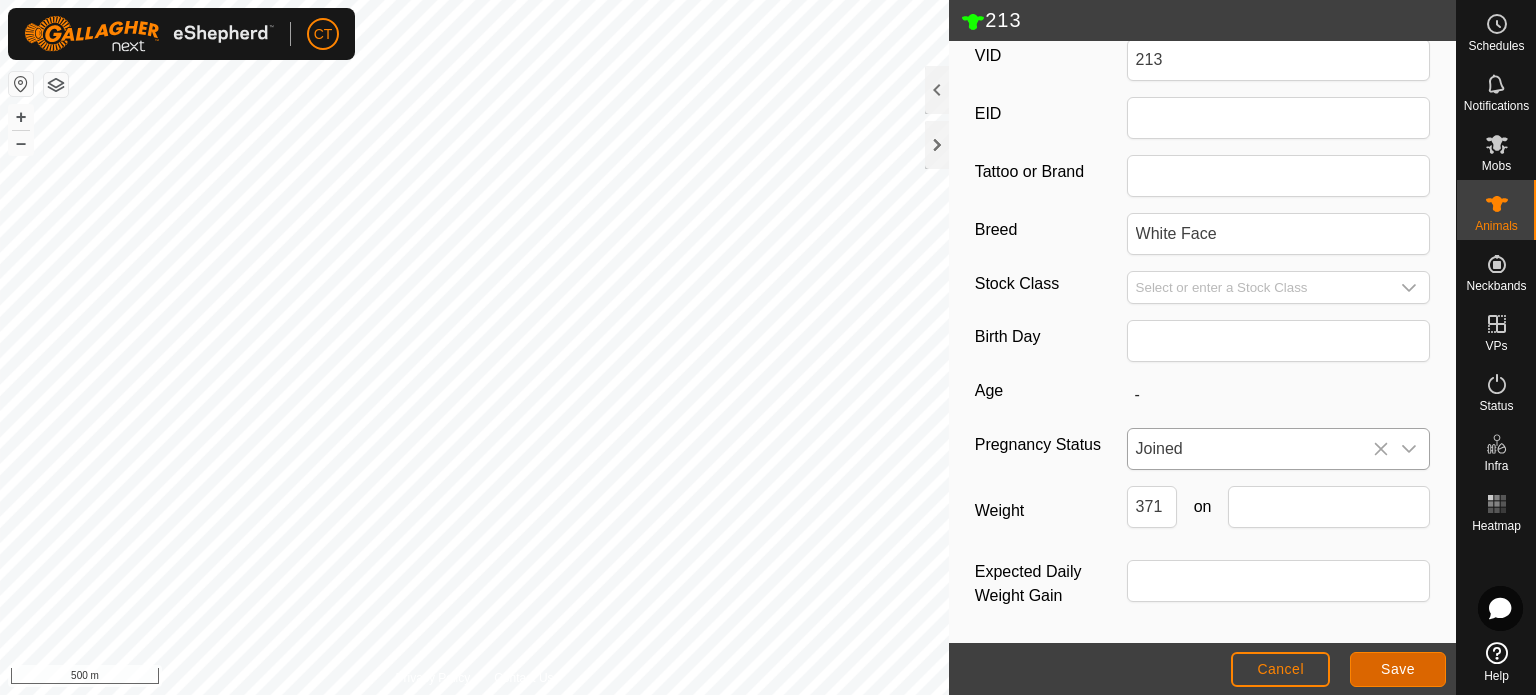 click on "Save" 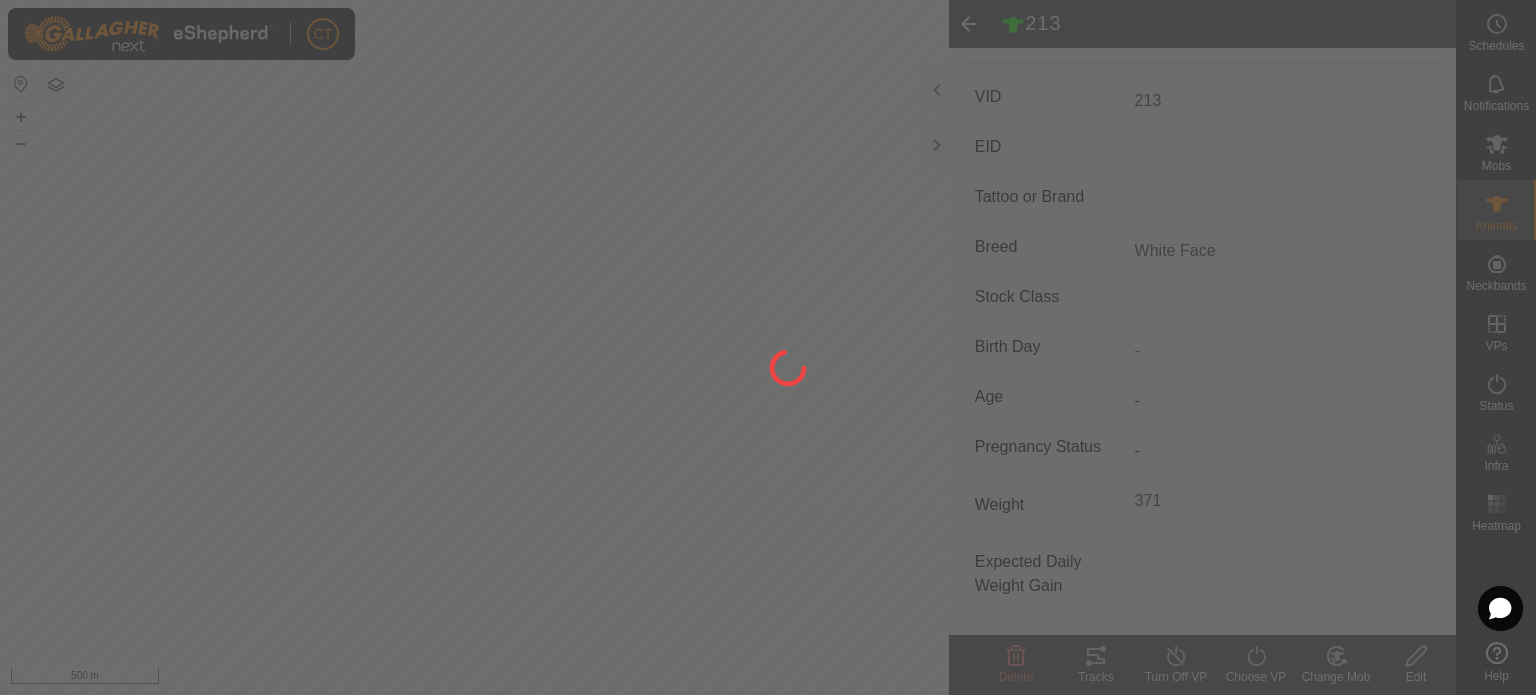 type on "-" 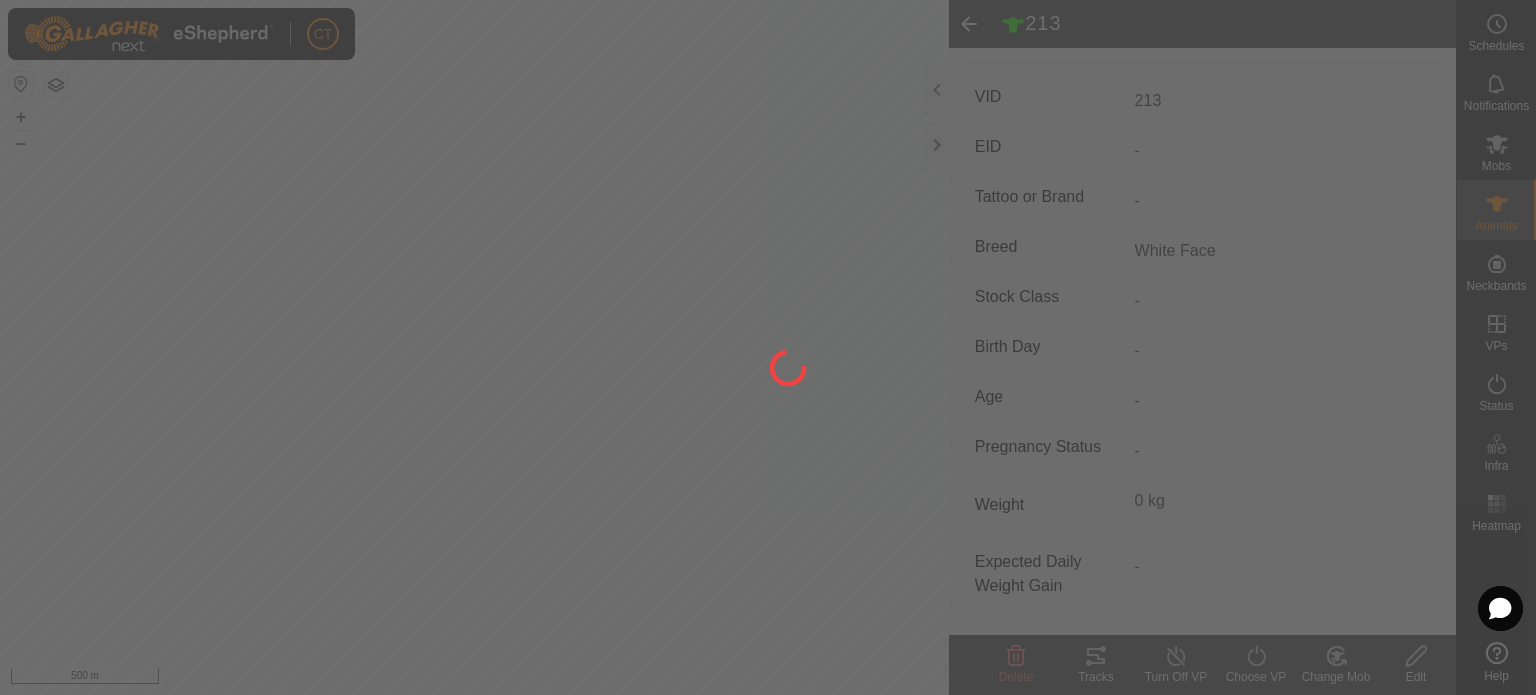 scroll, scrollTop: 284, scrollLeft: 0, axis: vertical 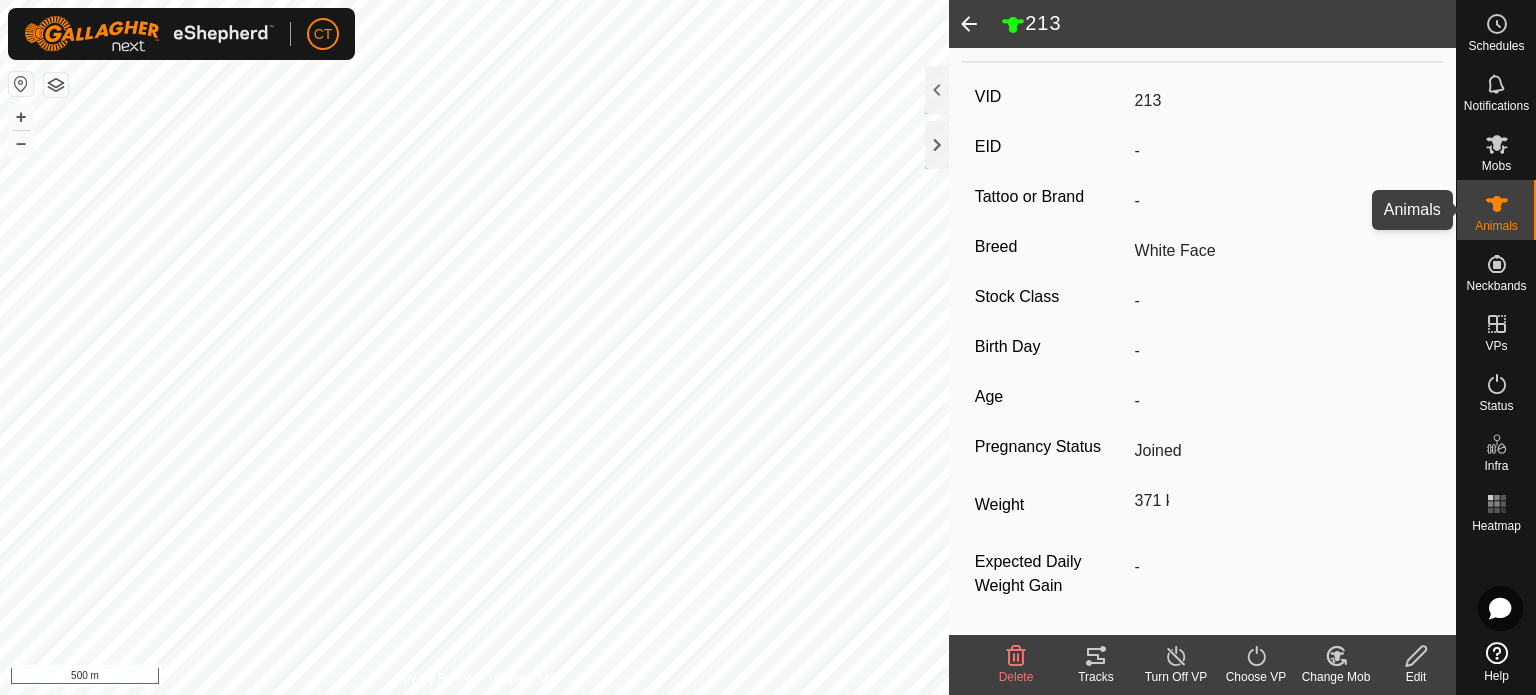 click 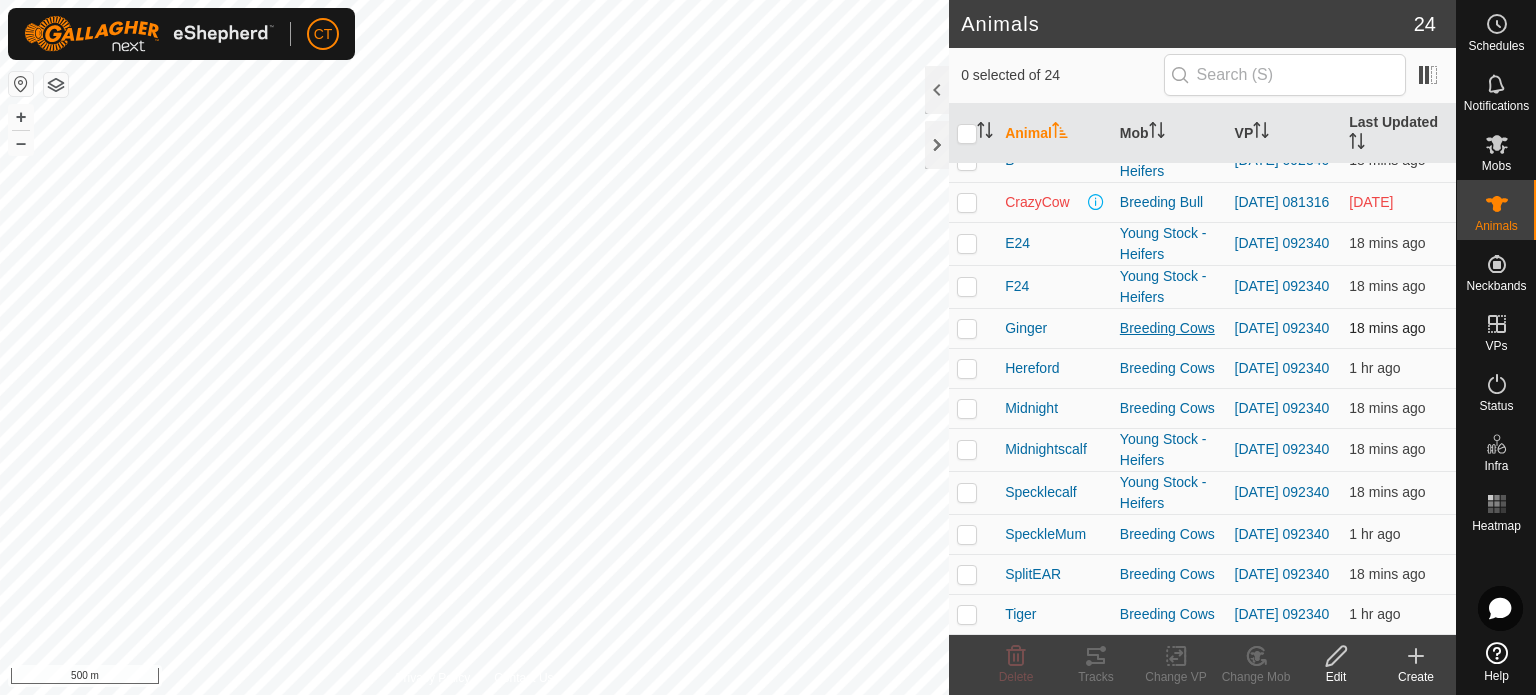 scroll, scrollTop: 640, scrollLeft: 0, axis: vertical 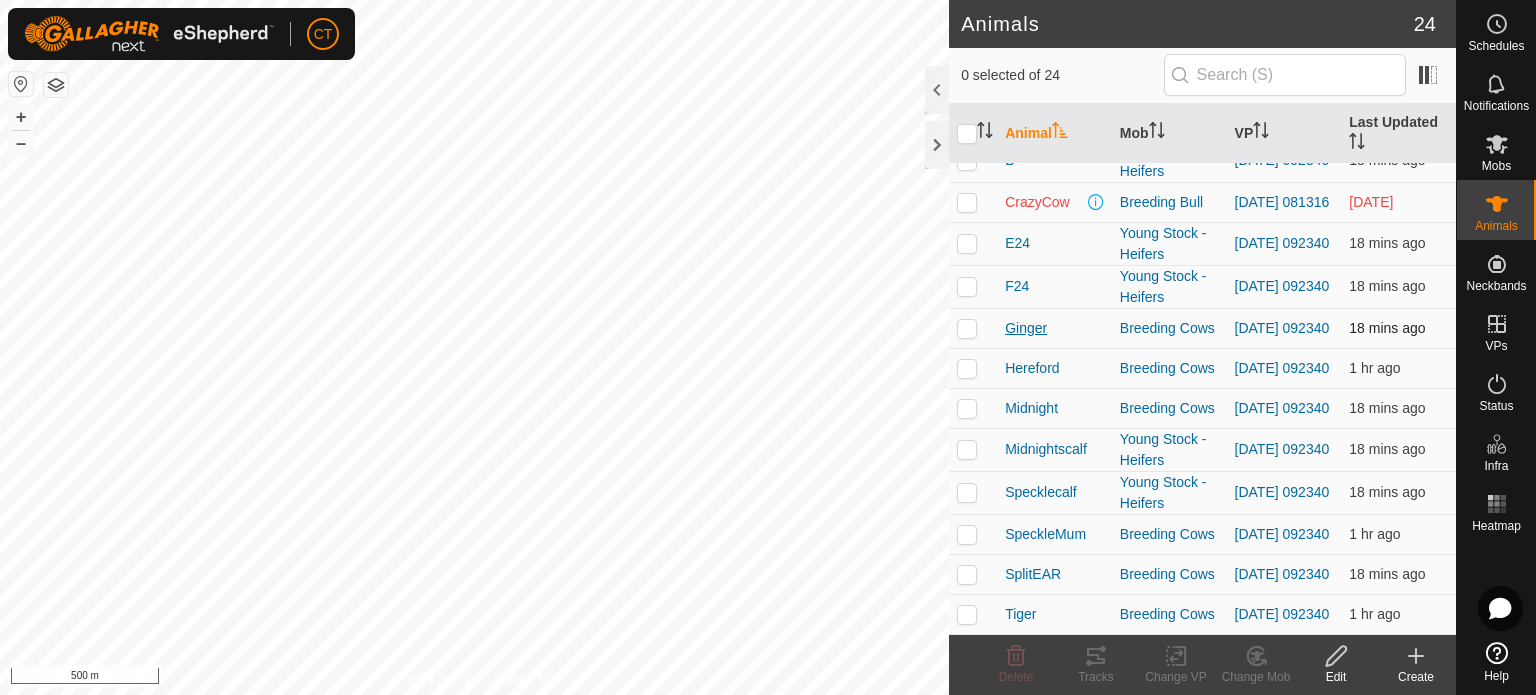 click on "Ginger" at bounding box center (1026, 328) 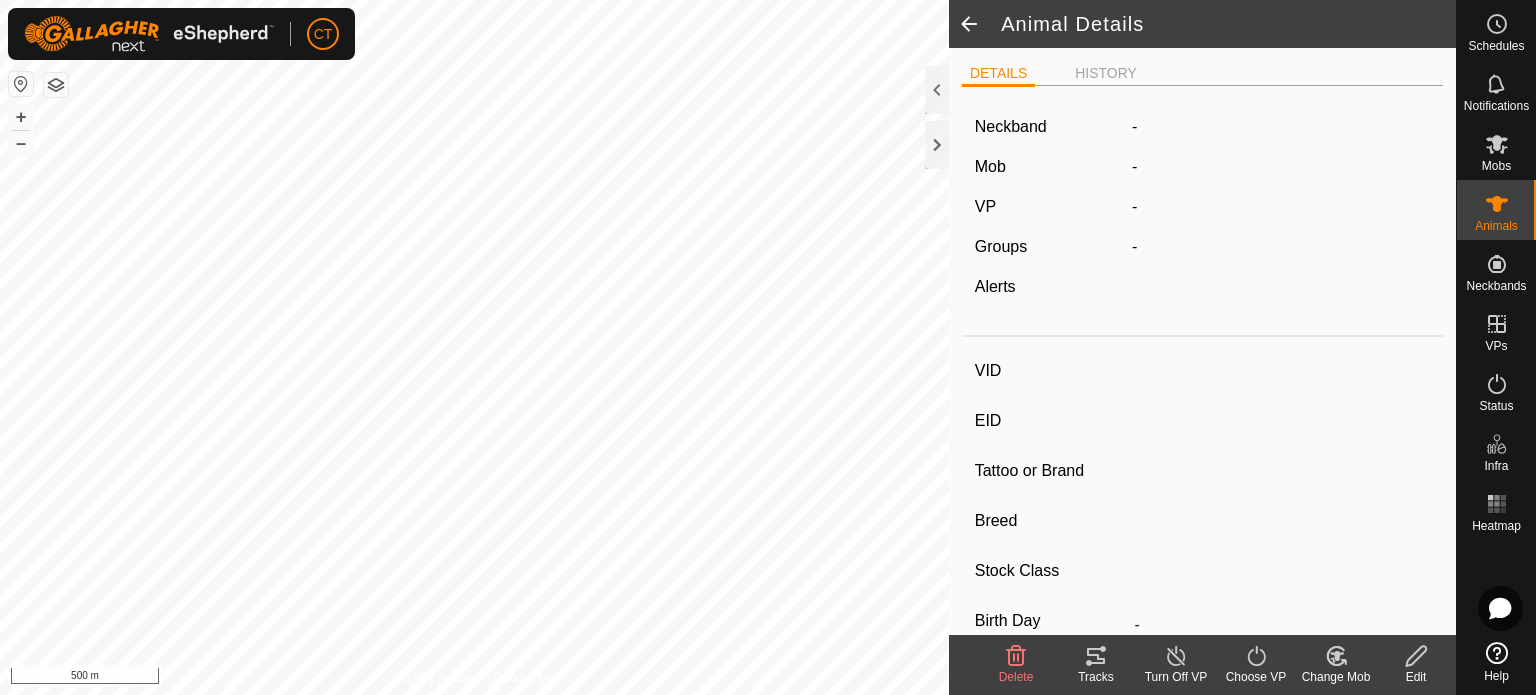 type on "Ginger" 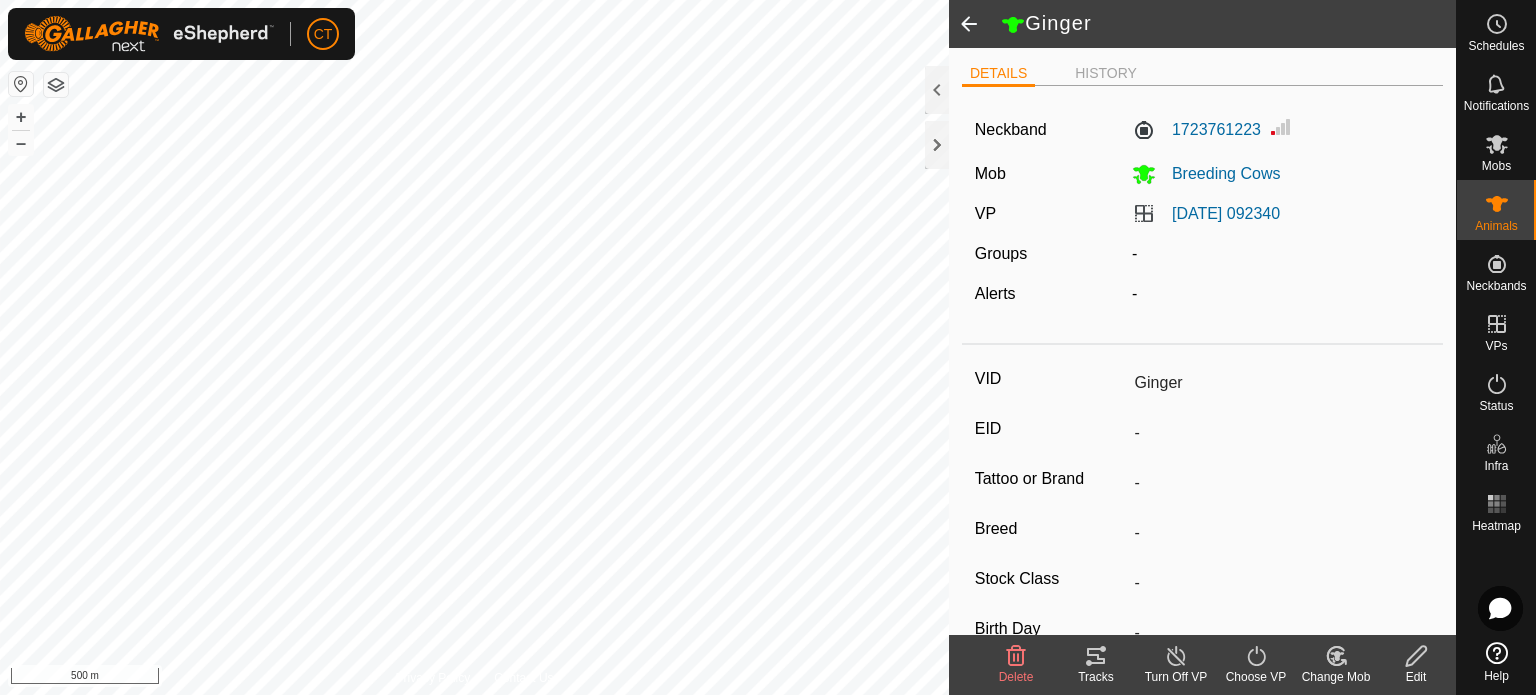 click 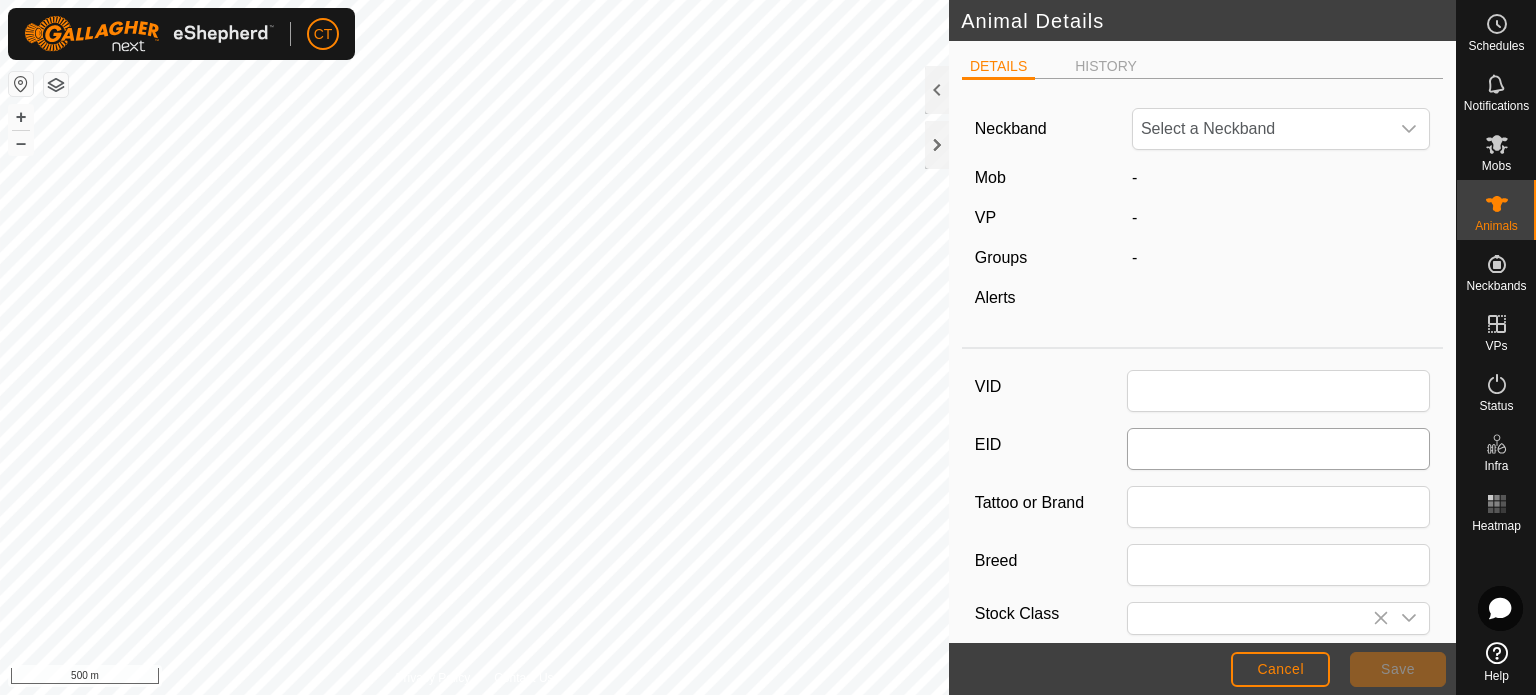 type on "Ginger" 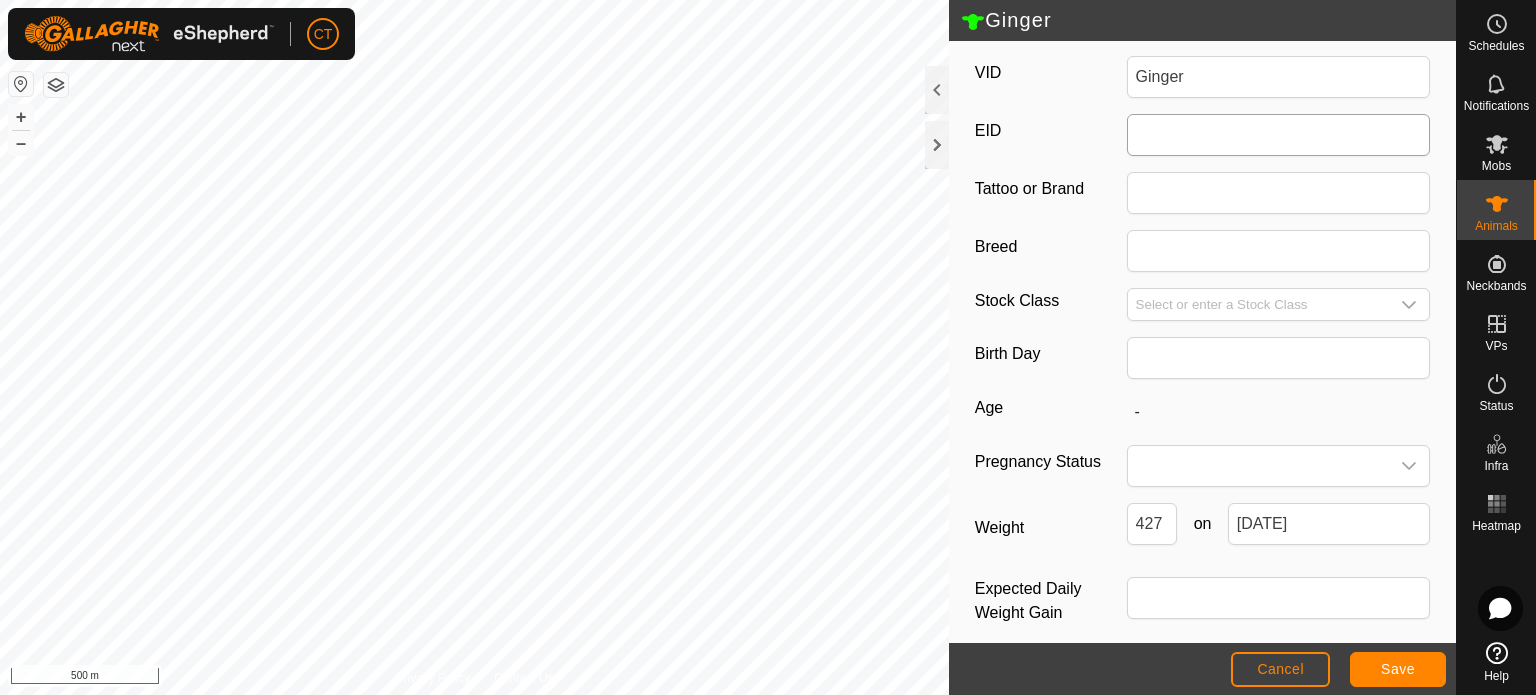 scroll, scrollTop: 331, scrollLeft: 0, axis: vertical 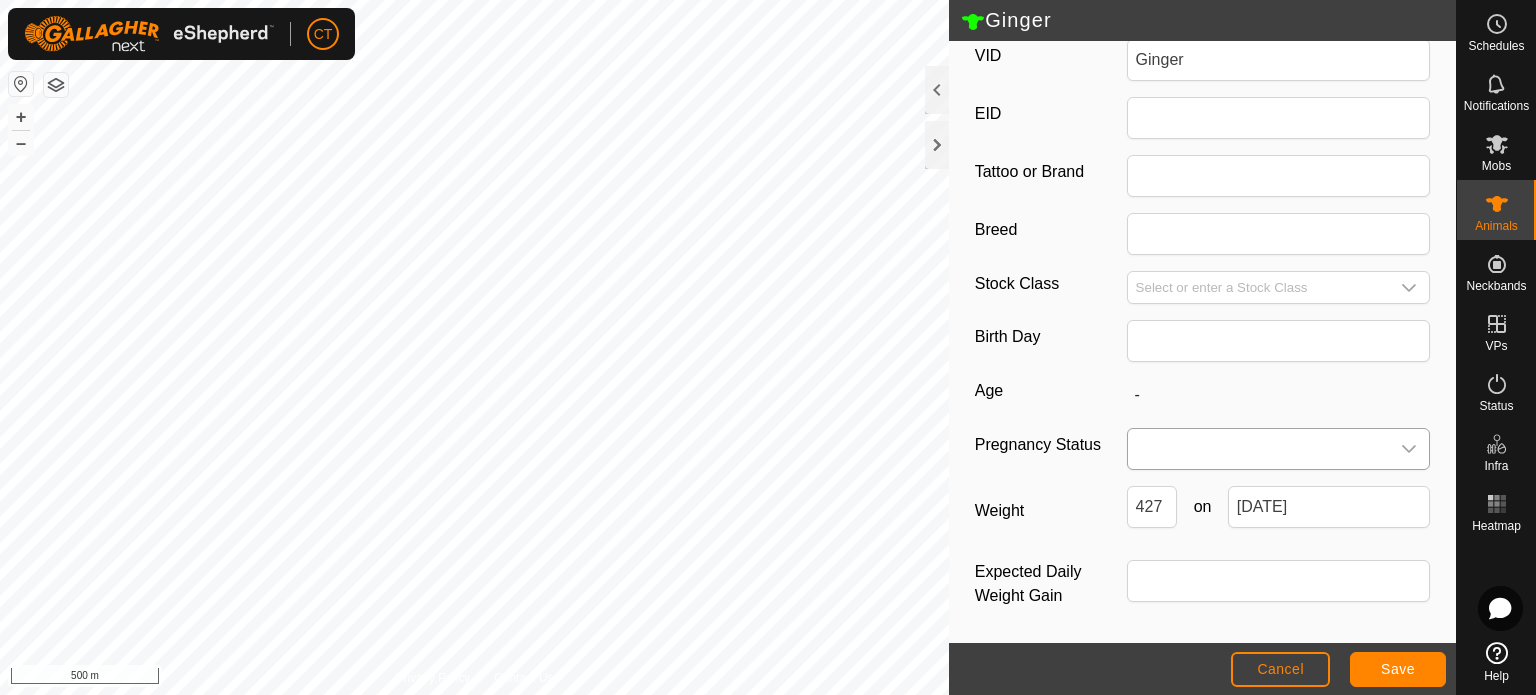click at bounding box center [1259, 449] 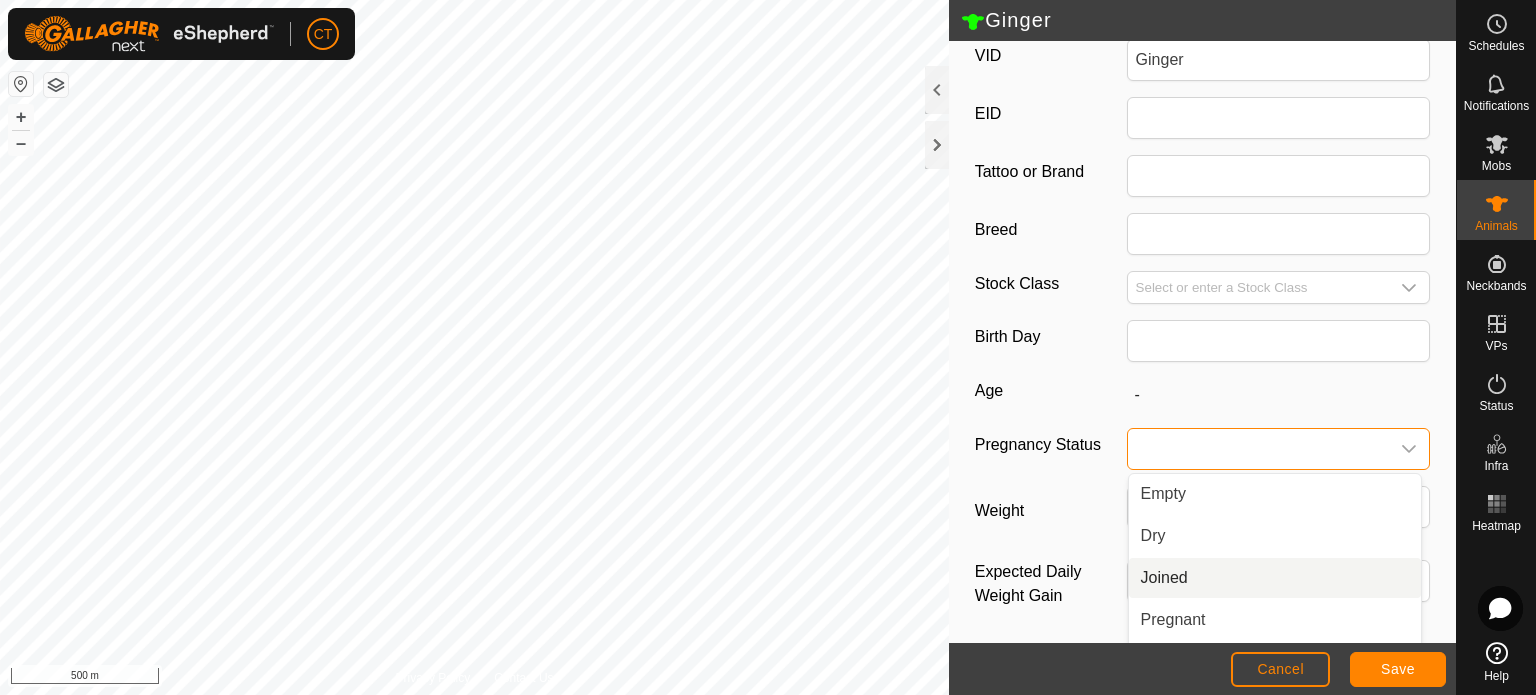 click on "Joined" at bounding box center [1275, 578] 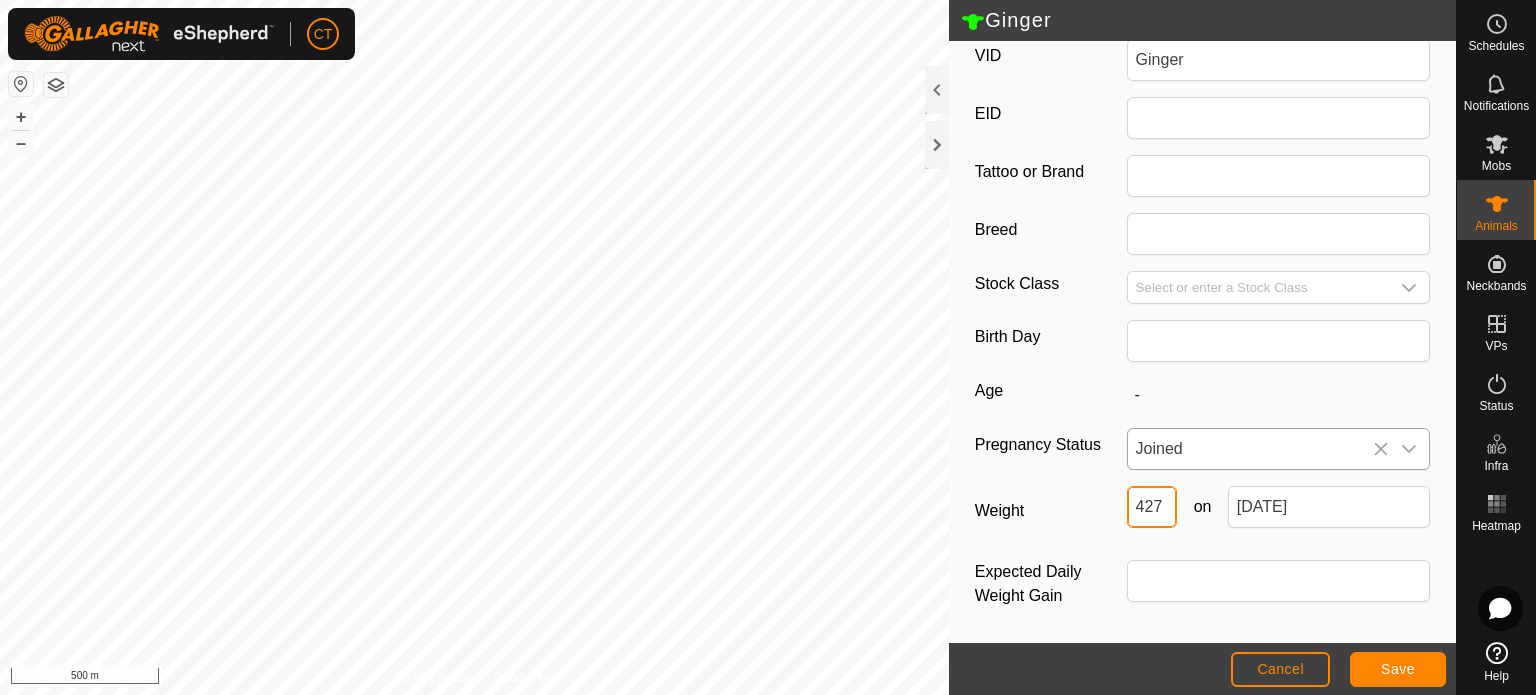 drag, startPoint x: 1161, startPoint y: 503, endPoint x: 1044, endPoint y: 501, distance: 117.01709 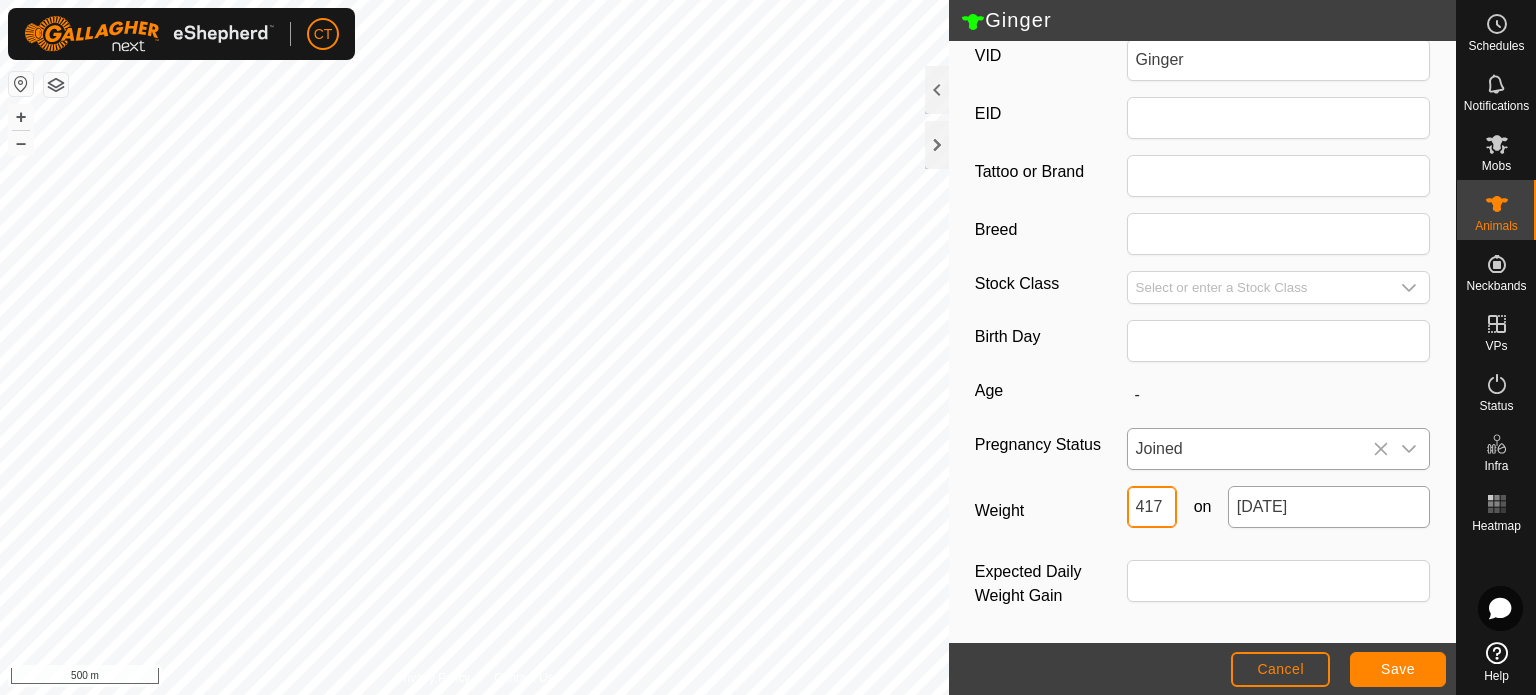 type on "417" 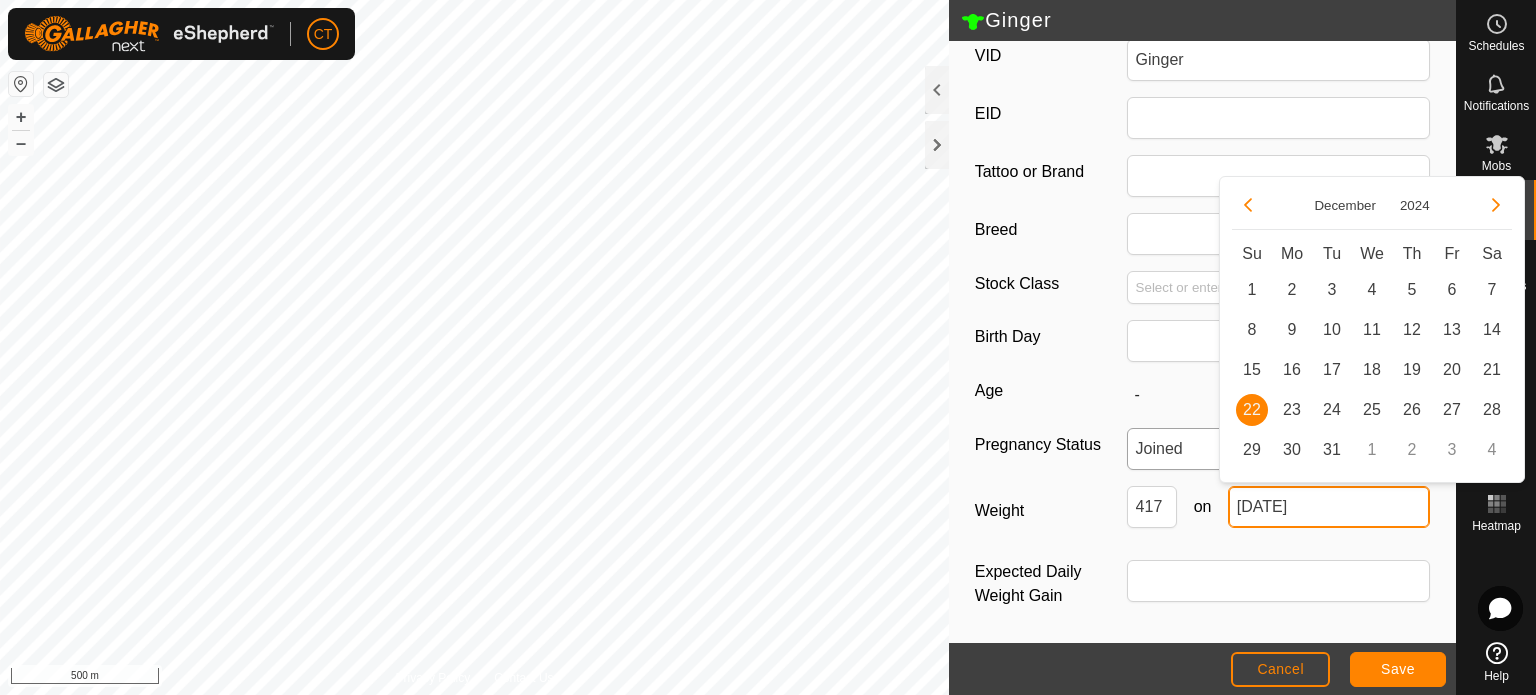 click on "[DATE]" 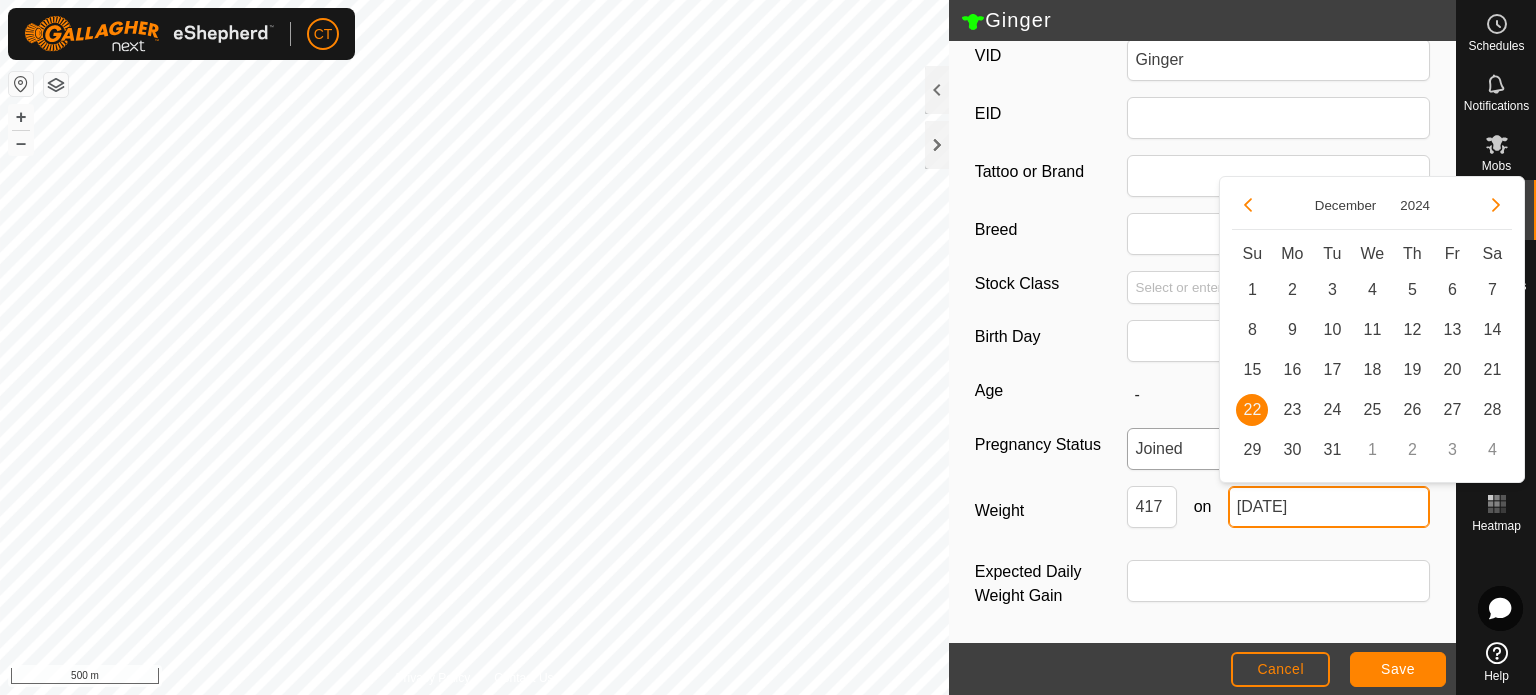 drag, startPoint x: 1340, startPoint y: 515, endPoint x: 1084, endPoint y: 477, distance: 258.80493 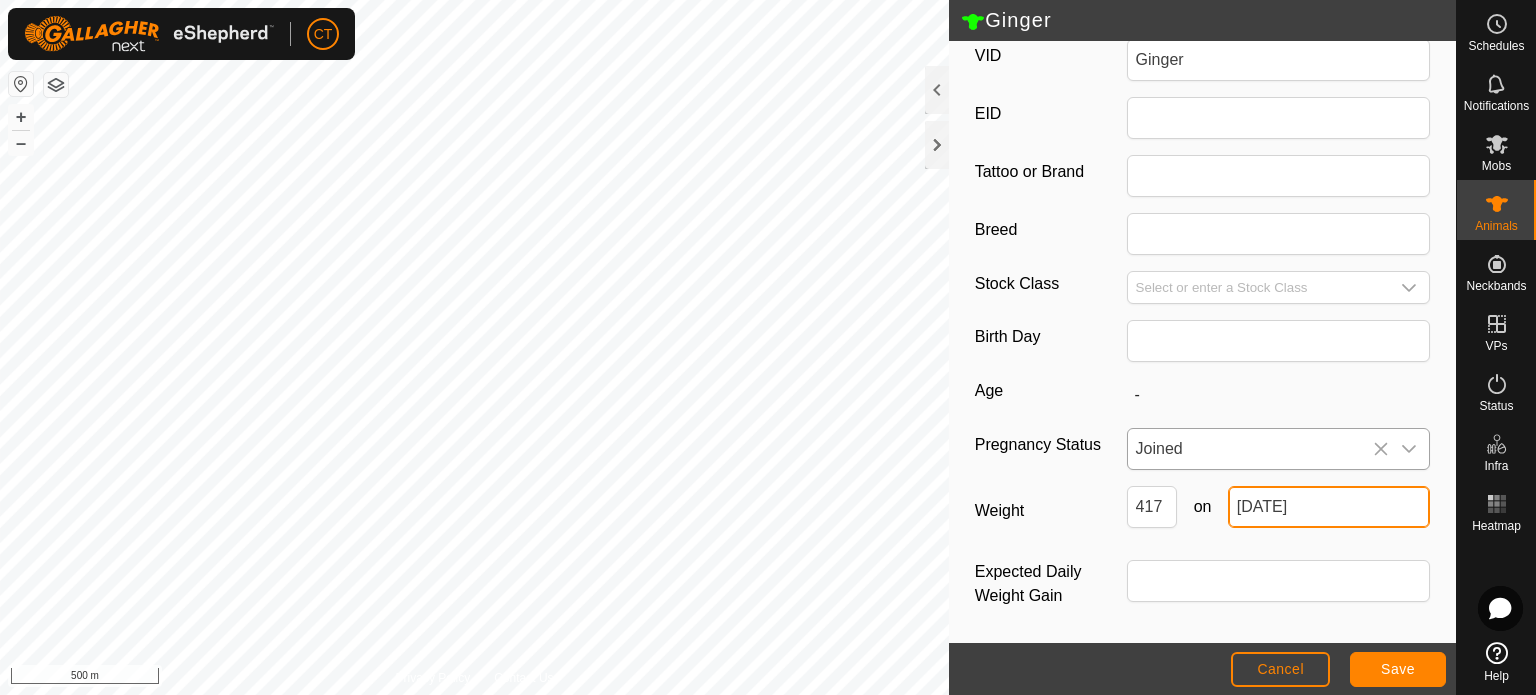 type on "[DATE]" 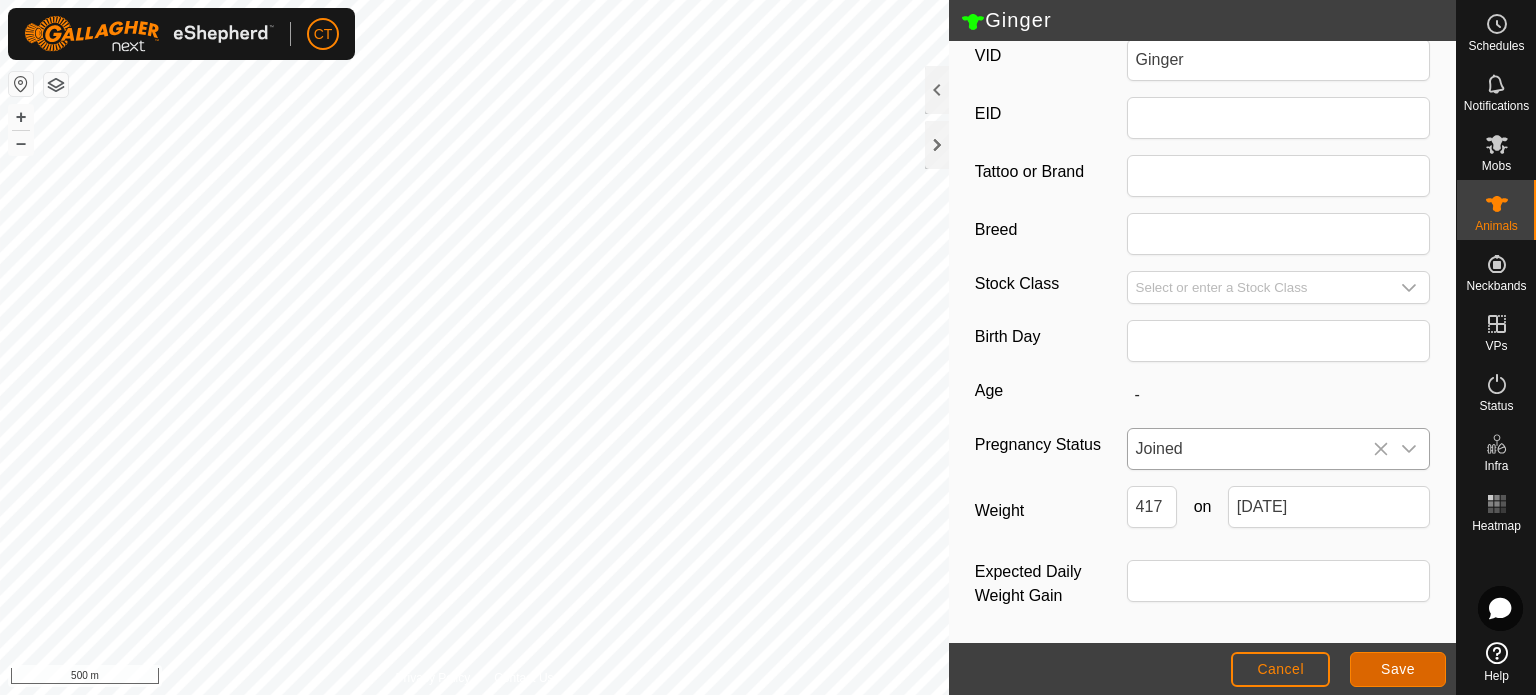 type 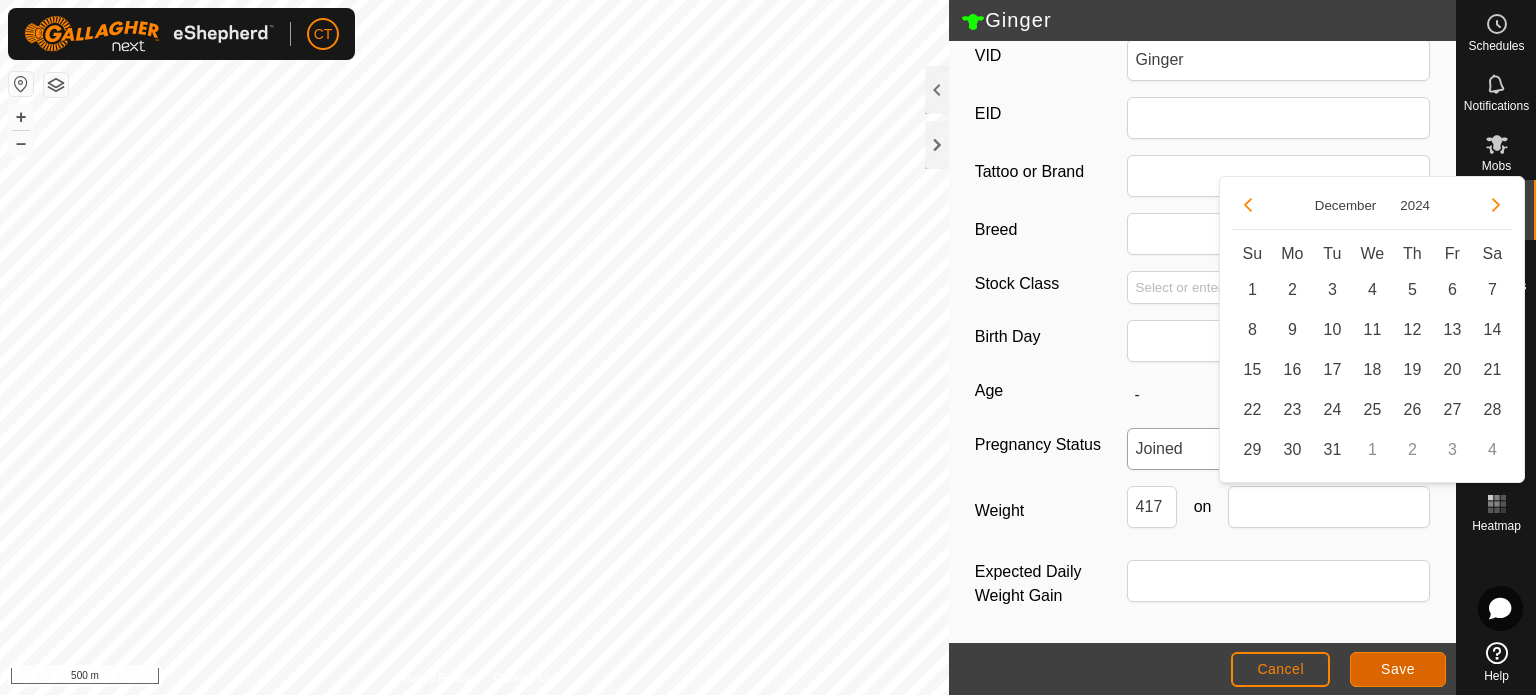 click on "Save" 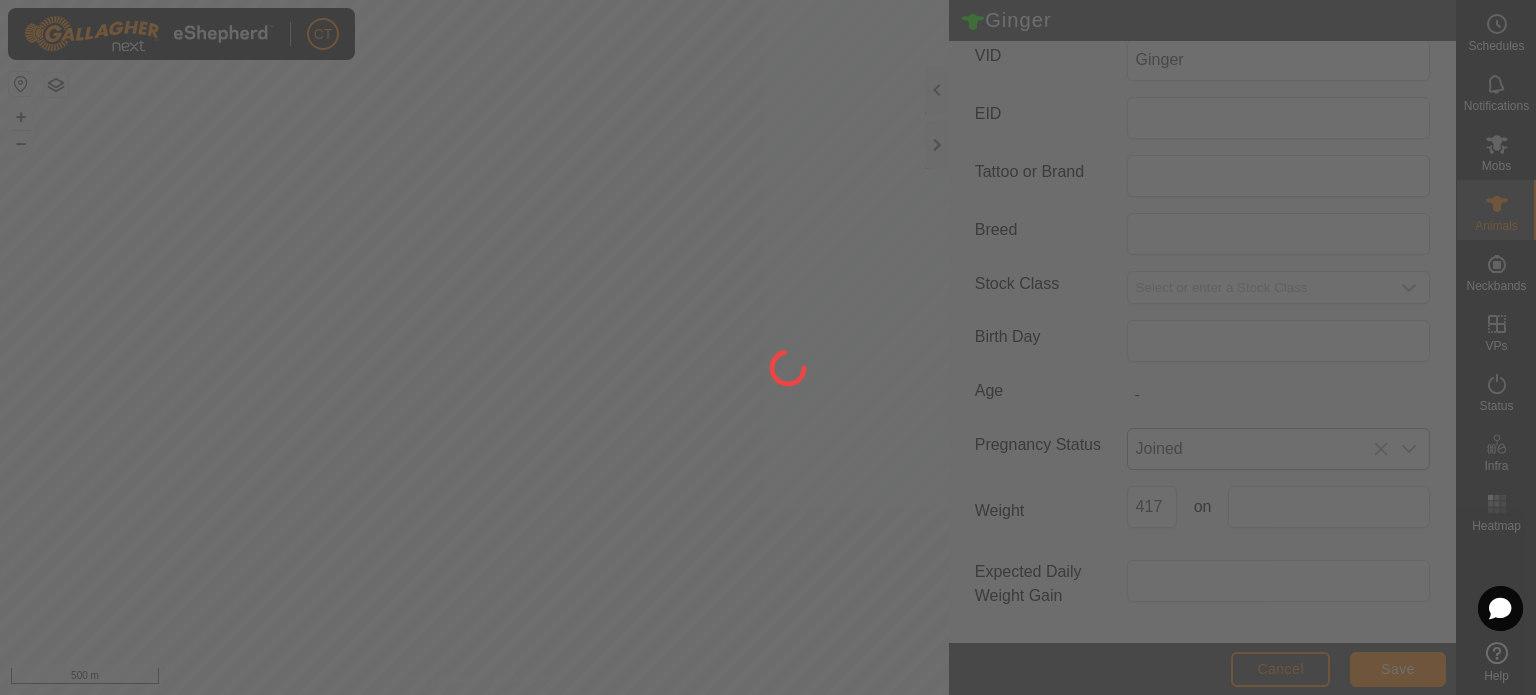 type on "-" 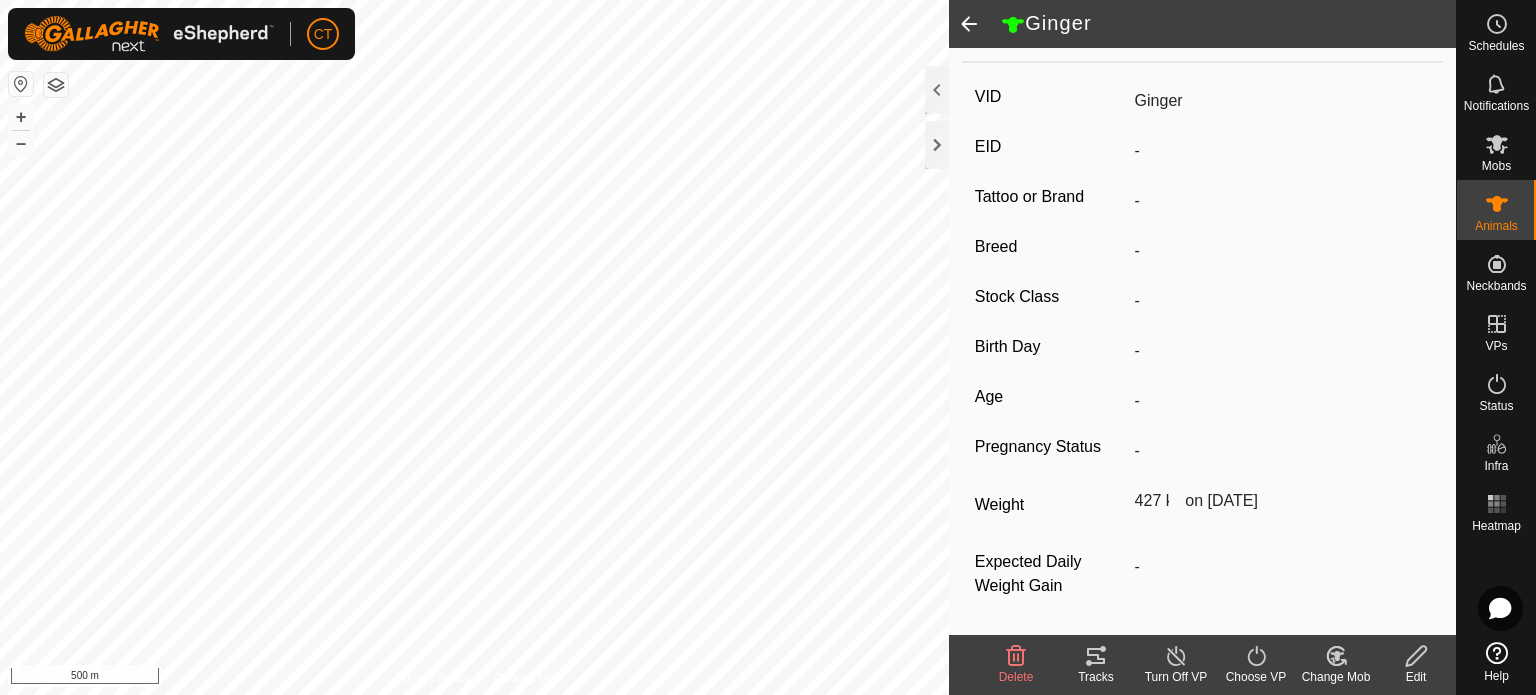 scroll, scrollTop: 284, scrollLeft: 0, axis: vertical 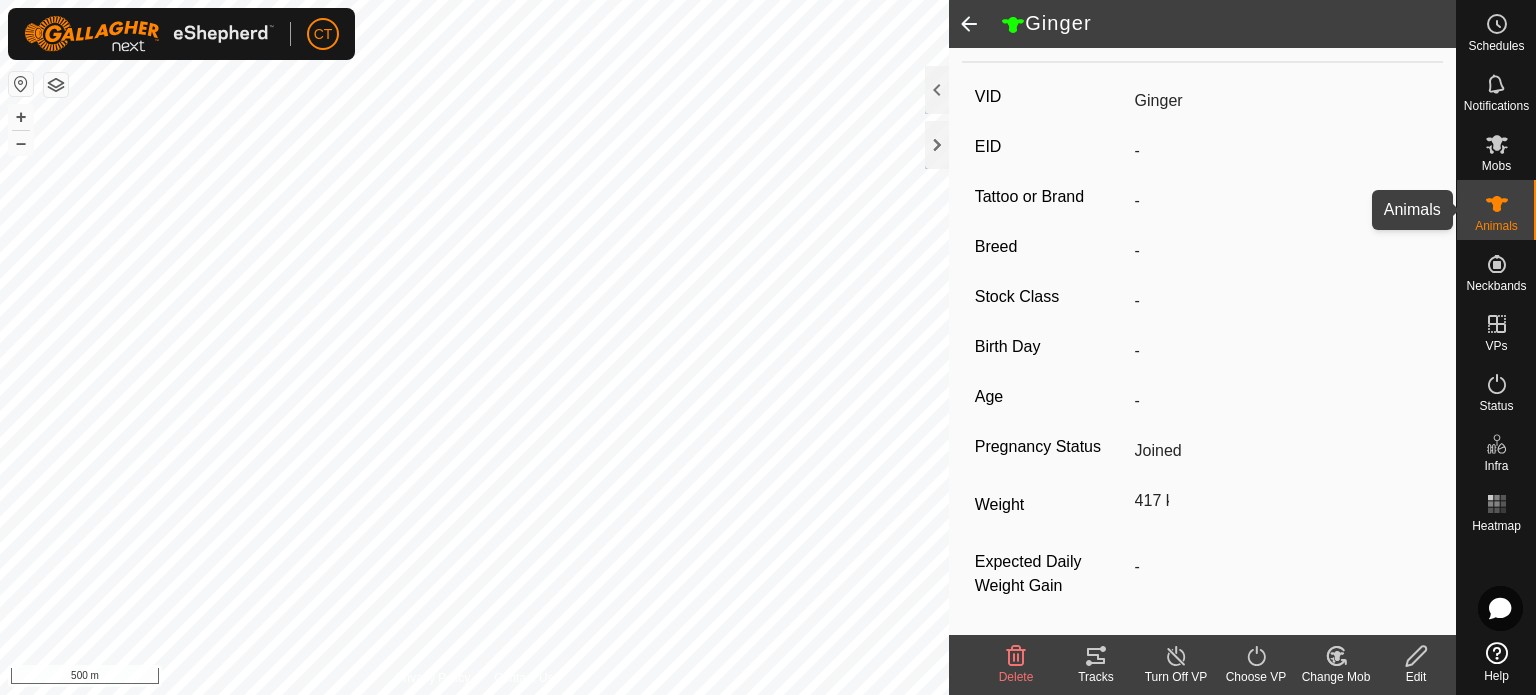 click 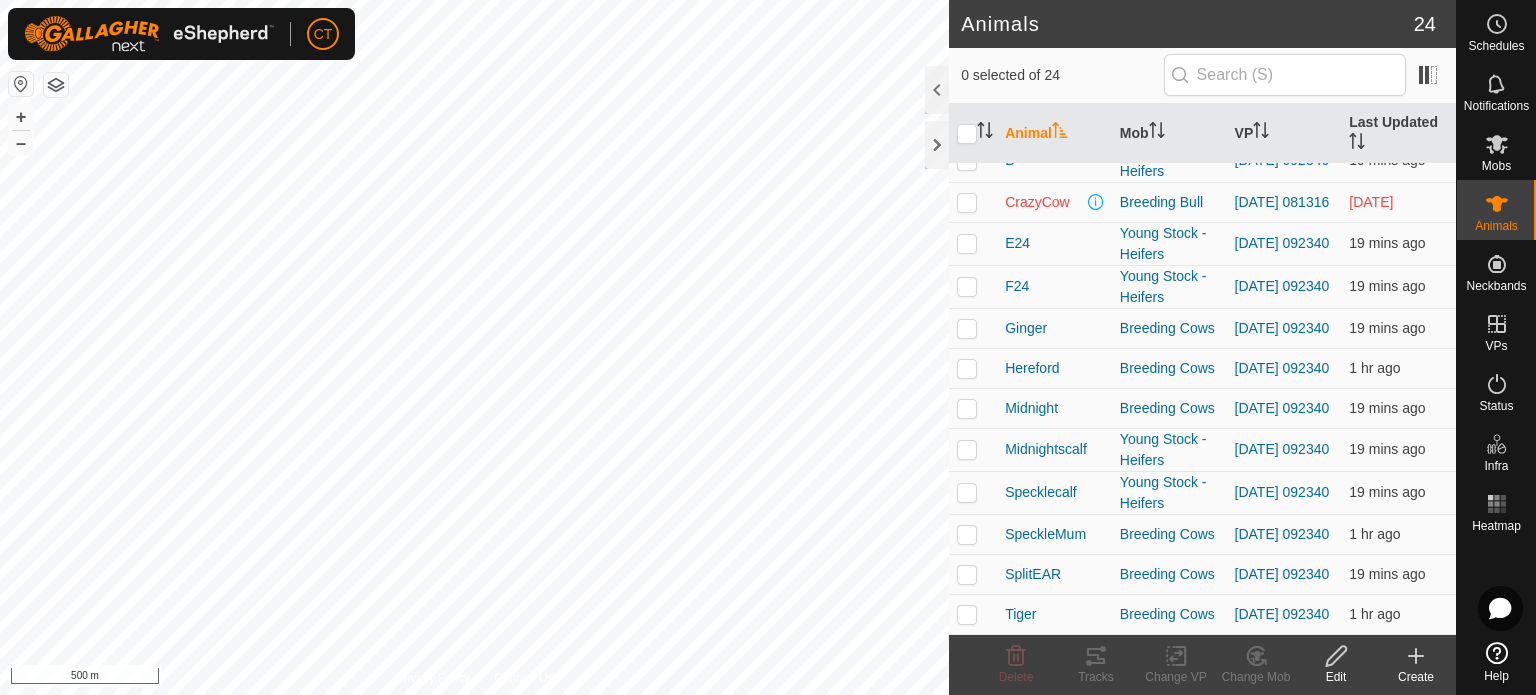 scroll, scrollTop: 640, scrollLeft: 0, axis: vertical 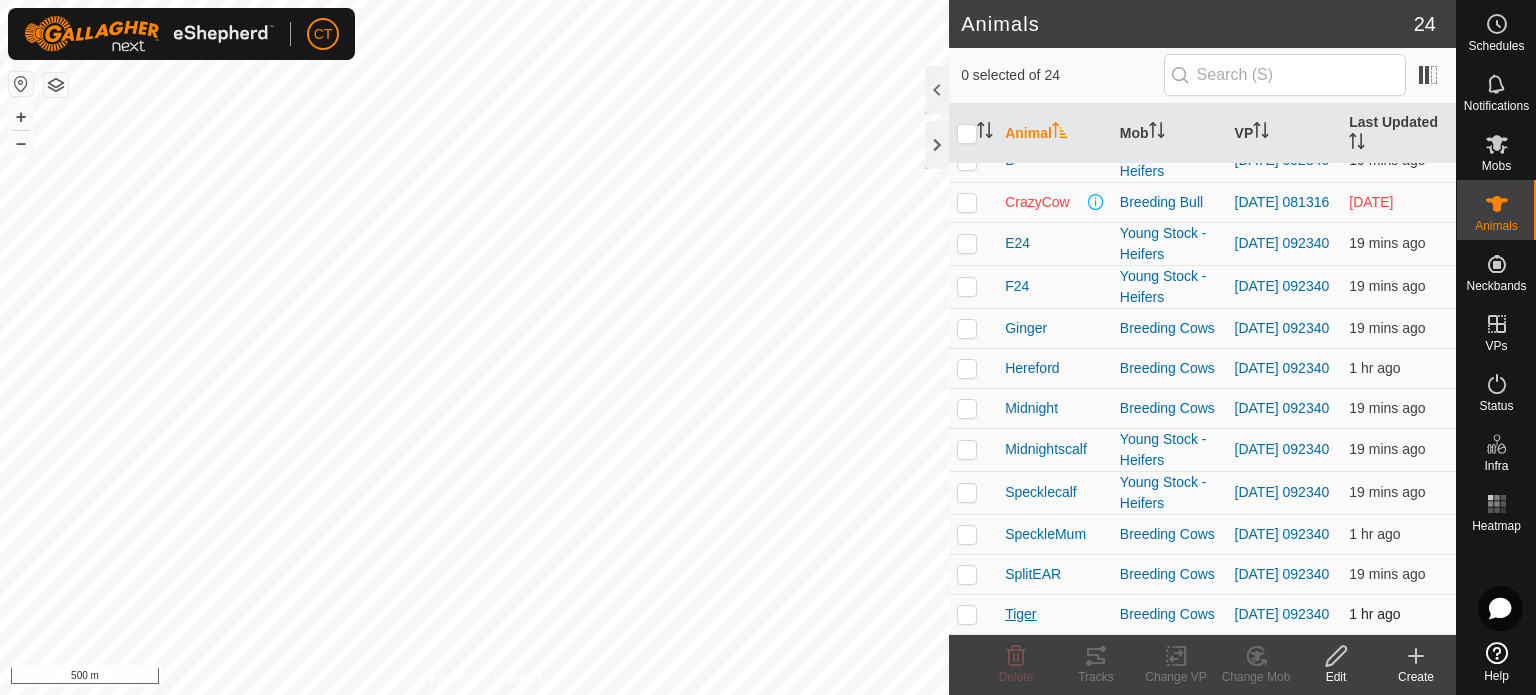 click on "Tiger" at bounding box center [1020, 614] 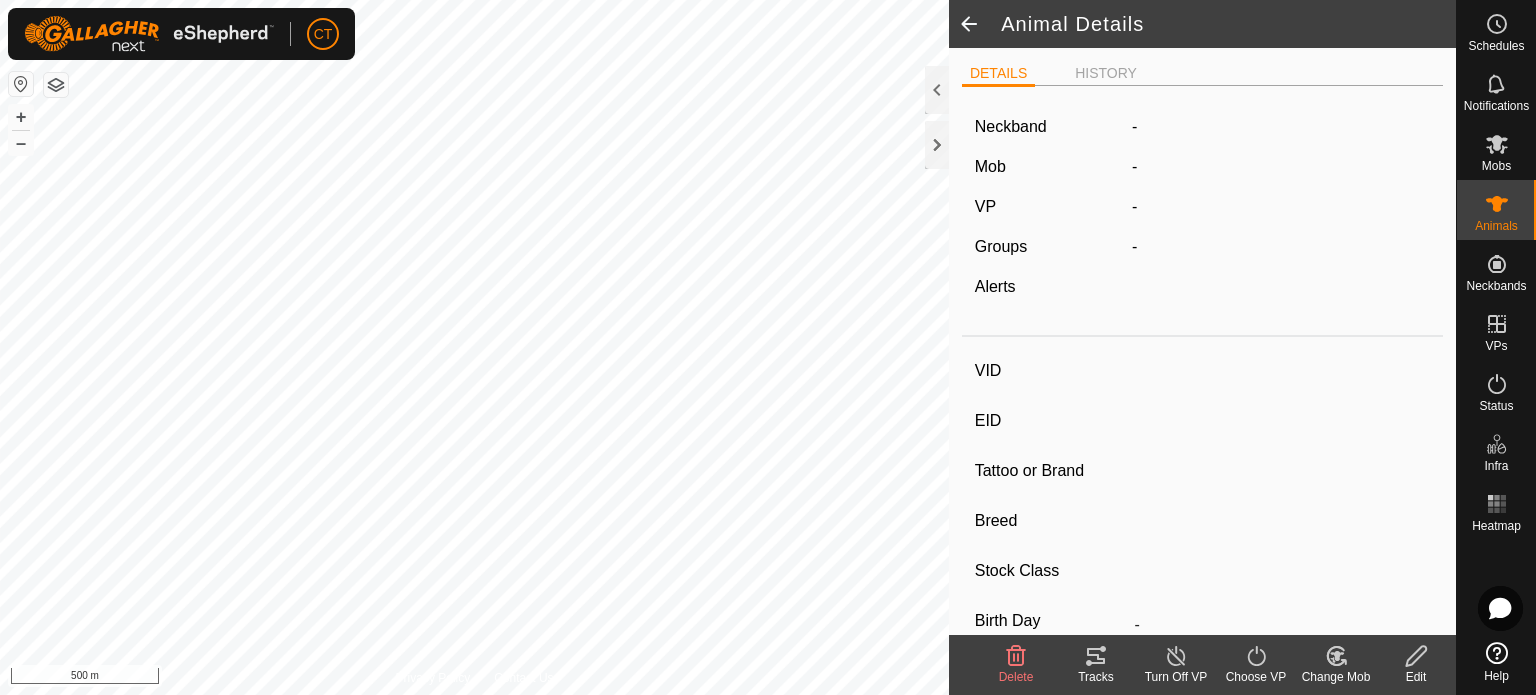 type on "Tiger" 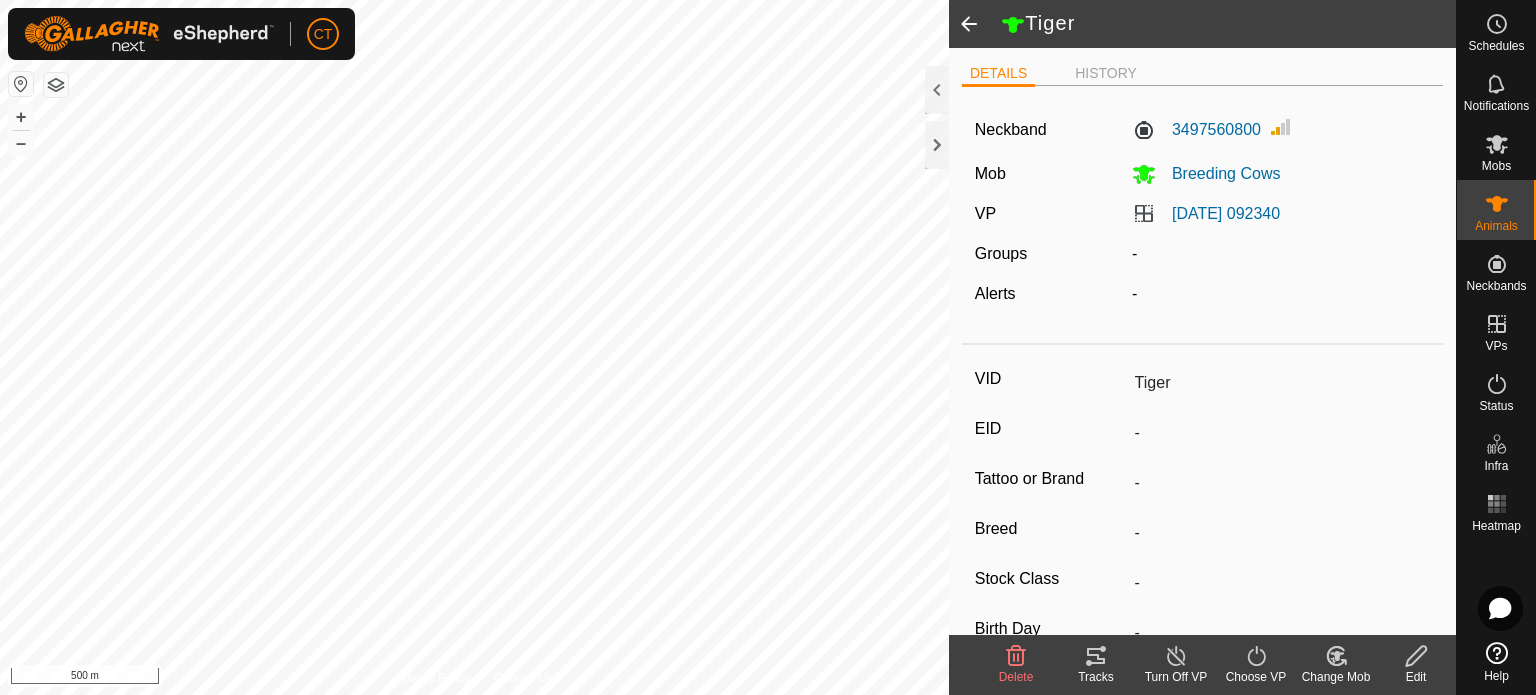 scroll, scrollTop: 284, scrollLeft: 0, axis: vertical 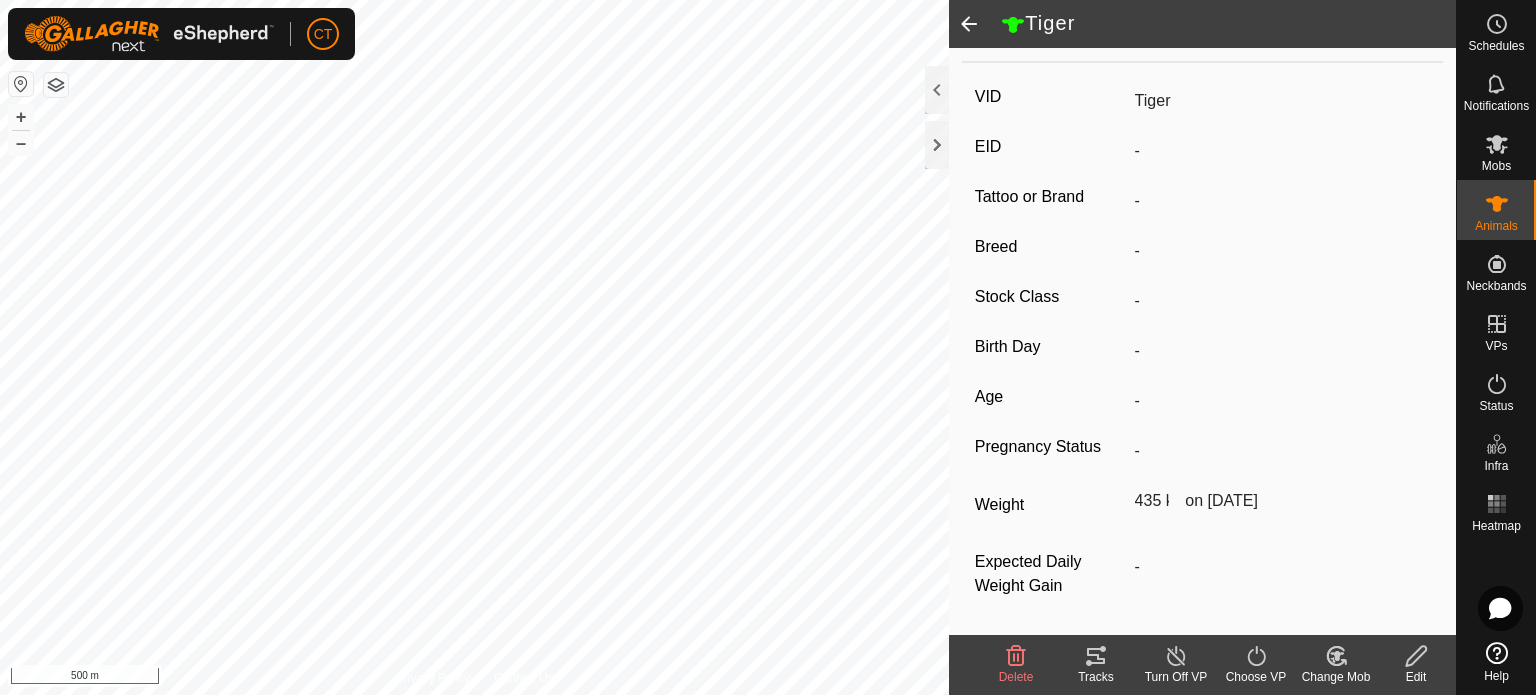 click 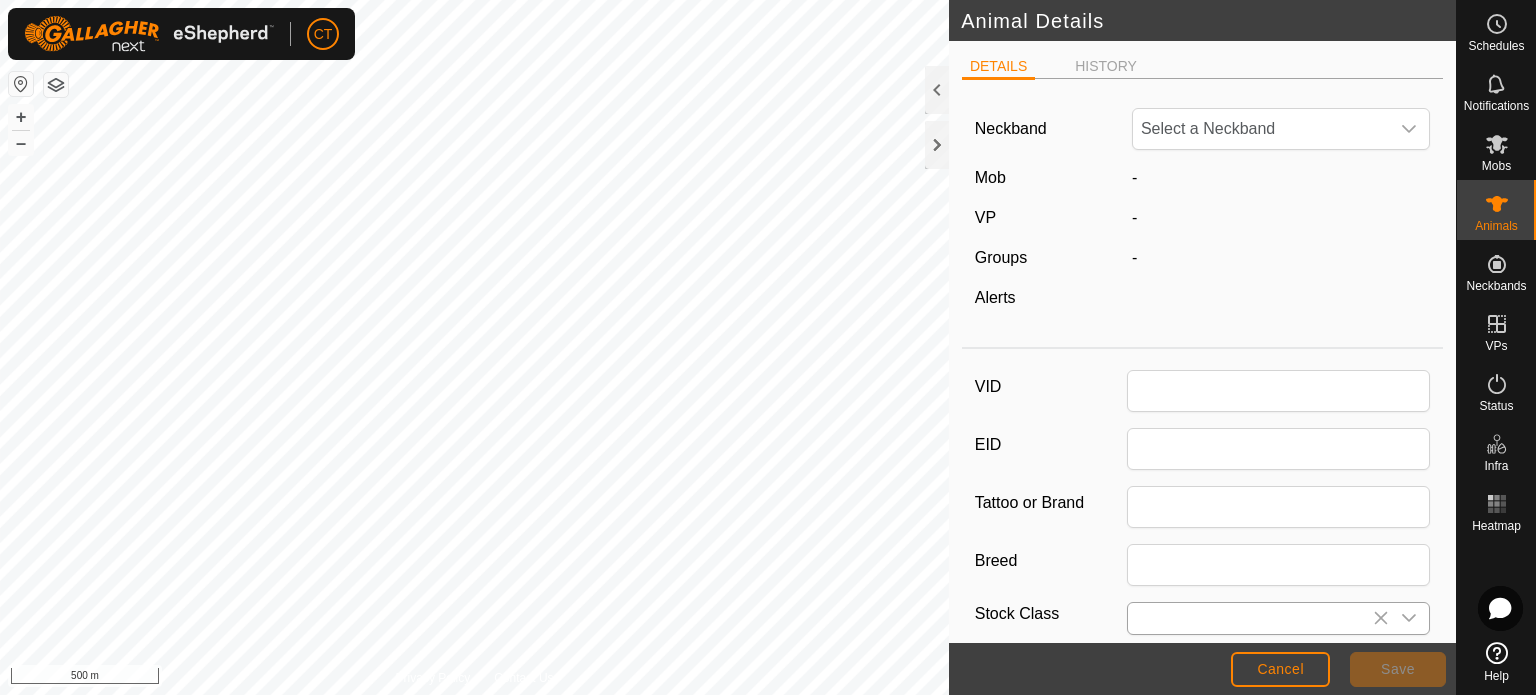 type on "Tiger" 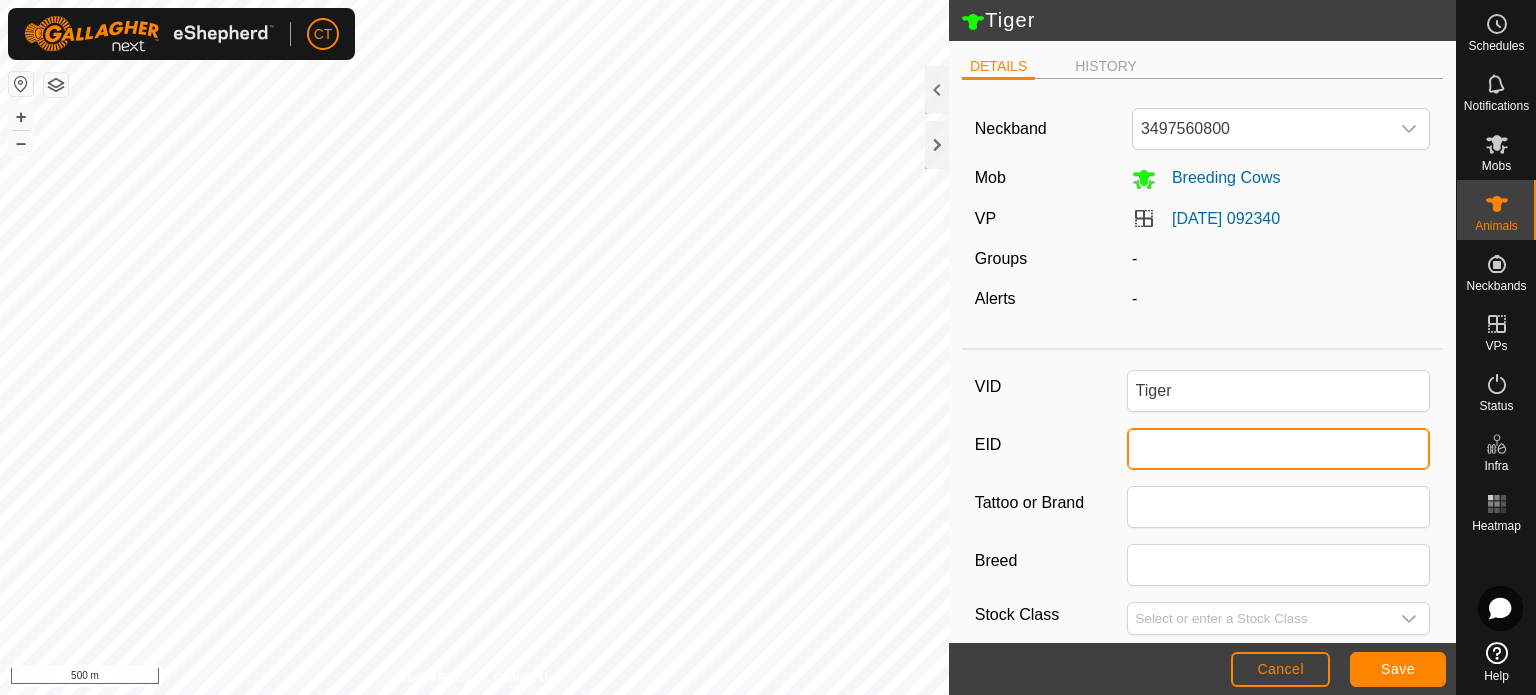 click on "EID" at bounding box center [1279, 449] 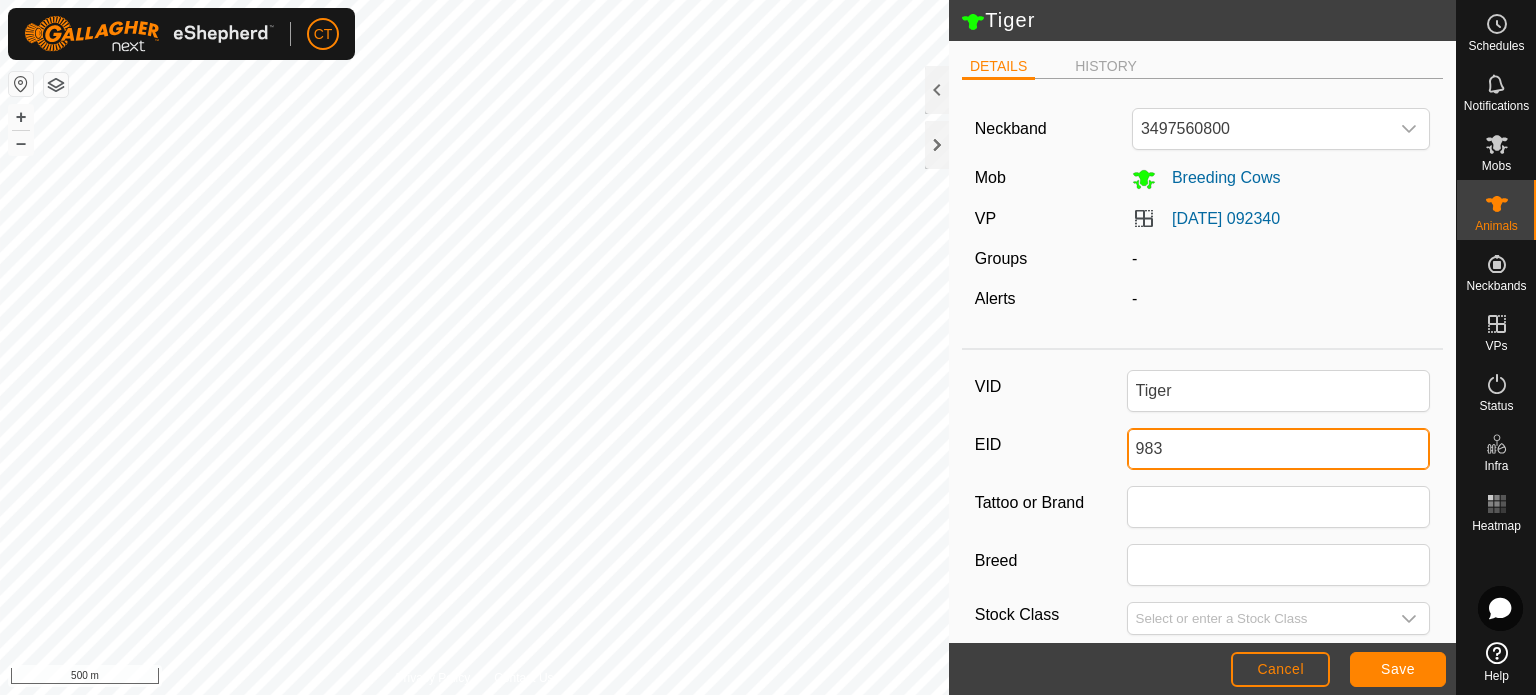 type on "983" 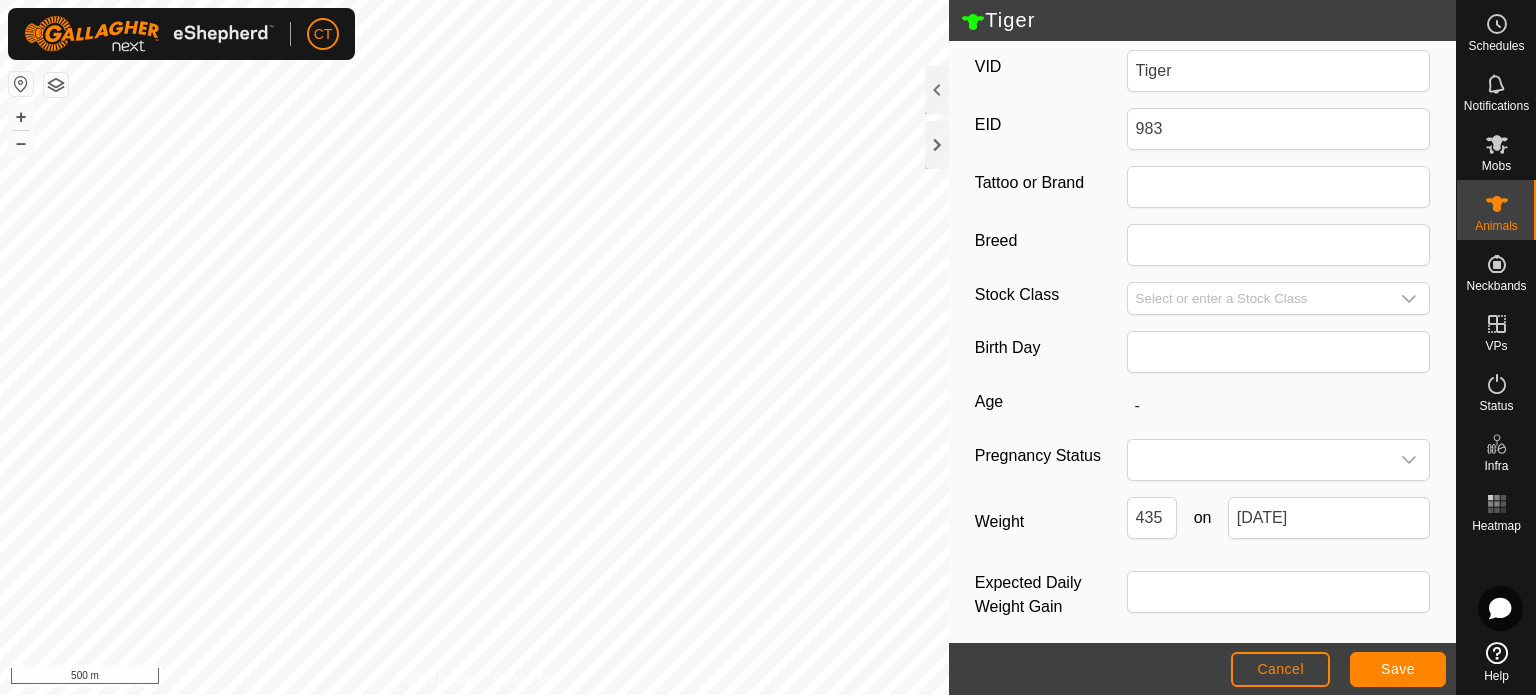 scroll, scrollTop: 331, scrollLeft: 0, axis: vertical 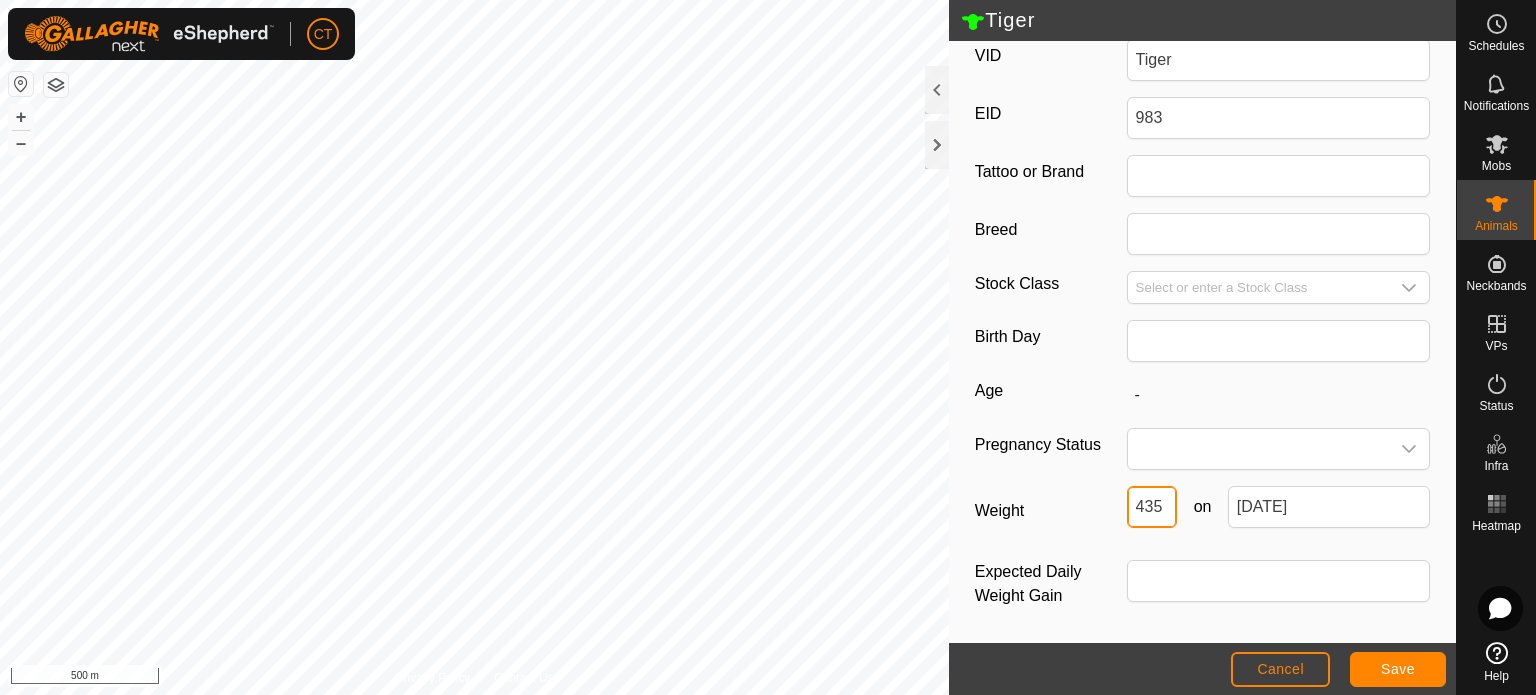 drag, startPoint x: 1157, startPoint y: 505, endPoint x: 1092, endPoint y: 511, distance: 65.27634 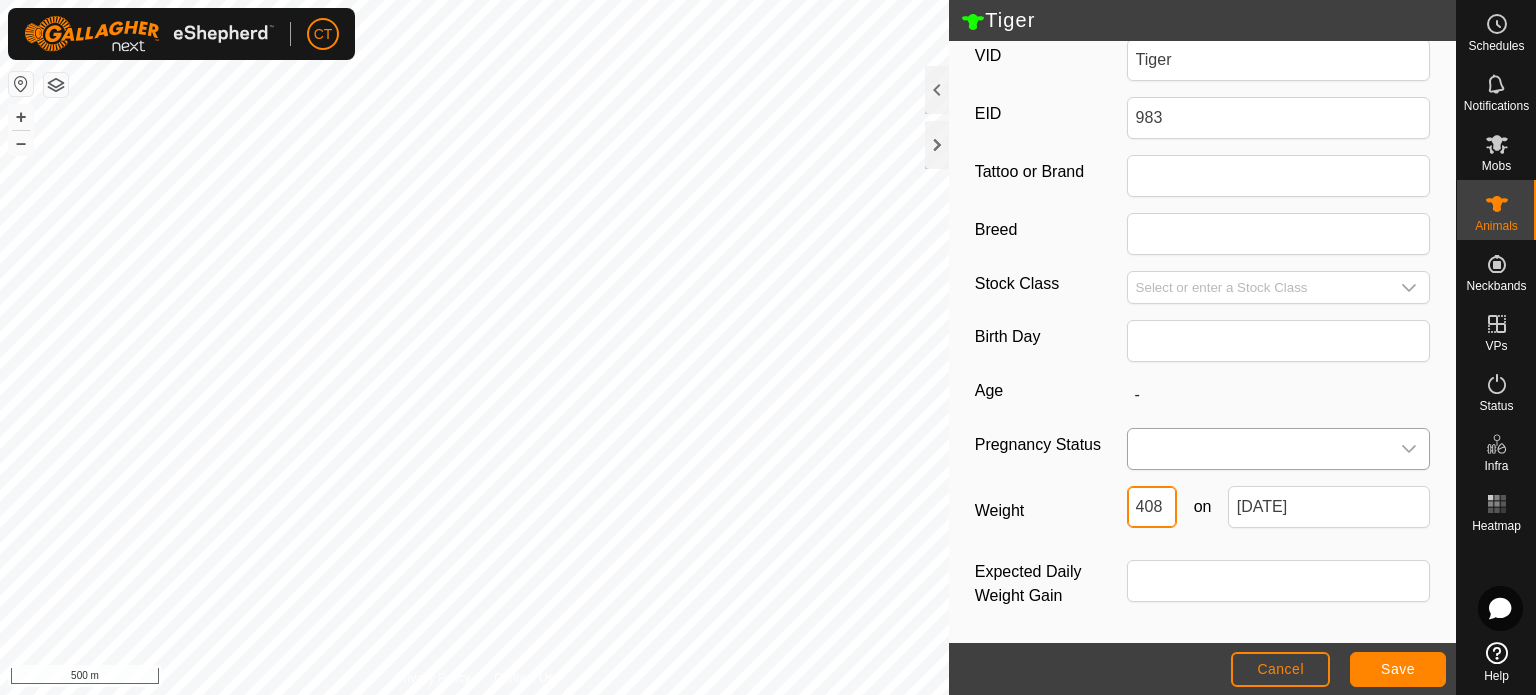 type on "408" 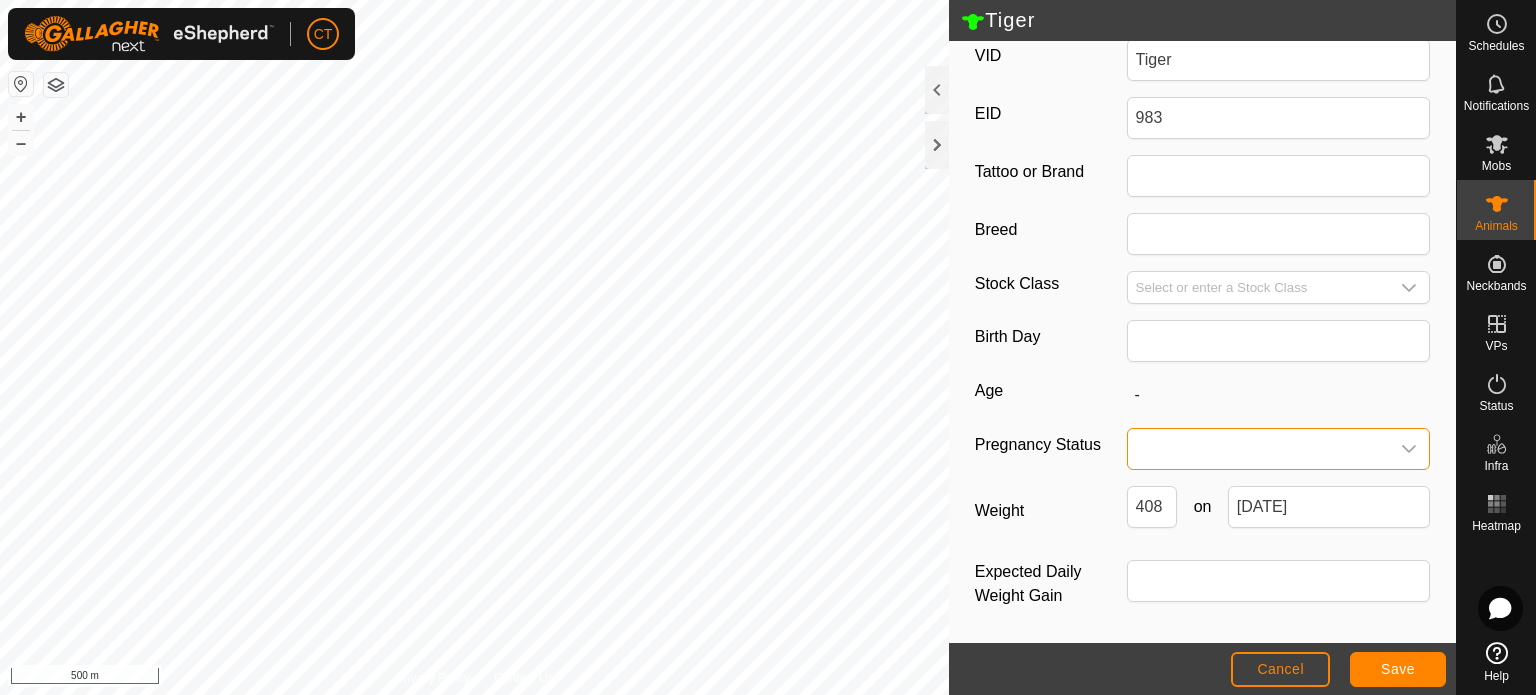 click at bounding box center (1259, 449) 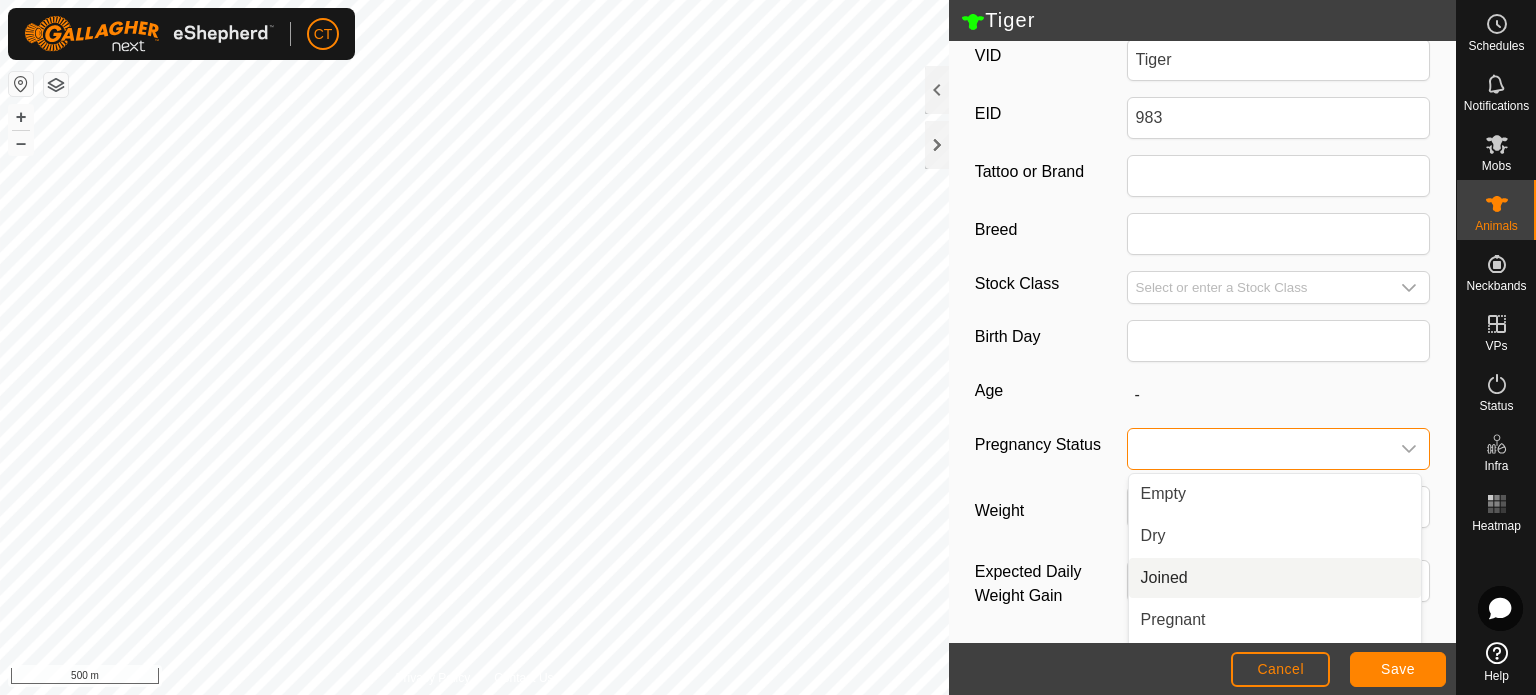 click on "Joined" at bounding box center (1275, 578) 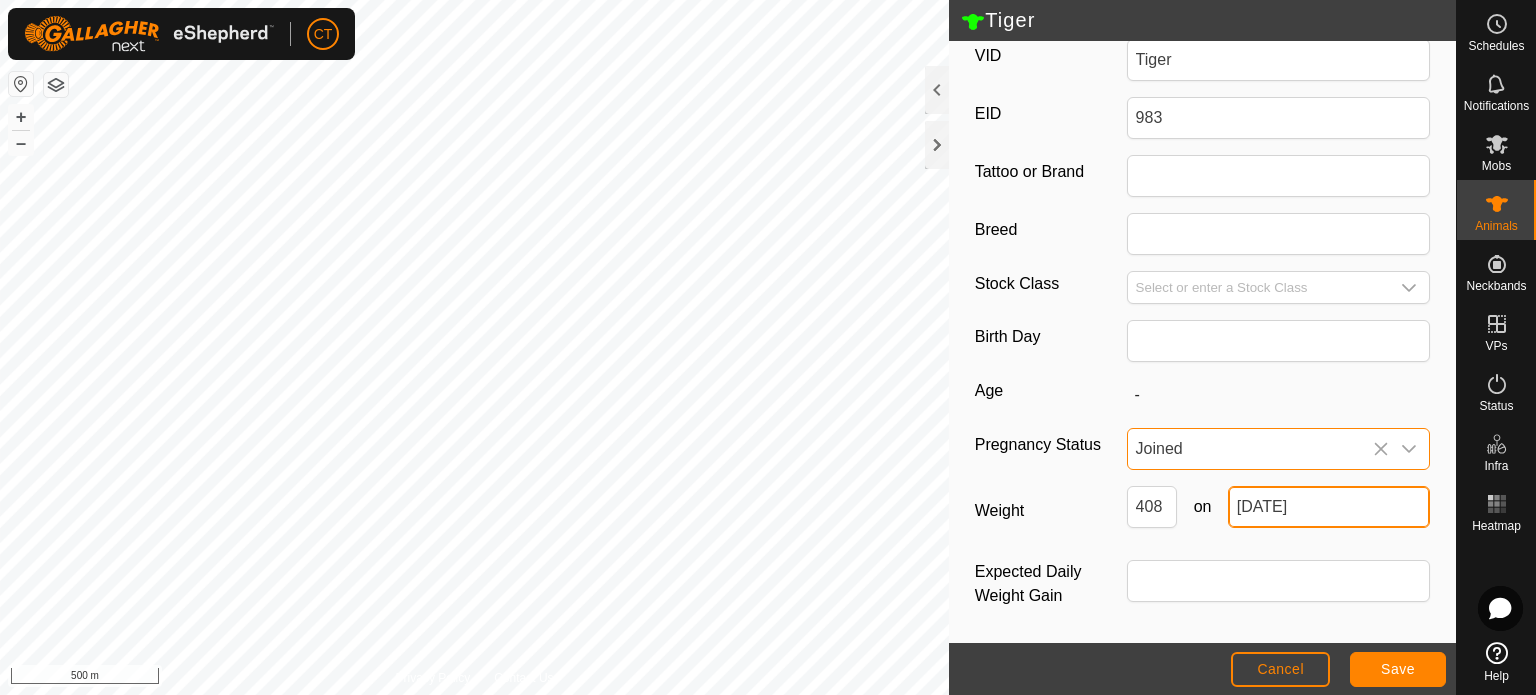 drag, startPoint x: 1338, startPoint y: 499, endPoint x: 1072, endPoint y: 521, distance: 266.90823 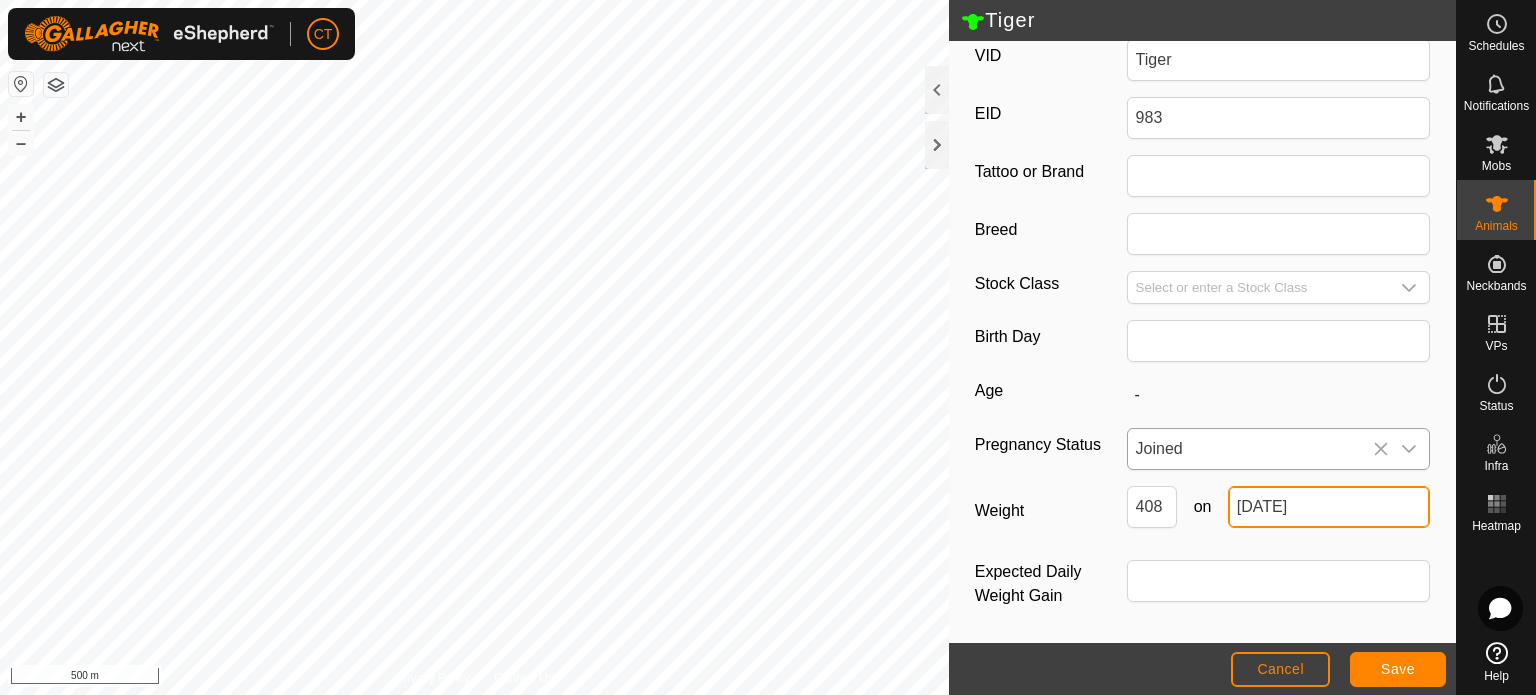 type on "[DATE]" 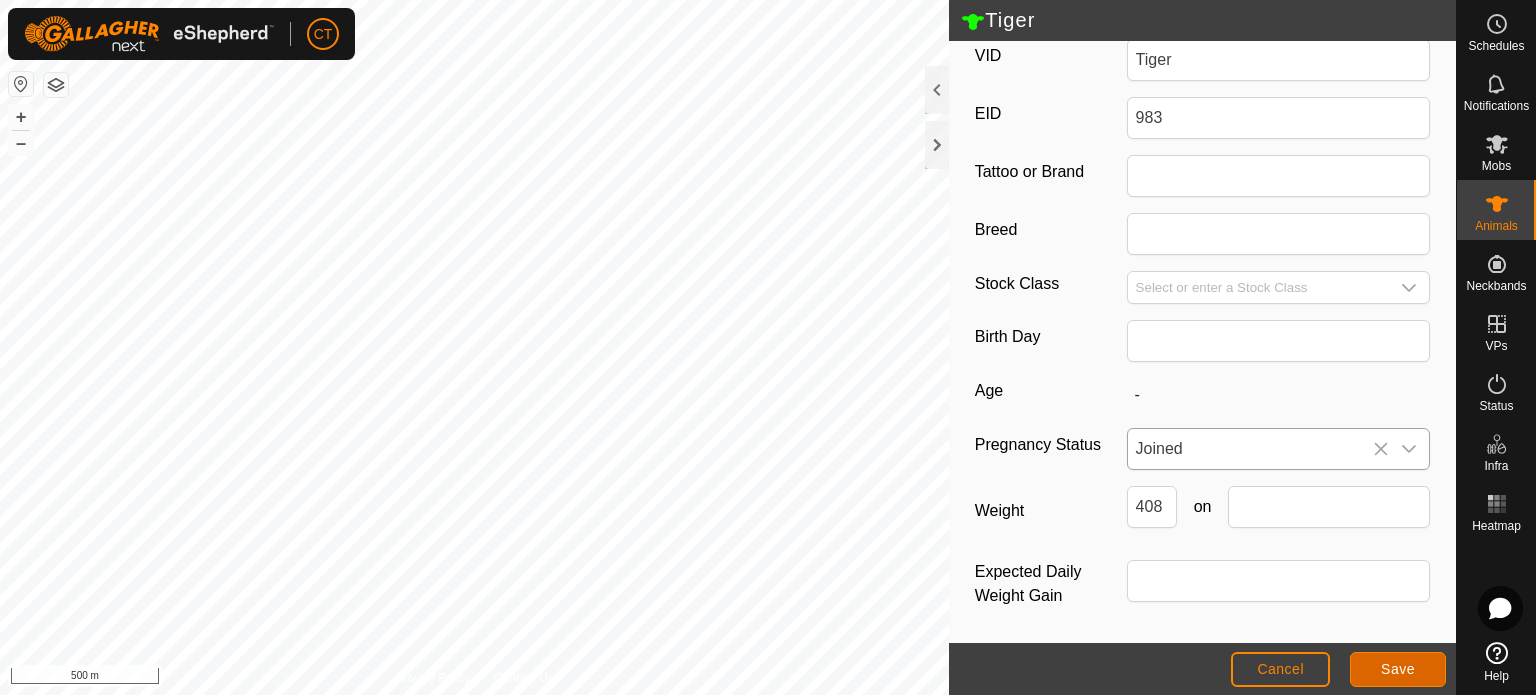 click on "Save" 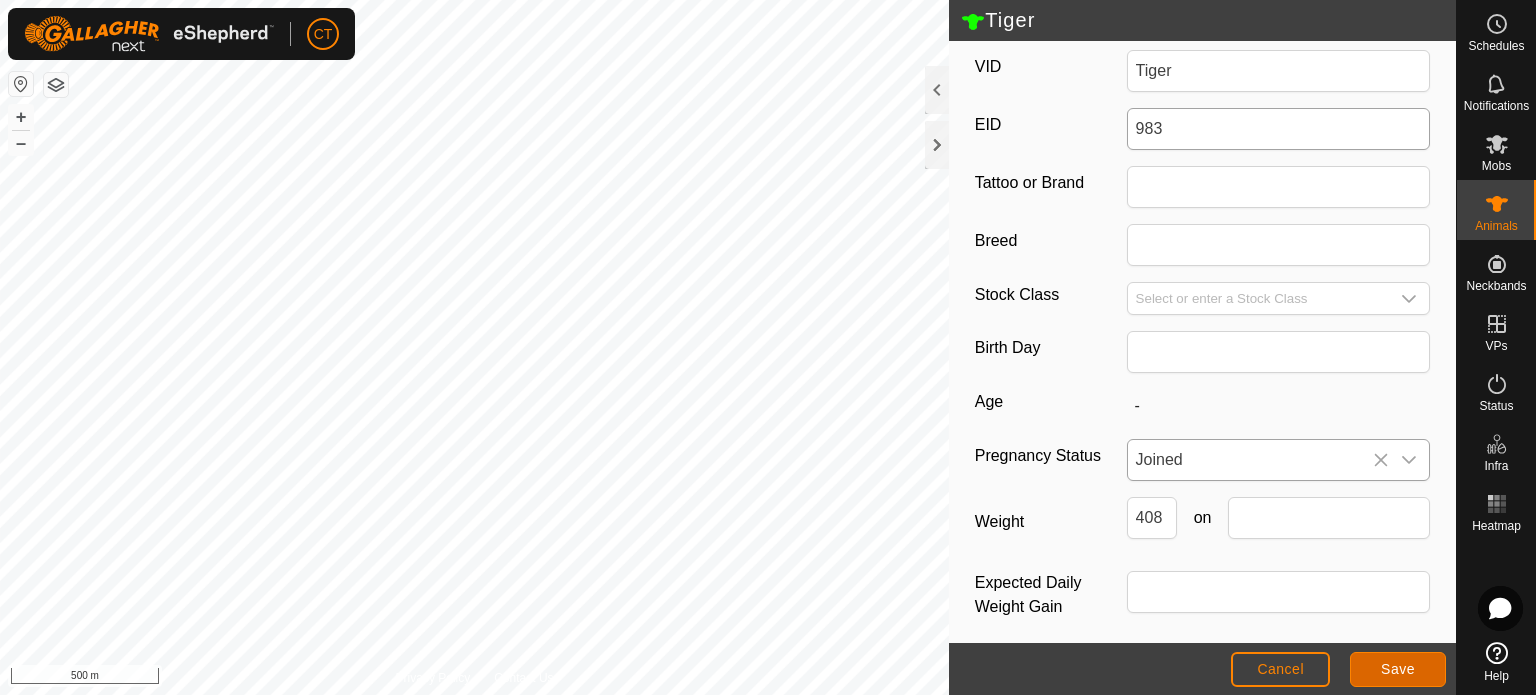 scroll, scrollTop: 331, scrollLeft: 0, axis: vertical 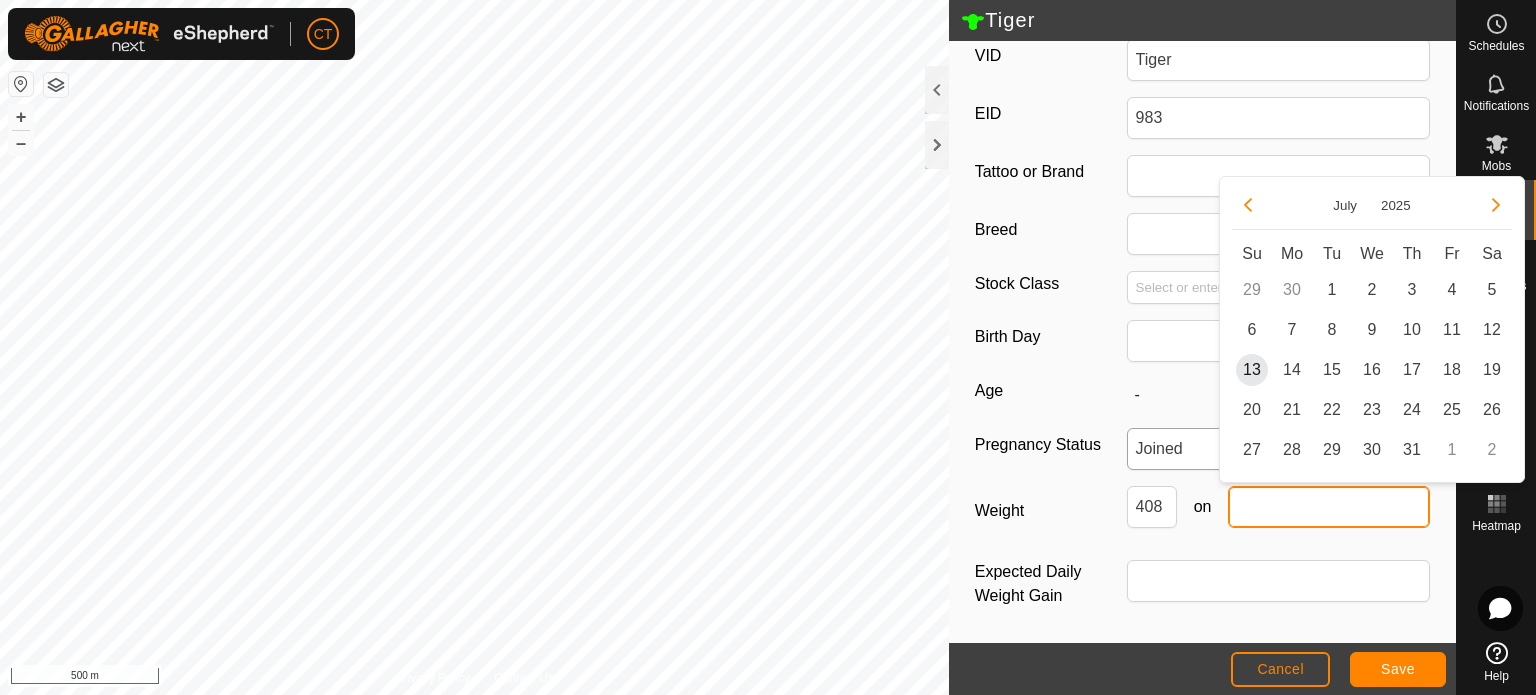 click 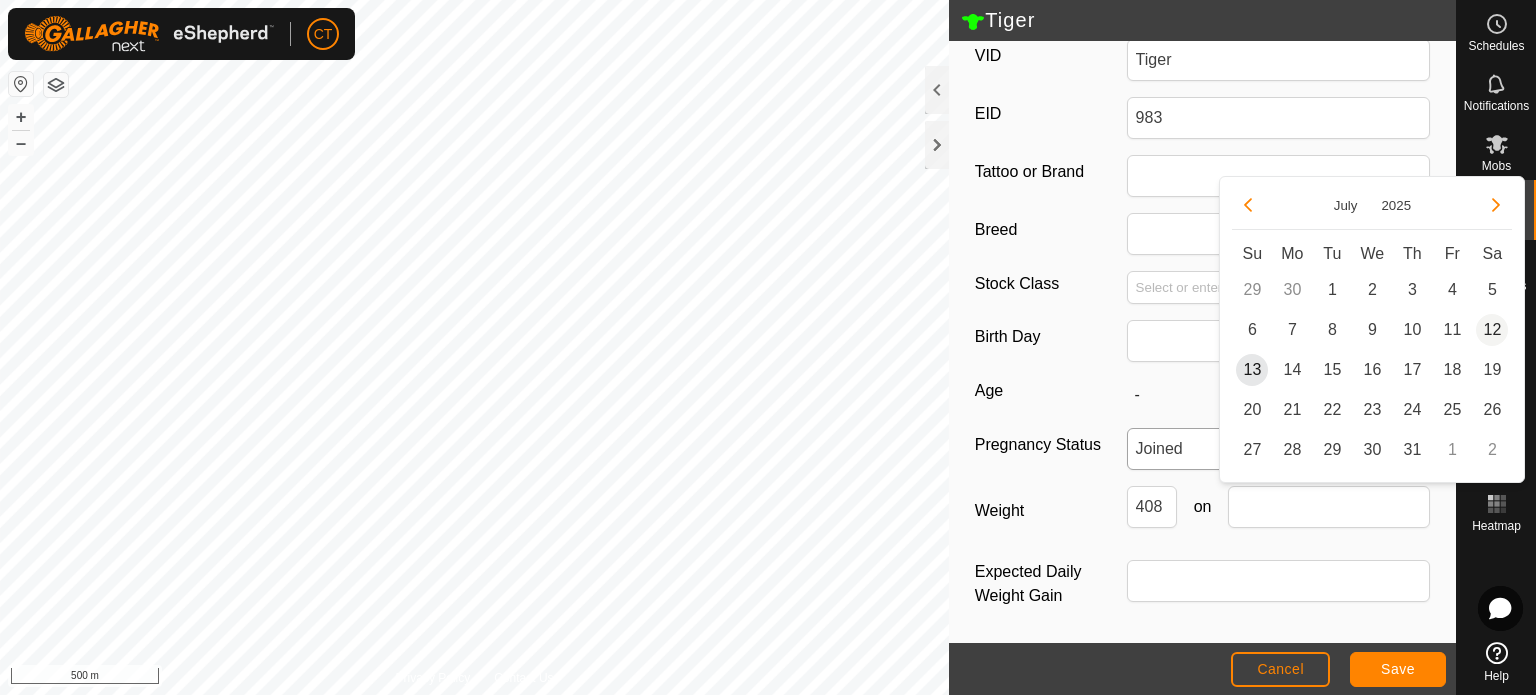 click on "12" at bounding box center (1492, 330) 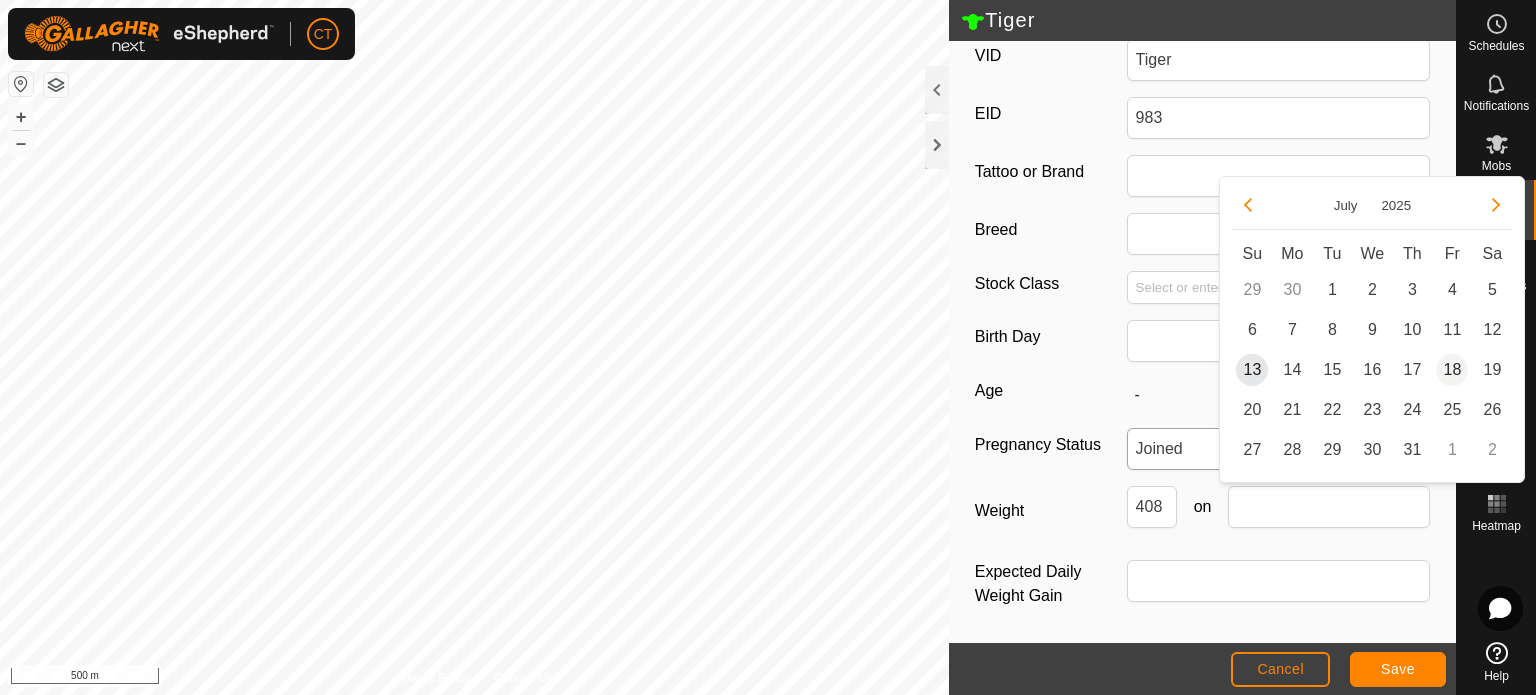 type on "[DATE]" 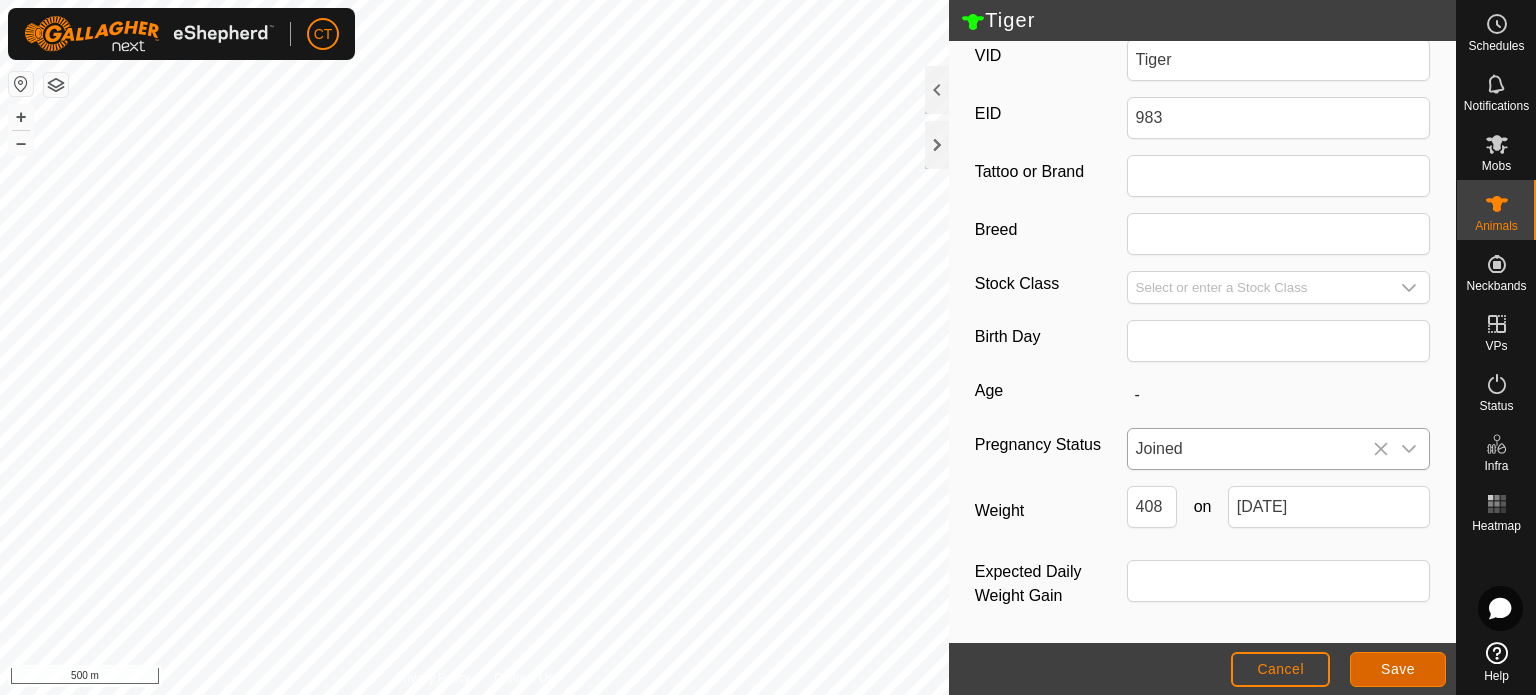 click on "Save" 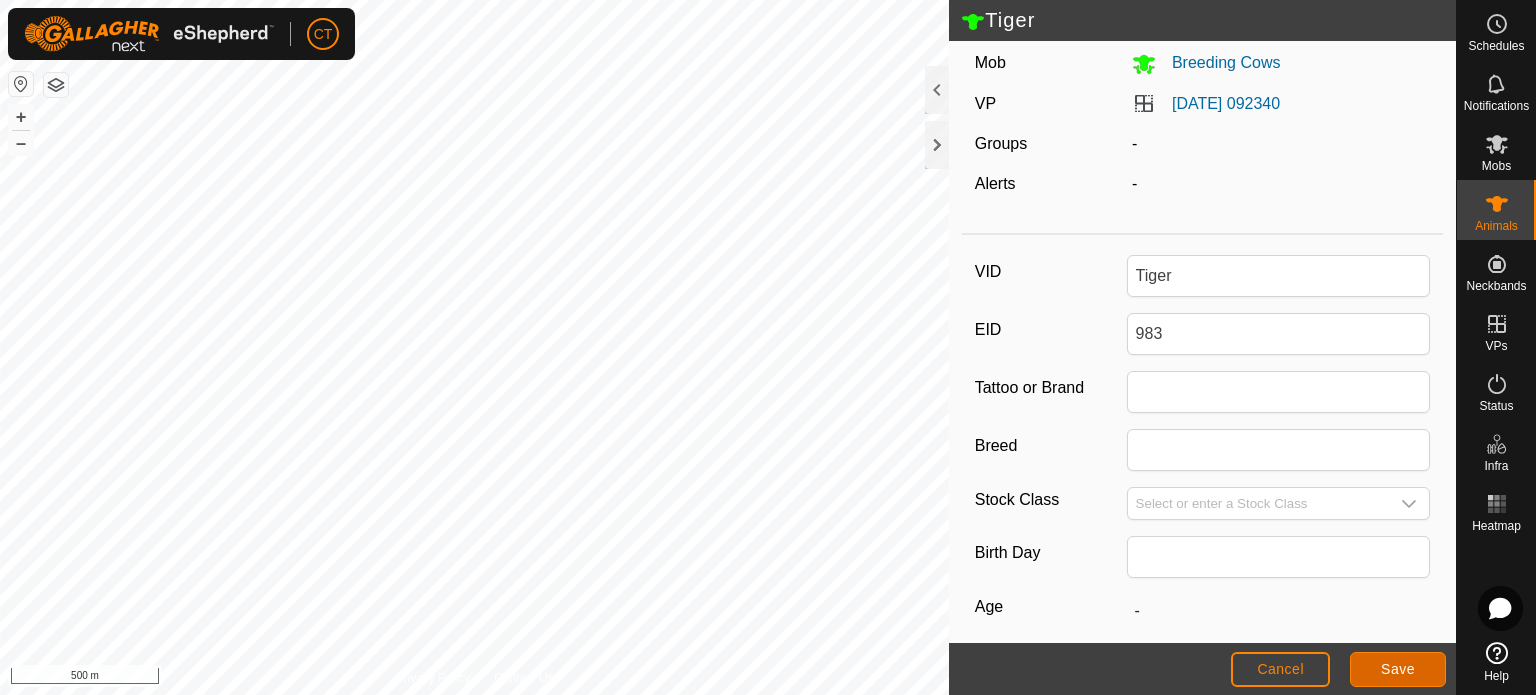 scroll, scrollTop: 31, scrollLeft: 0, axis: vertical 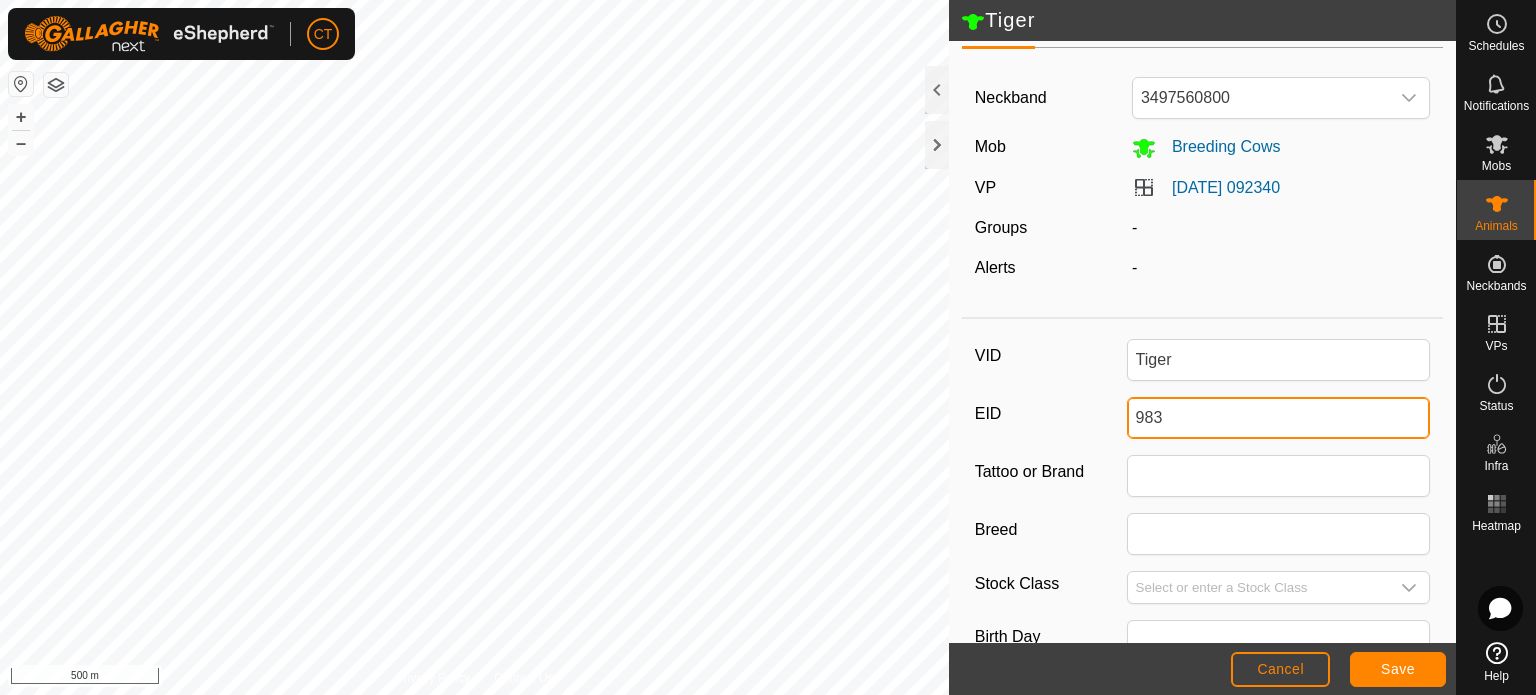drag, startPoint x: 1169, startPoint y: 415, endPoint x: 1078, endPoint y: 413, distance: 91.02197 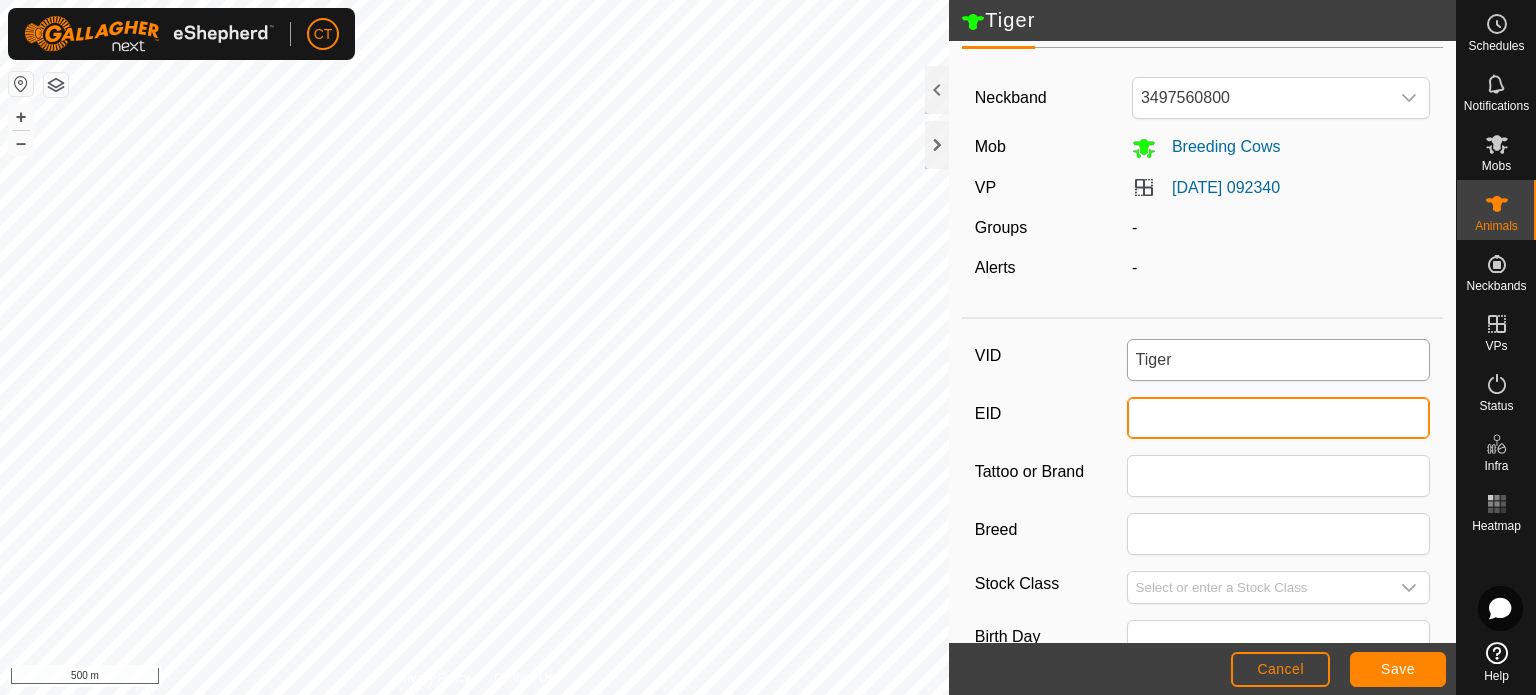 type 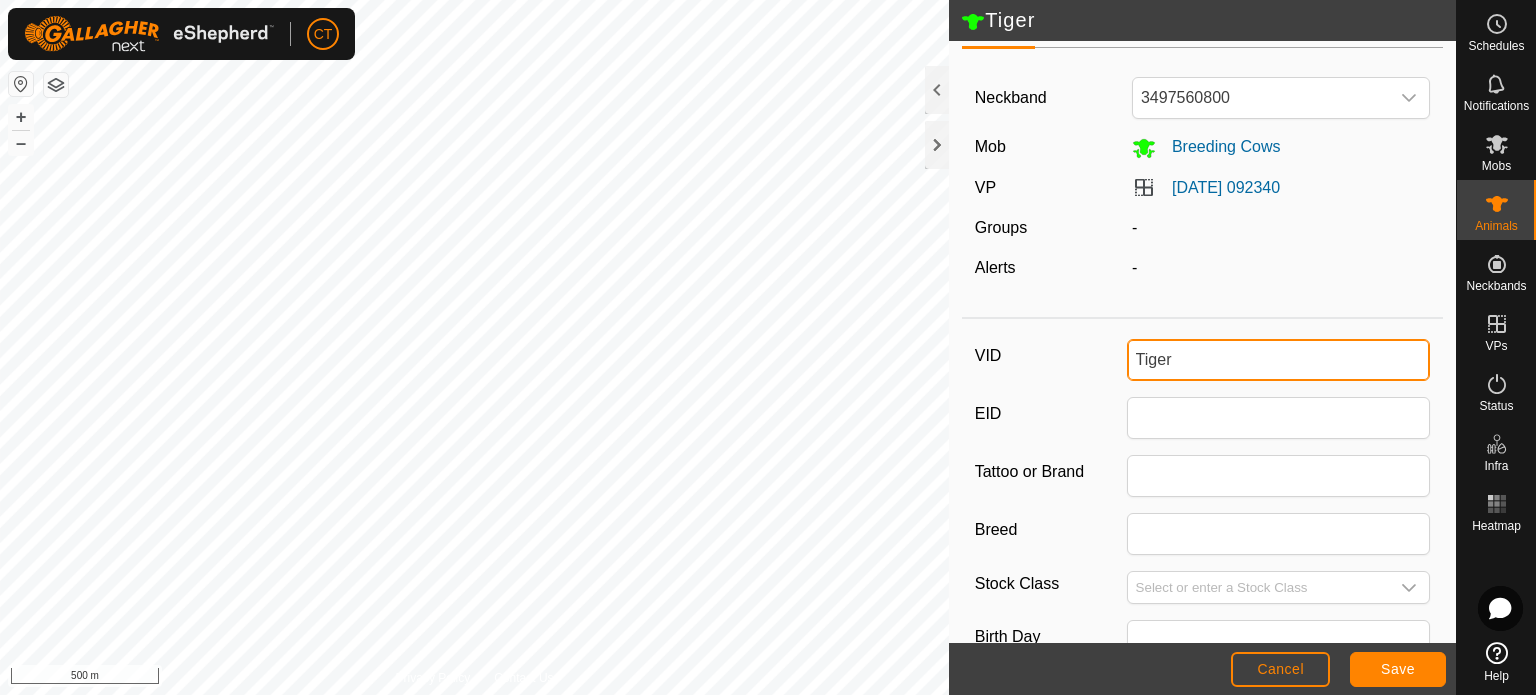 drag, startPoint x: 1188, startPoint y: 362, endPoint x: 1085, endPoint y: 352, distance: 103.4843 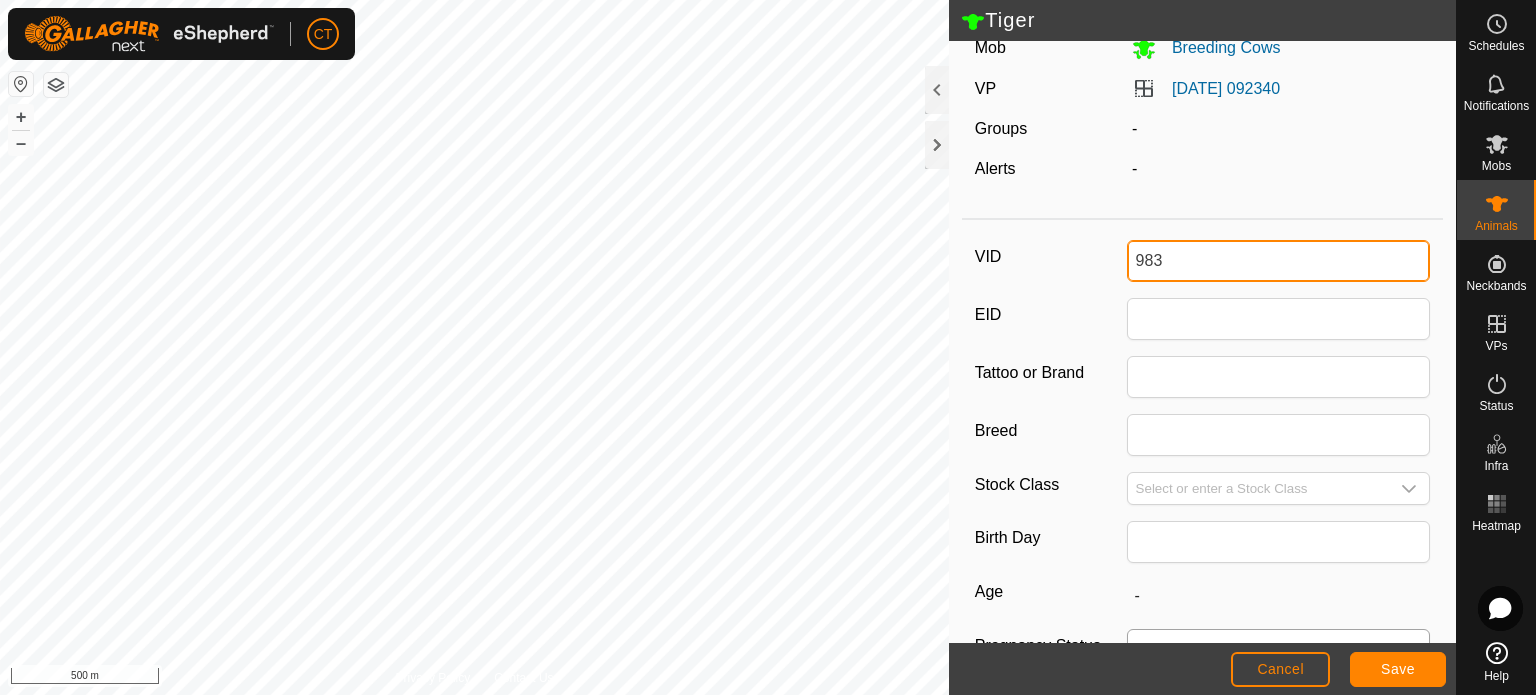 scroll, scrollTop: 131, scrollLeft: 0, axis: vertical 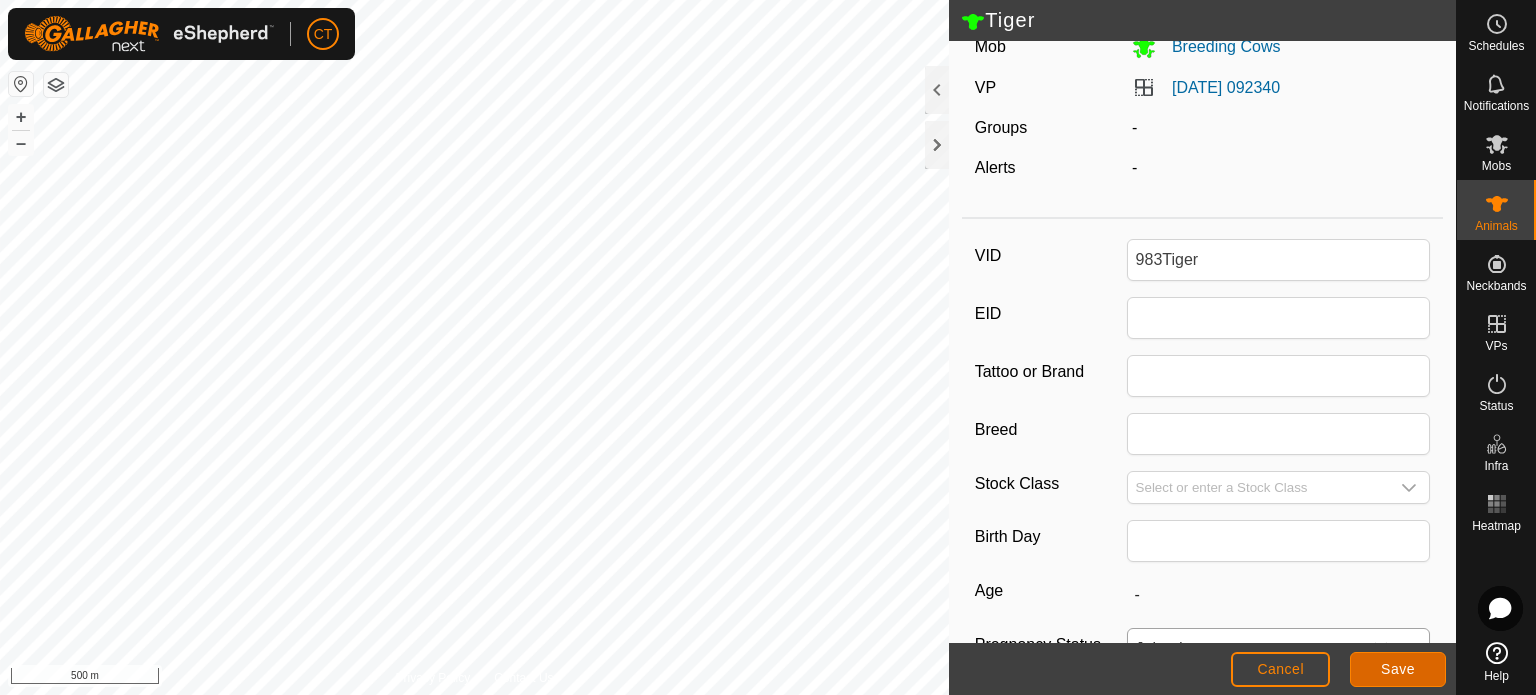 click on "Save" 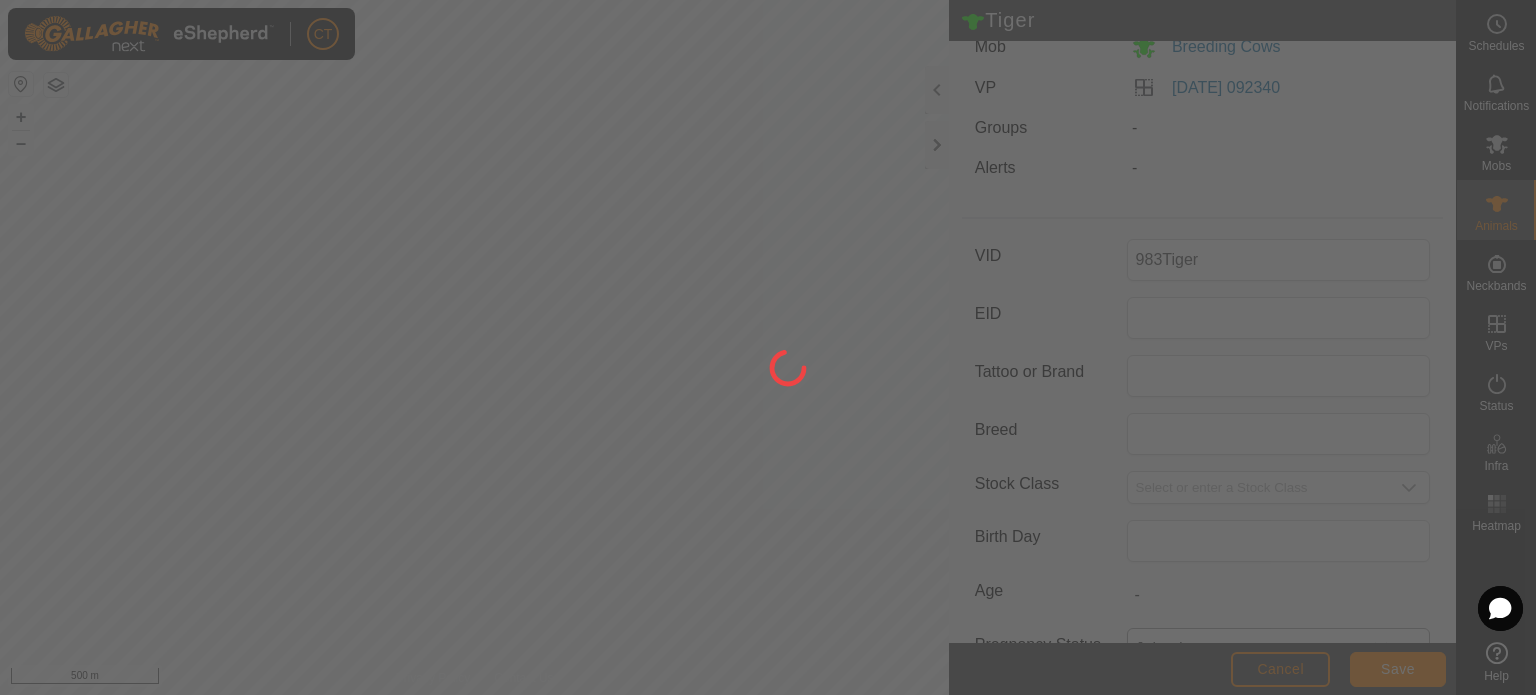 type on "Tiger" 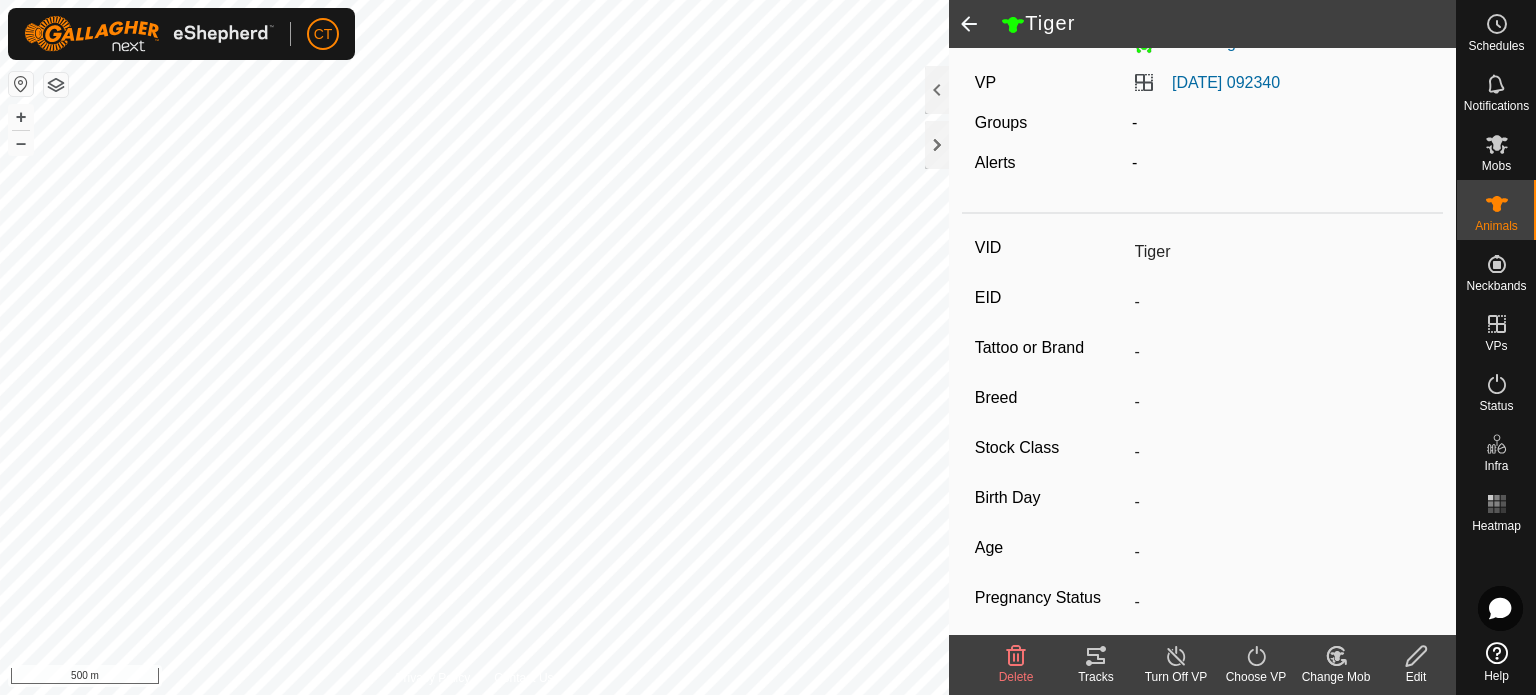 scroll, scrollTop: 120, scrollLeft: 0, axis: vertical 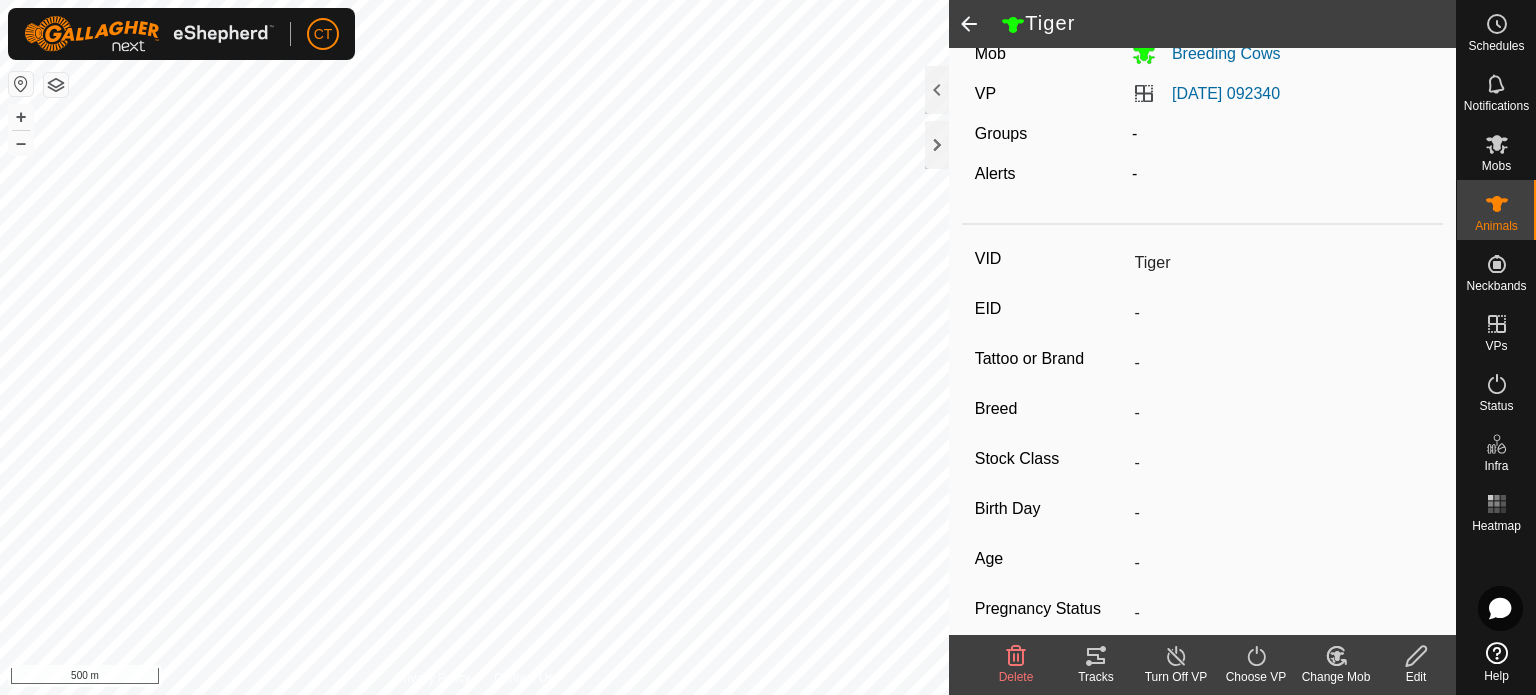 type on "983Tiger" 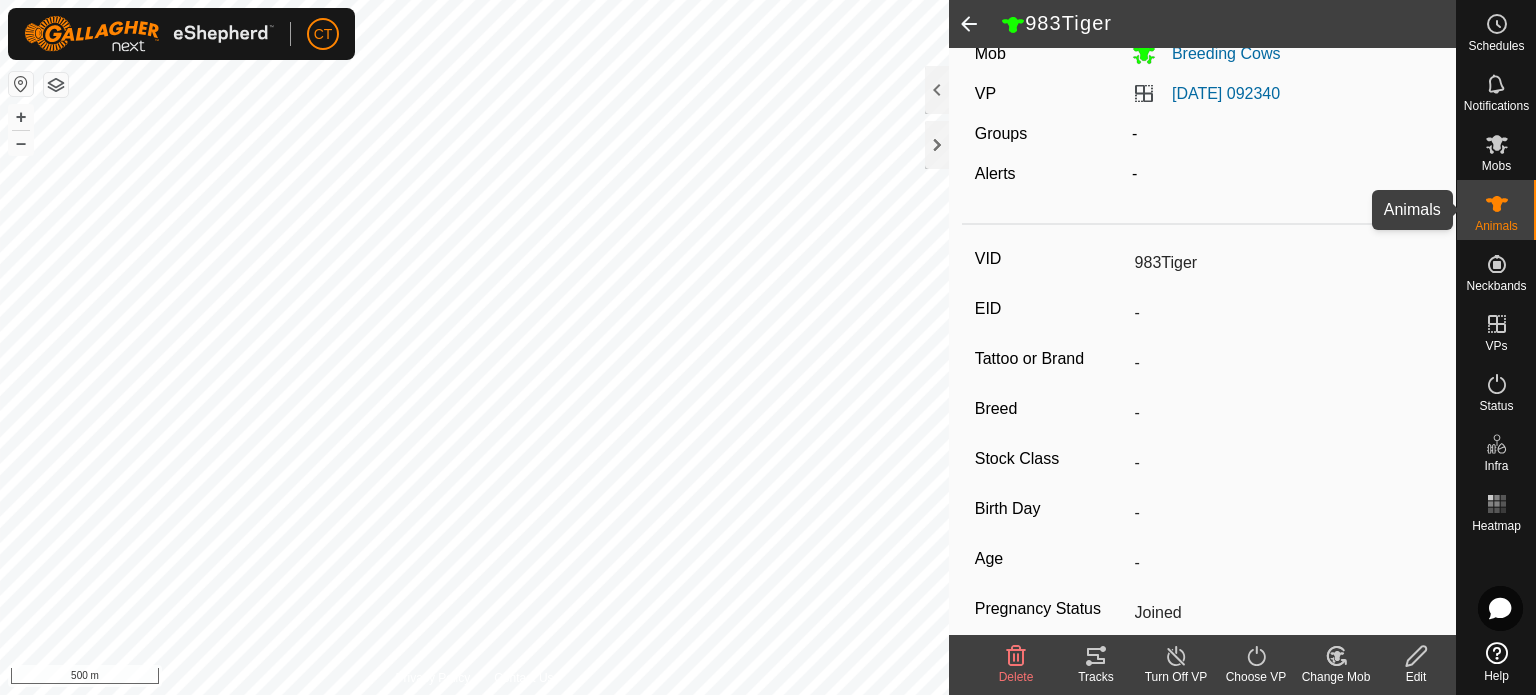 click 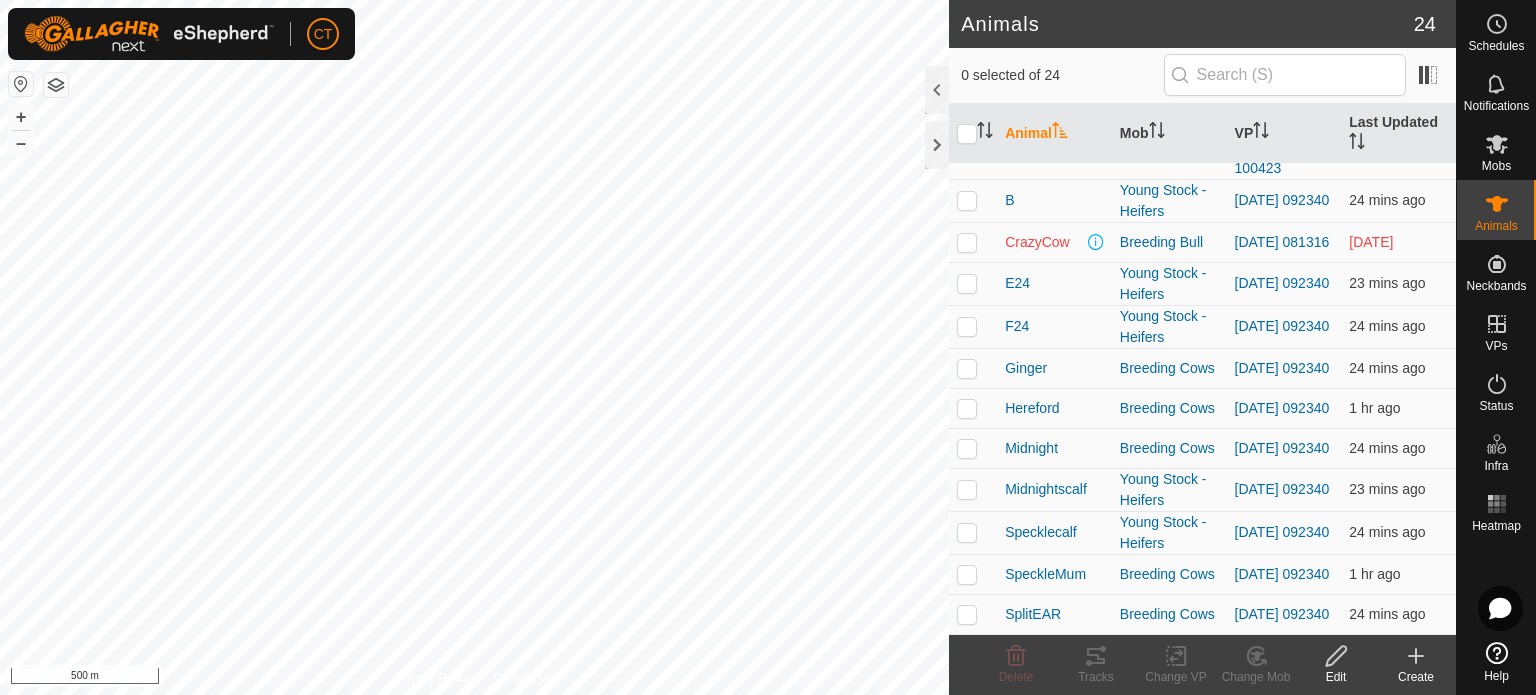 scroll, scrollTop: 640, scrollLeft: 0, axis: vertical 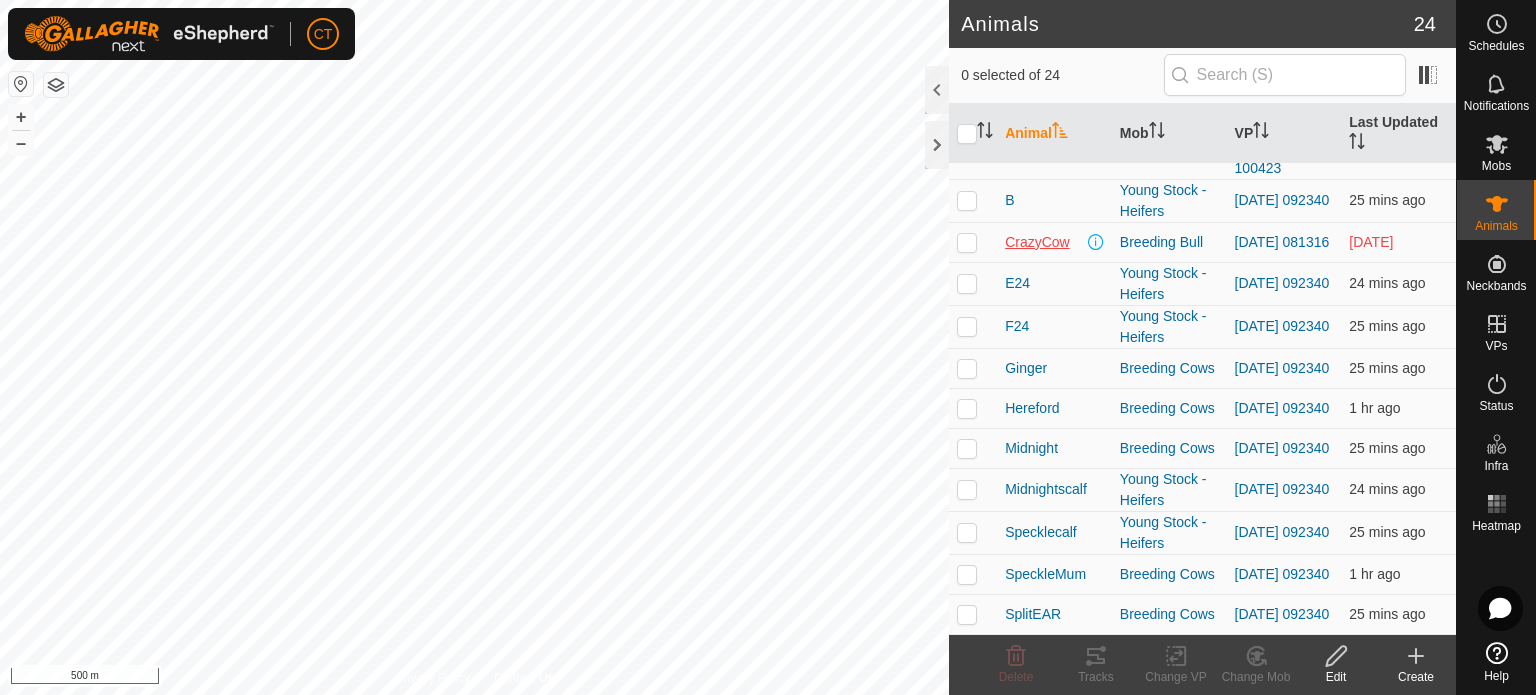 click on "CrazyCow" at bounding box center (1037, 242) 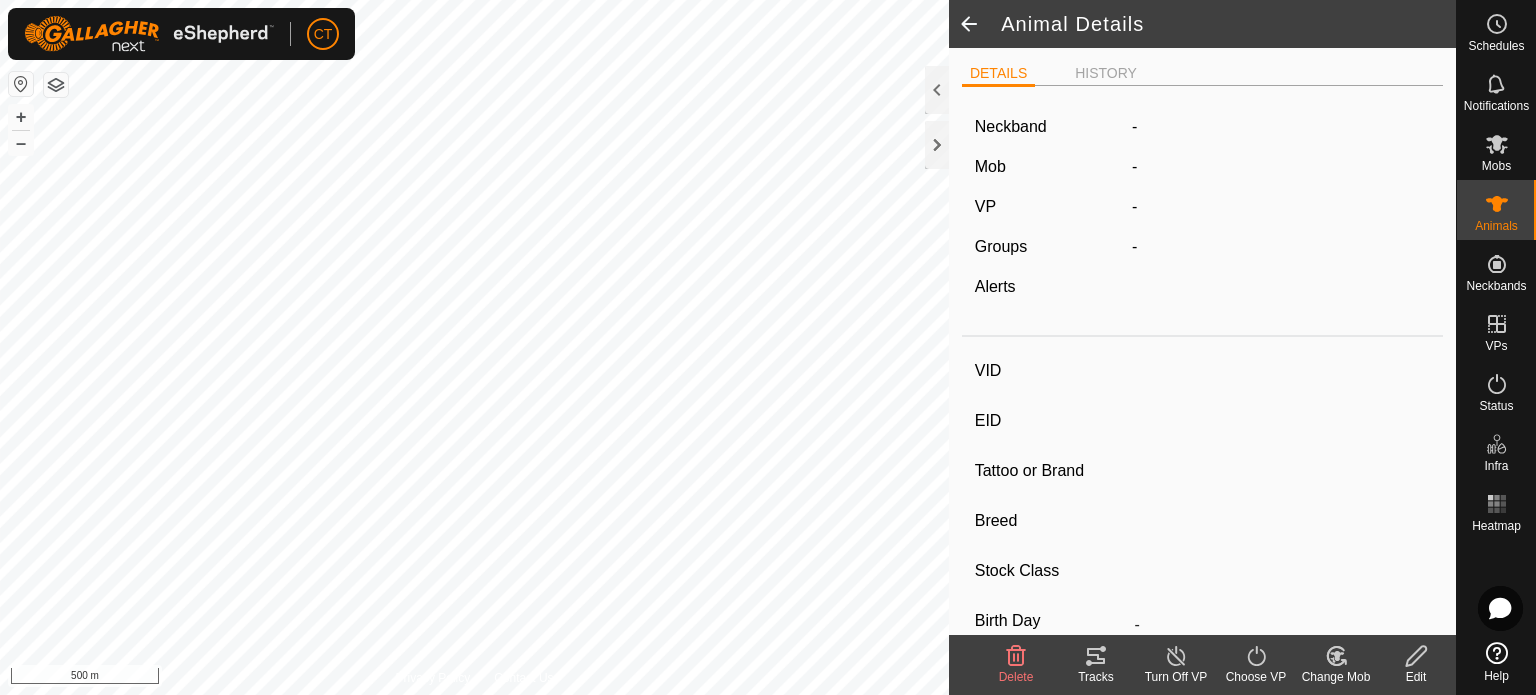 type on "CrazyCow" 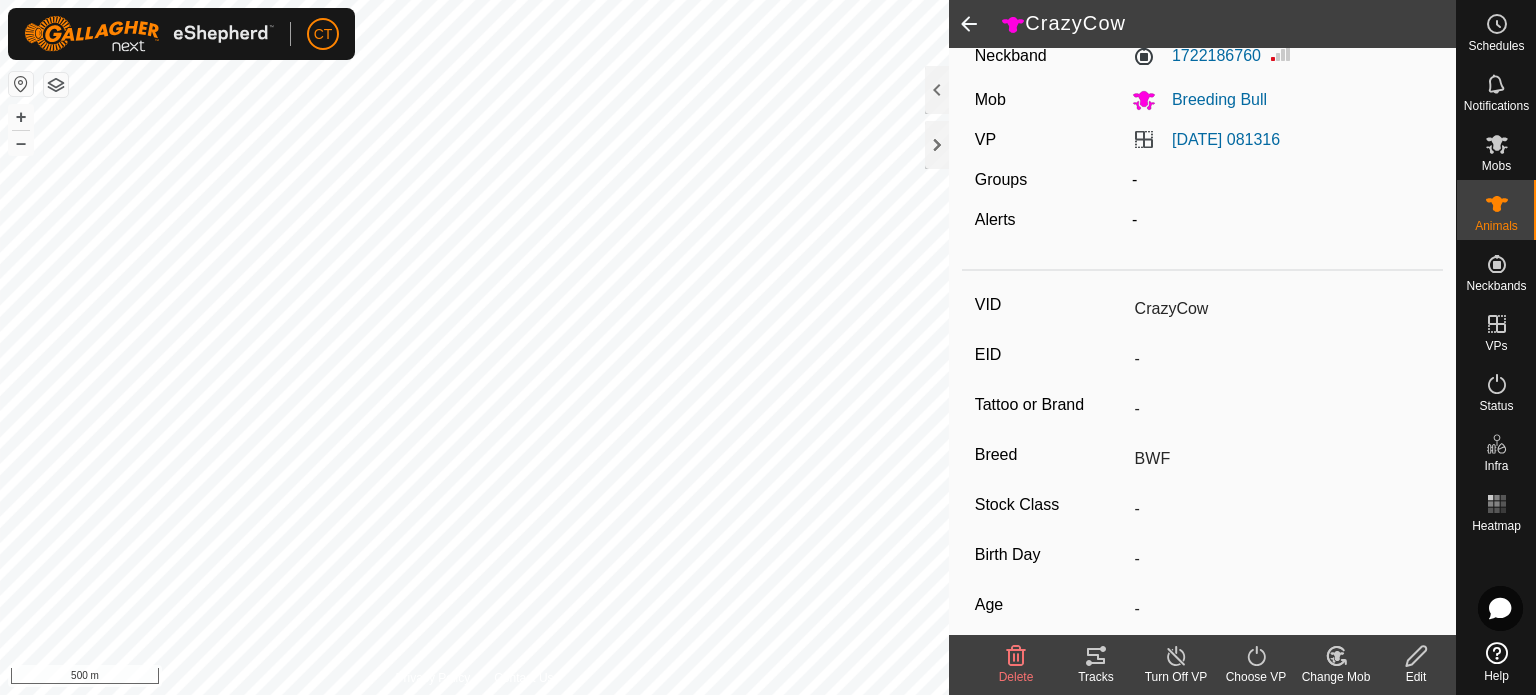 scroll, scrollTop: 284, scrollLeft: 0, axis: vertical 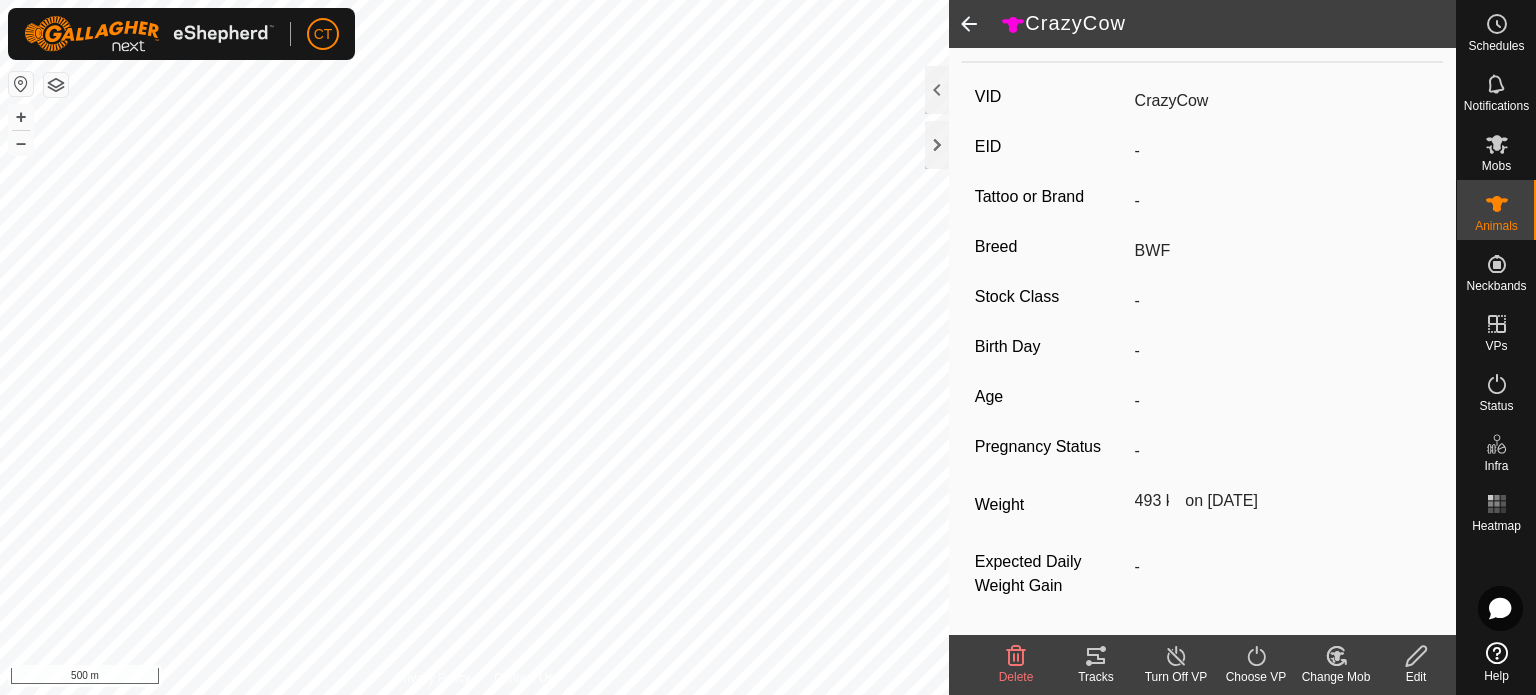 click 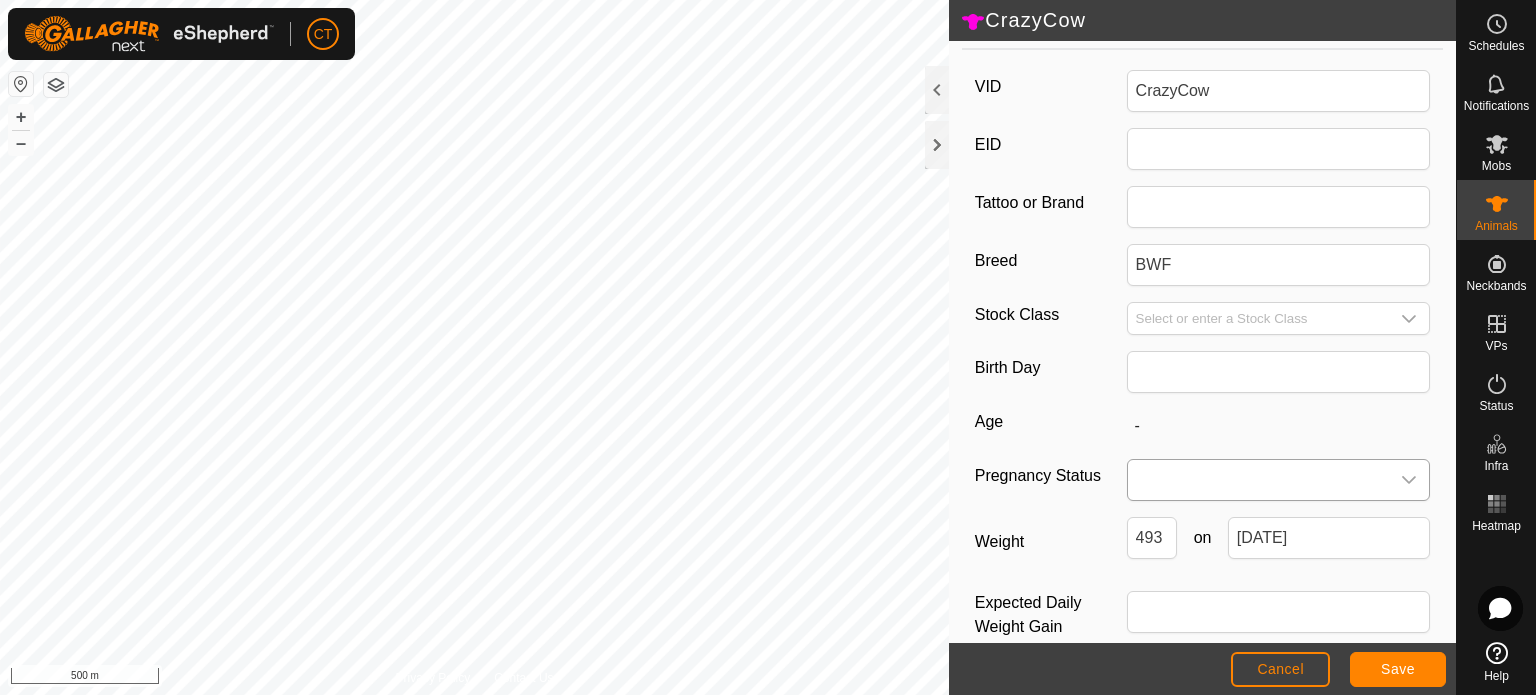 scroll, scrollTop: 331, scrollLeft: 0, axis: vertical 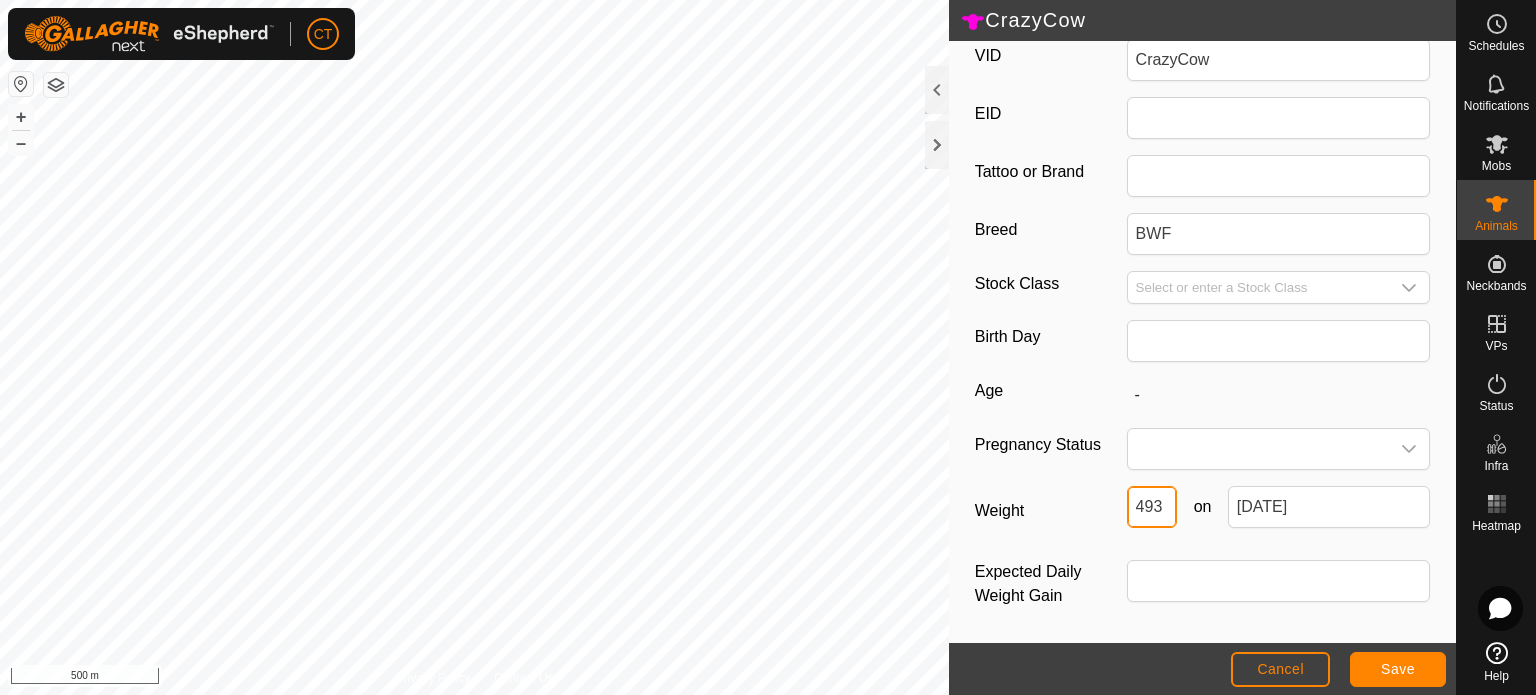 drag, startPoint x: 1166, startPoint y: 505, endPoint x: 1095, endPoint y: 517, distance: 72.00694 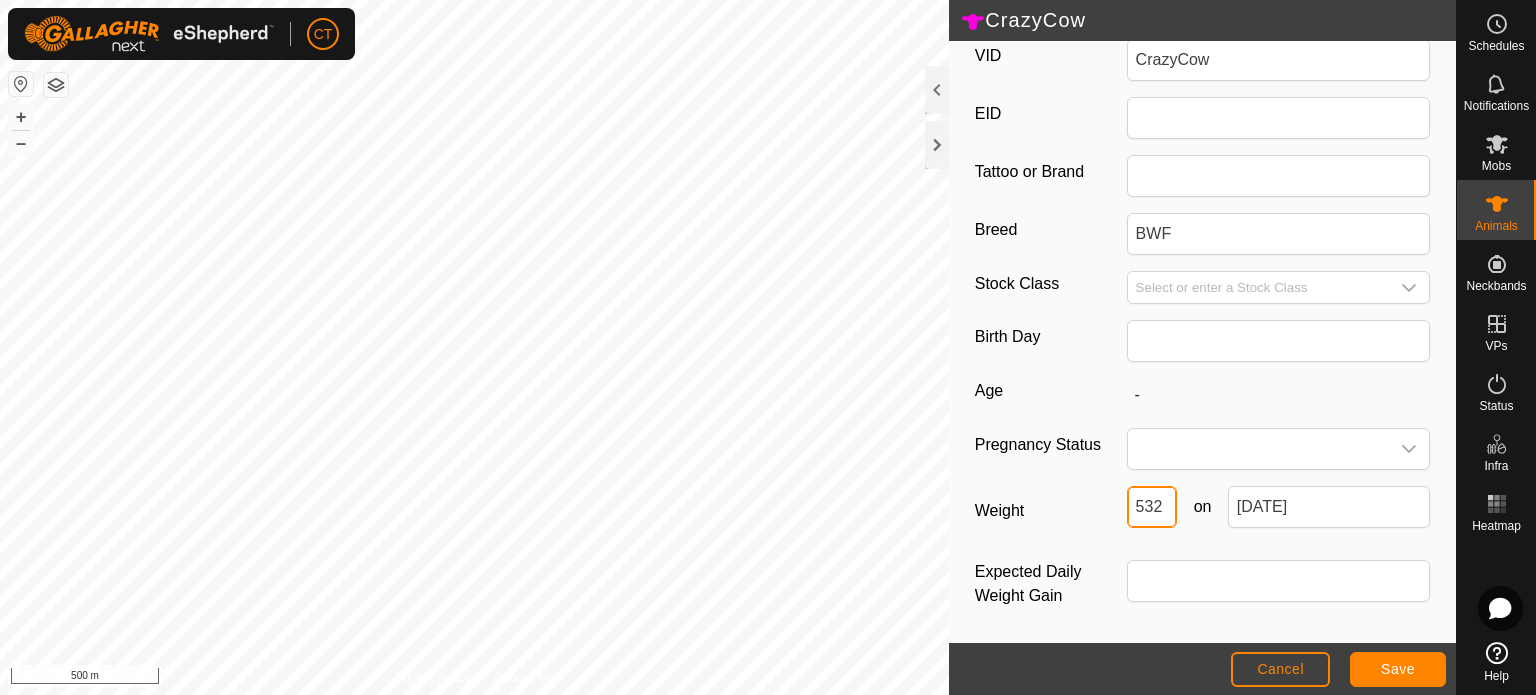 type on "532" 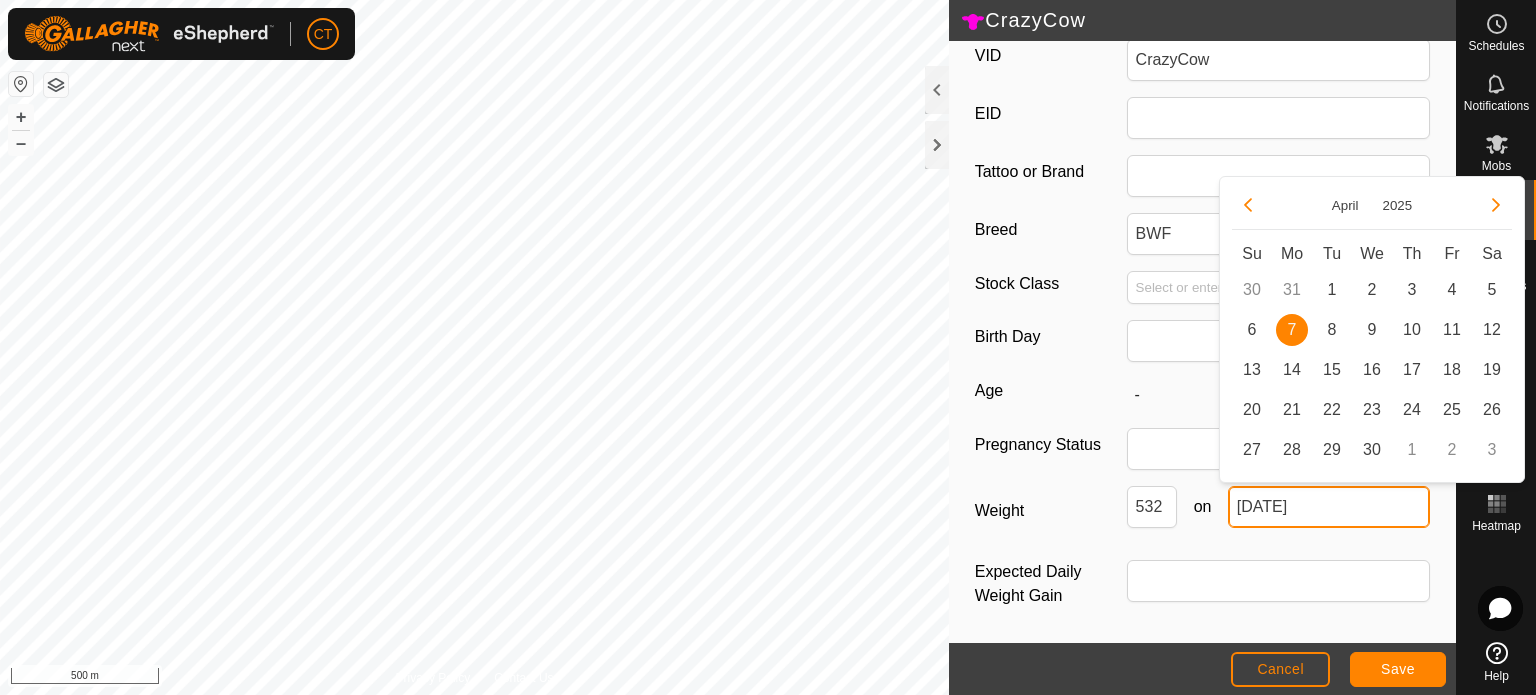 click on "[DATE]" 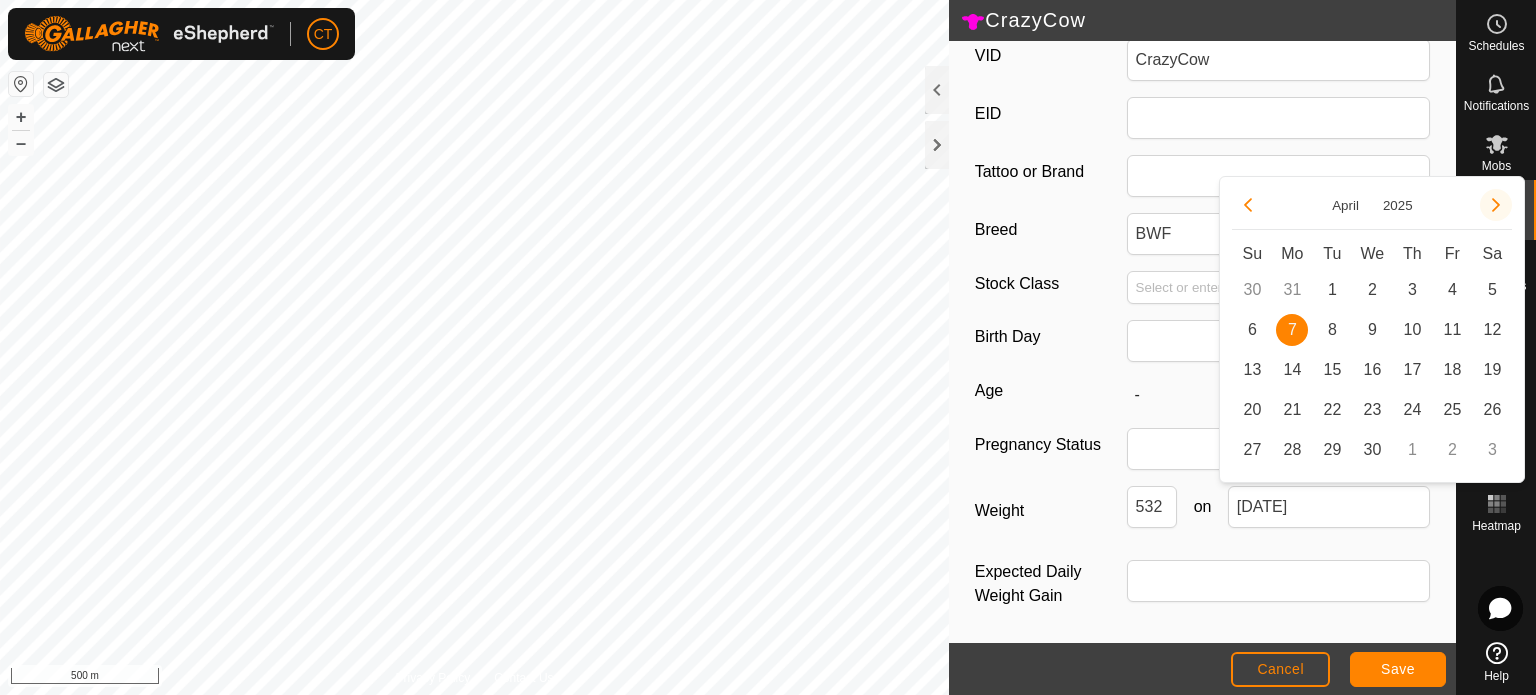 click at bounding box center [1496, 205] 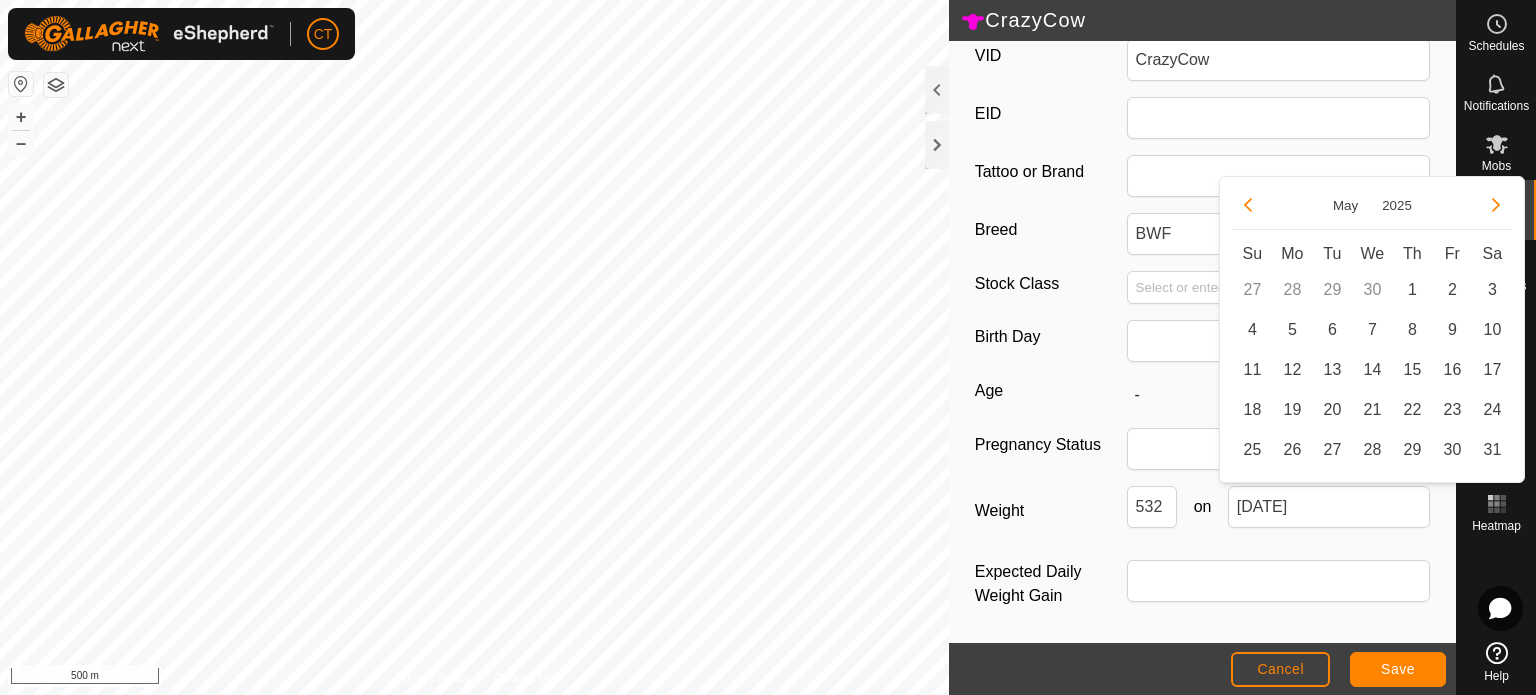 click at bounding box center [1496, 205] 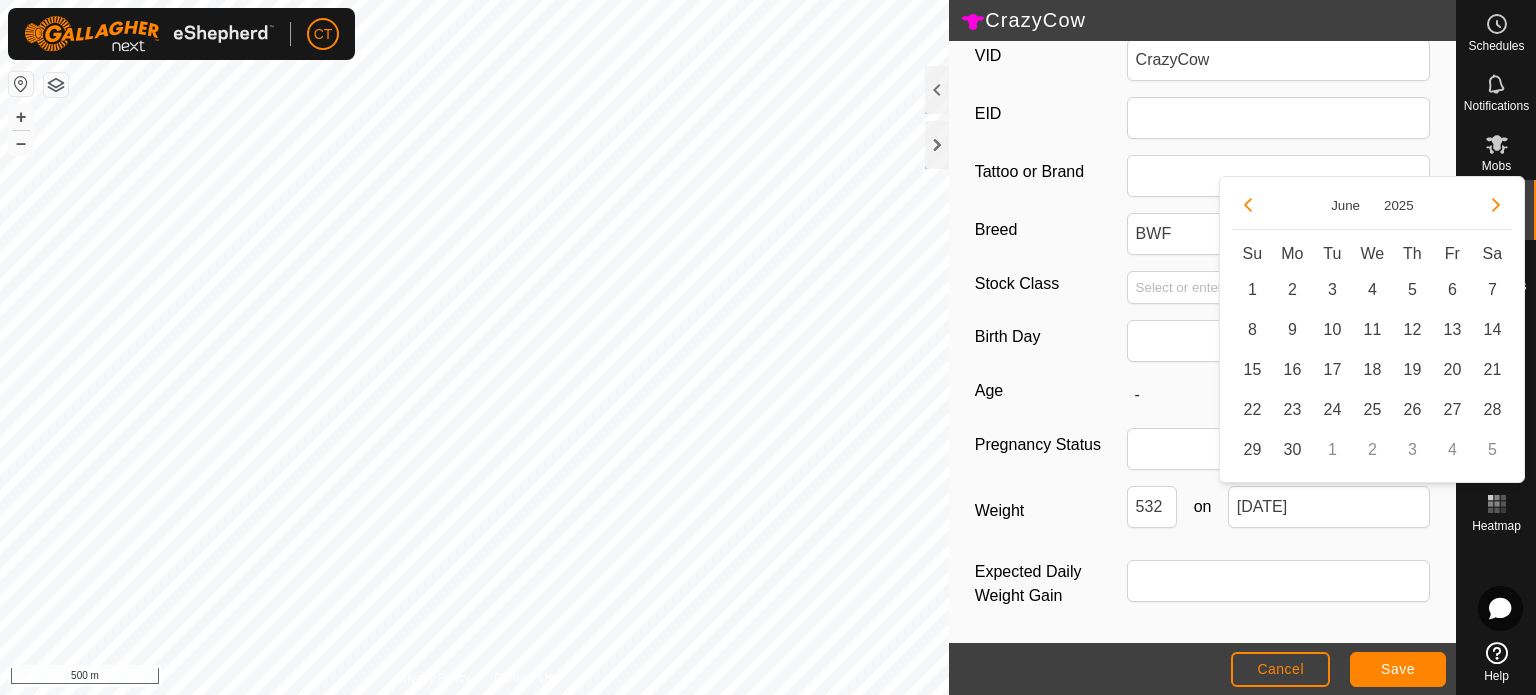 click at bounding box center (1496, 205) 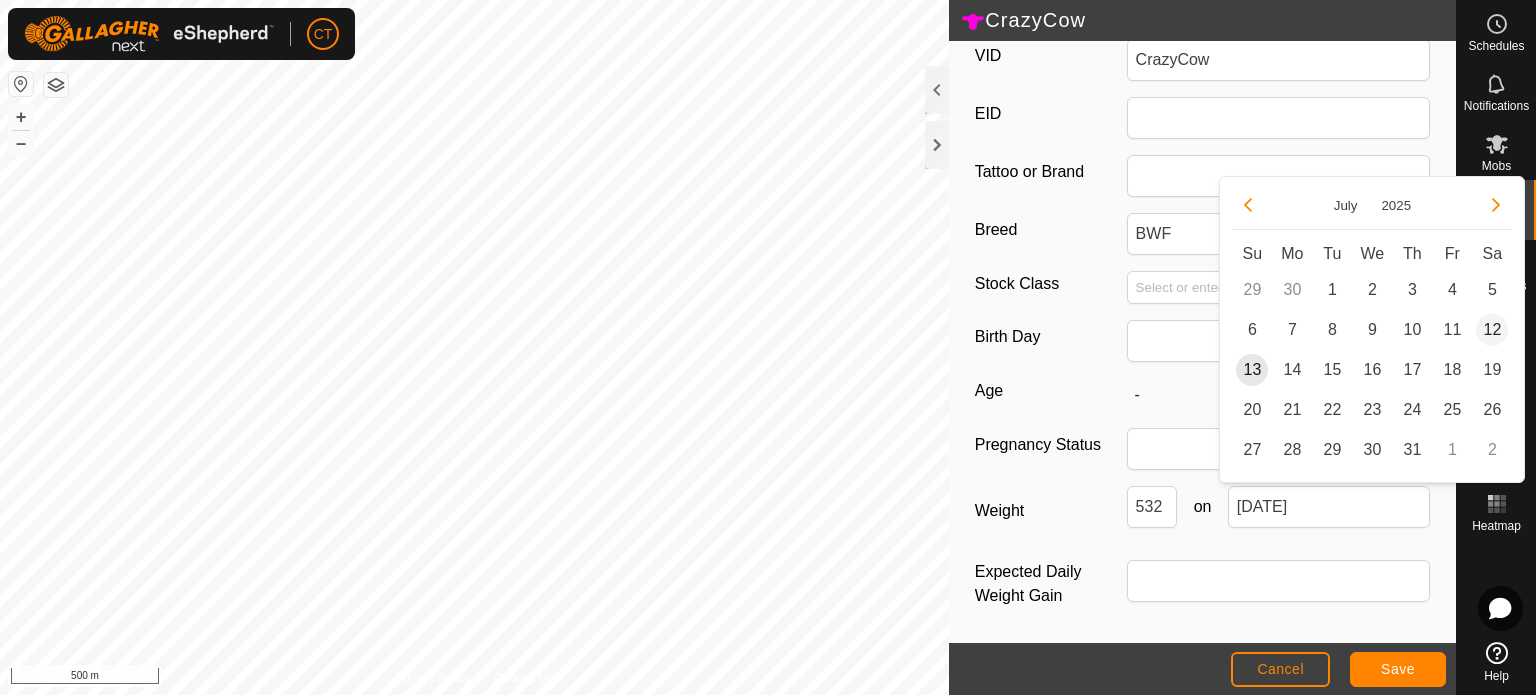 click on "12" at bounding box center (1492, 330) 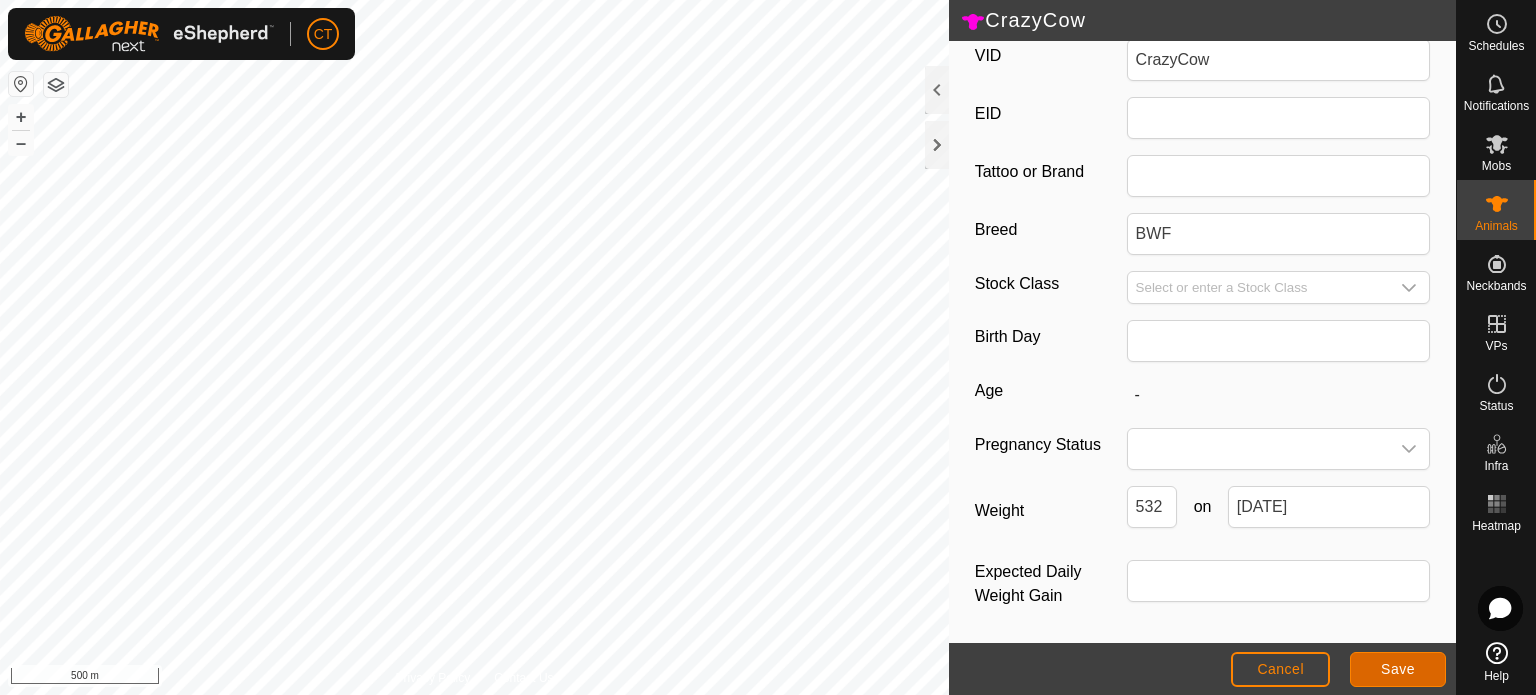click on "Save" 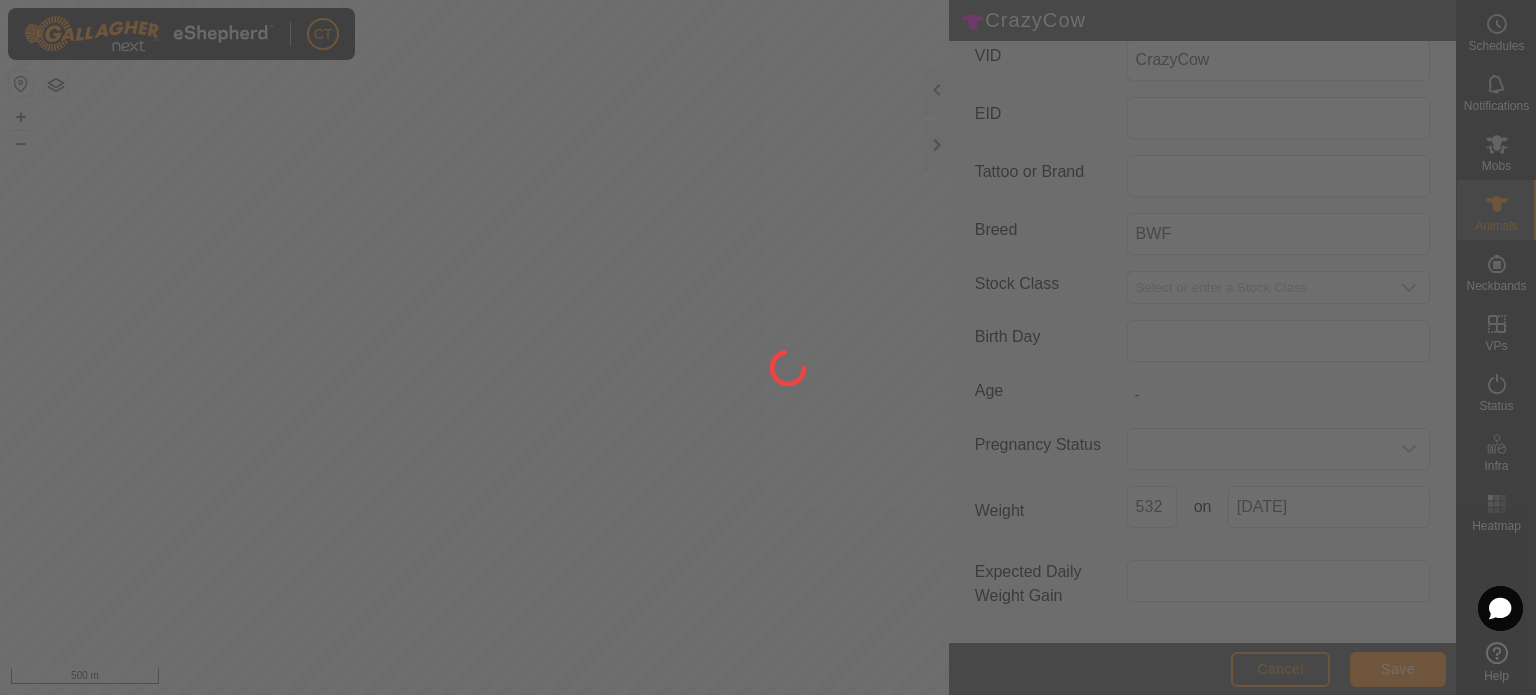 type on "-" 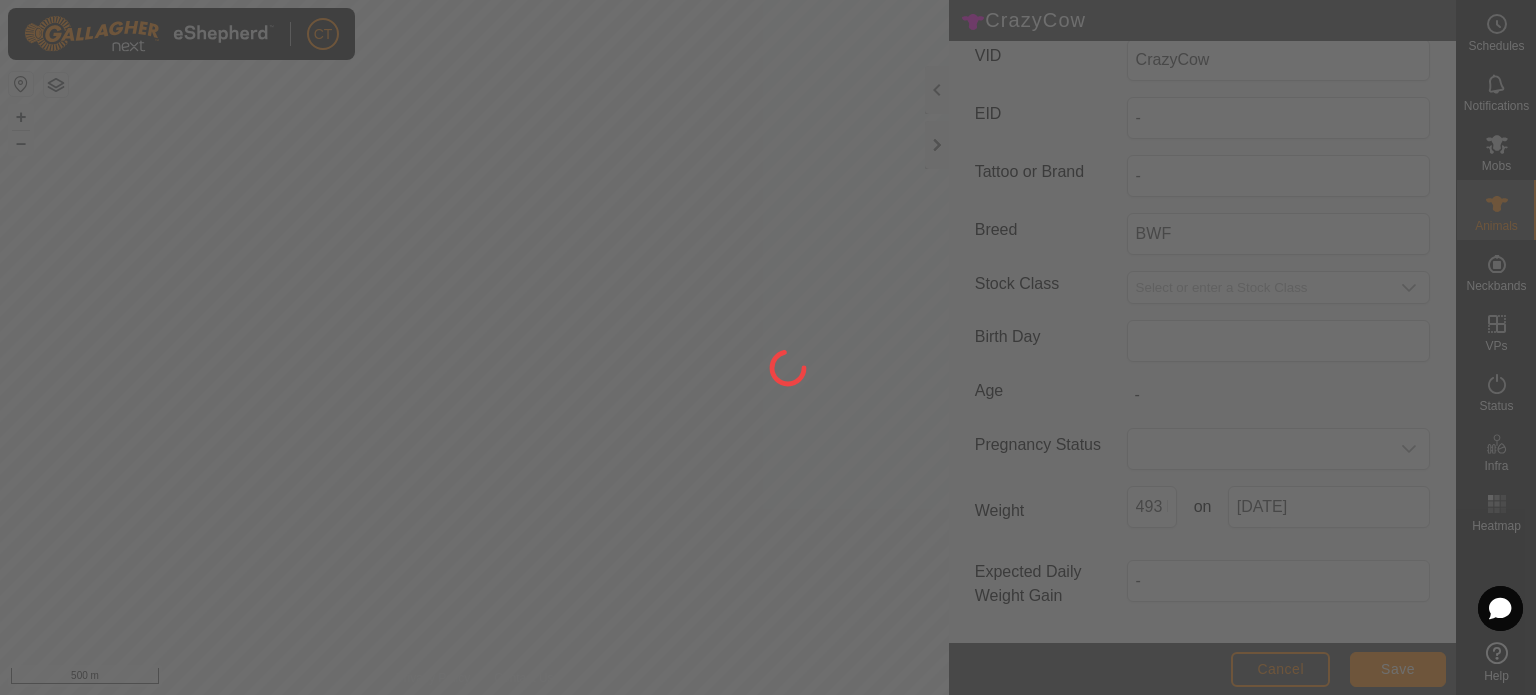scroll, scrollTop: 284, scrollLeft: 0, axis: vertical 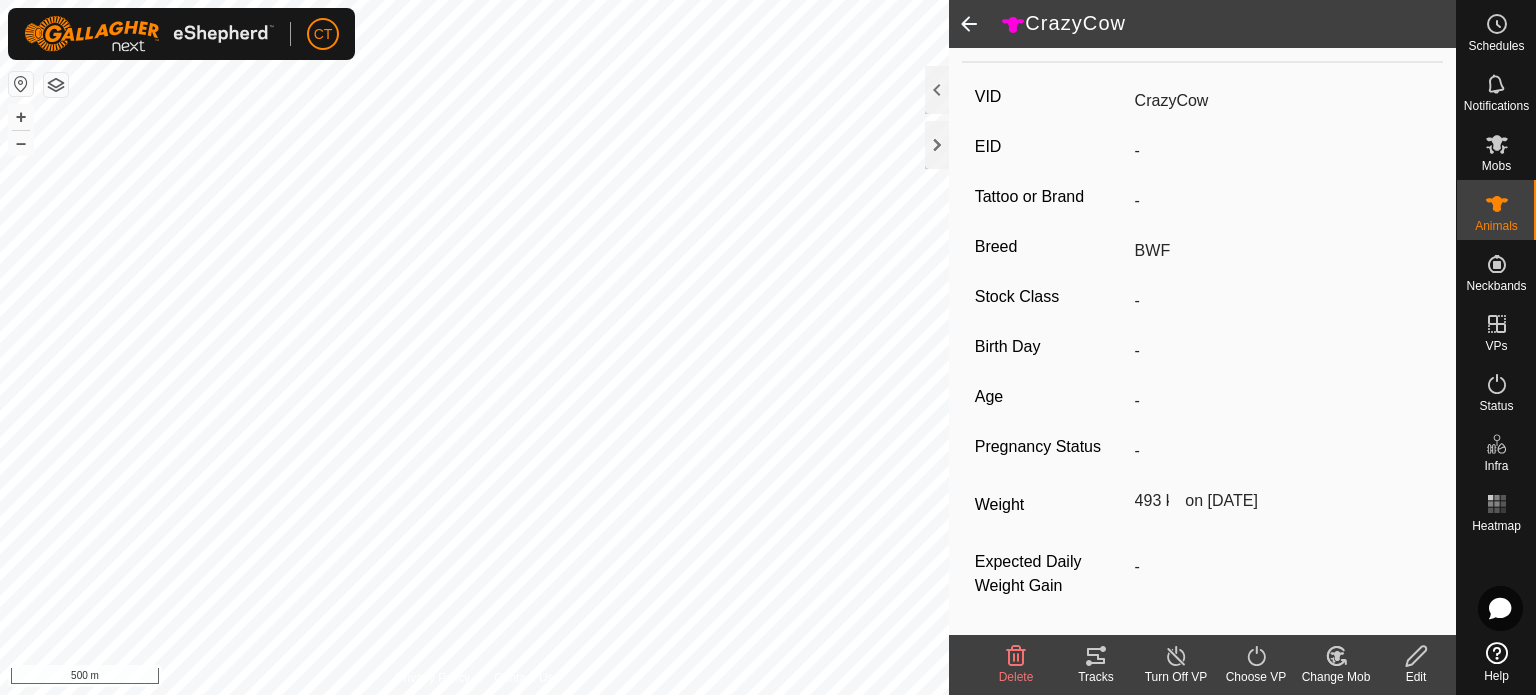 type on "532 kg" 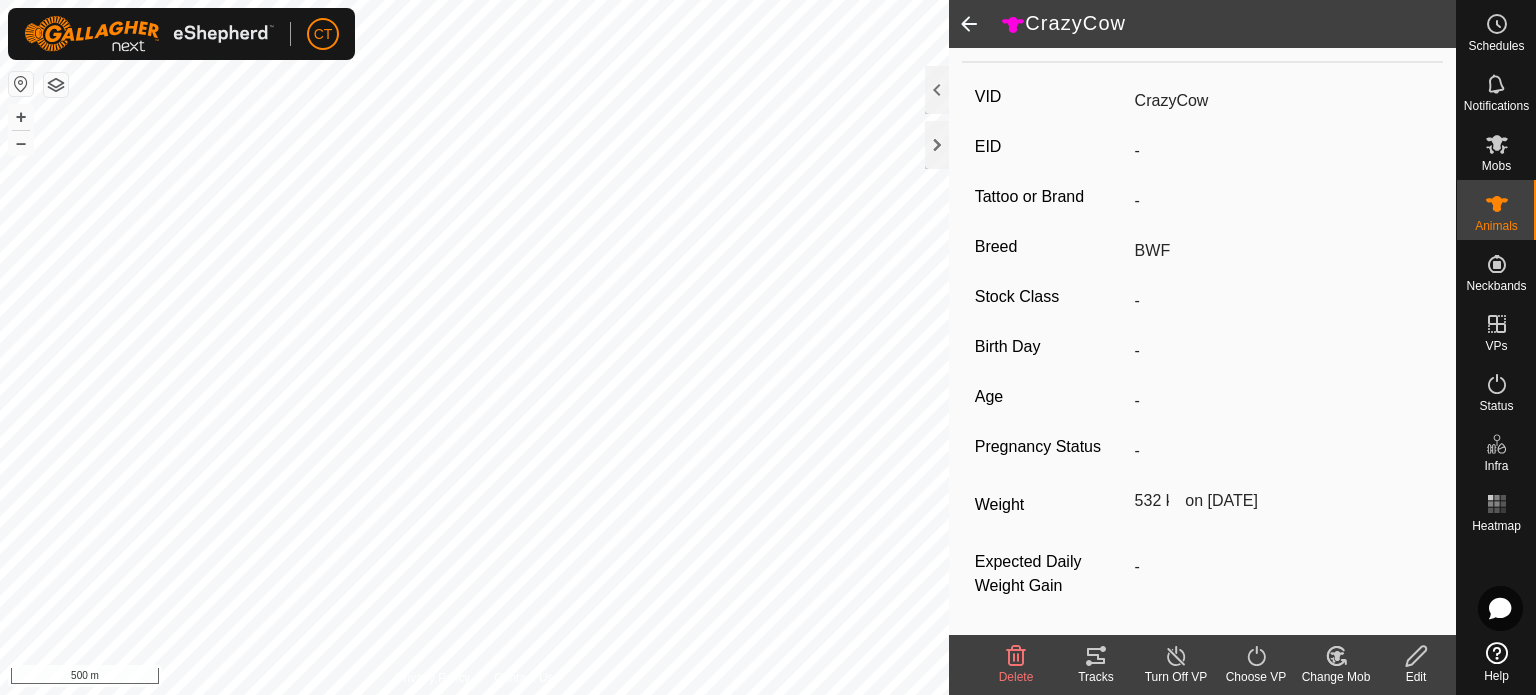 click 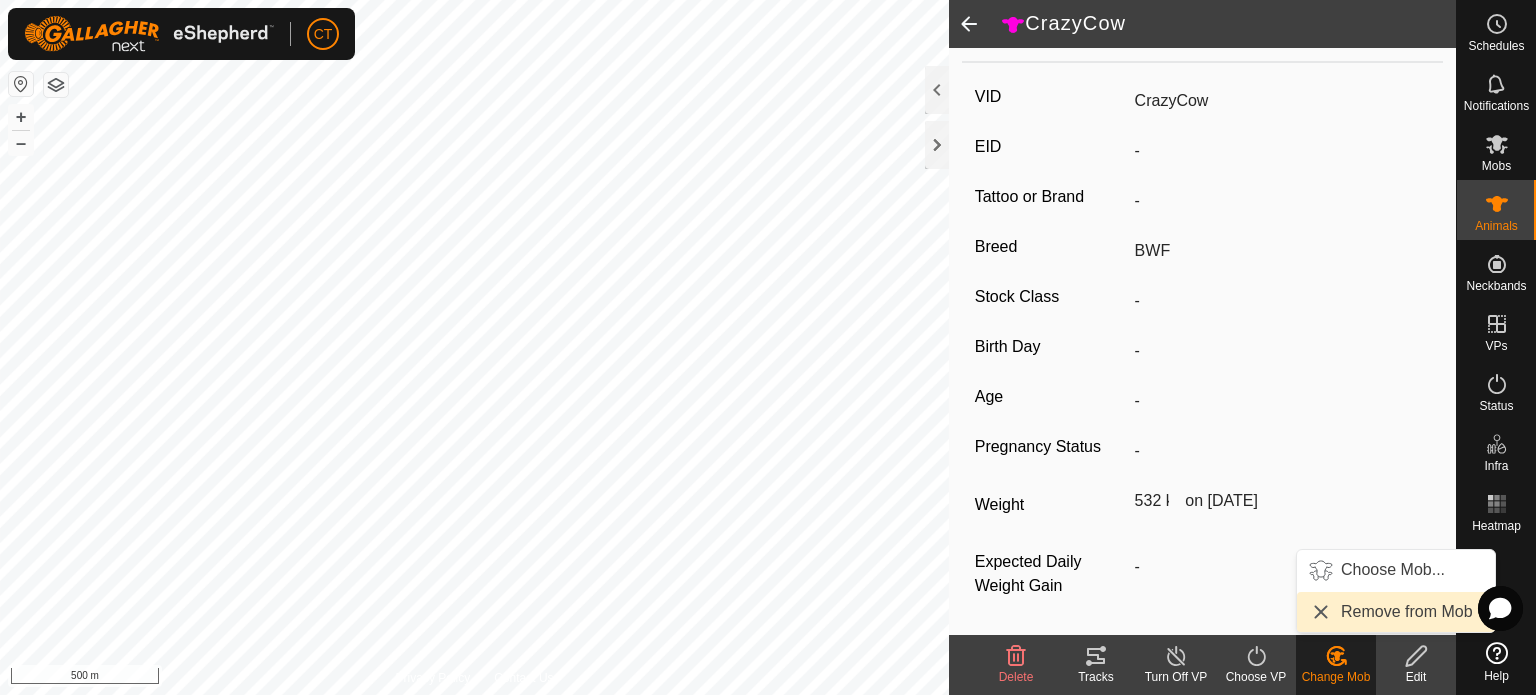 click on "Remove from Mob" at bounding box center [1396, 612] 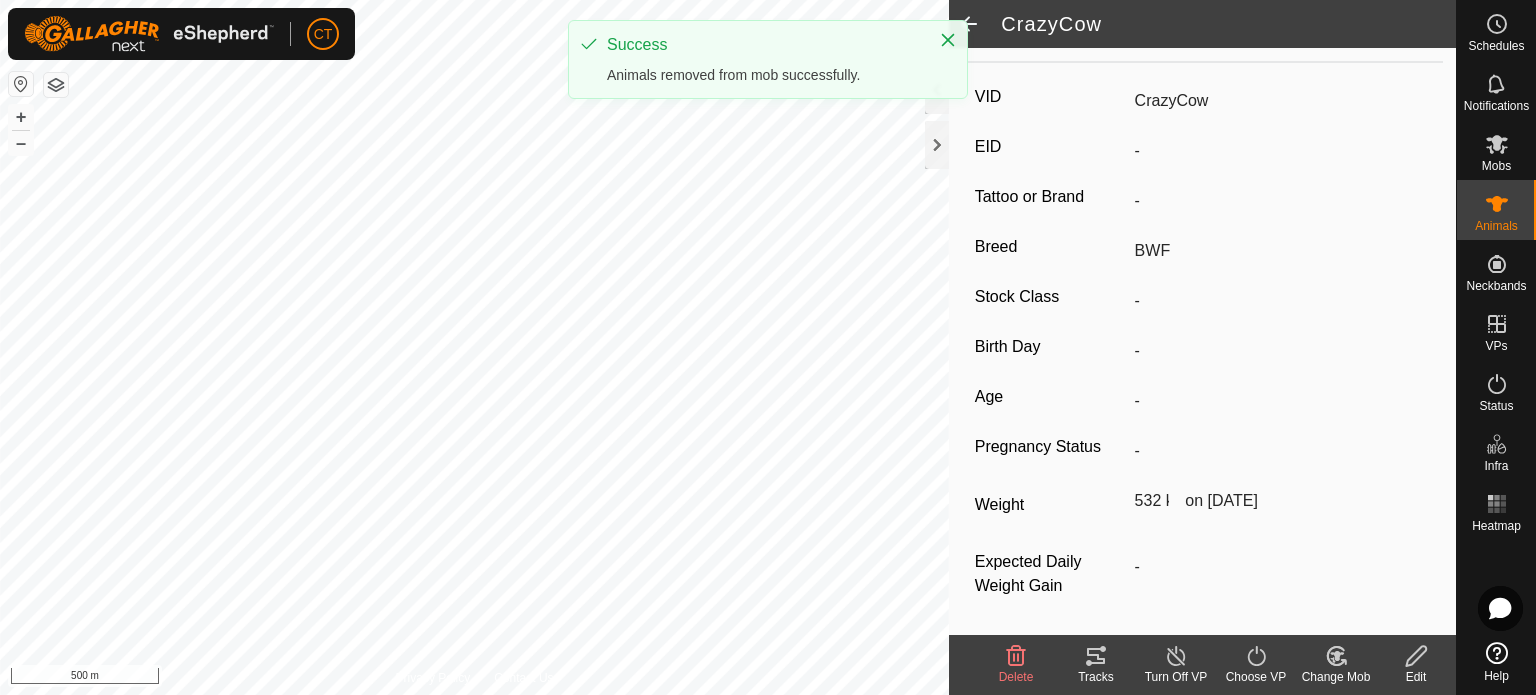 scroll, scrollTop: 283, scrollLeft: 0, axis: vertical 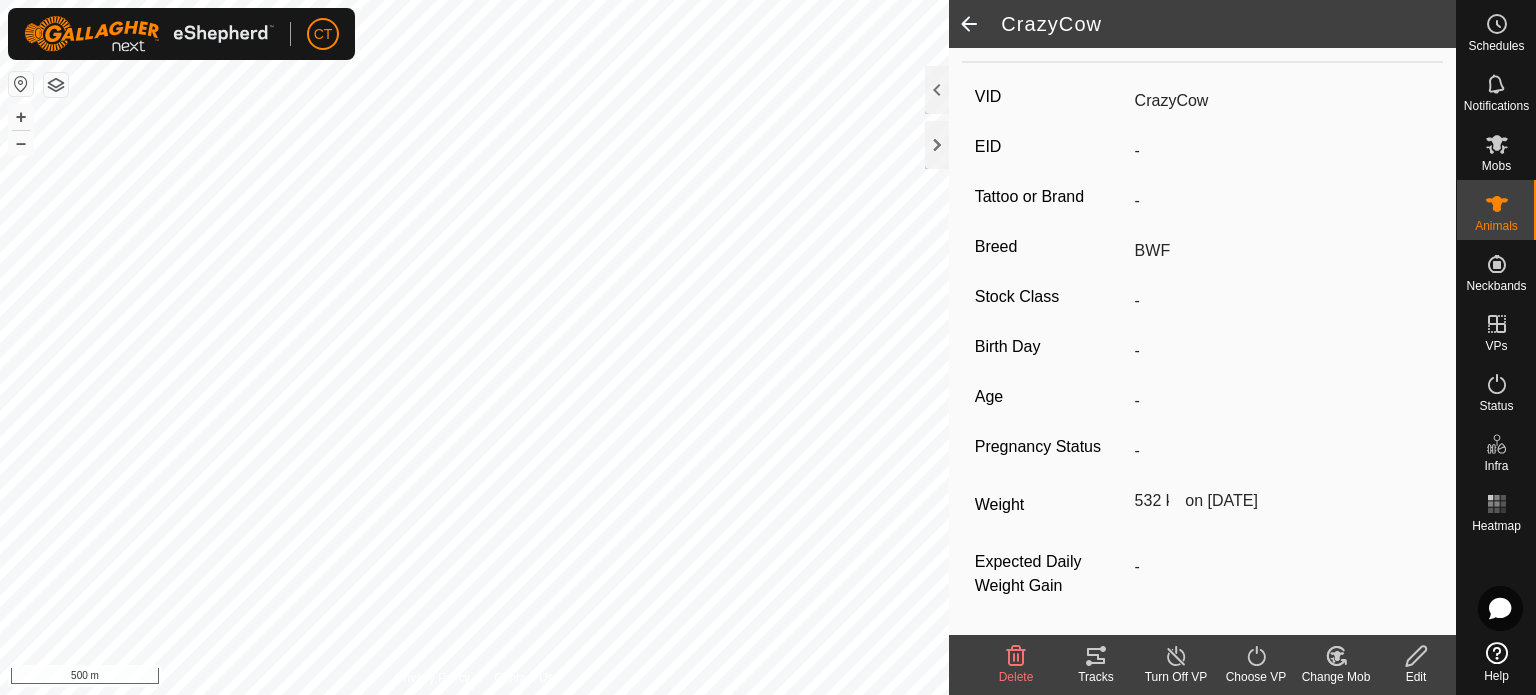click 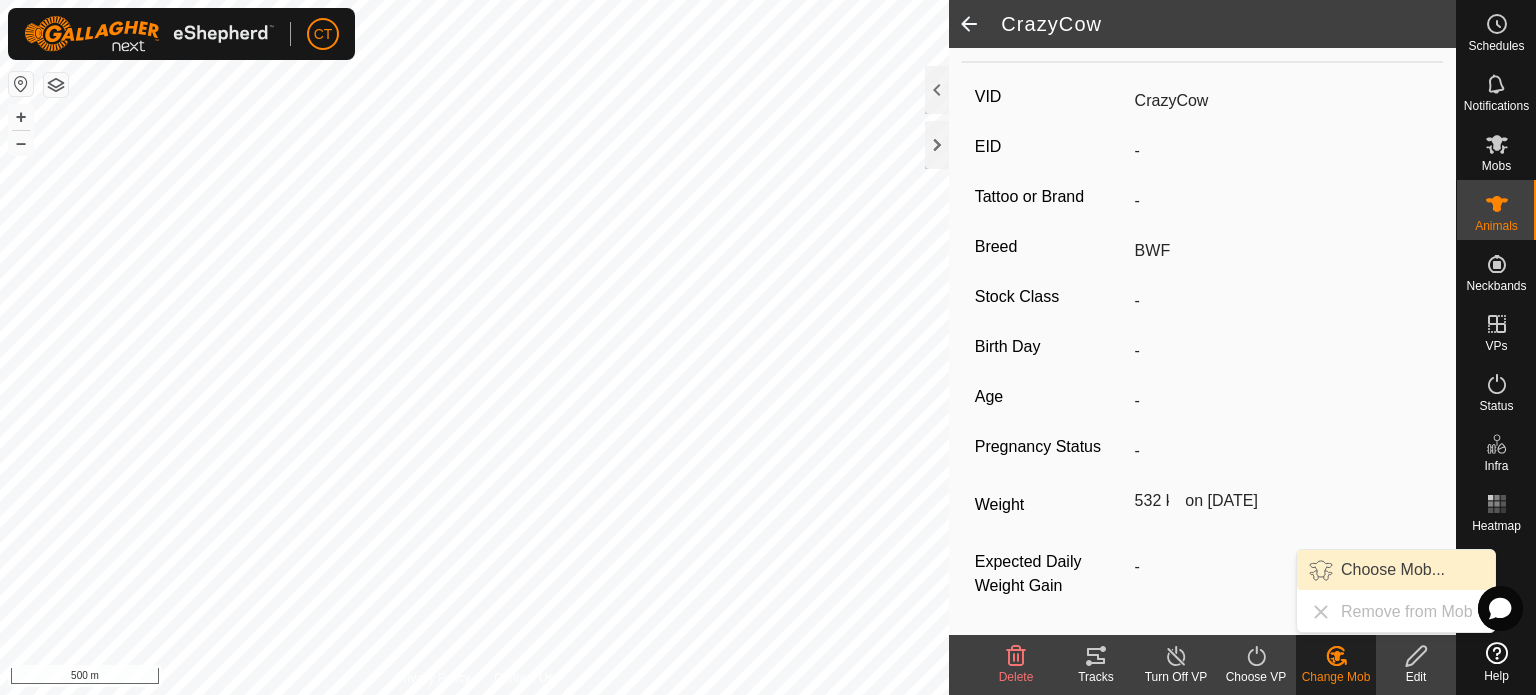 click on "Choose Mob..." at bounding box center (1396, 570) 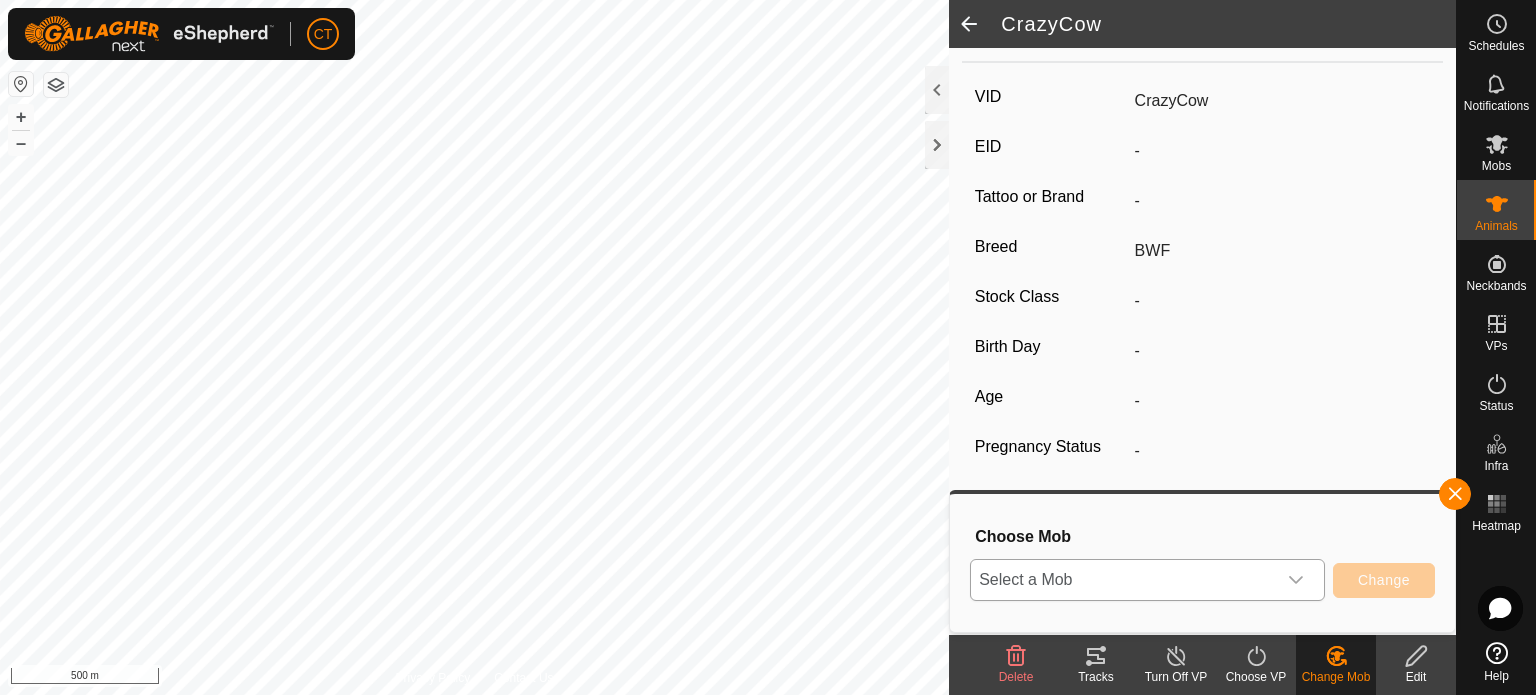 click on "Select a Mob" at bounding box center (1123, 580) 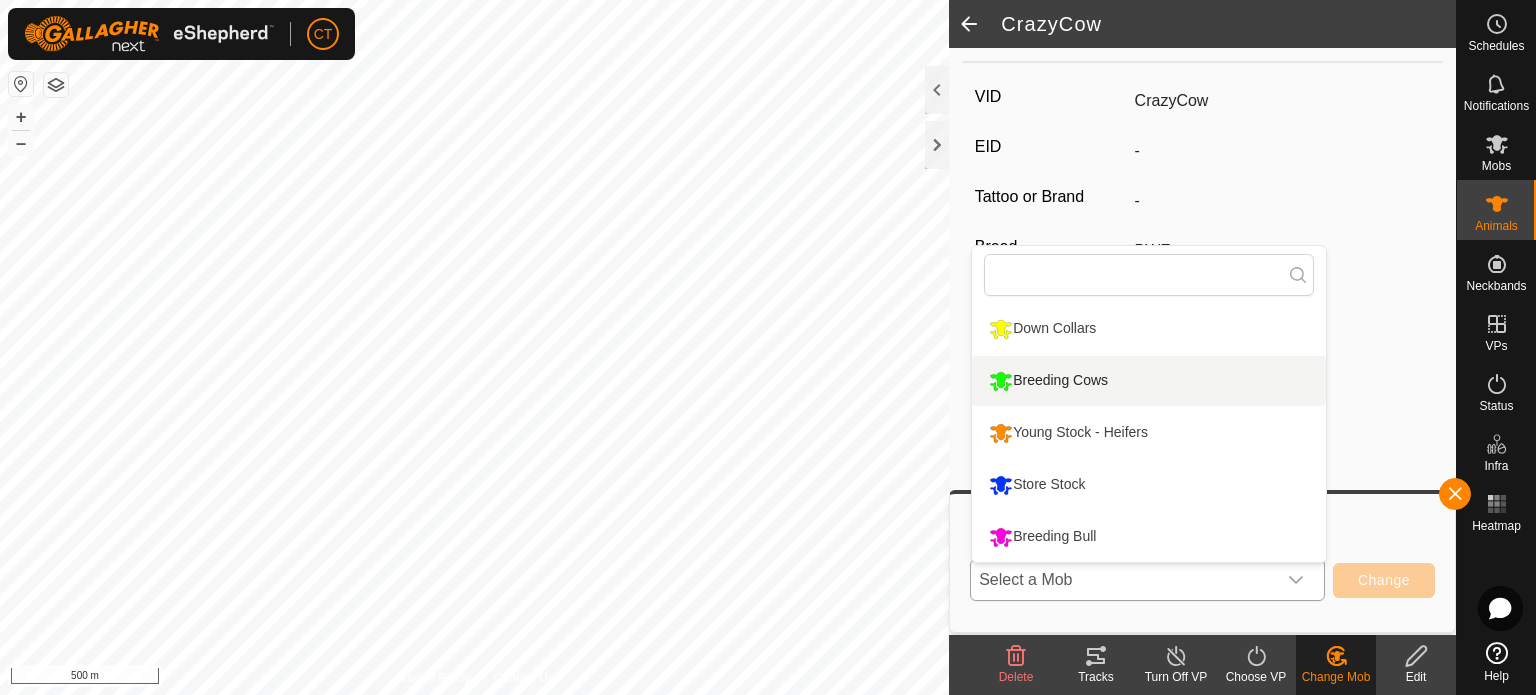 click on "Breeding Cows" at bounding box center [1149, 381] 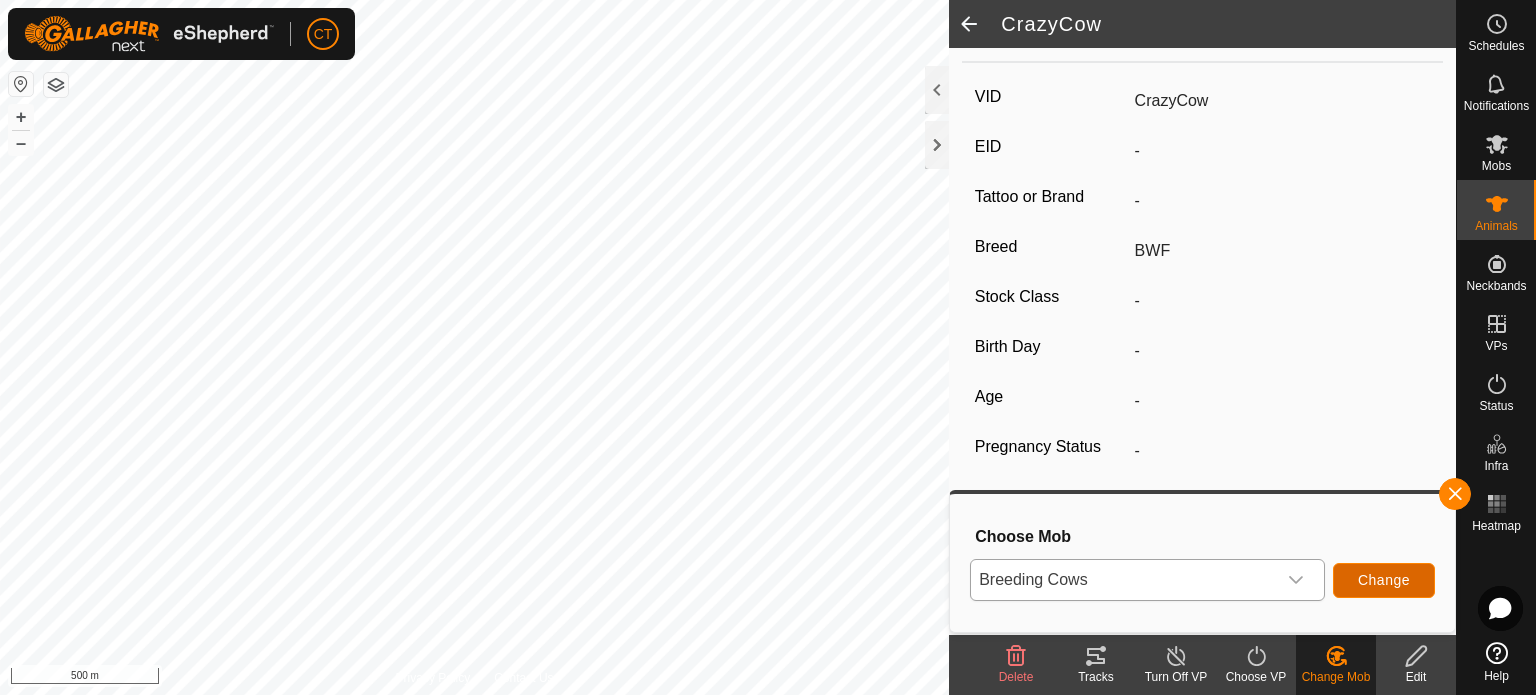 click on "Change" at bounding box center (1384, 580) 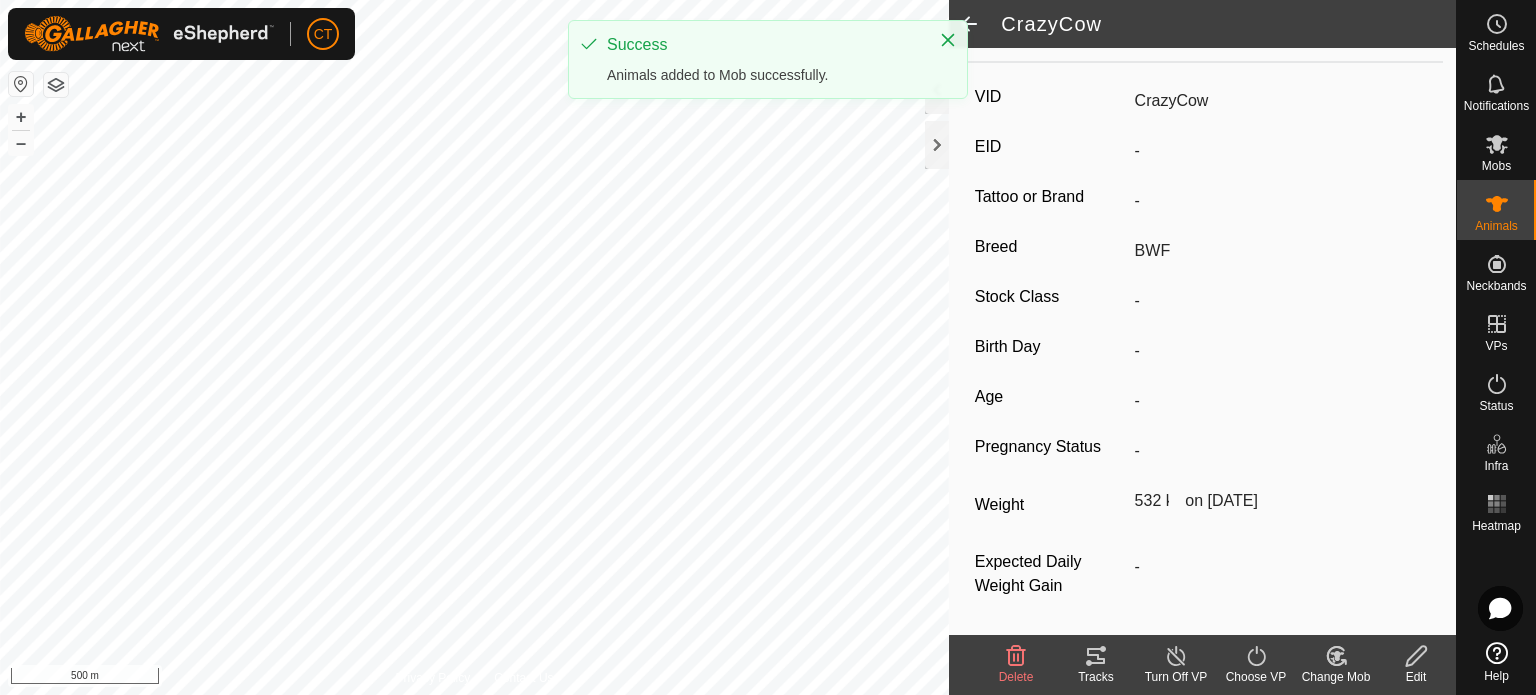 scroll, scrollTop: 284, scrollLeft: 0, axis: vertical 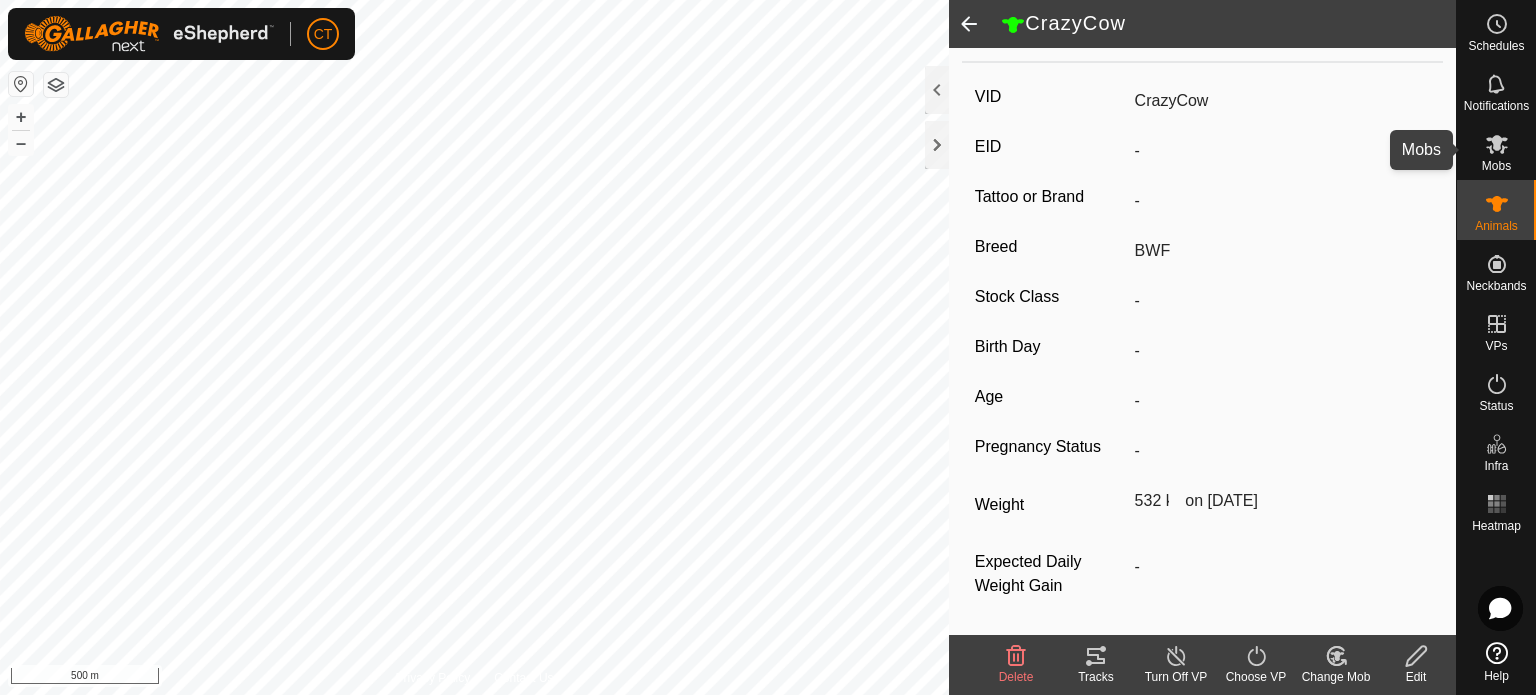 click at bounding box center (1497, 144) 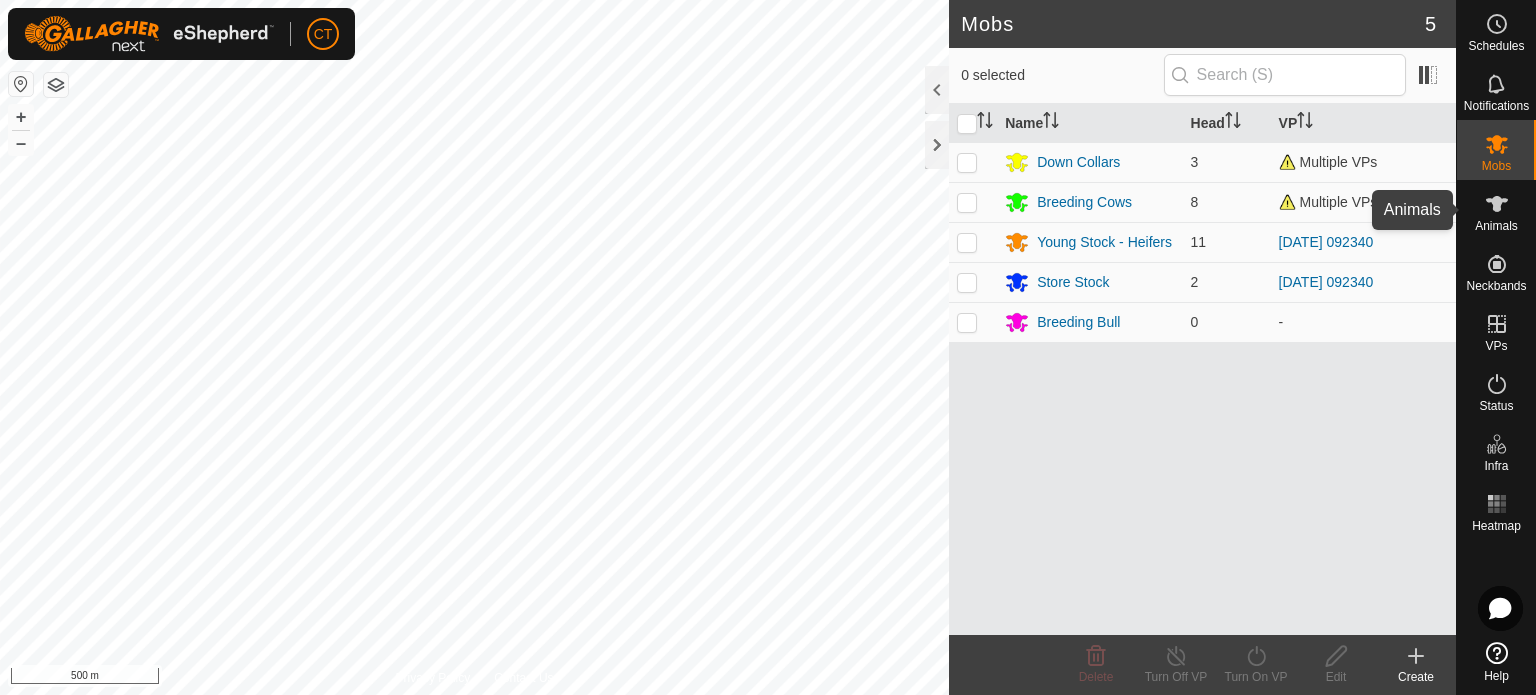 click 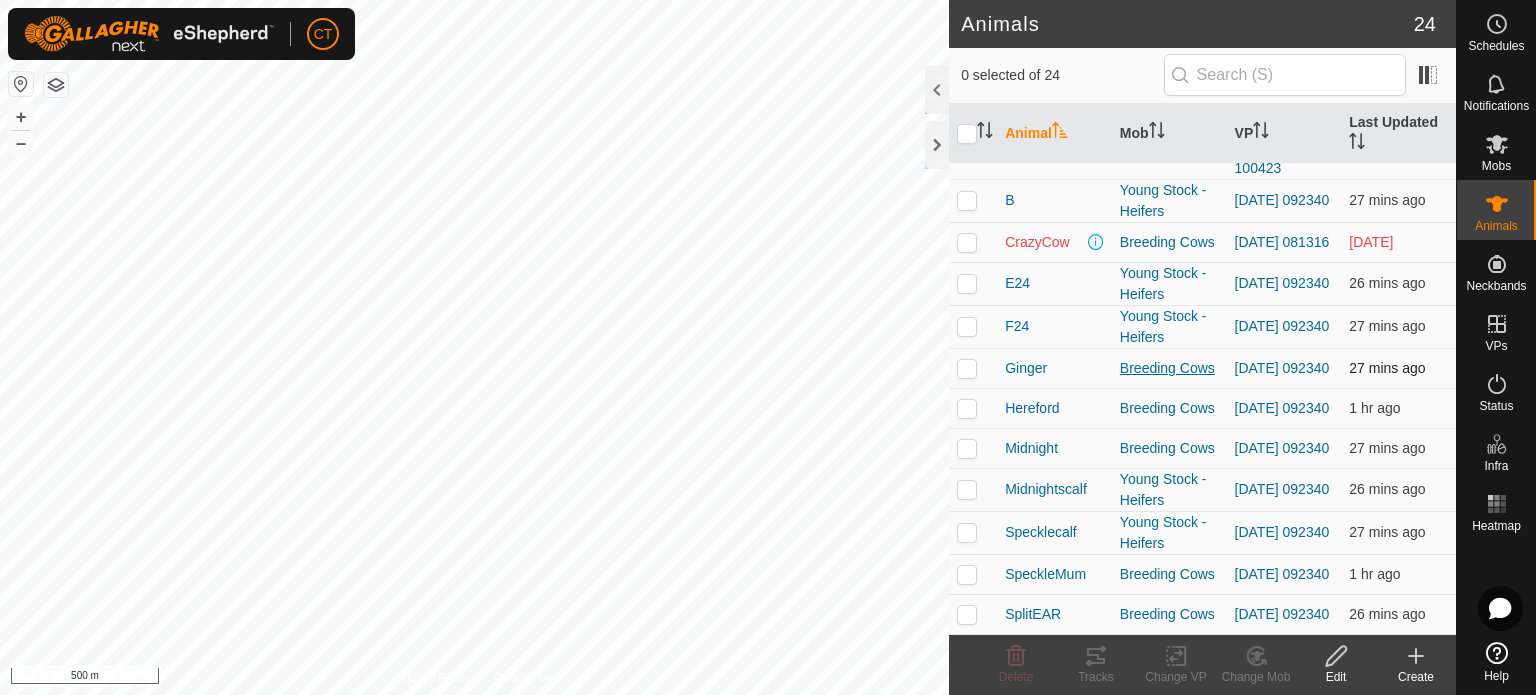 scroll, scrollTop: 640, scrollLeft: 0, axis: vertical 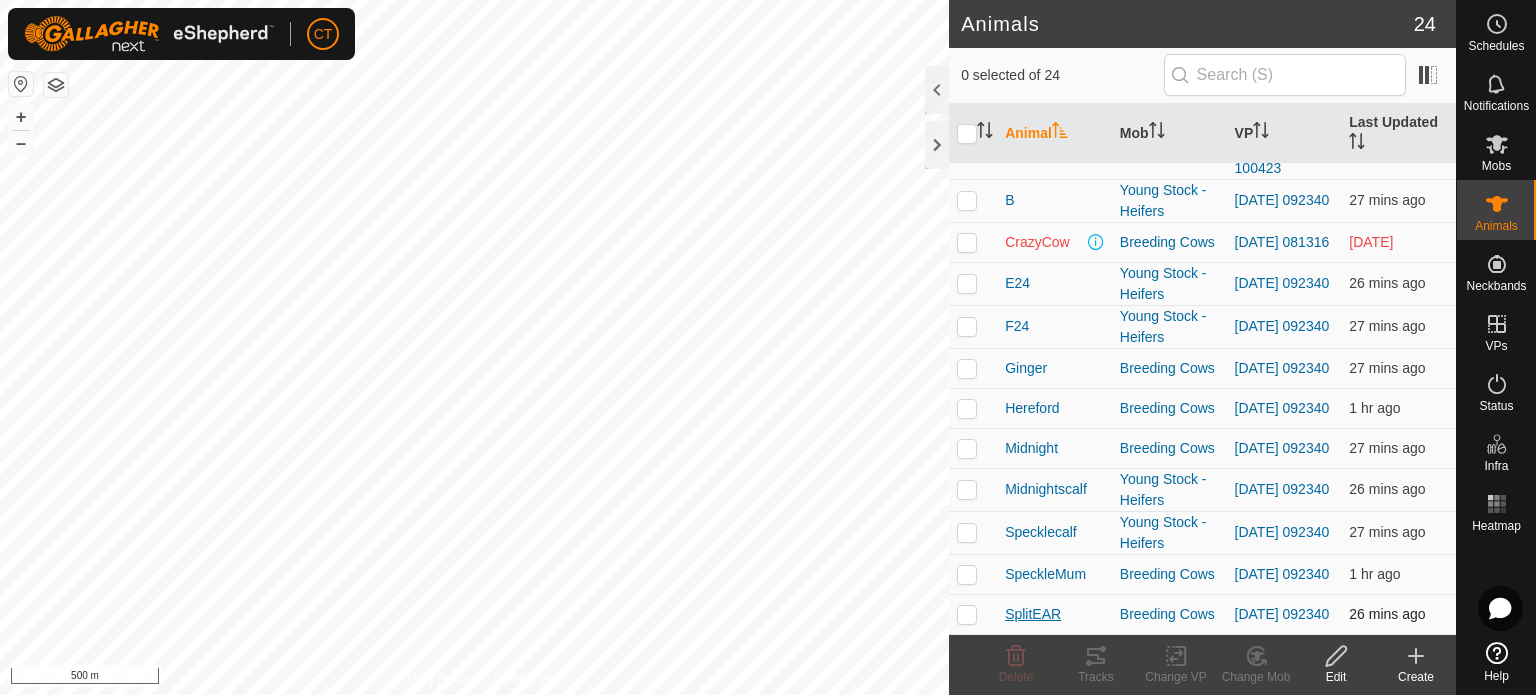 click on "SplitEAR" at bounding box center (1033, 614) 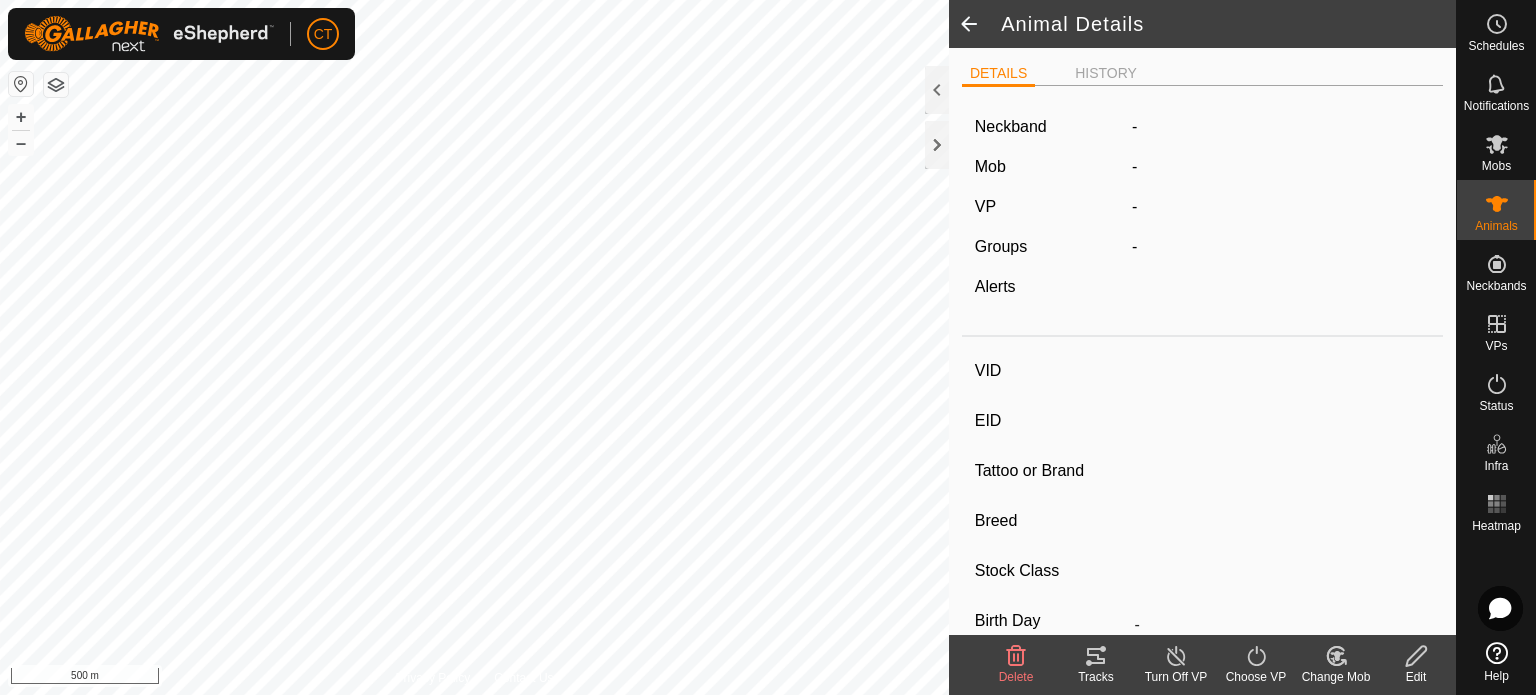 type on "SplitEAR" 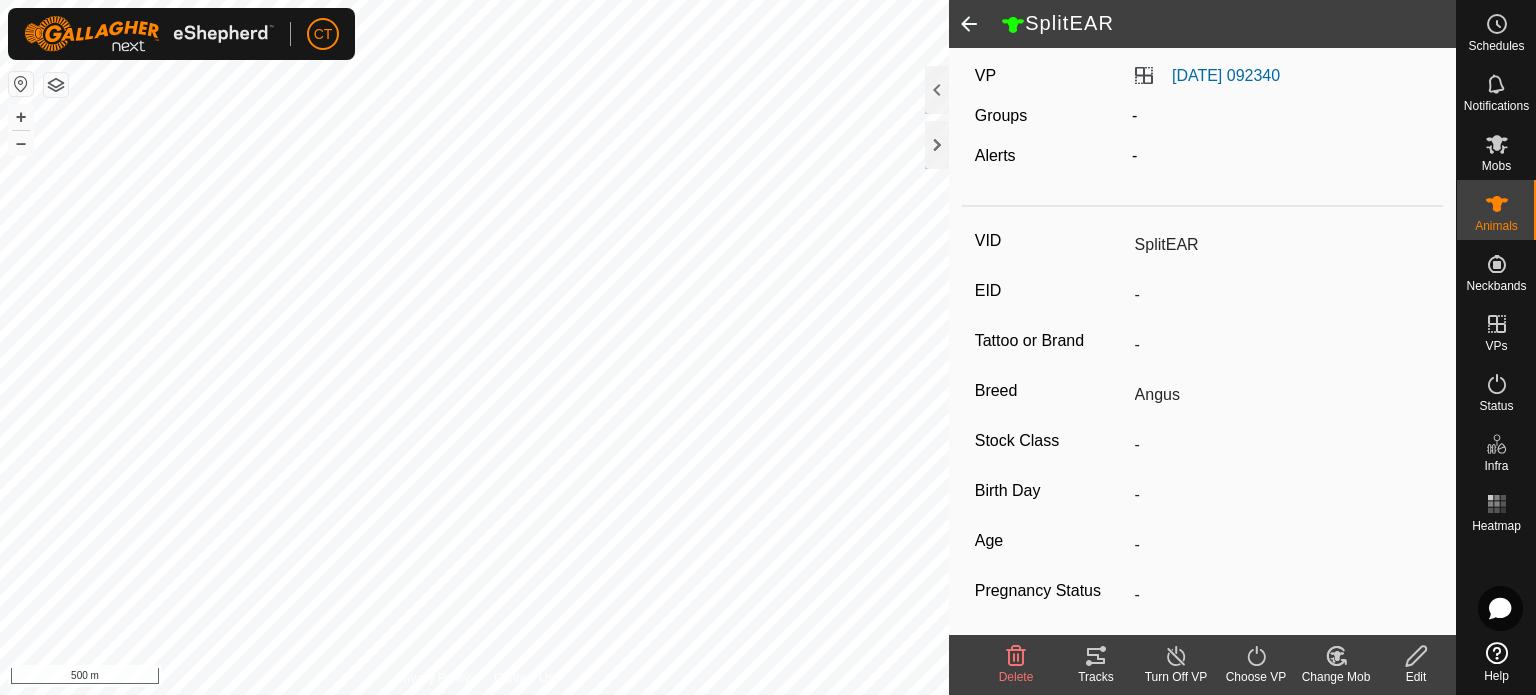 scroll, scrollTop: 284, scrollLeft: 0, axis: vertical 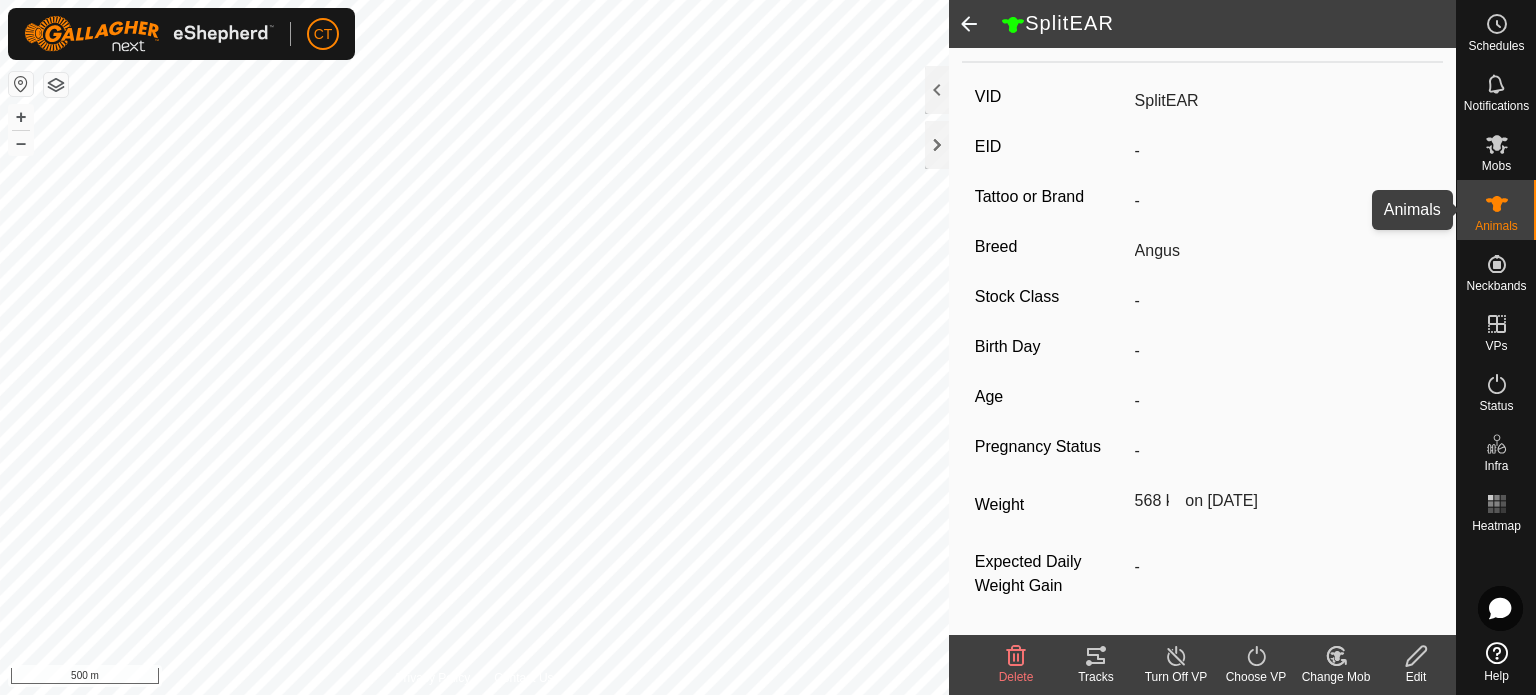 click 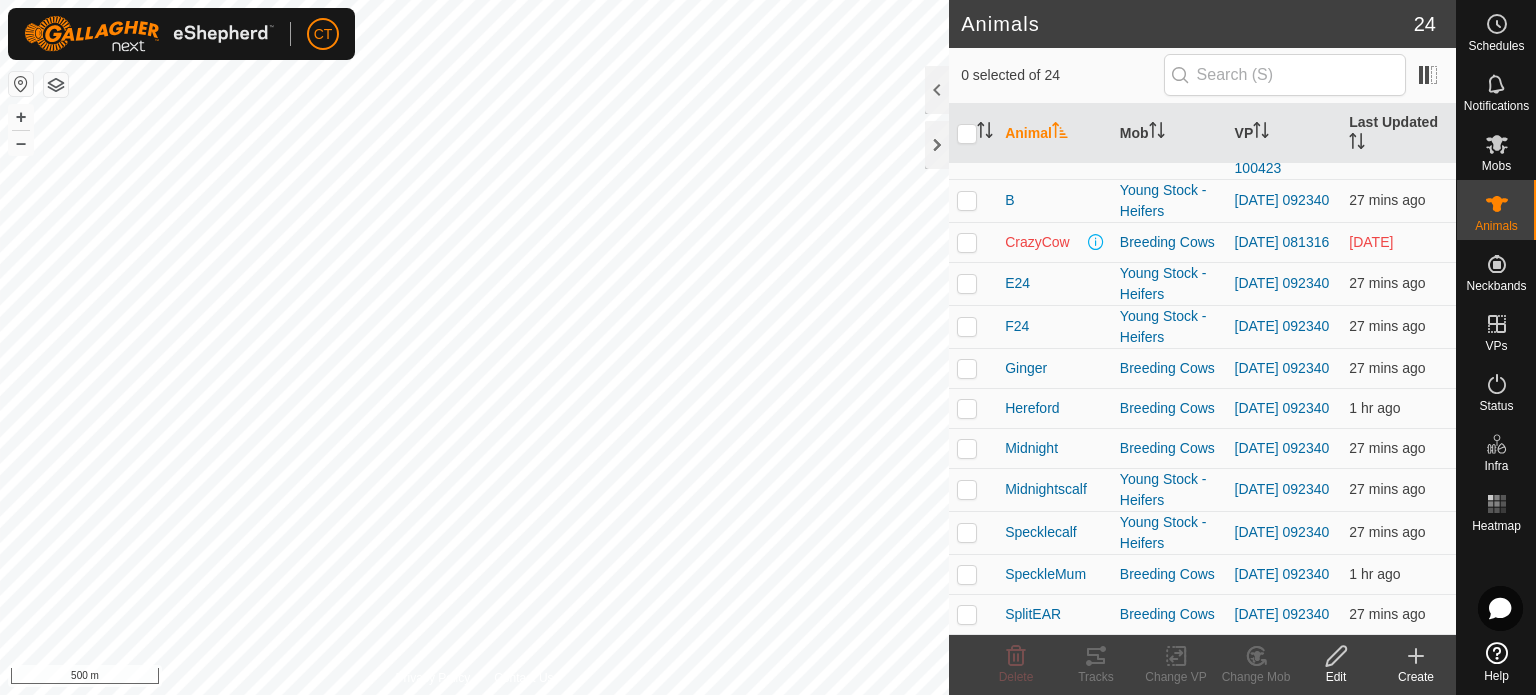 scroll, scrollTop: 600, scrollLeft: 0, axis: vertical 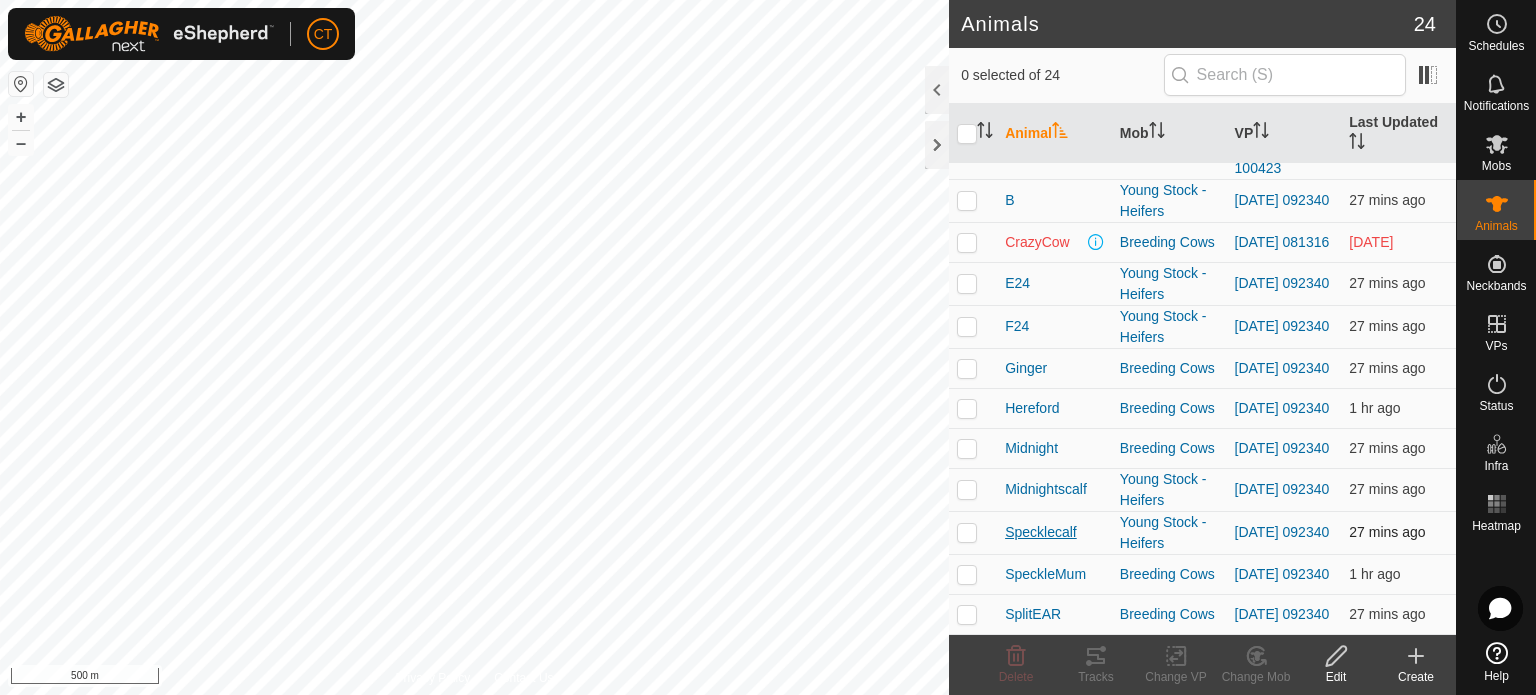 click on "Specklecalf" at bounding box center (1041, 532) 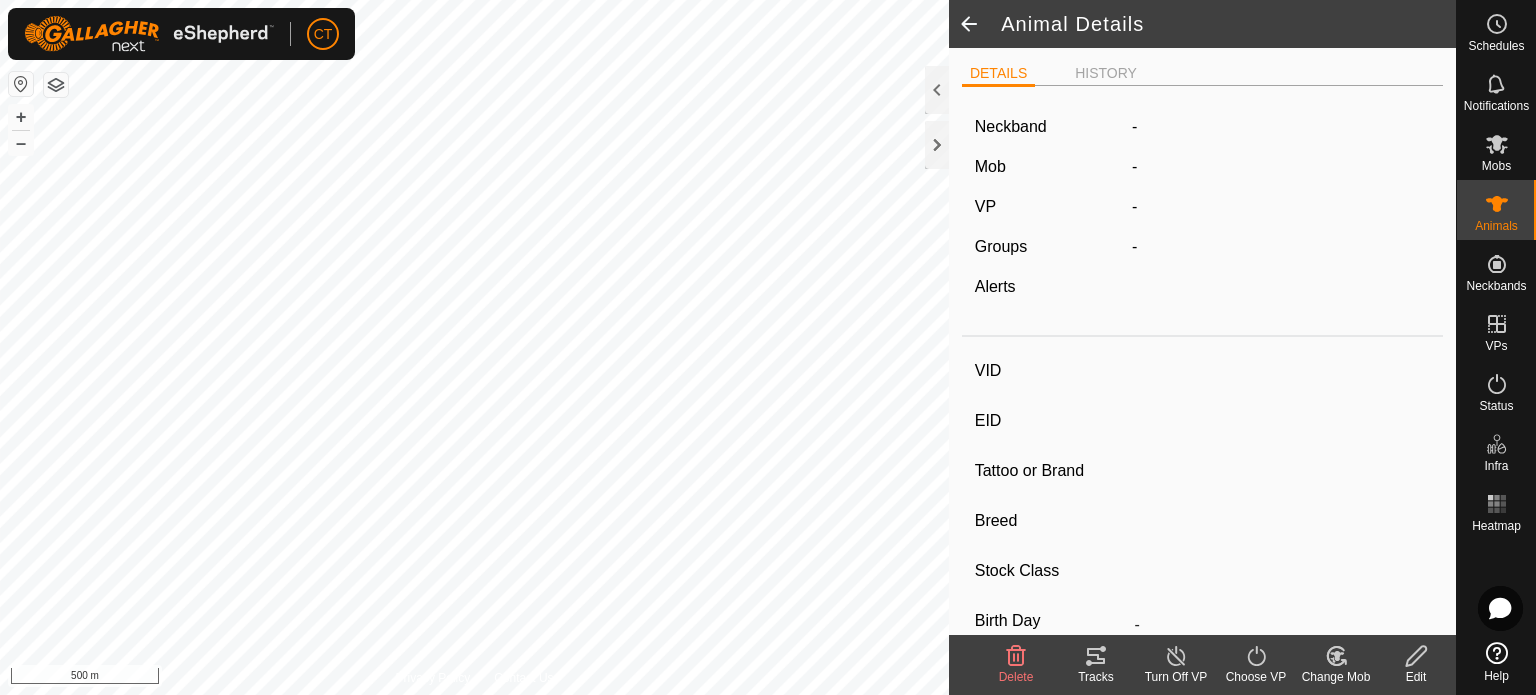 type on "Specklecalf" 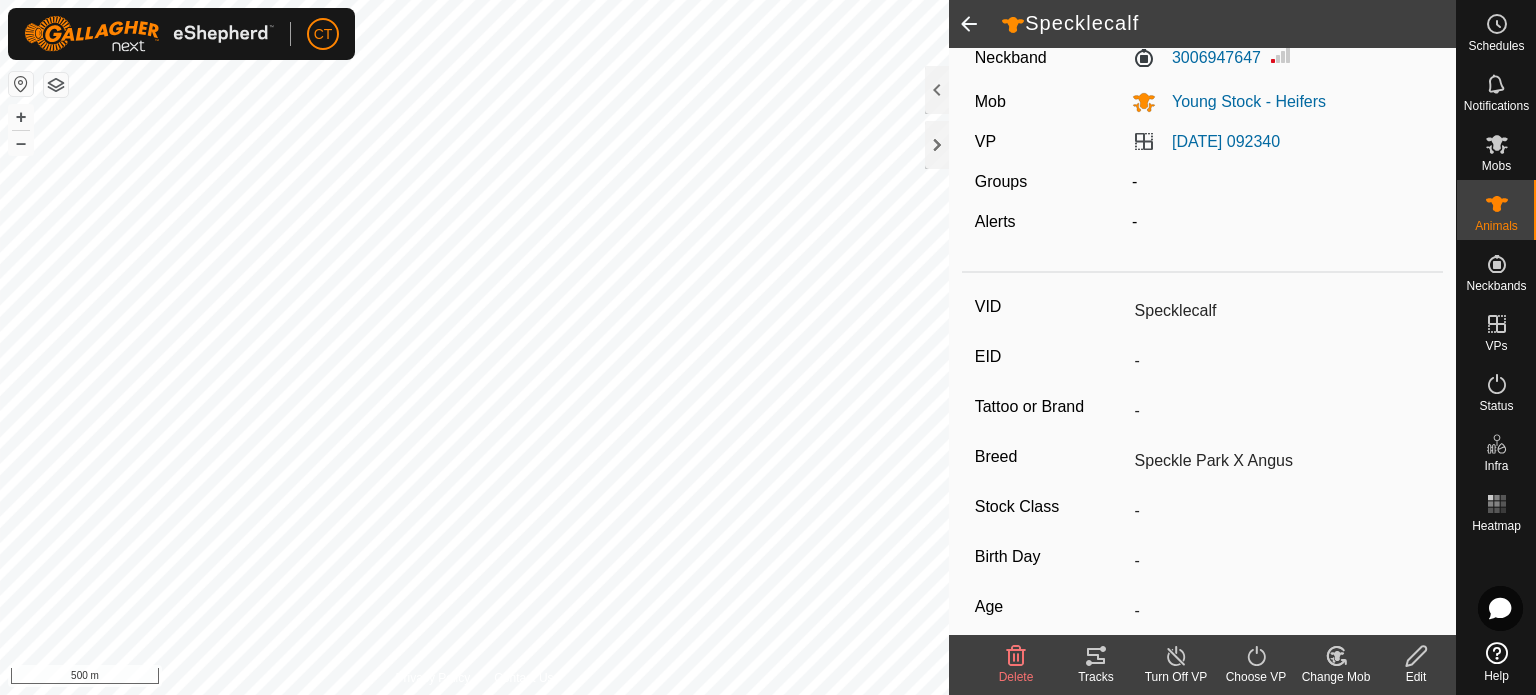 scroll, scrollTop: 284, scrollLeft: 0, axis: vertical 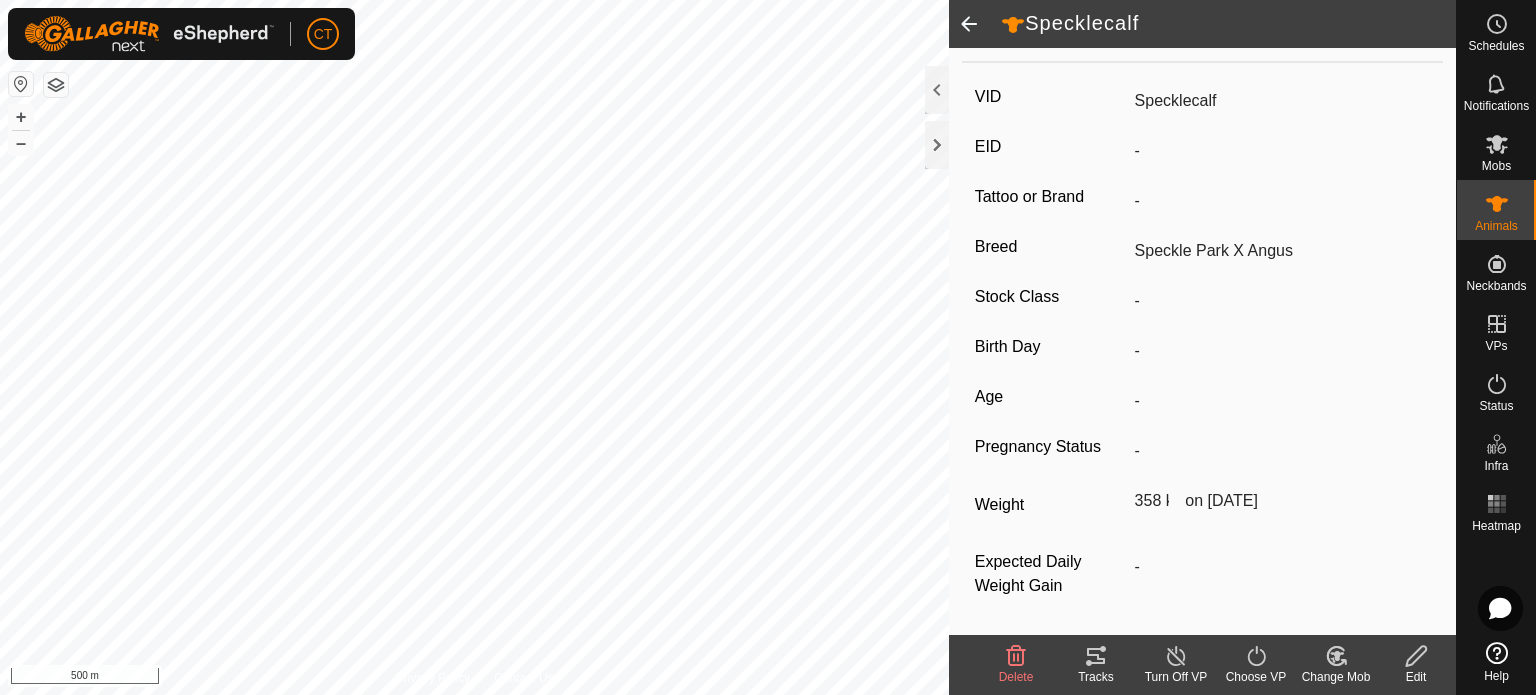 click 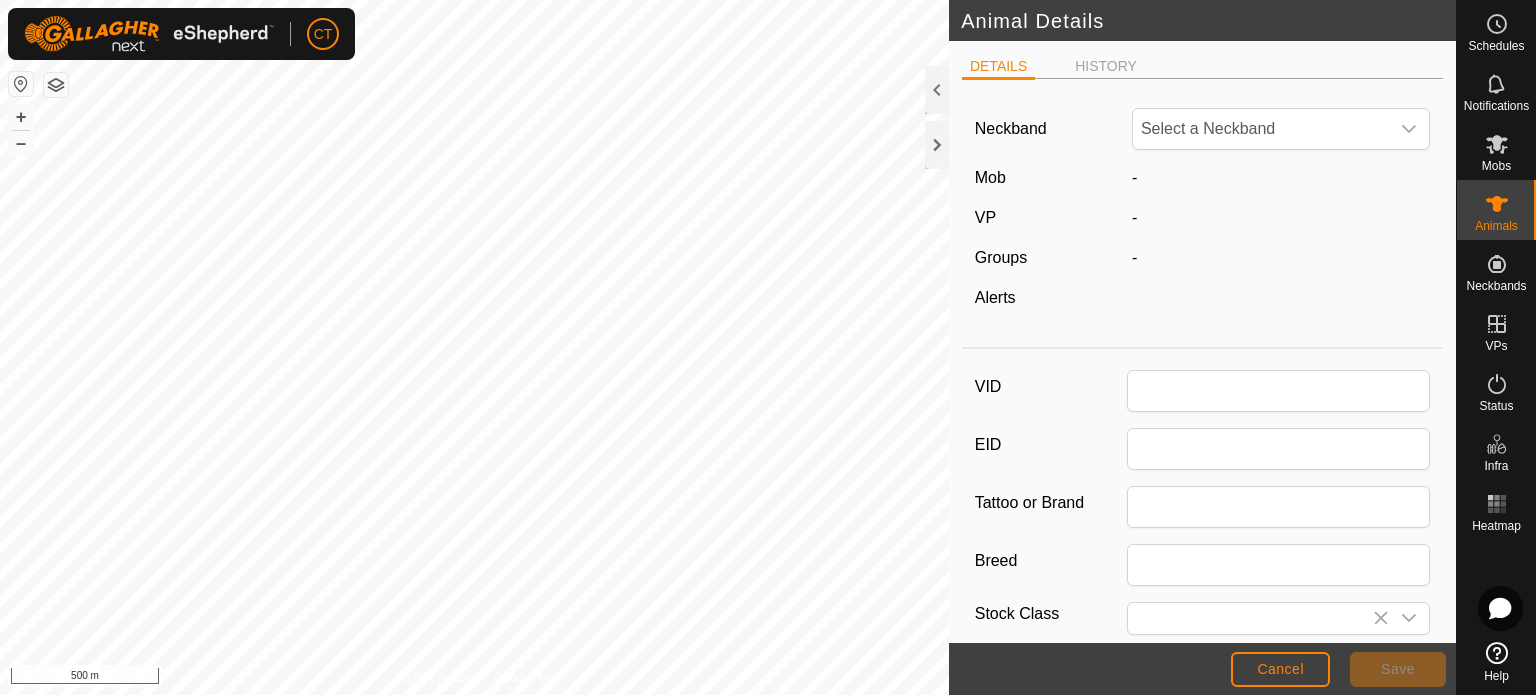 type on "Specklecalf" 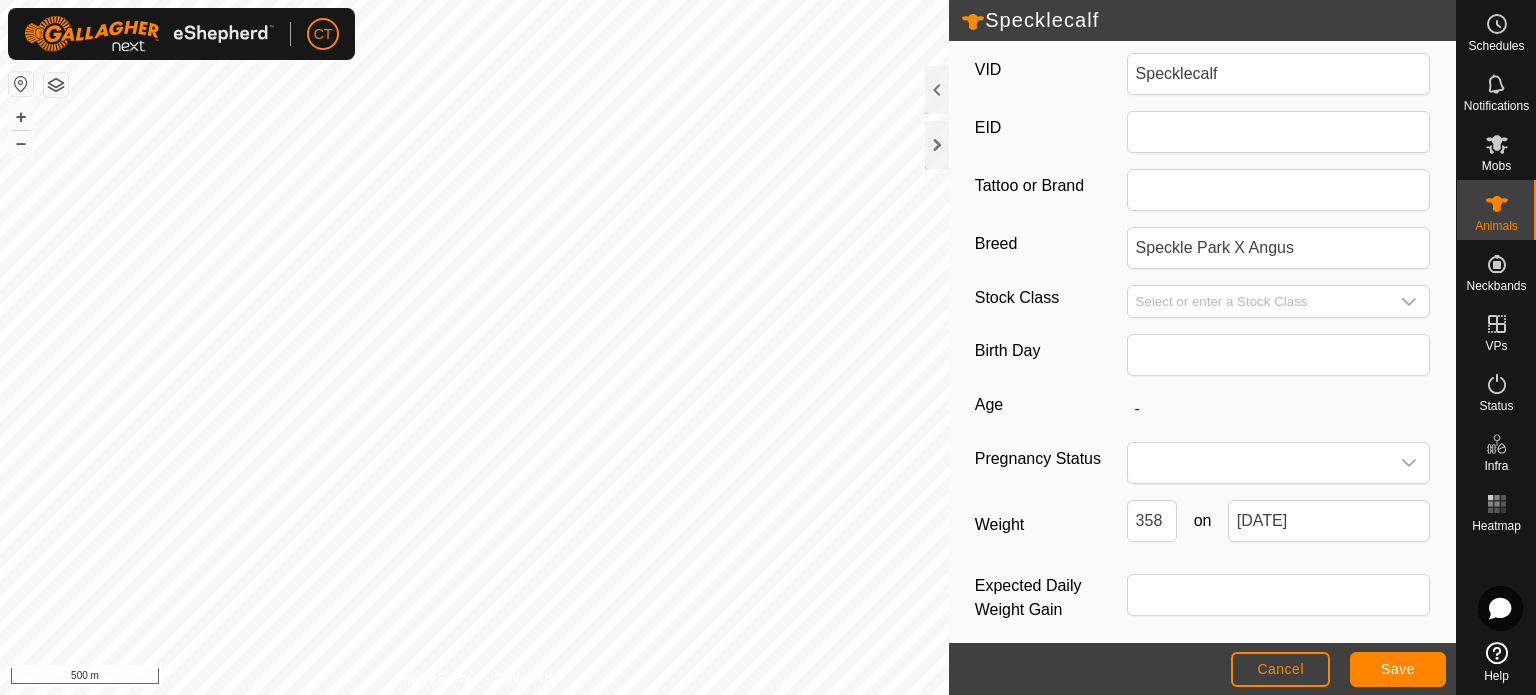 scroll, scrollTop: 331, scrollLeft: 0, axis: vertical 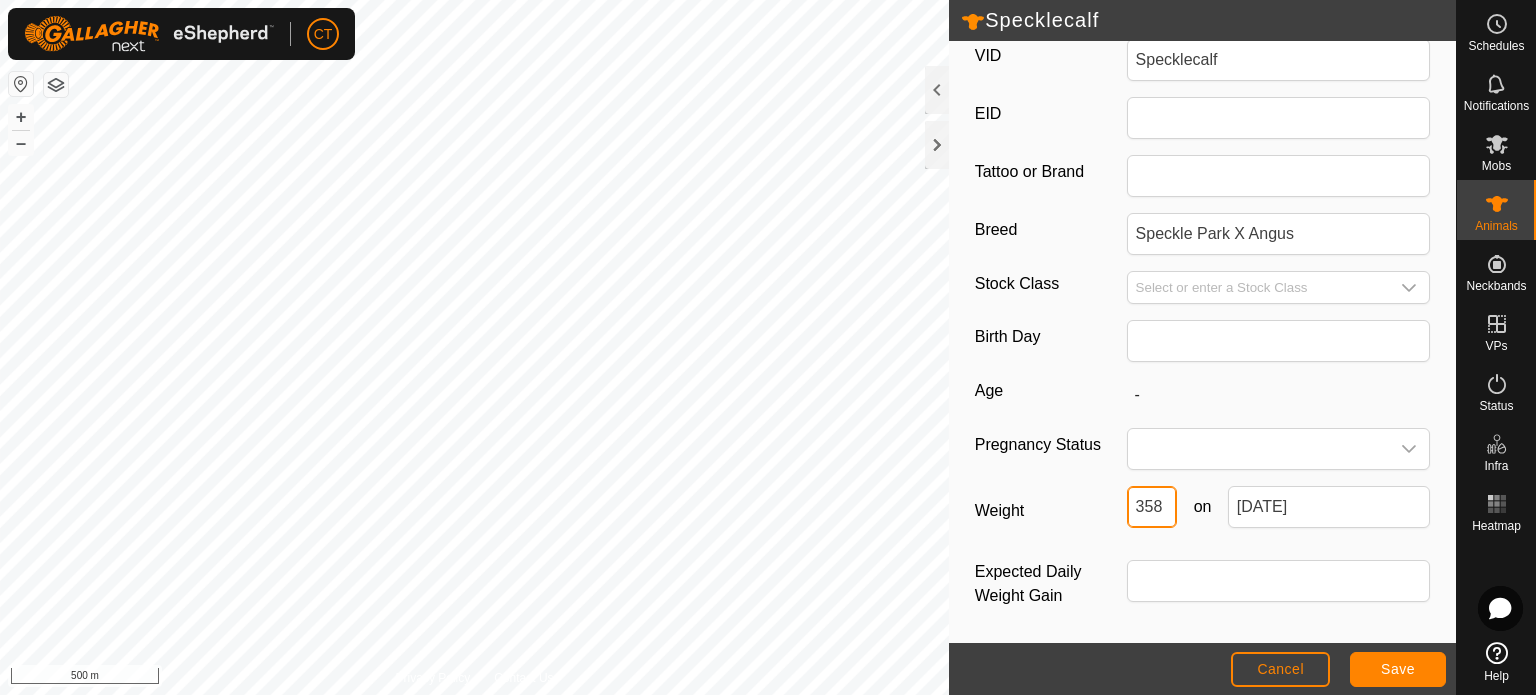 drag, startPoint x: 1163, startPoint y: 513, endPoint x: 1097, endPoint y: 516, distance: 66.068146 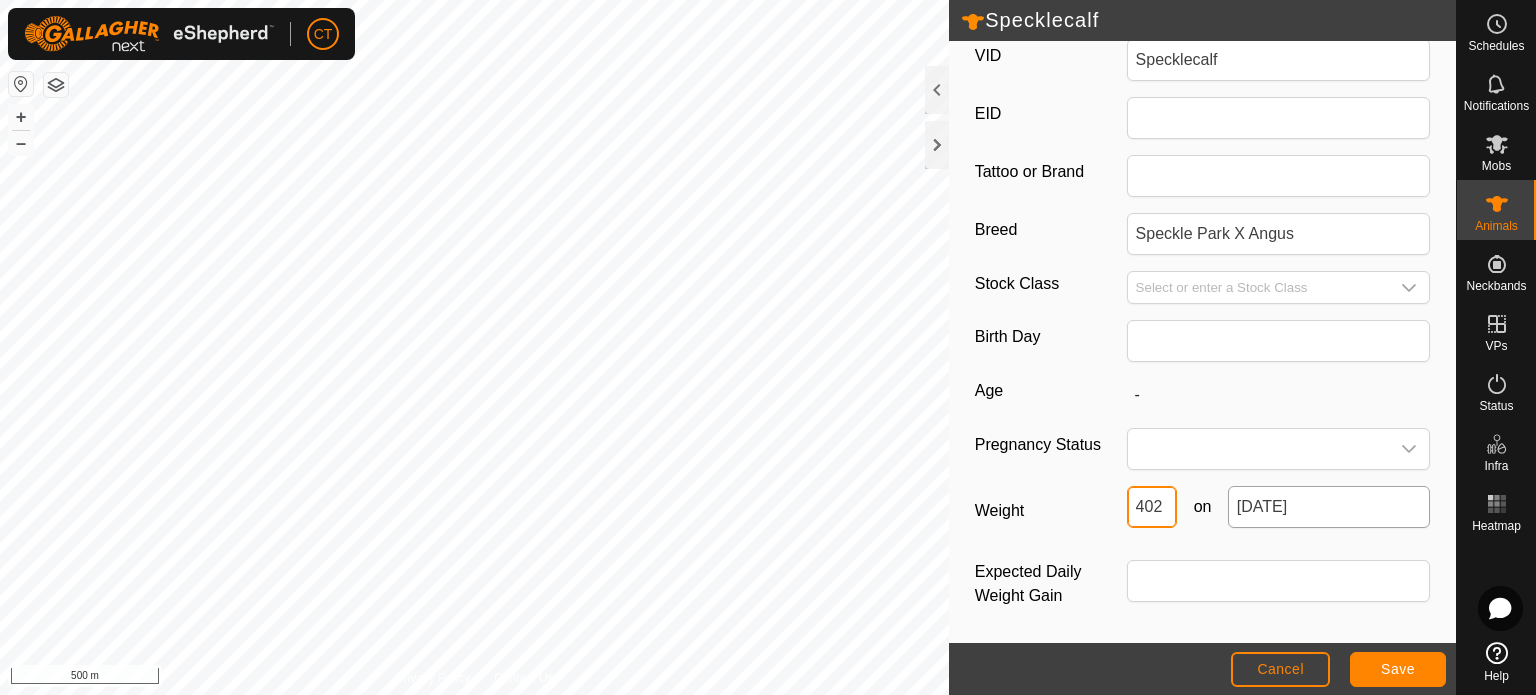 type on "402" 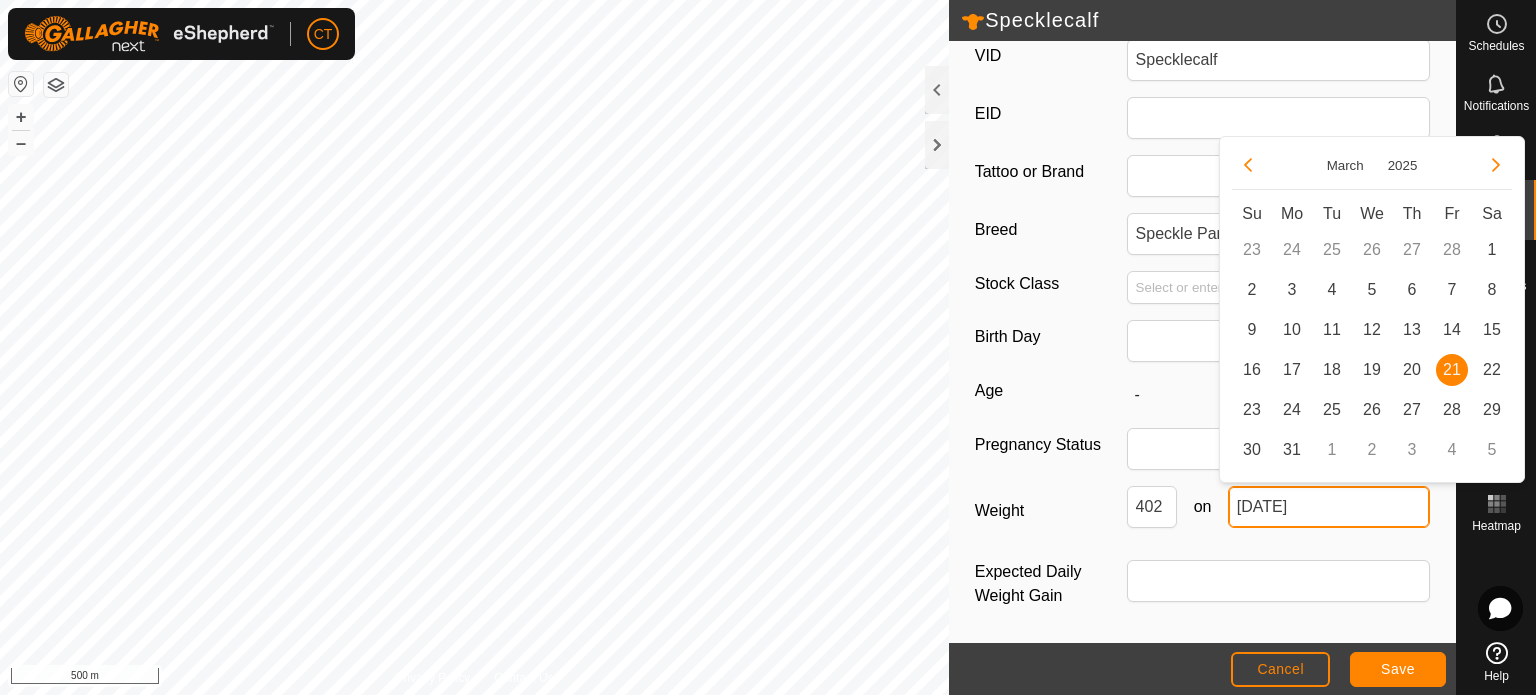click on "[DATE]" 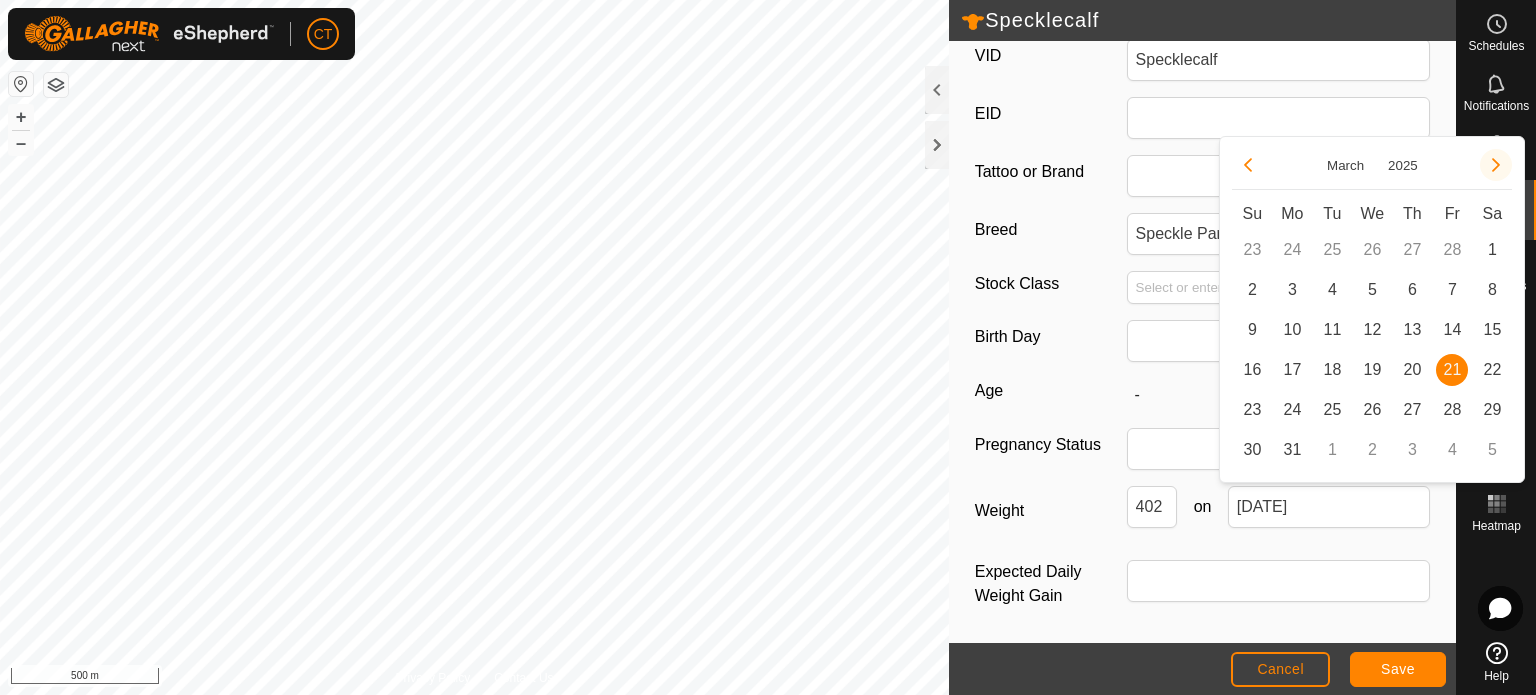 click at bounding box center (1496, 165) 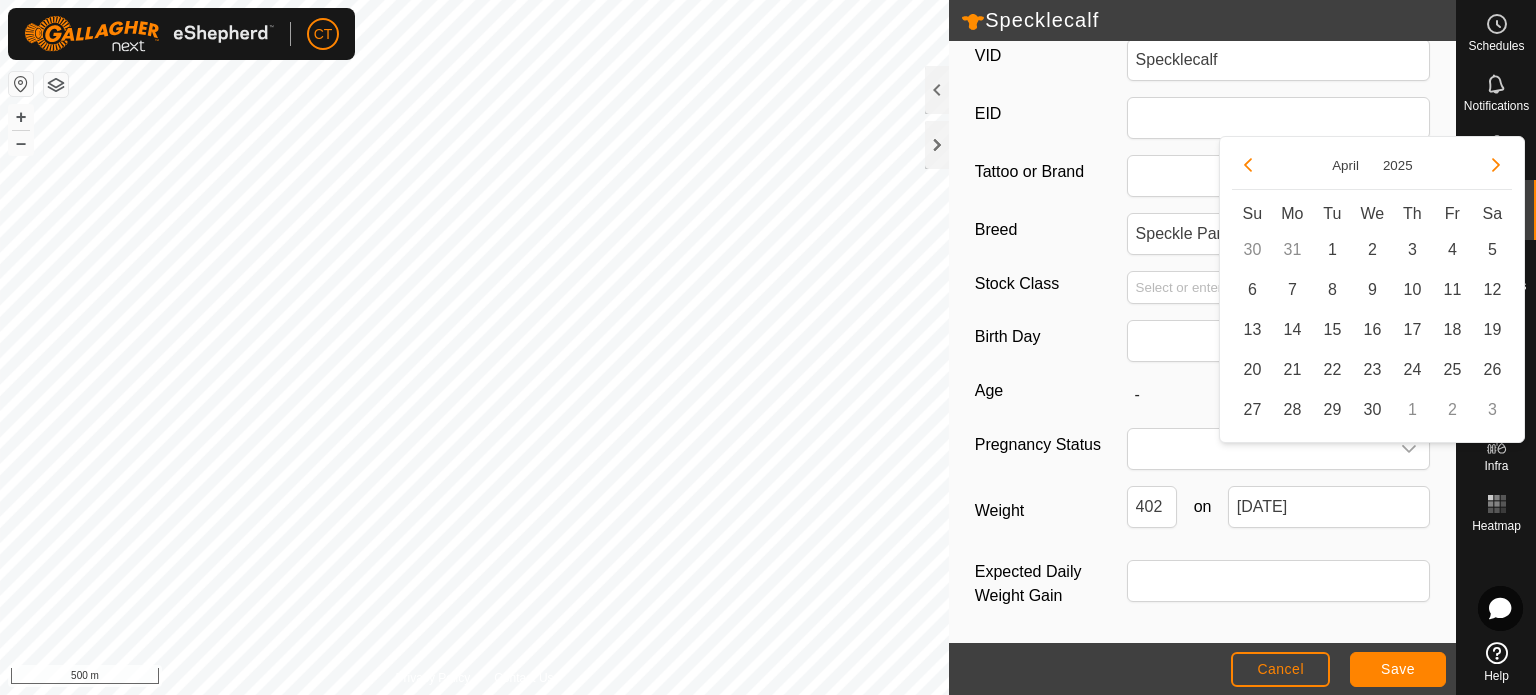 click at bounding box center [1496, 165] 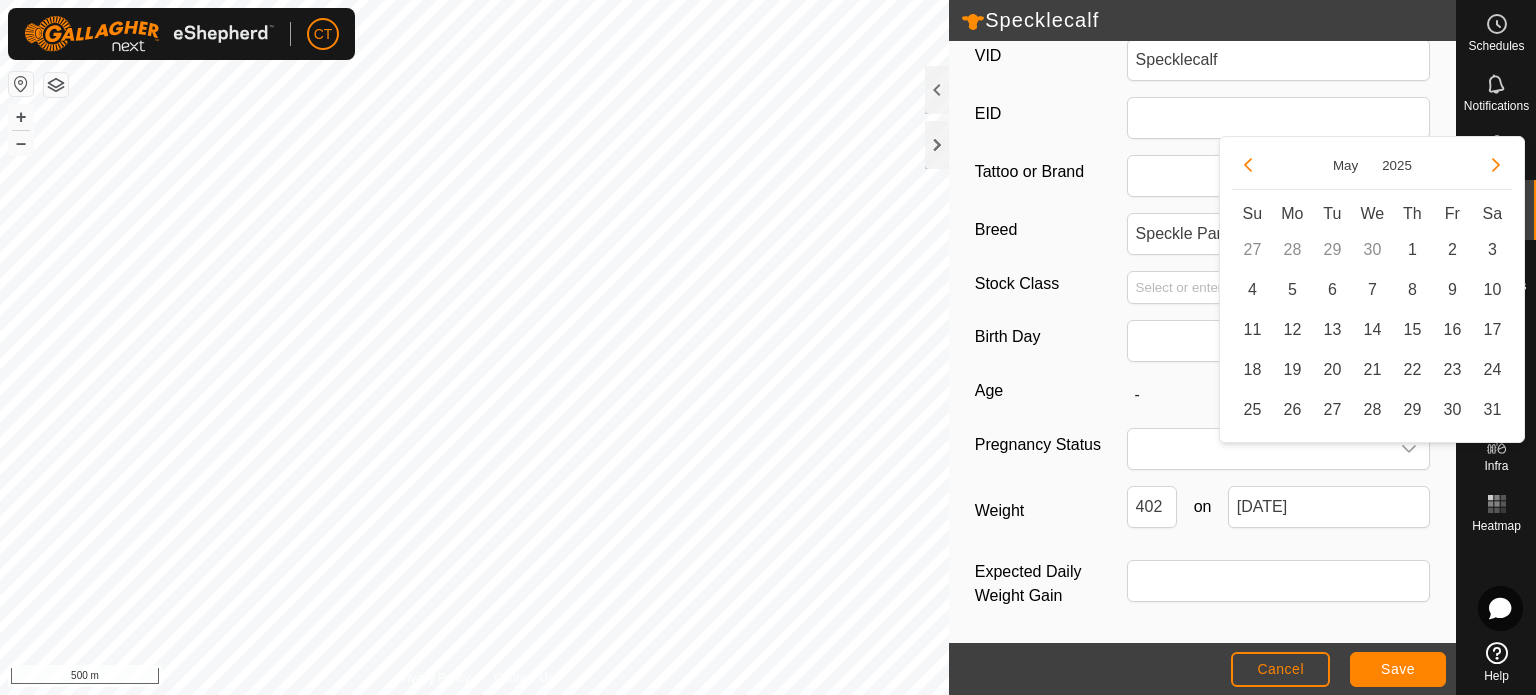 click at bounding box center [1496, 165] 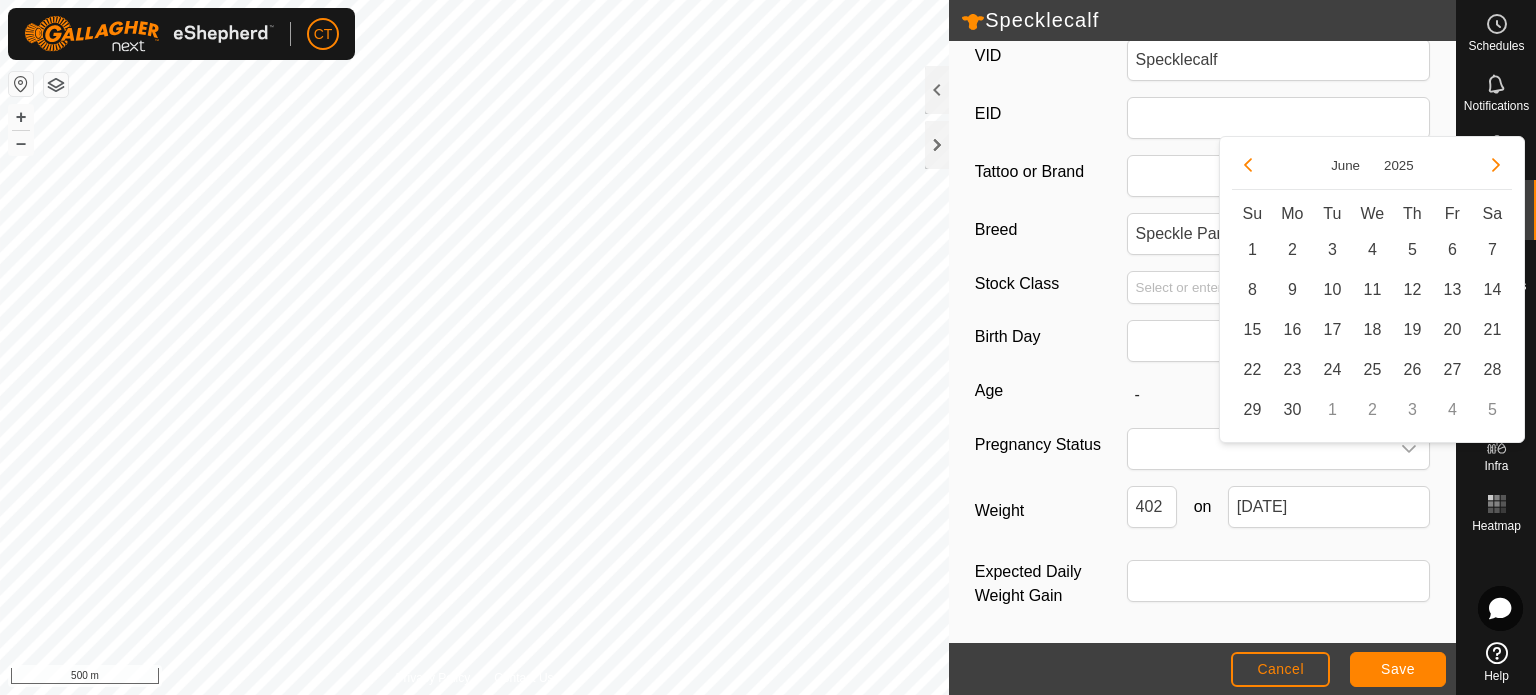 click at bounding box center (1496, 165) 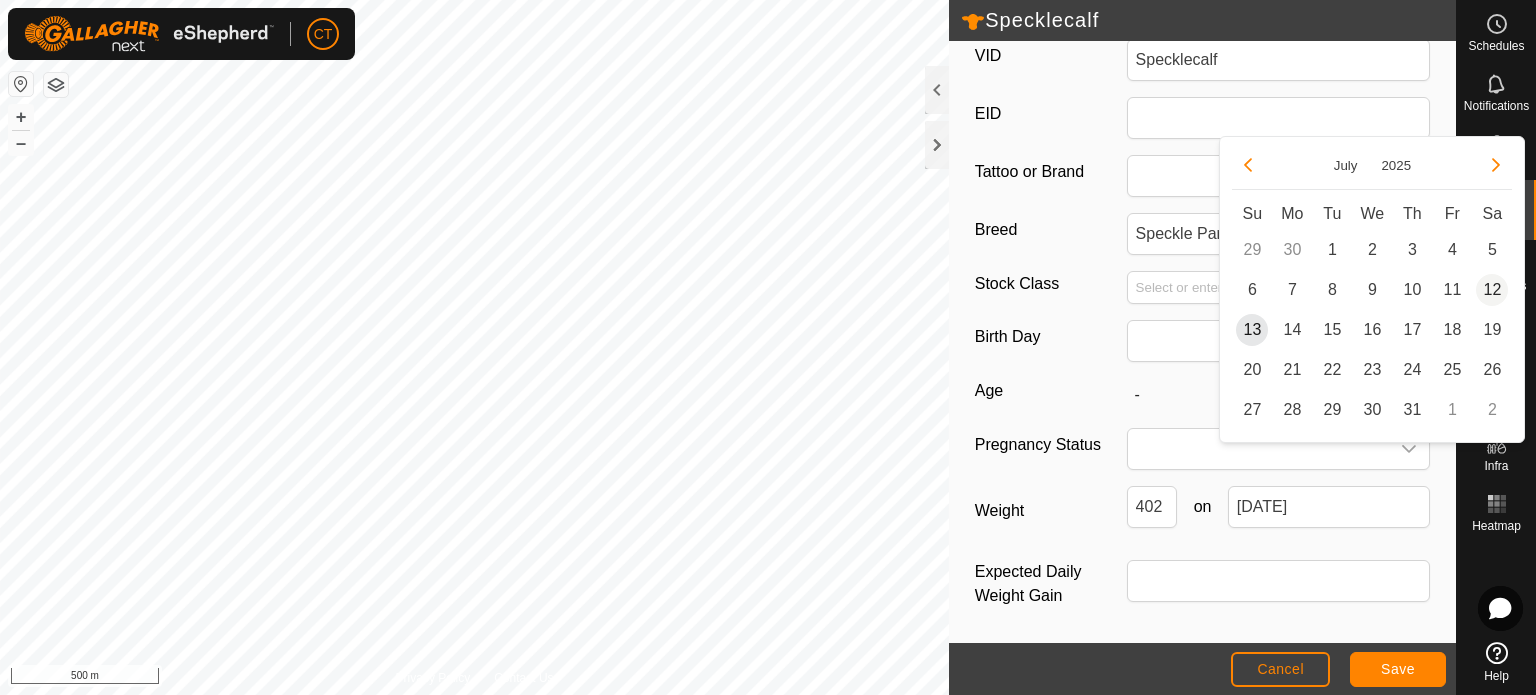 click on "12" at bounding box center (1492, 290) 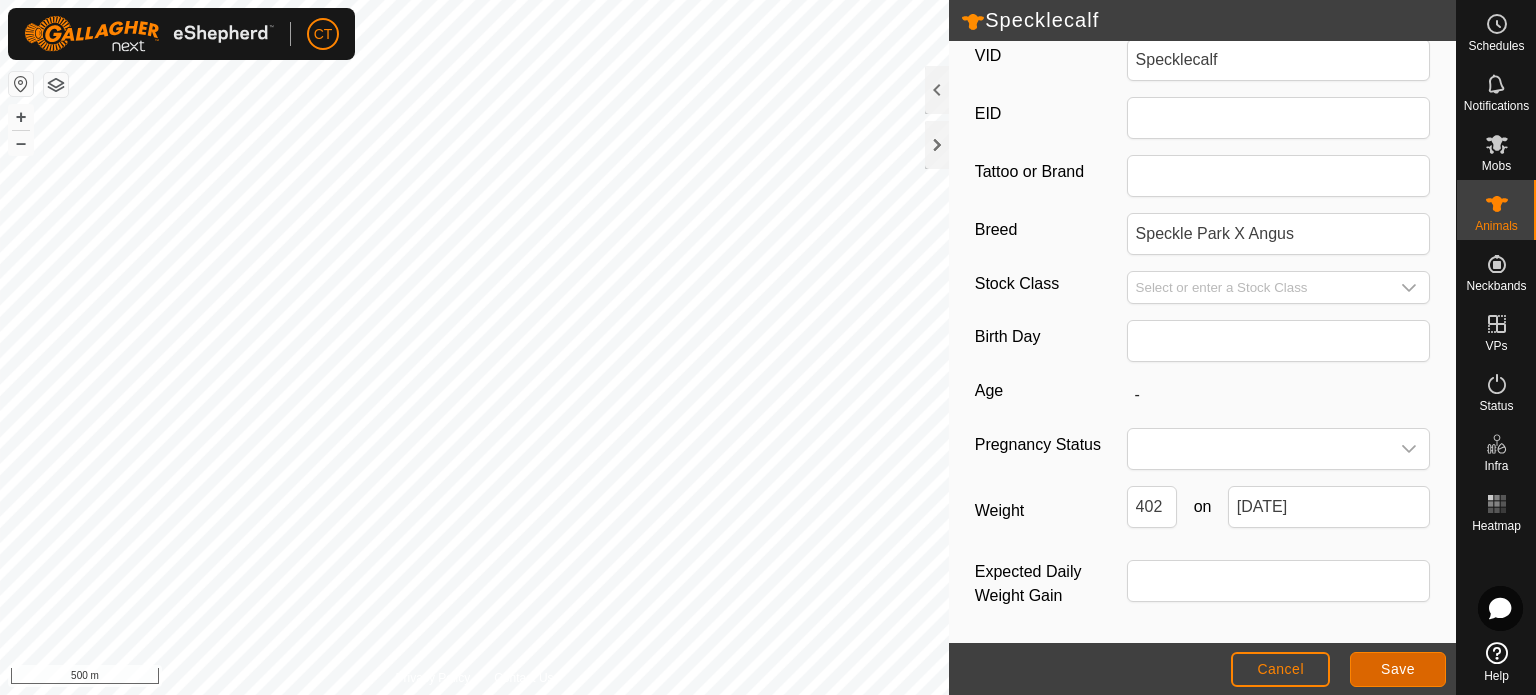 click on "Save" 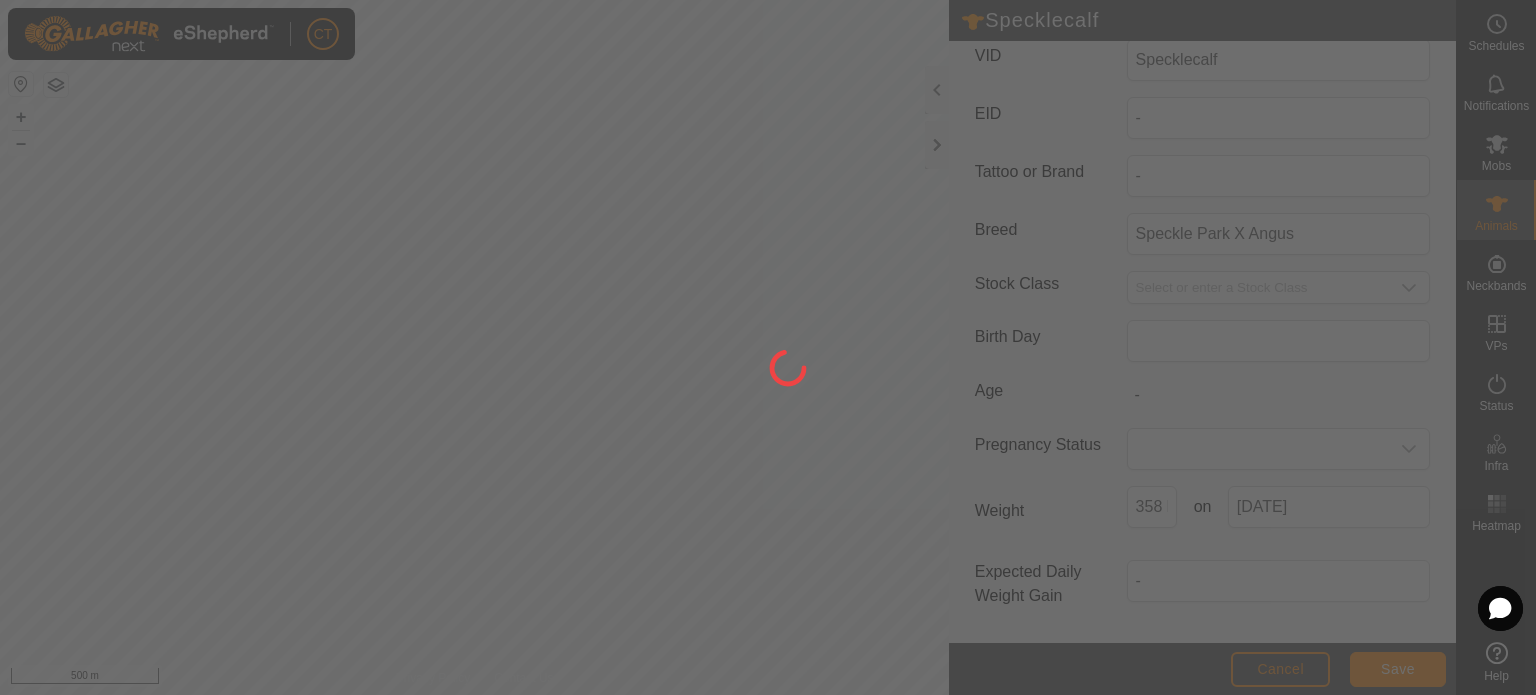scroll, scrollTop: 284, scrollLeft: 0, axis: vertical 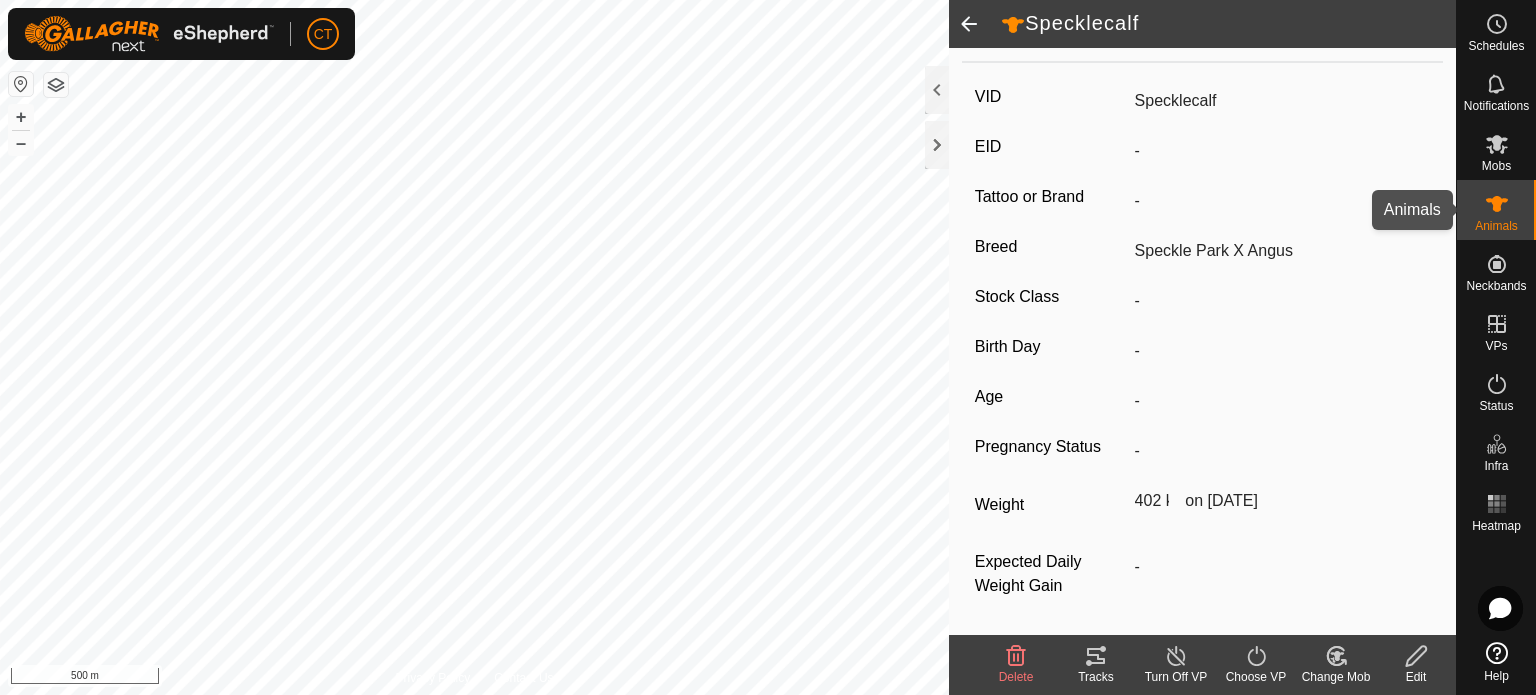 click 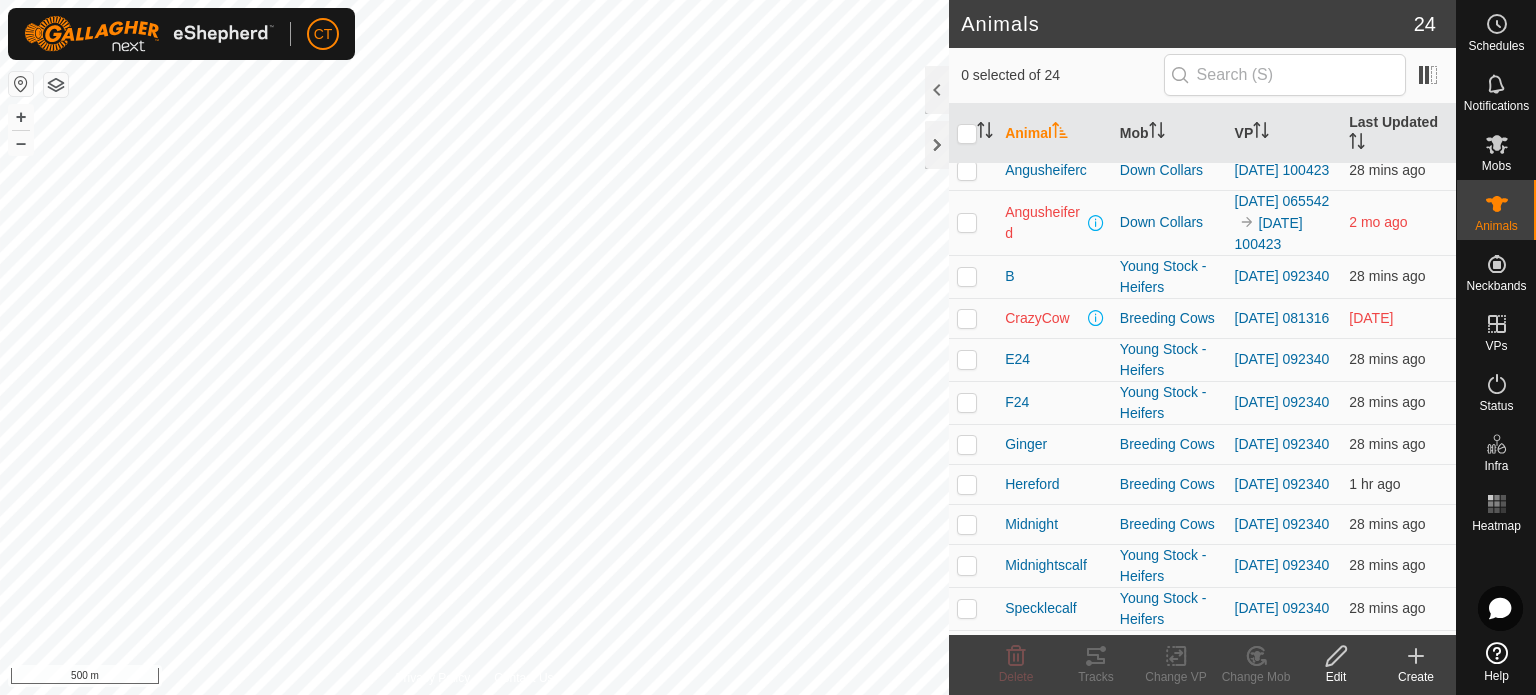 scroll, scrollTop: 500, scrollLeft: 0, axis: vertical 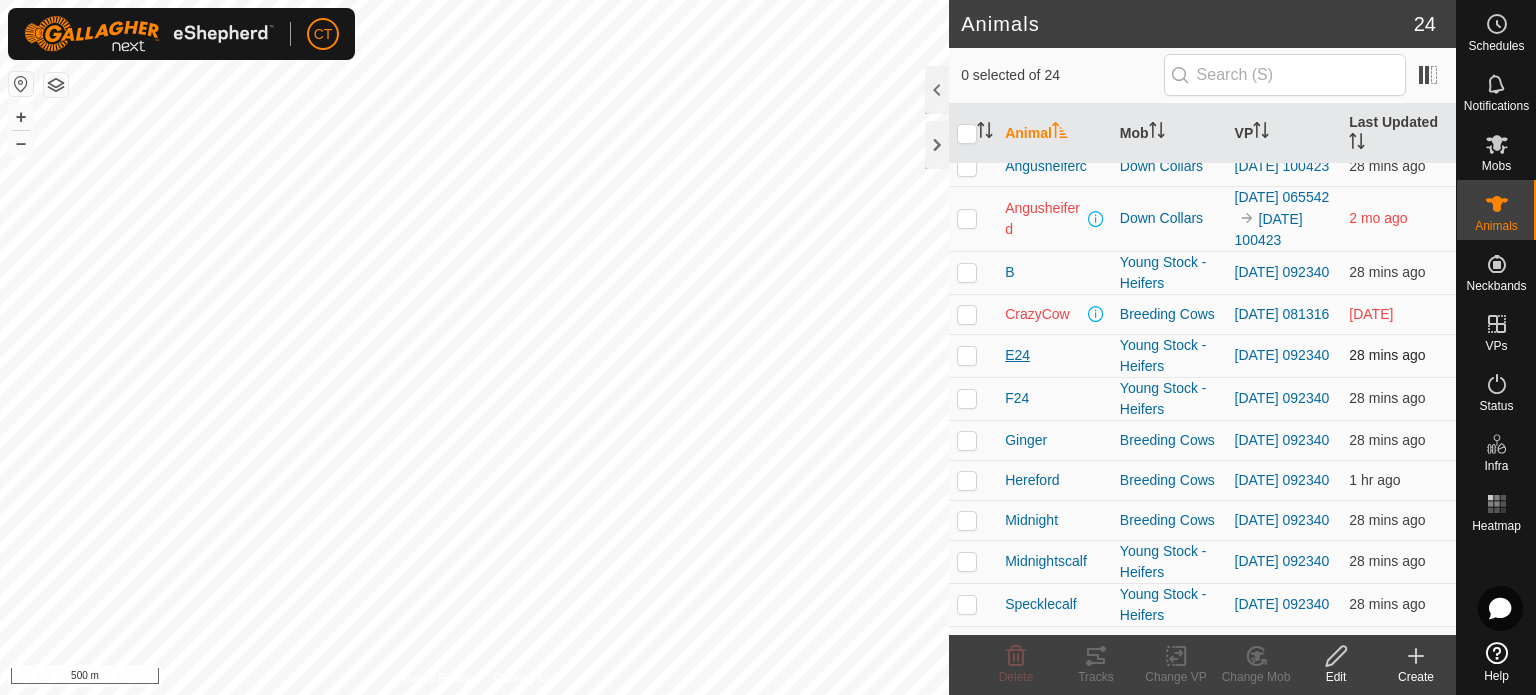 click on "E24" at bounding box center (1017, 355) 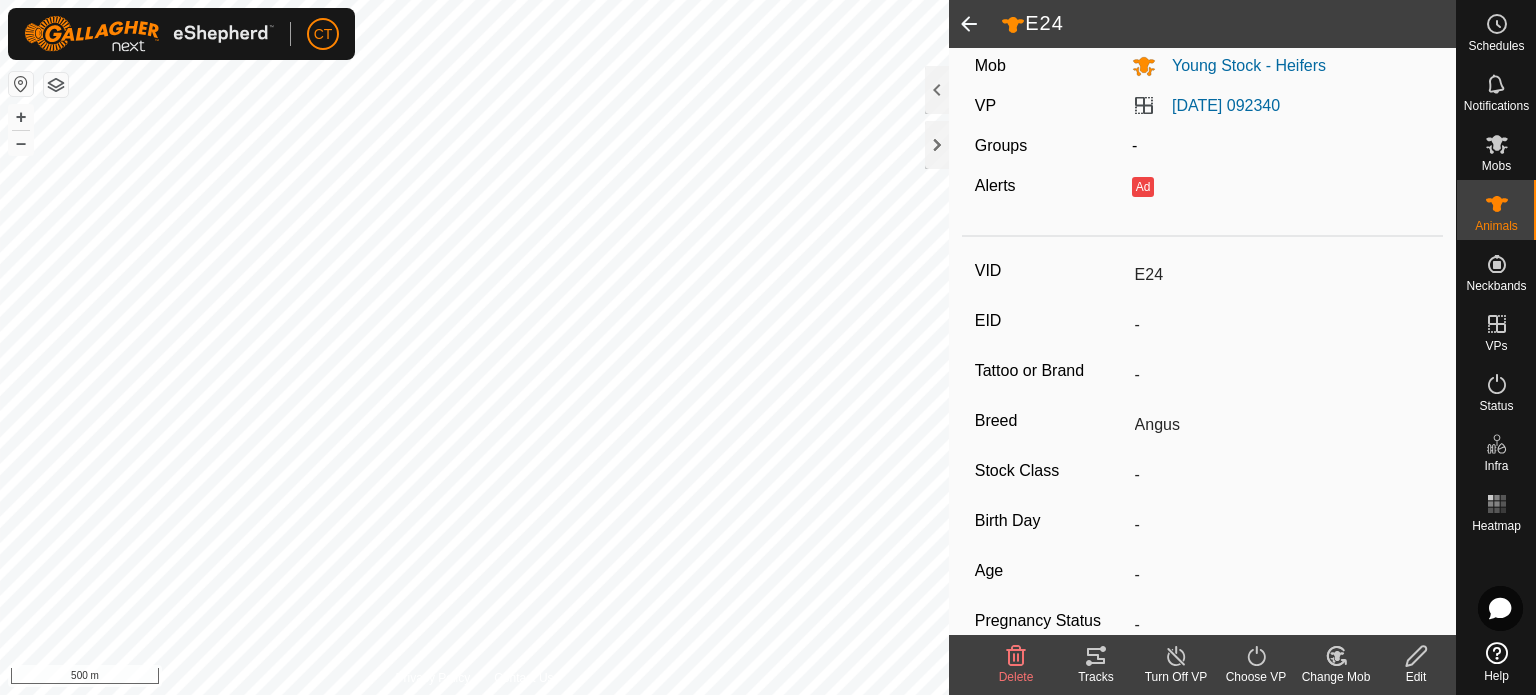 scroll, scrollTop: 284, scrollLeft: 0, axis: vertical 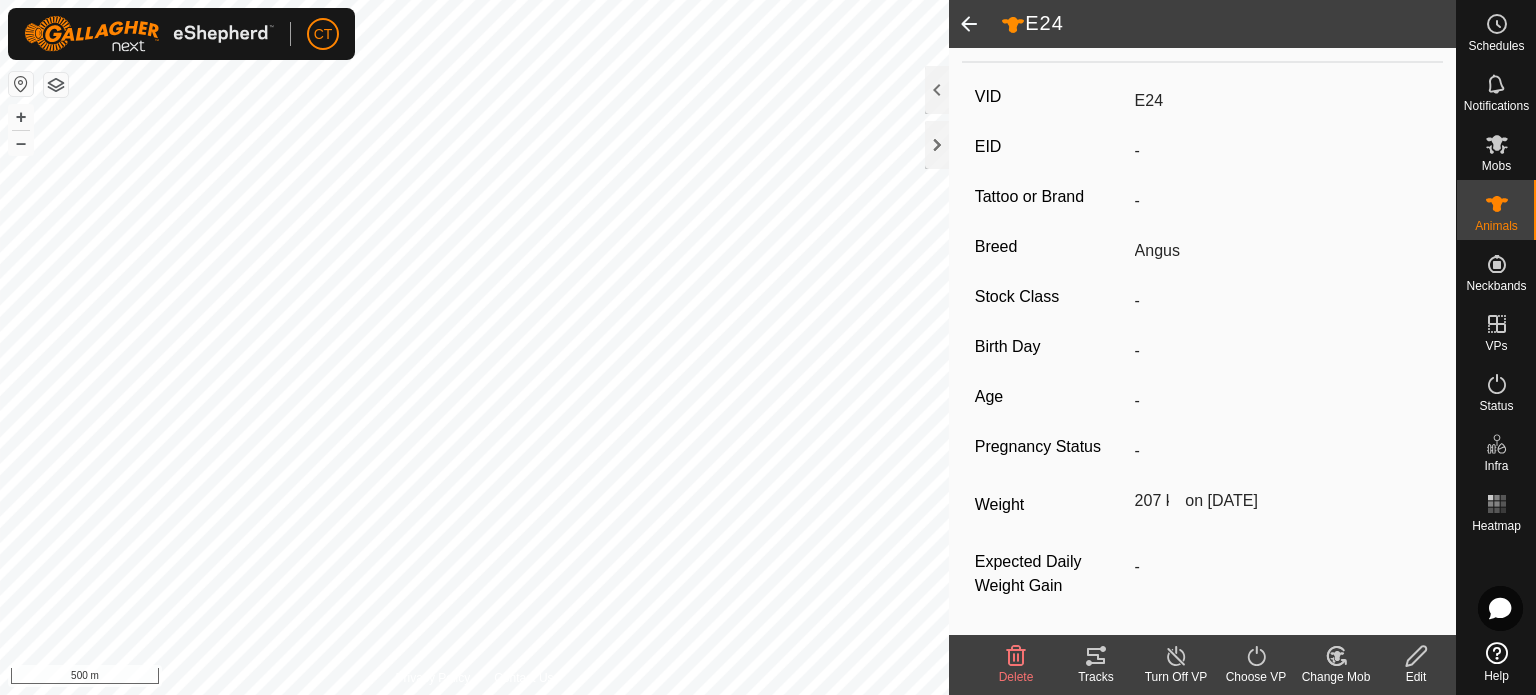 click 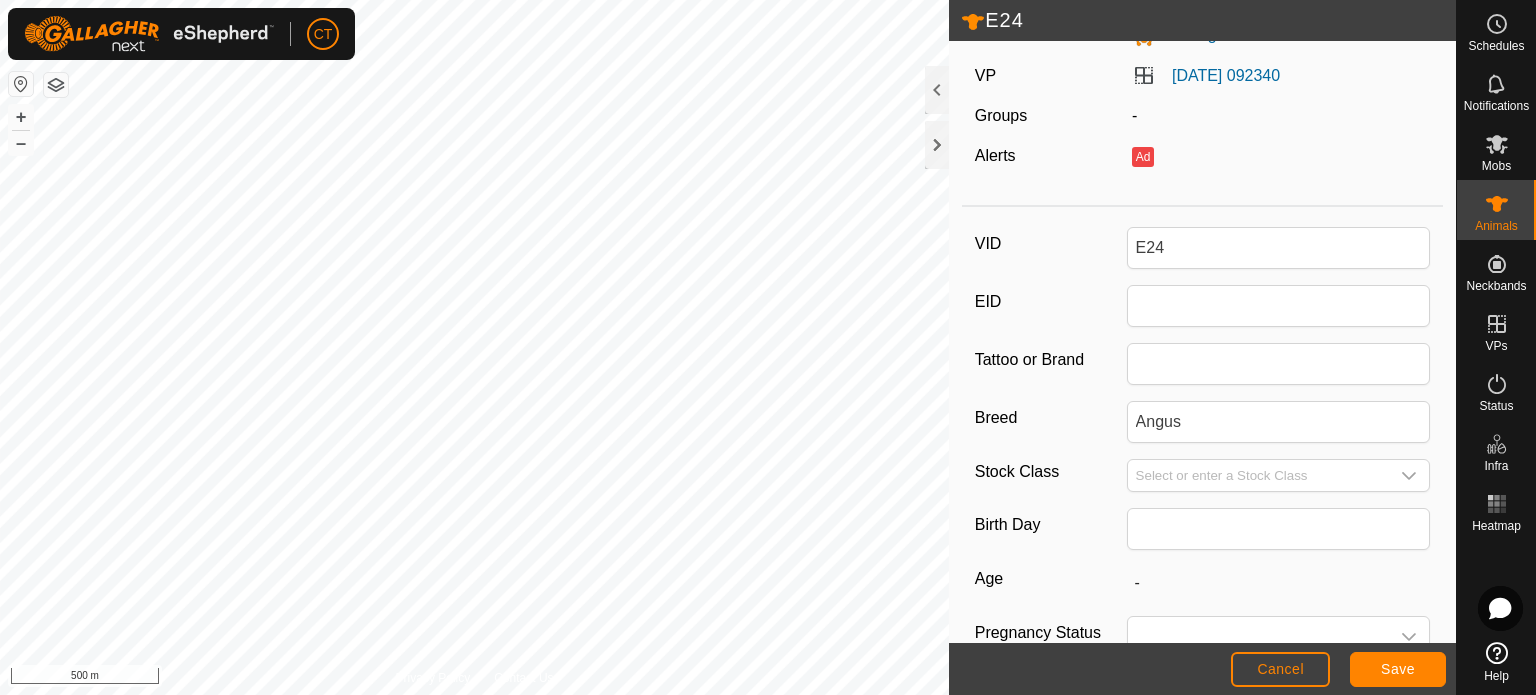 scroll, scrollTop: 331, scrollLeft: 0, axis: vertical 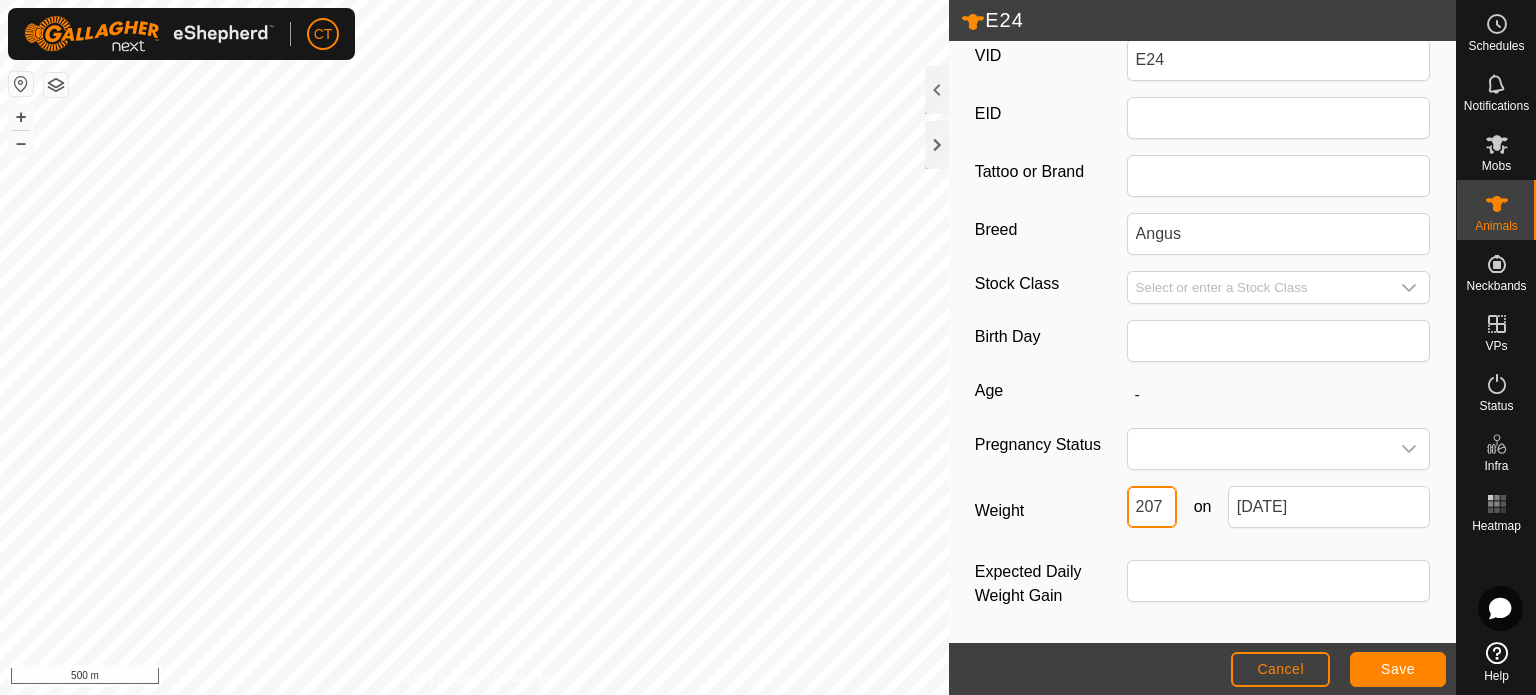 drag, startPoint x: 1160, startPoint y: 515, endPoint x: 1078, endPoint y: 496, distance: 84.17244 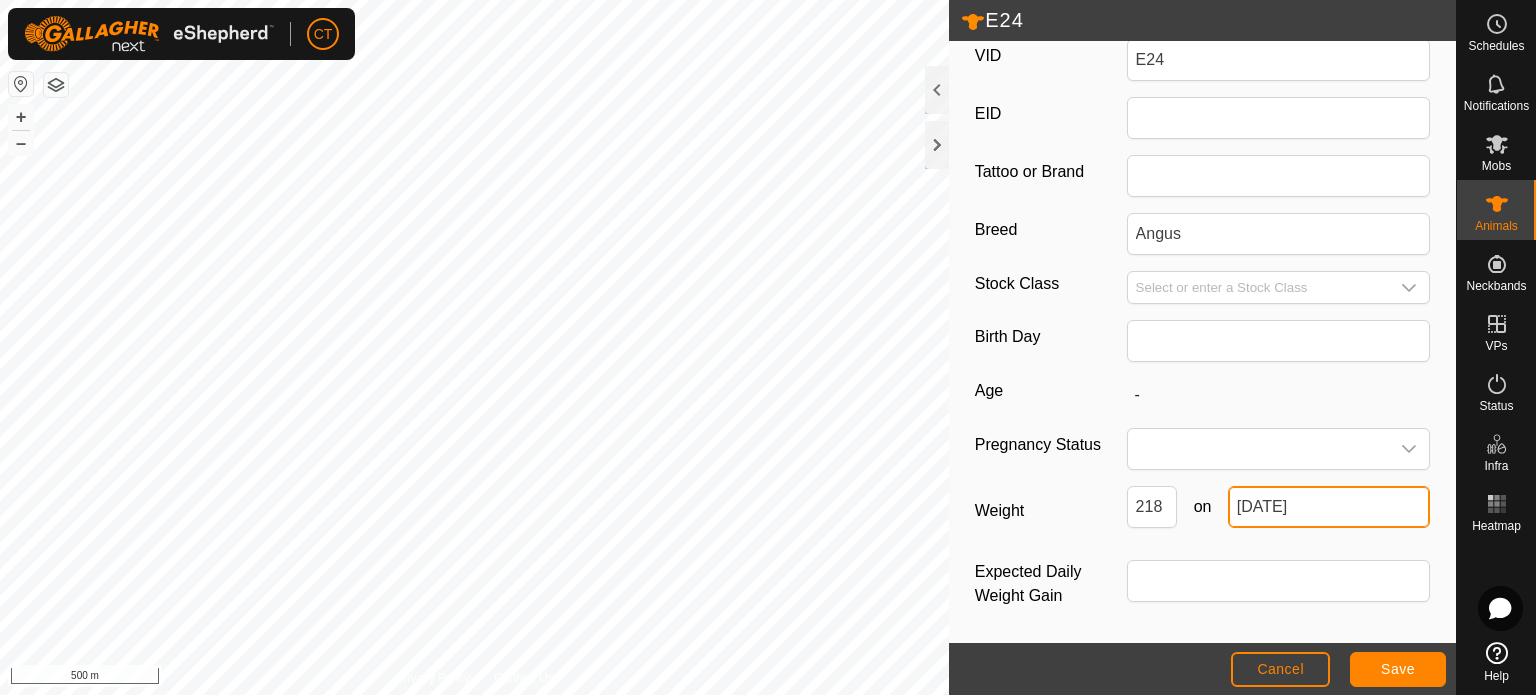 click on "[DATE]" 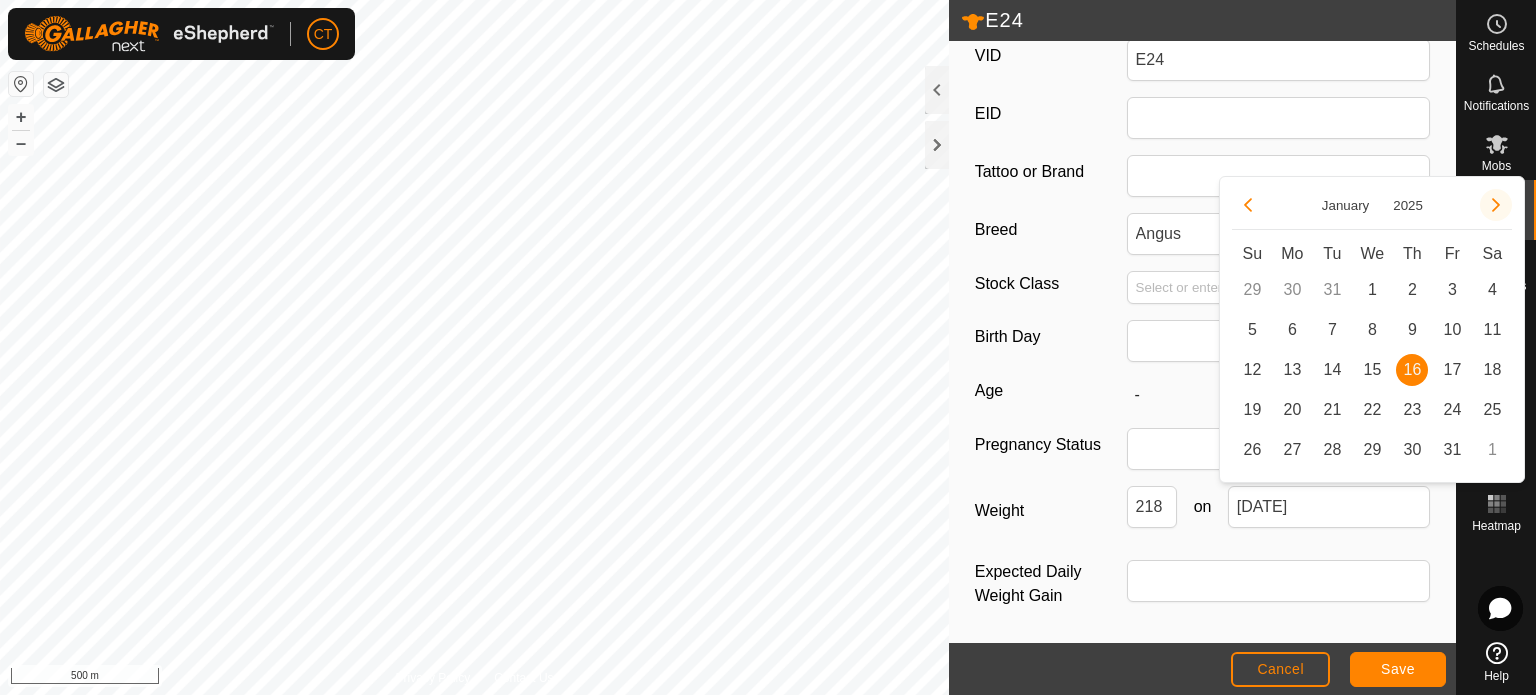 click at bounding box center [1496, 205] 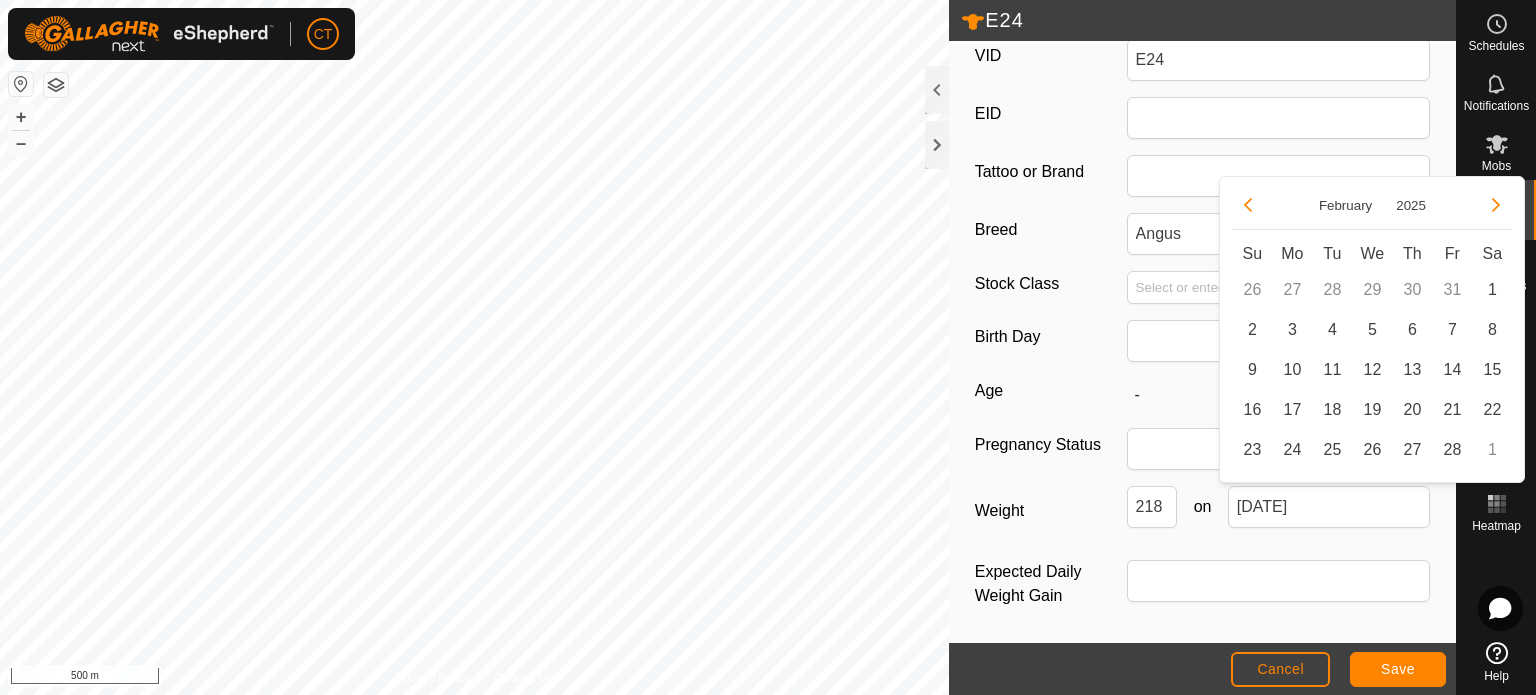 click at bounding box center [1496, 205] 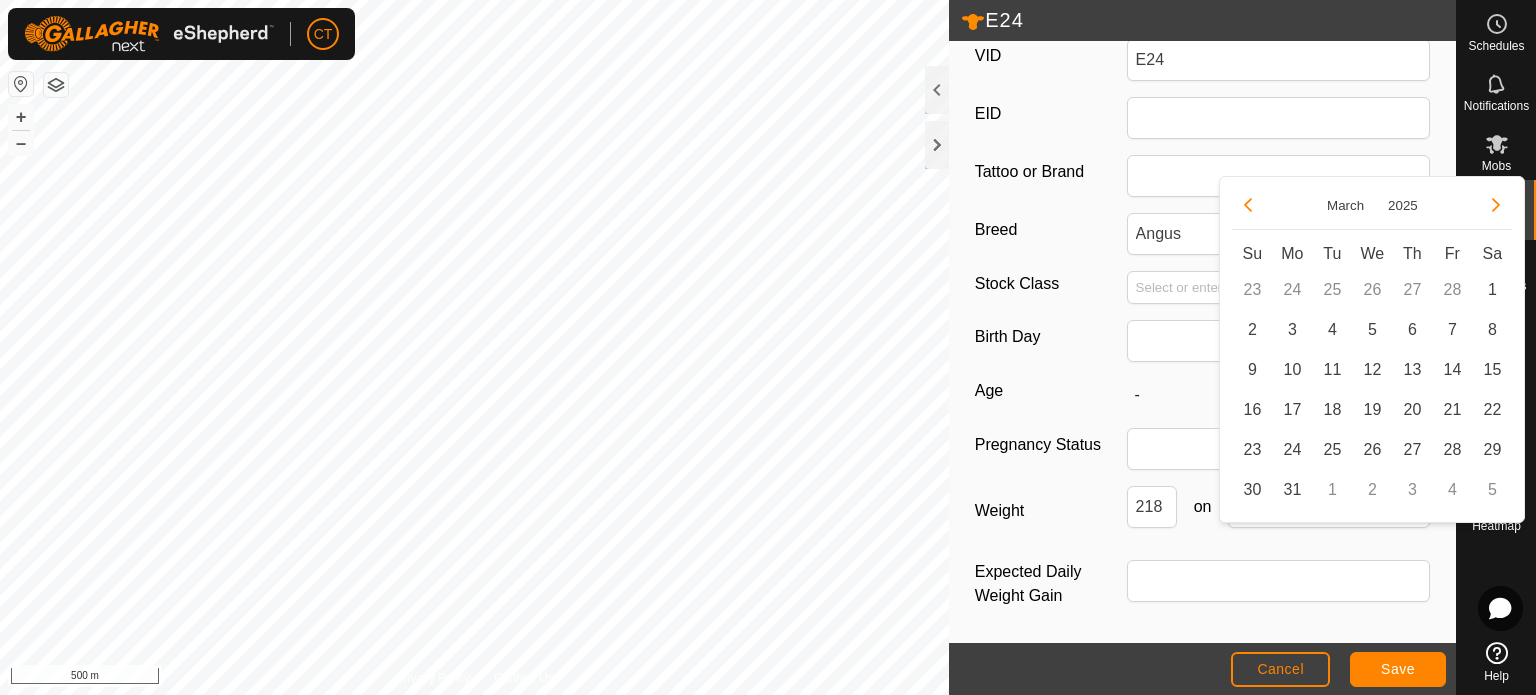 click at bounding box center [1496, 205] 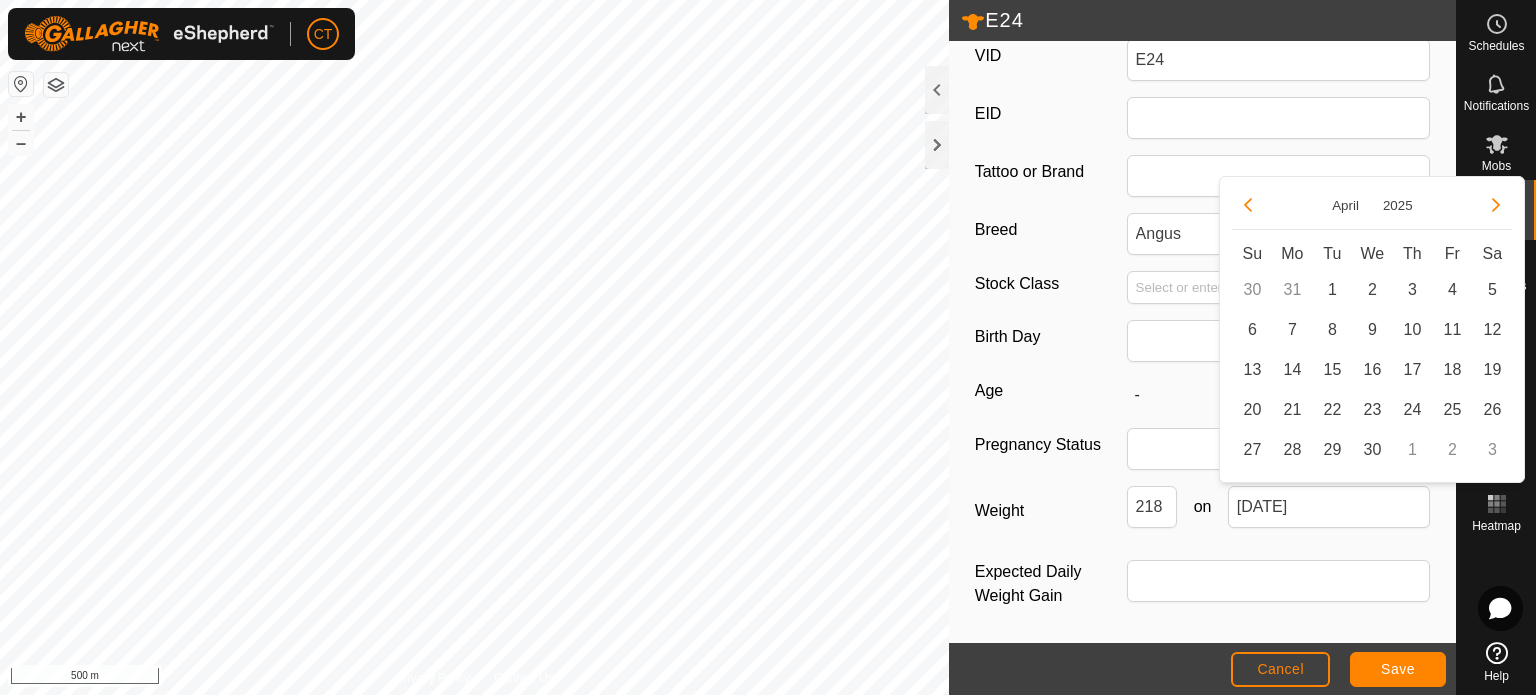 click at bounding box center [1496, 205] 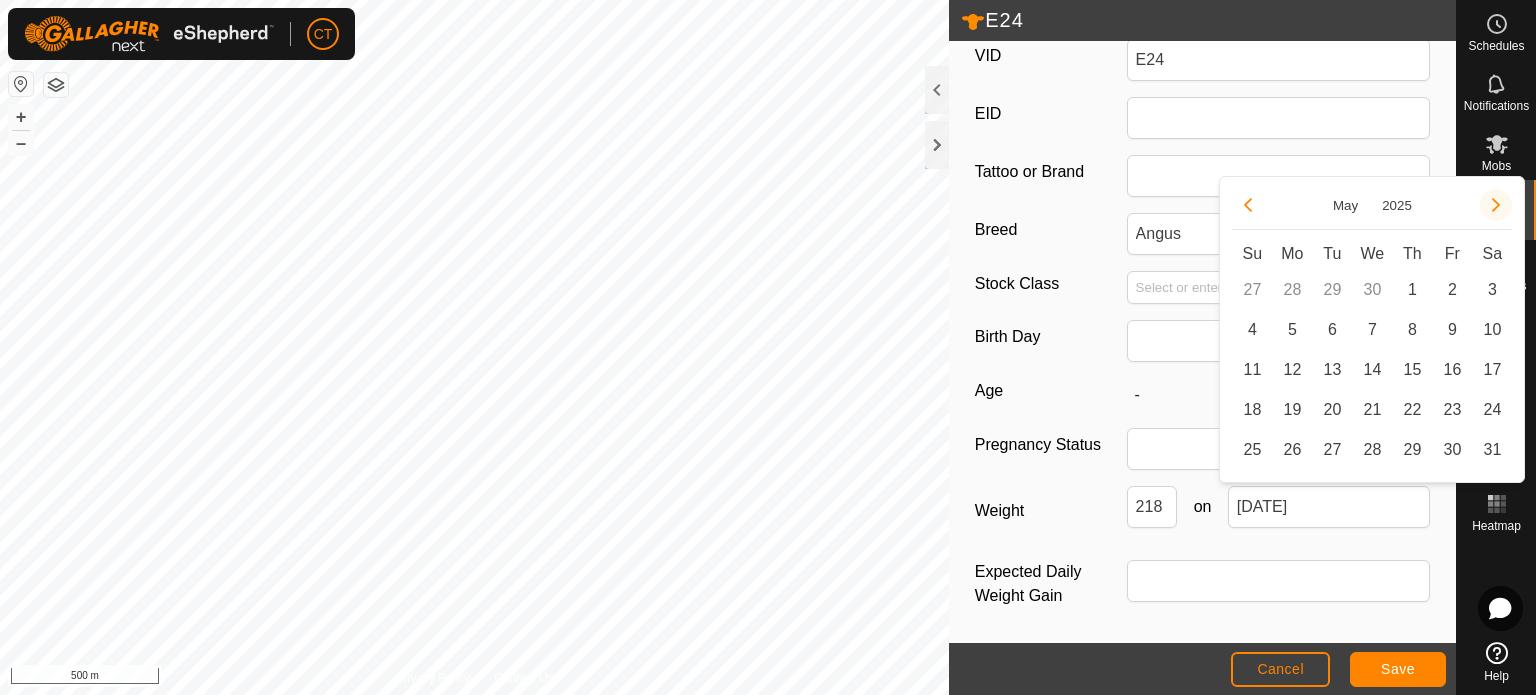 click at bounding box center (1496, 205) 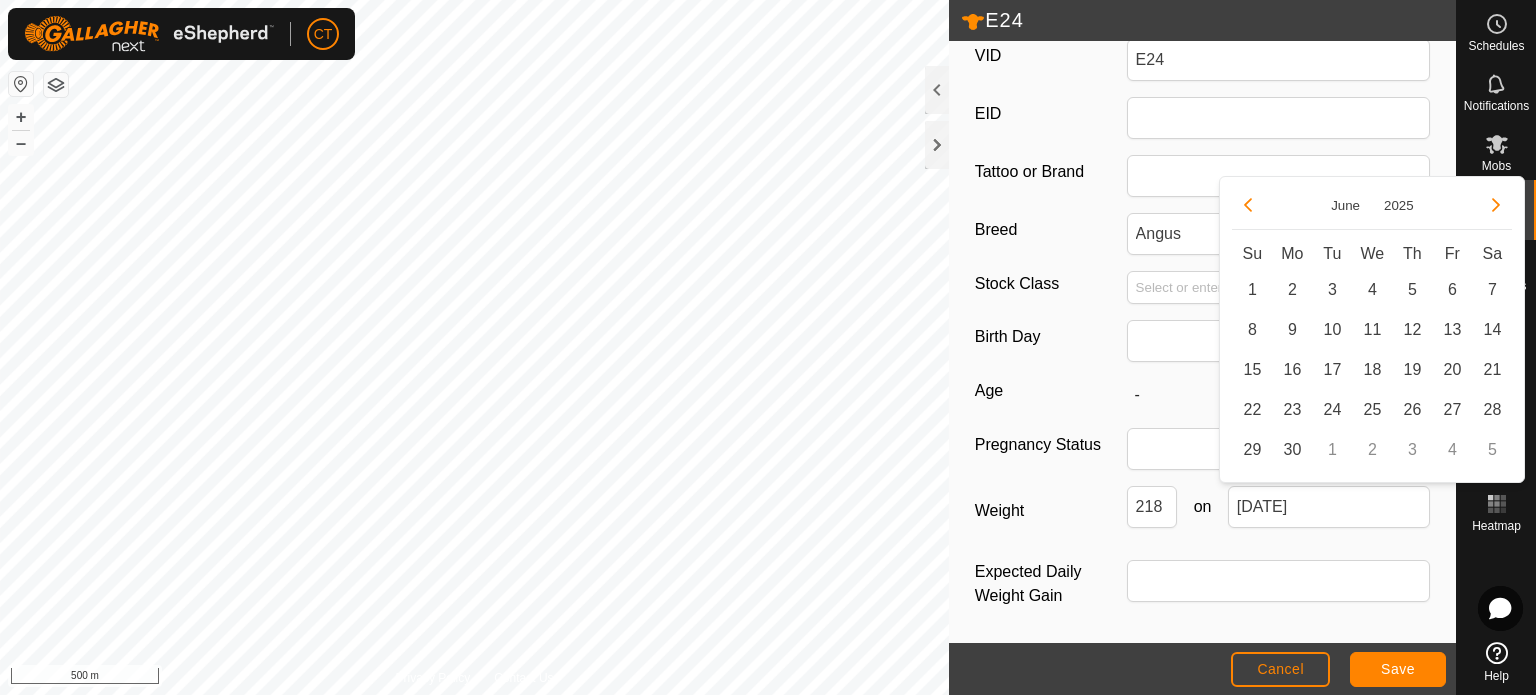 click at bounding box center (1496, 205) 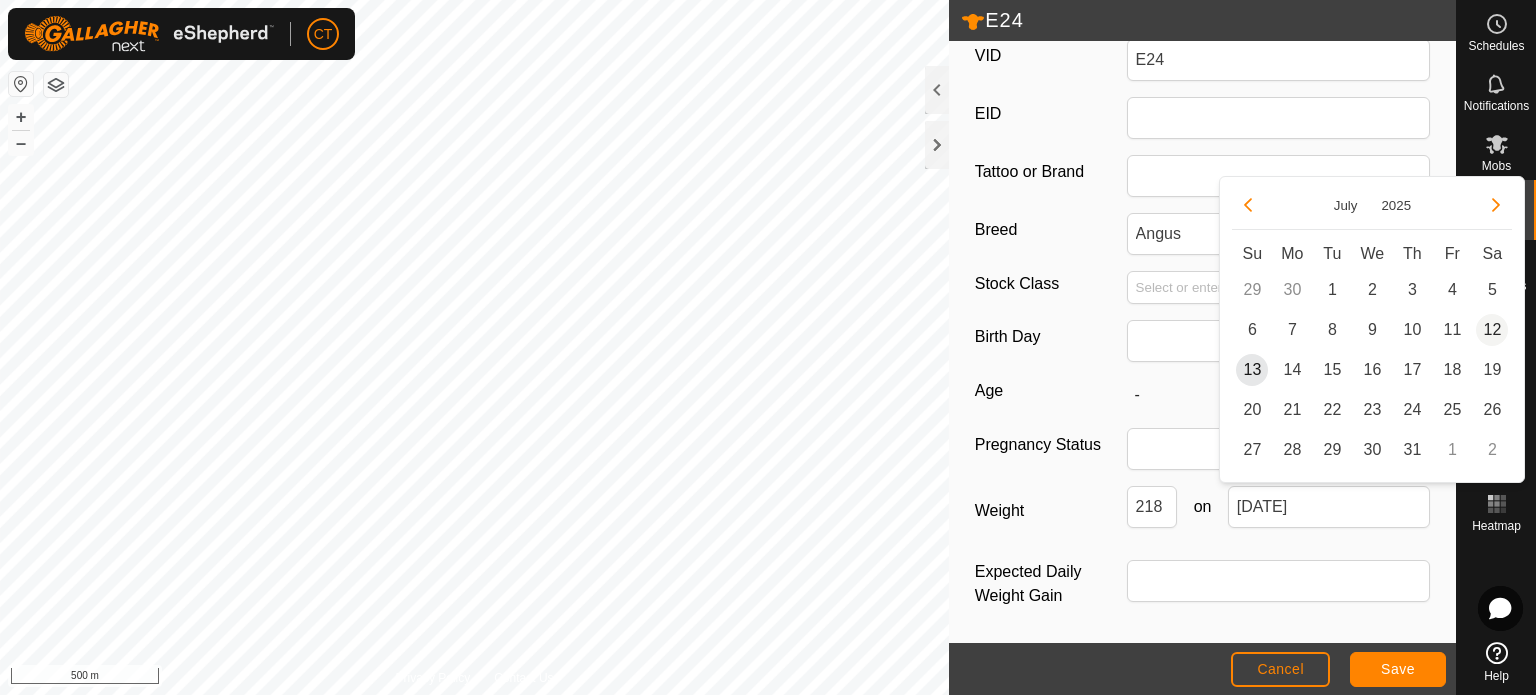 click on "12" at bounding box center [1492, 330] 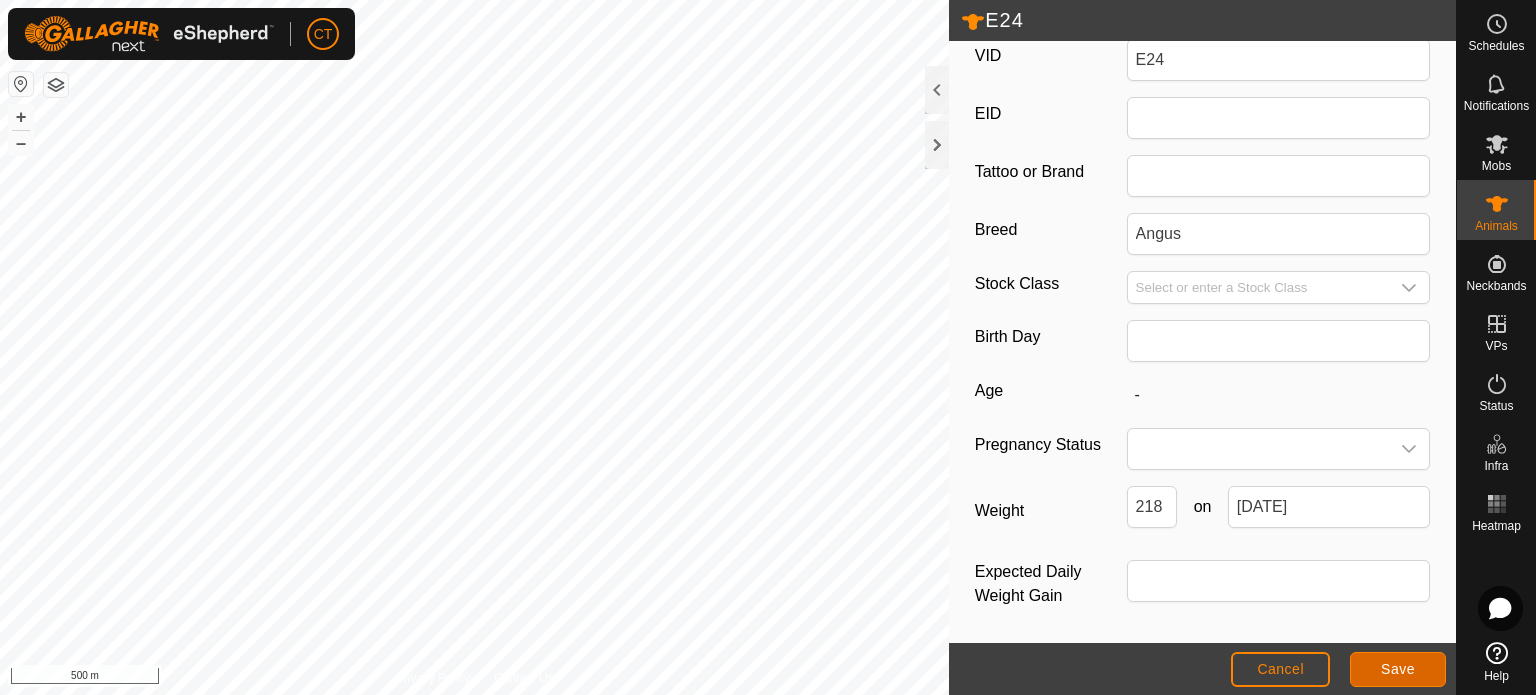 click on "Save" 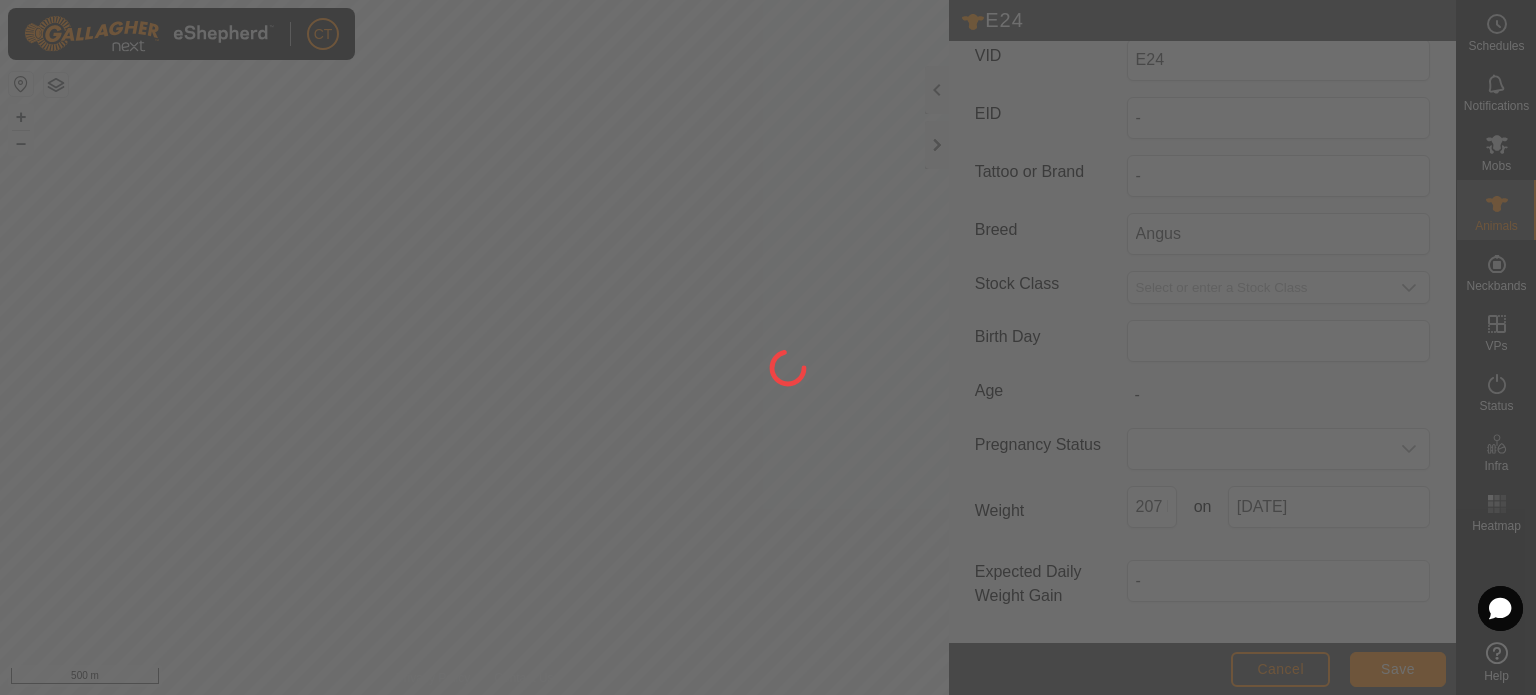 scroll, scrollTop: 284, scrollLeft: 0, axis: vertical 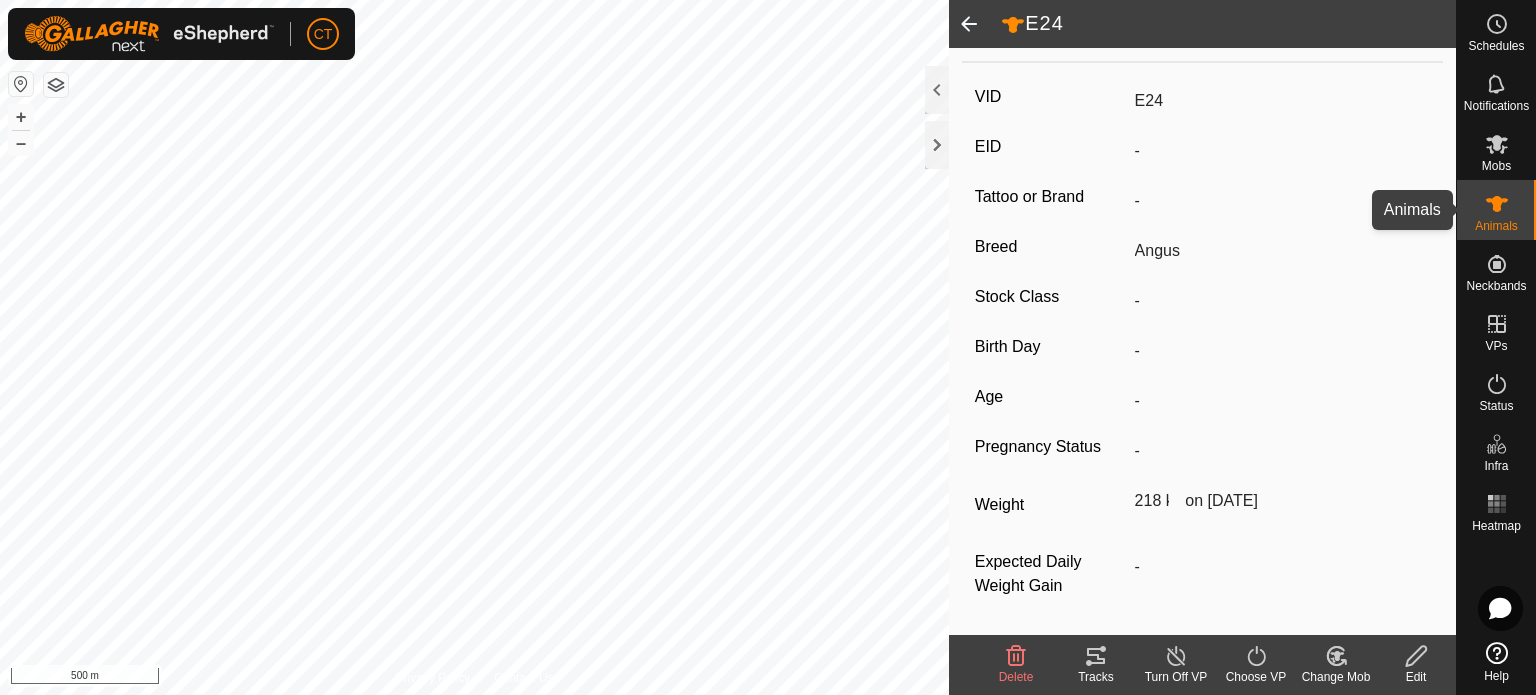 click 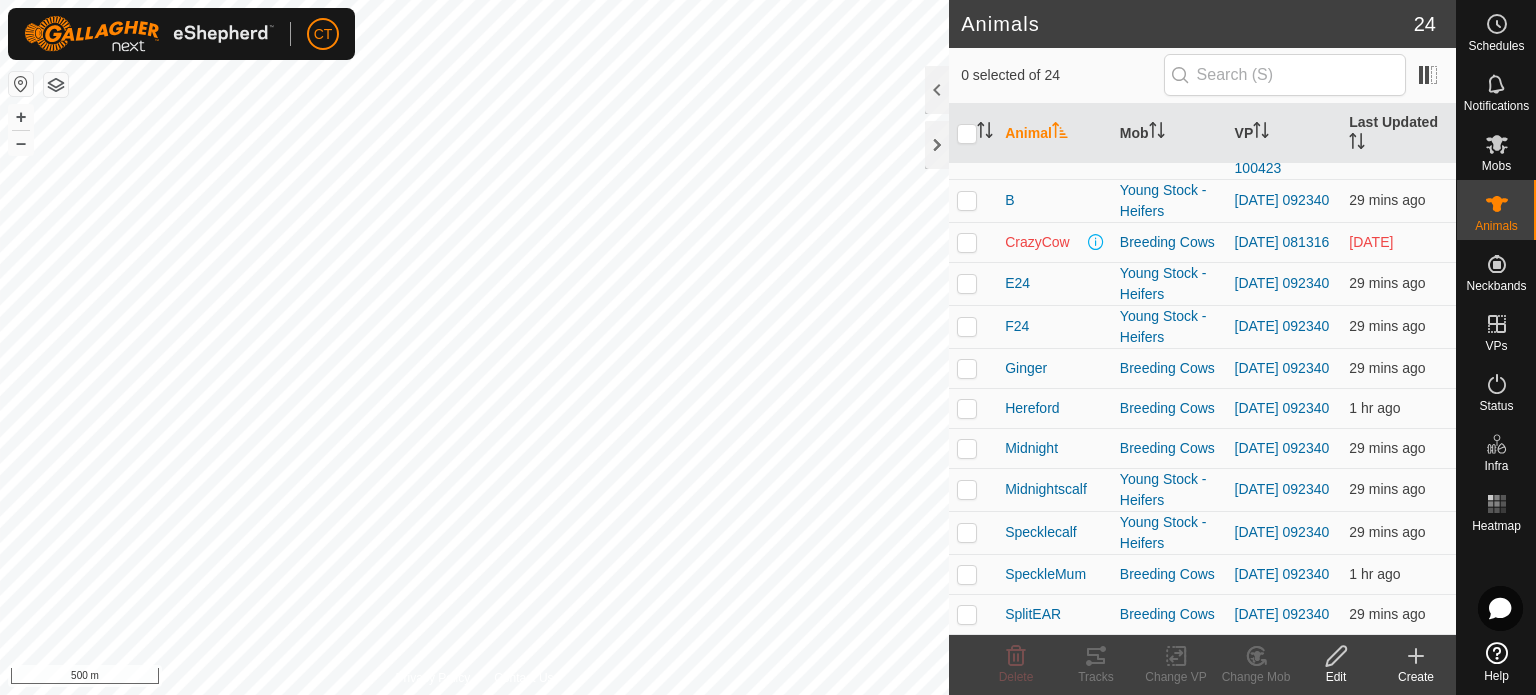 scroll, scrollTop: 640, scrollLeft: 0, axis: vertical 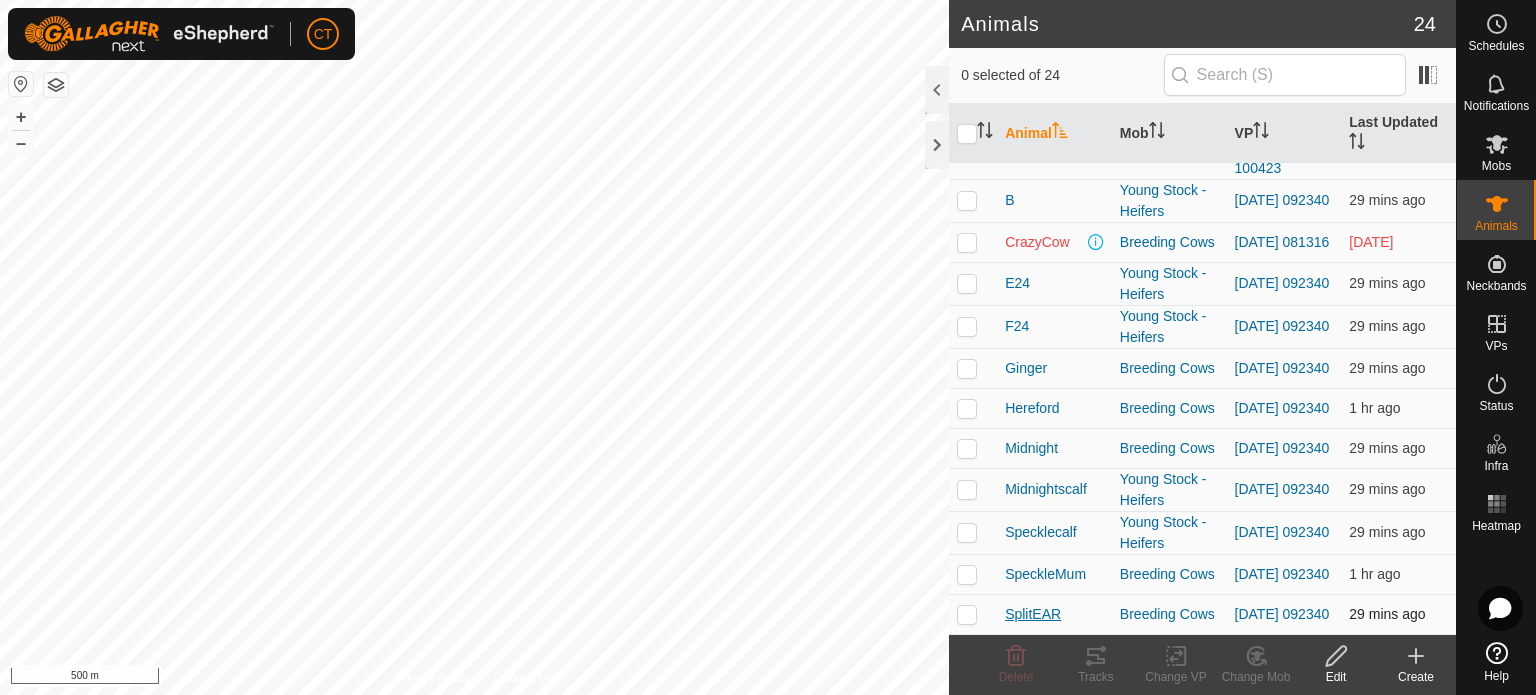 click on "SplitEAR" at bounding box center (1033, 614) 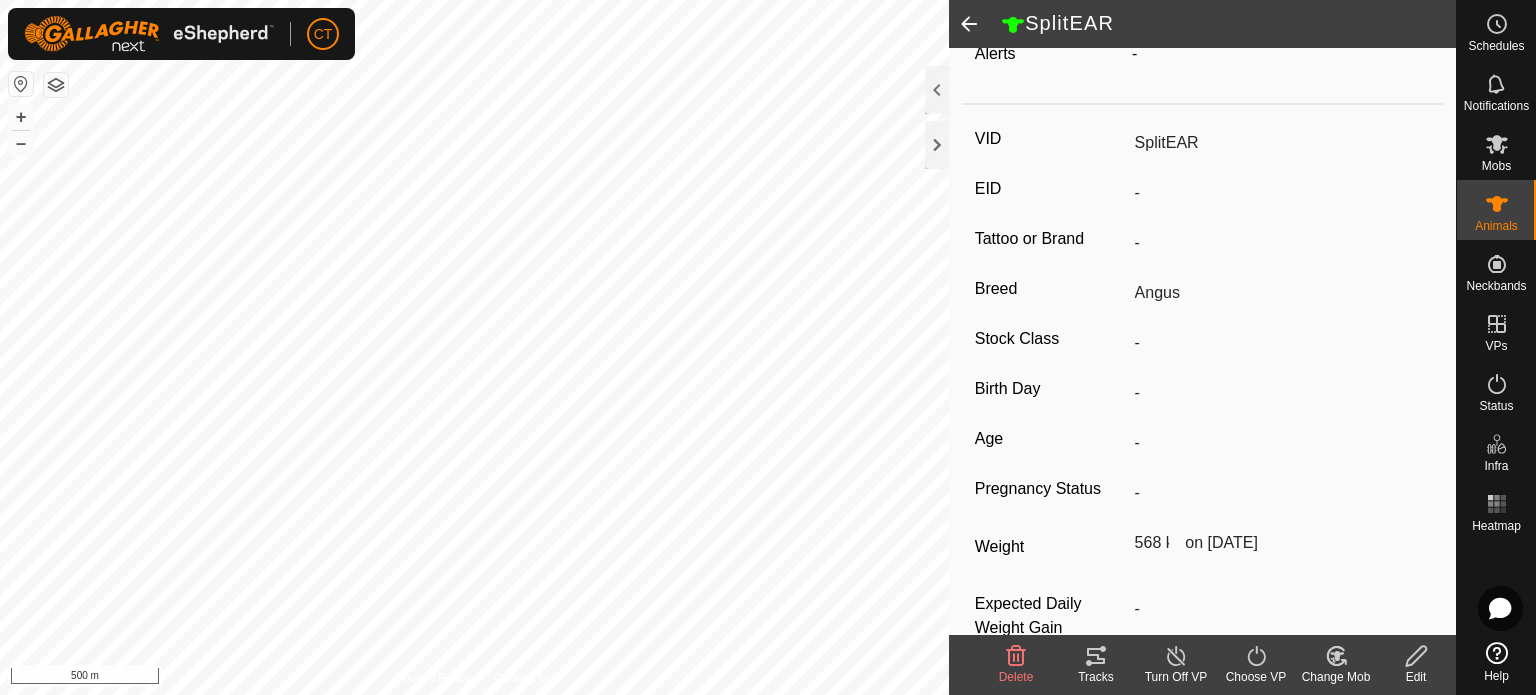 scroll, scrollTop: 284, scrollLeft: 0, axis: vertical 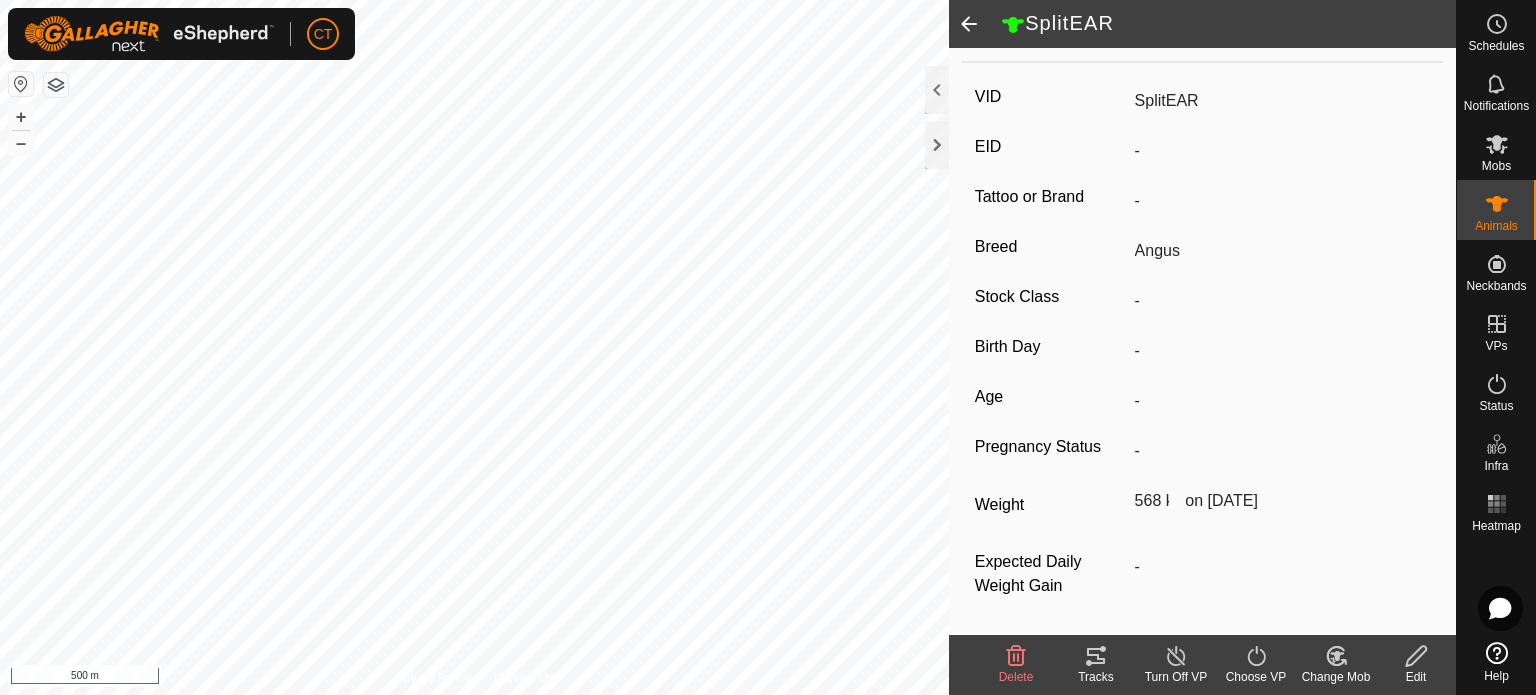 click 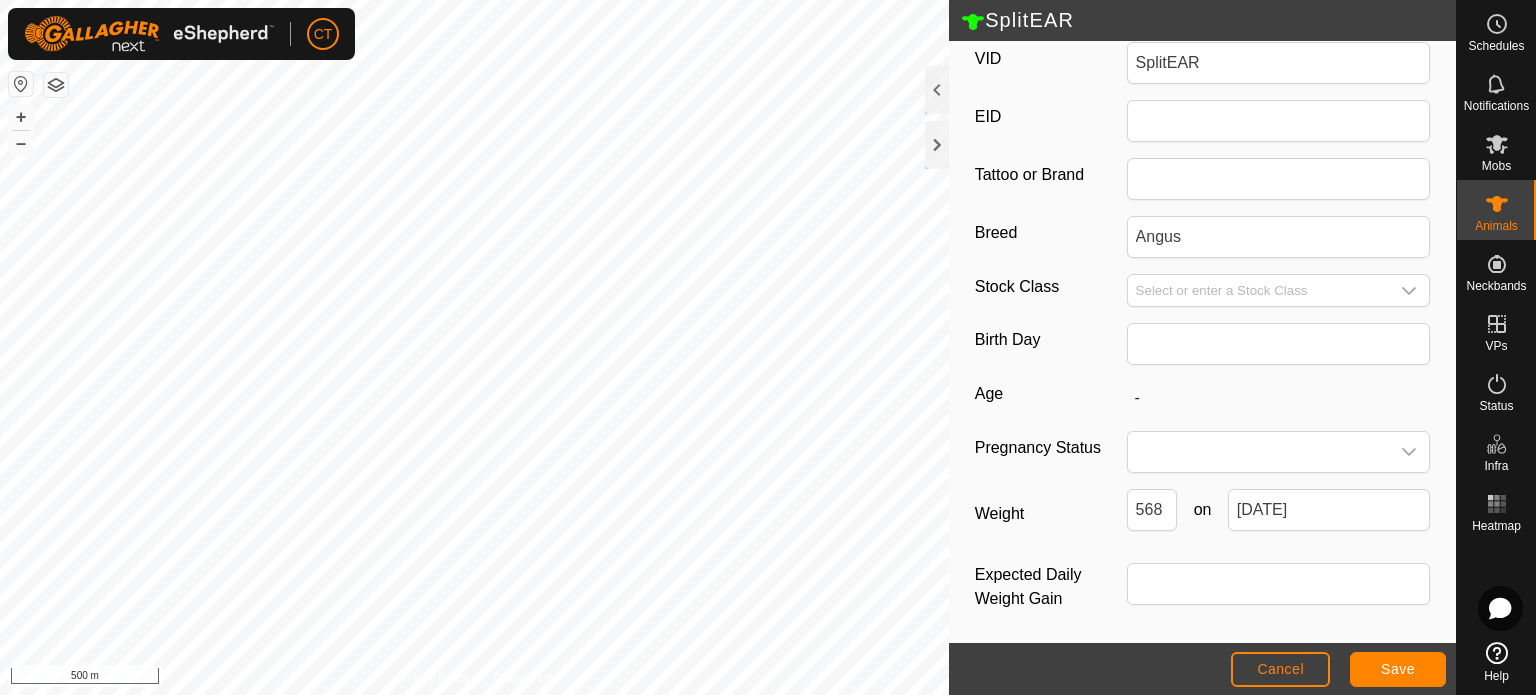scroll, scrollTop: 331, scrollLeft: 0, axis: vertical 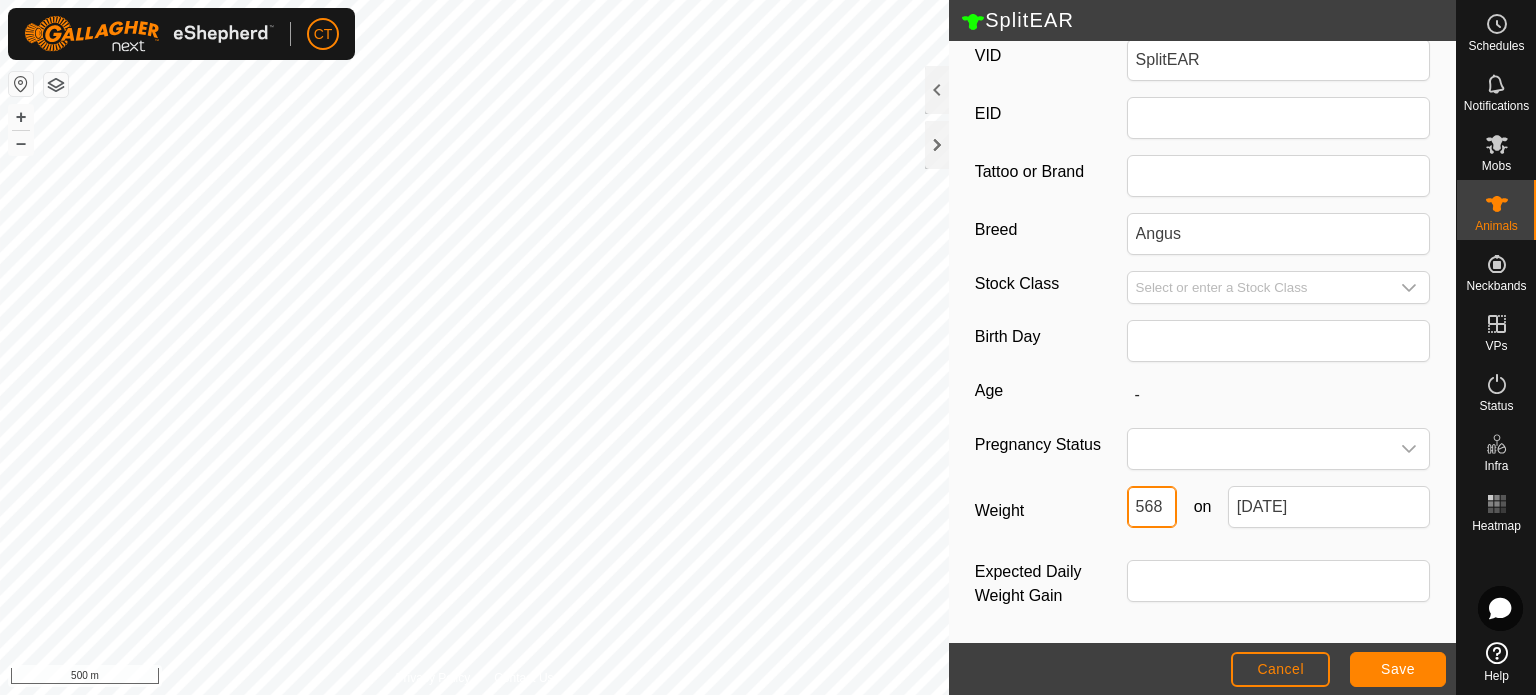 drag, startPoint x: 1160, startPoint y: 507, endPoint x: 1102, endPoint y: 499, distance: 58.549126 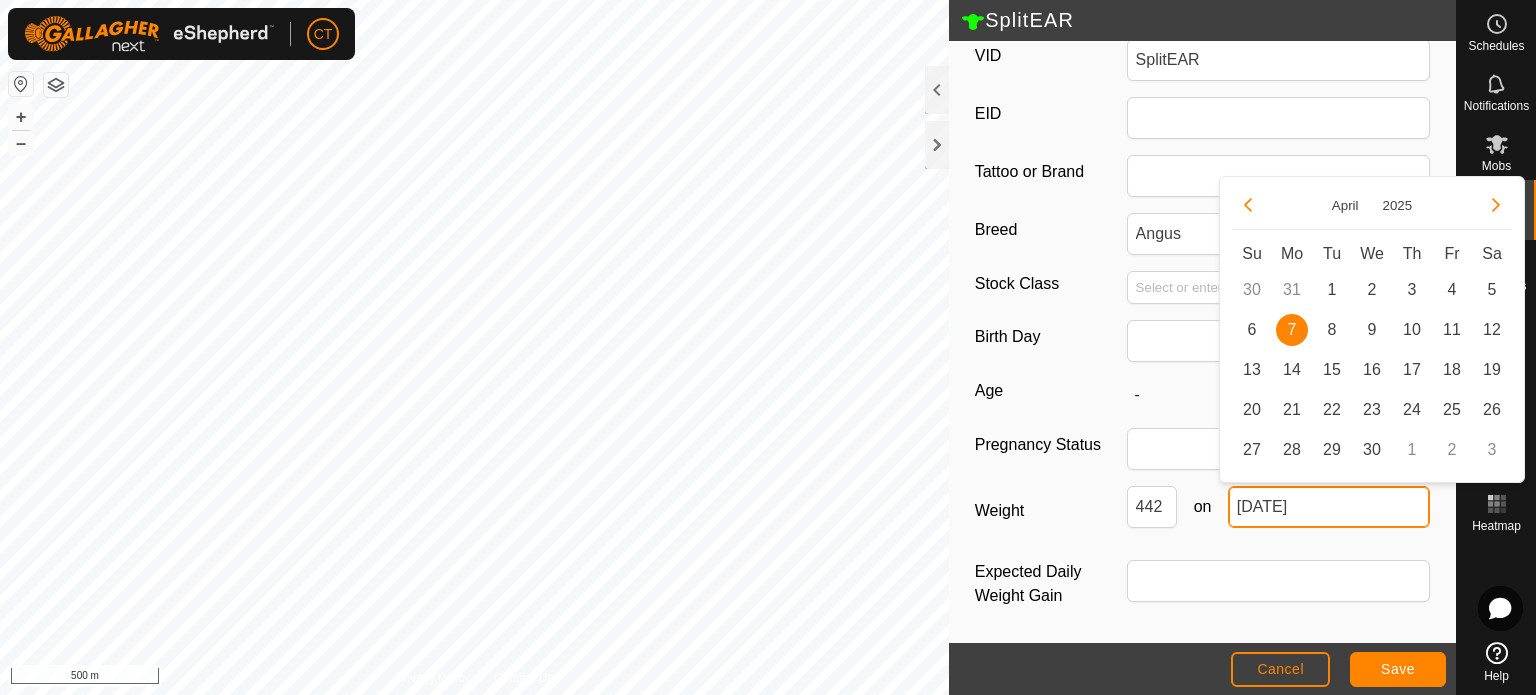 click on "[DATE]" 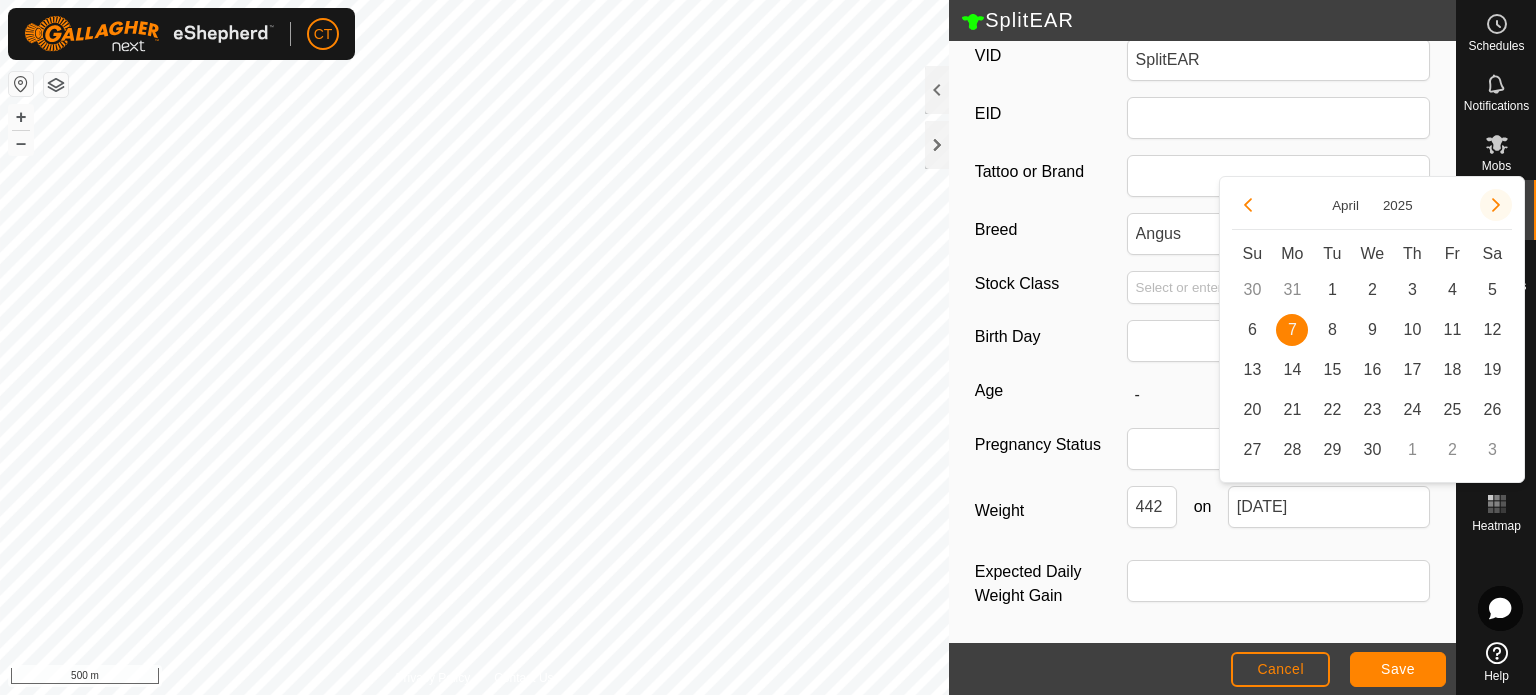 click at bounding box center (1496, 205) 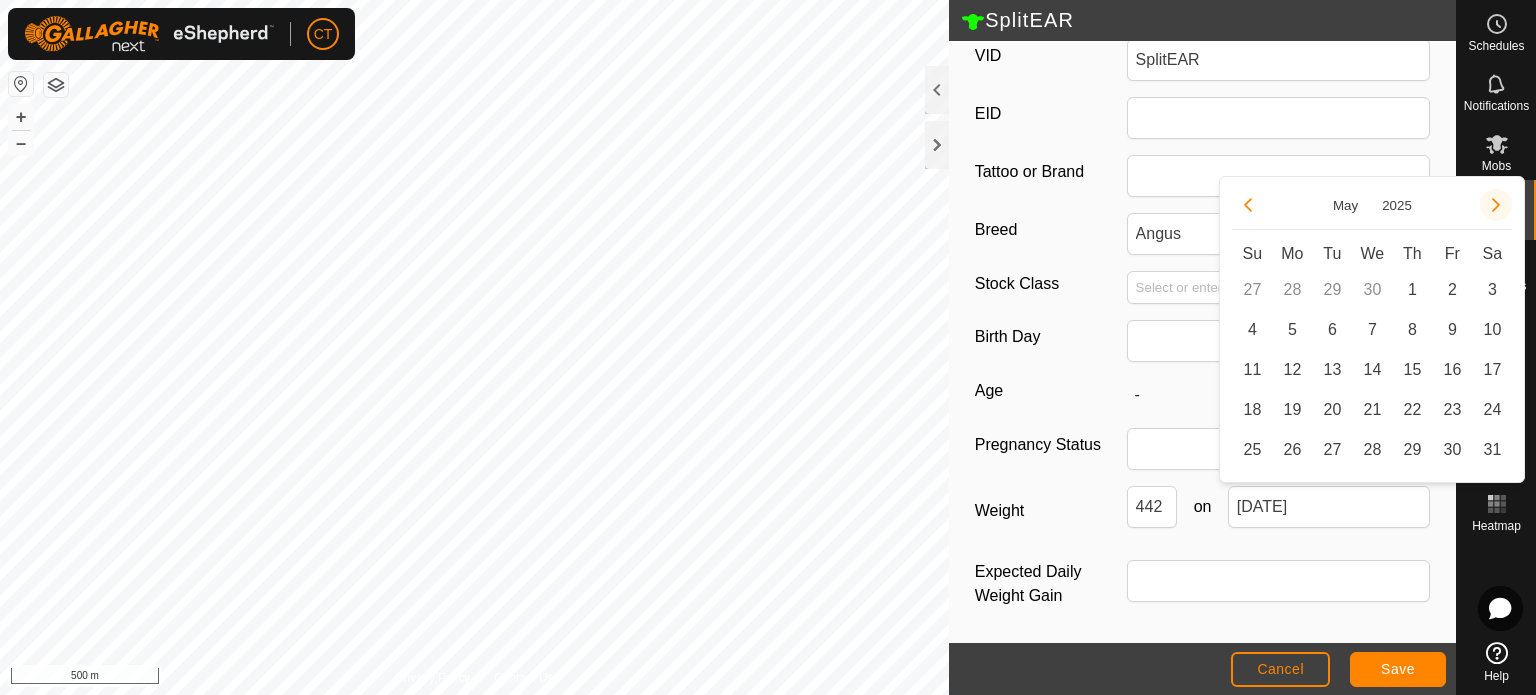 click at bounding box center (1496, 205) 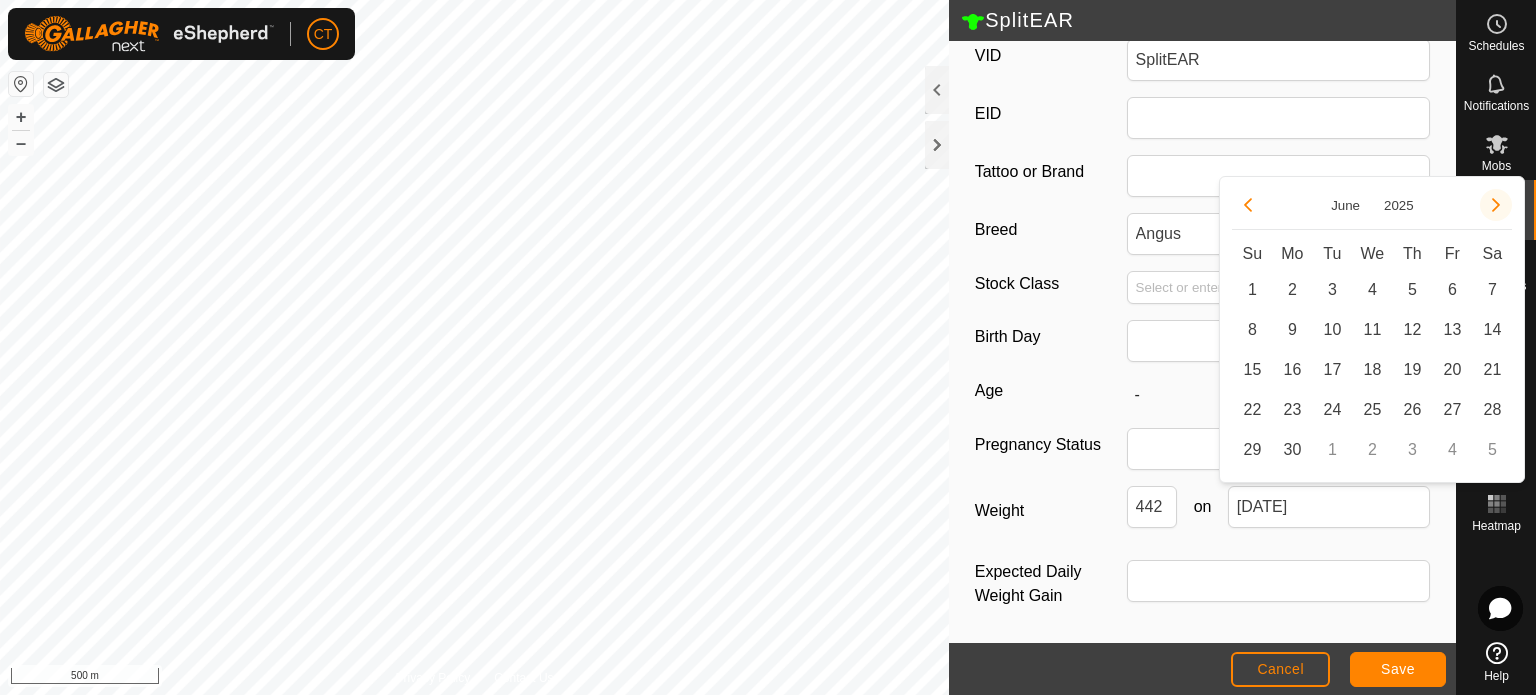 click at bounding box center (1496, 205) 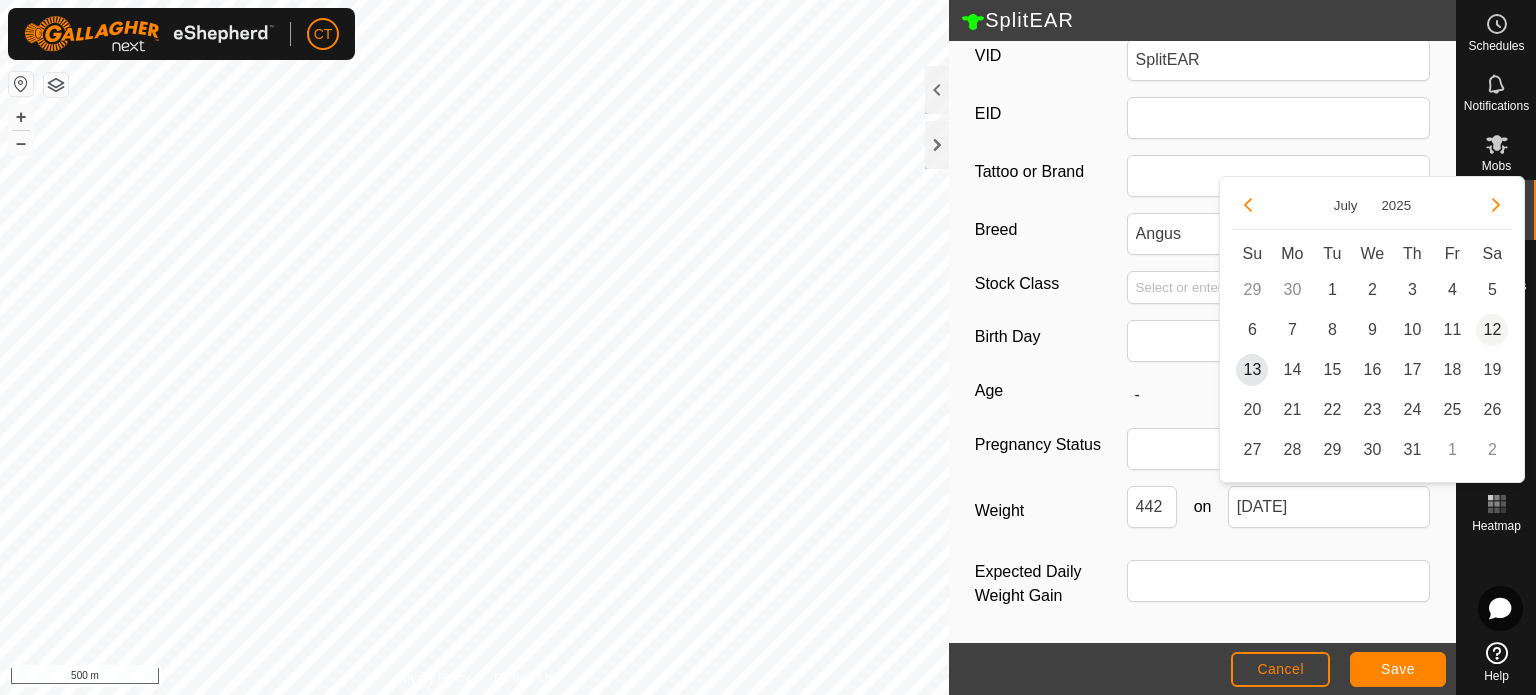 click on "12" at bounding box center (1492, 330) 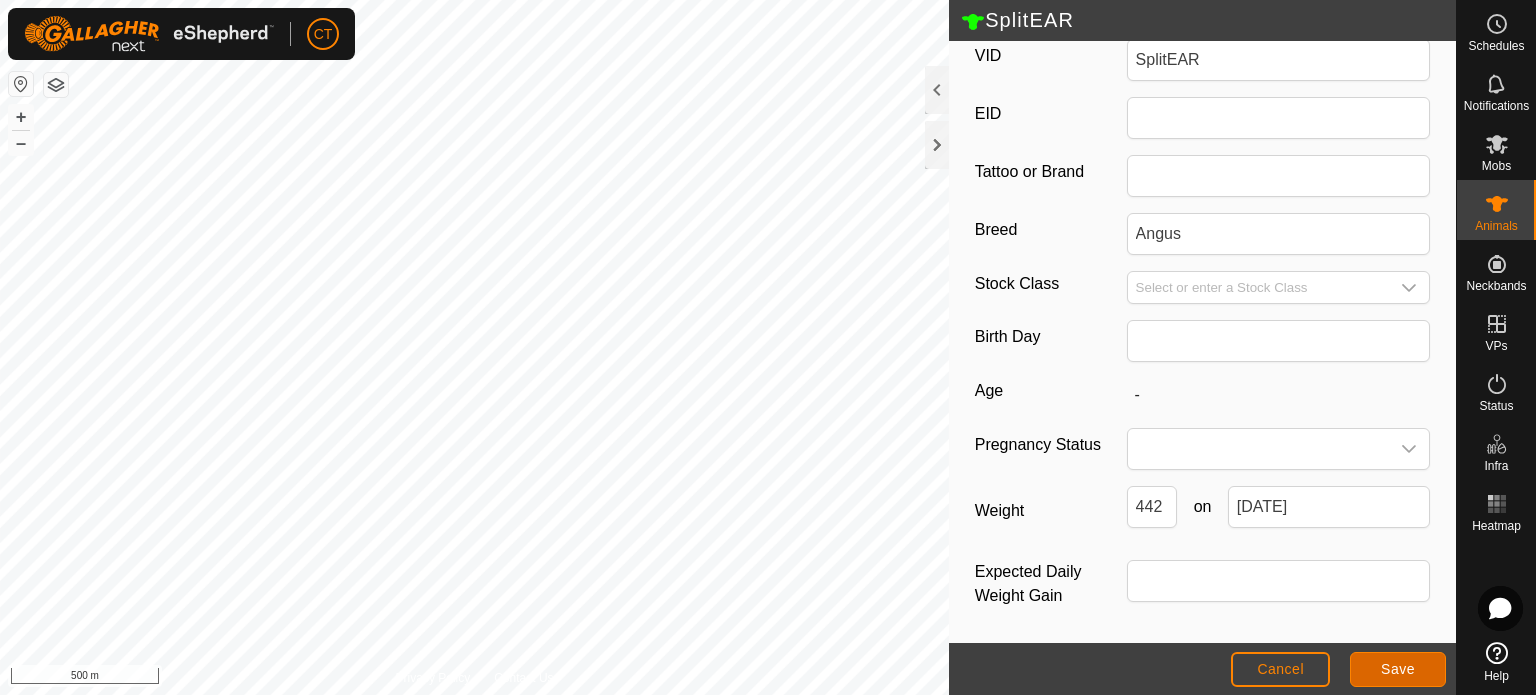 click on "Save" 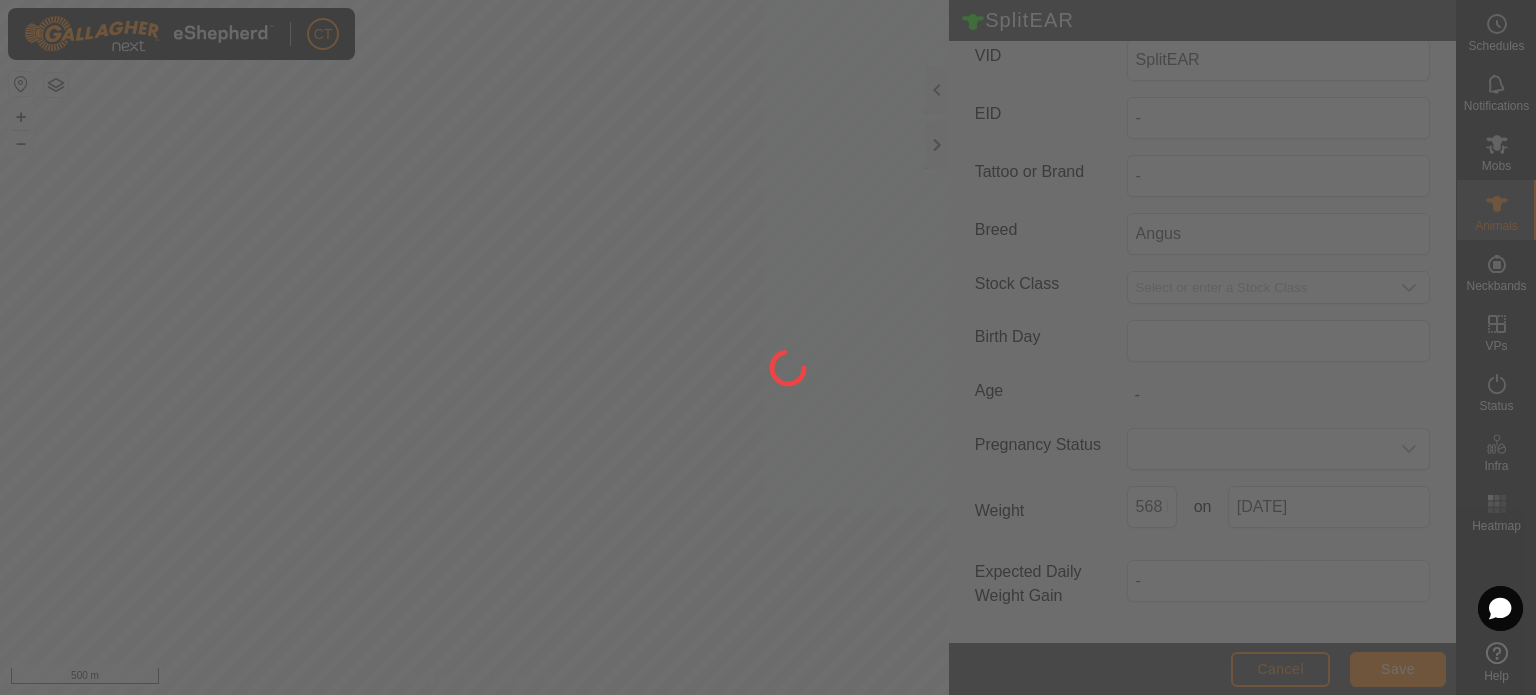 scroll, scrollTop: 284, scrollLeft: 0, axis: vertical 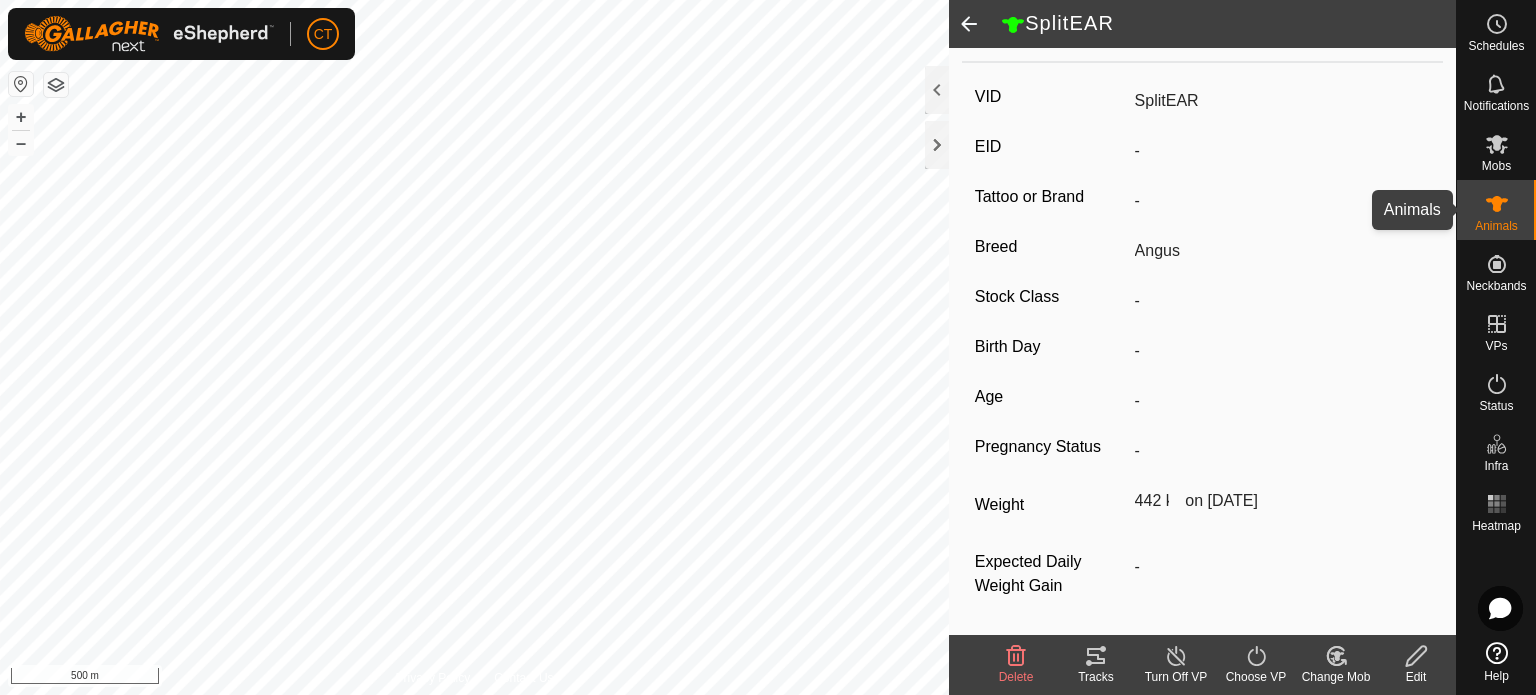 click 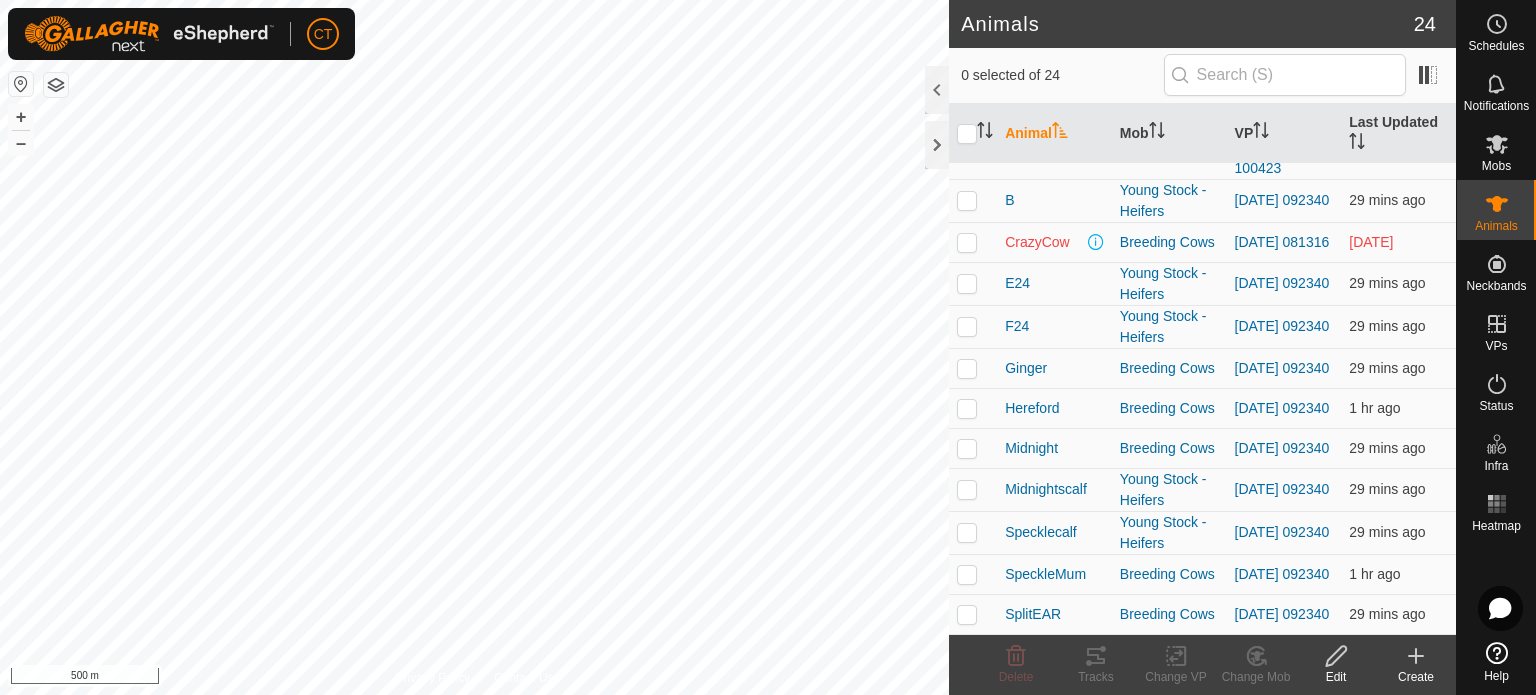 scroll, scrollTop: 640, scrollLeft: 0, axis: vertical 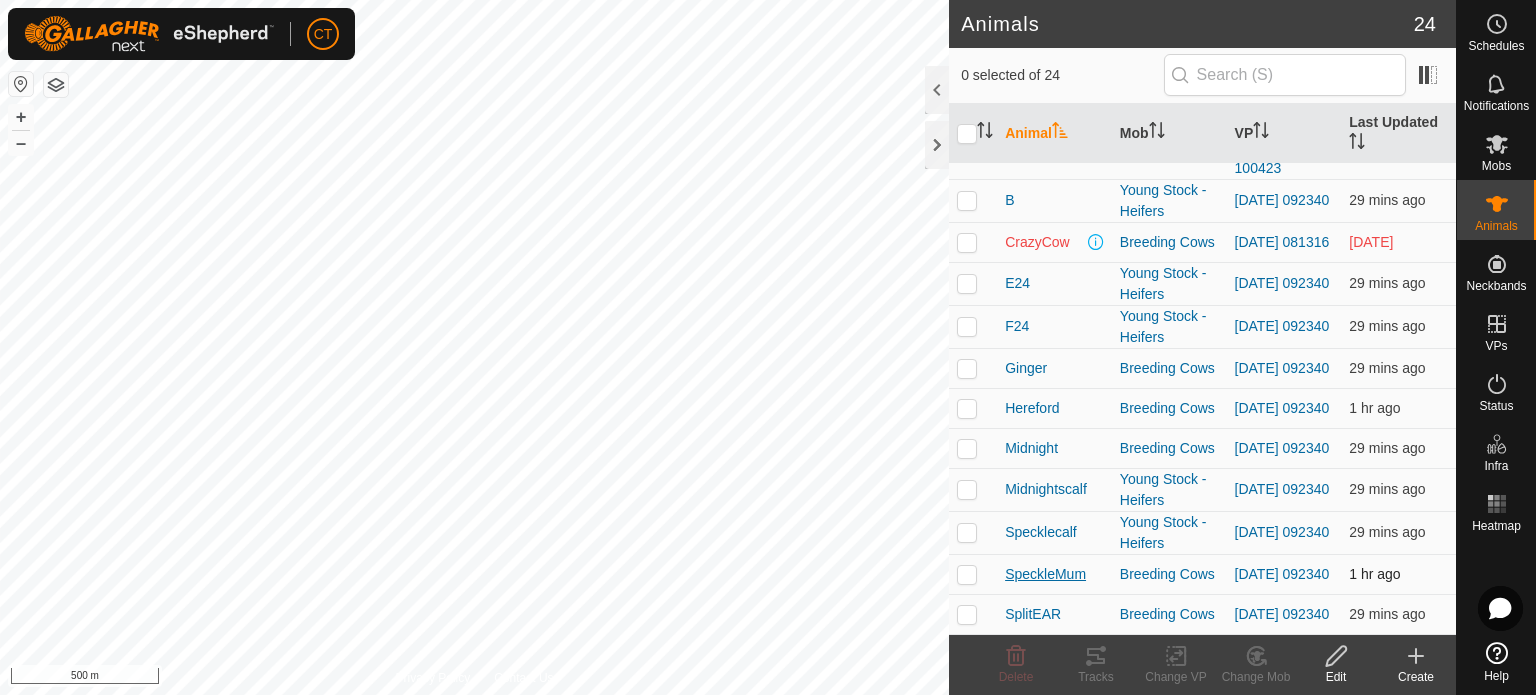 click on "SpeckleMum" at bounding box center [1045, 574] 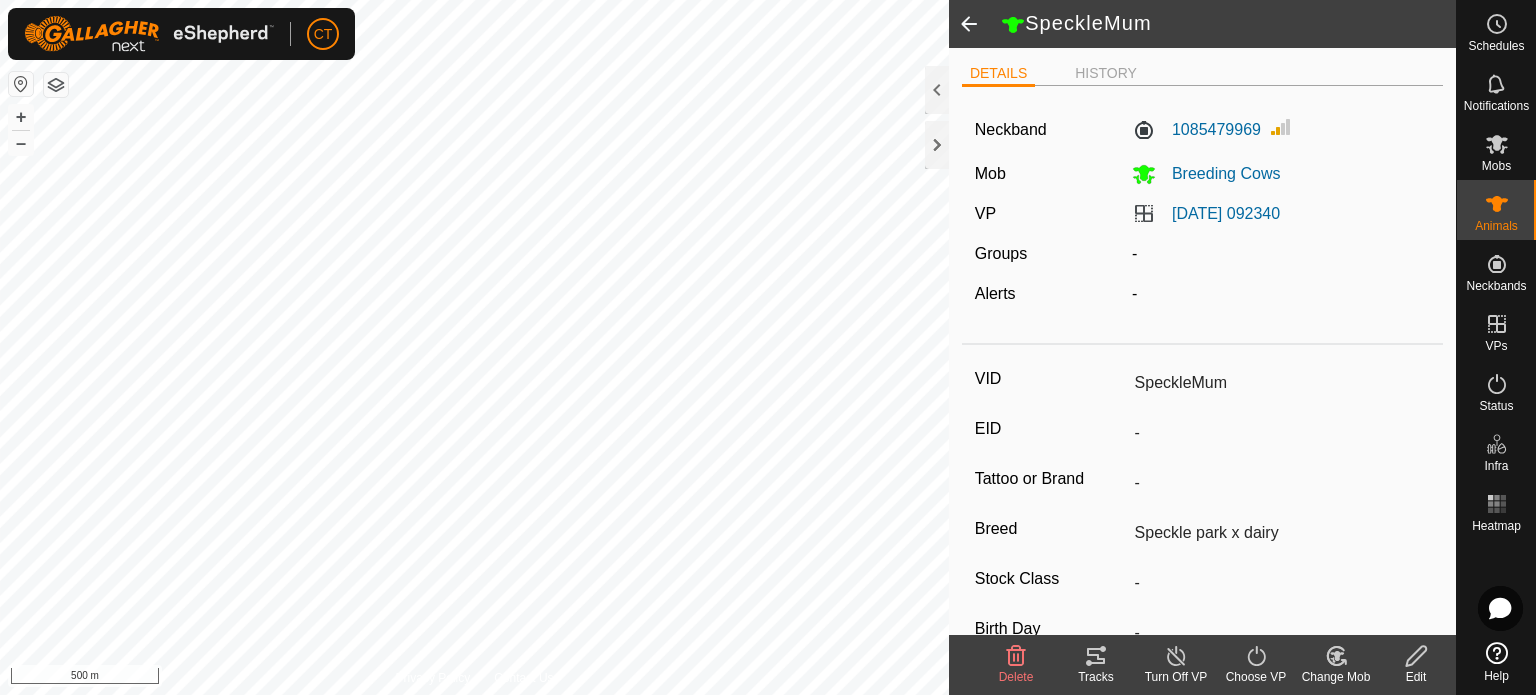 scroll, scrollTop: 284, scrollLeft: 0, axis: vertical 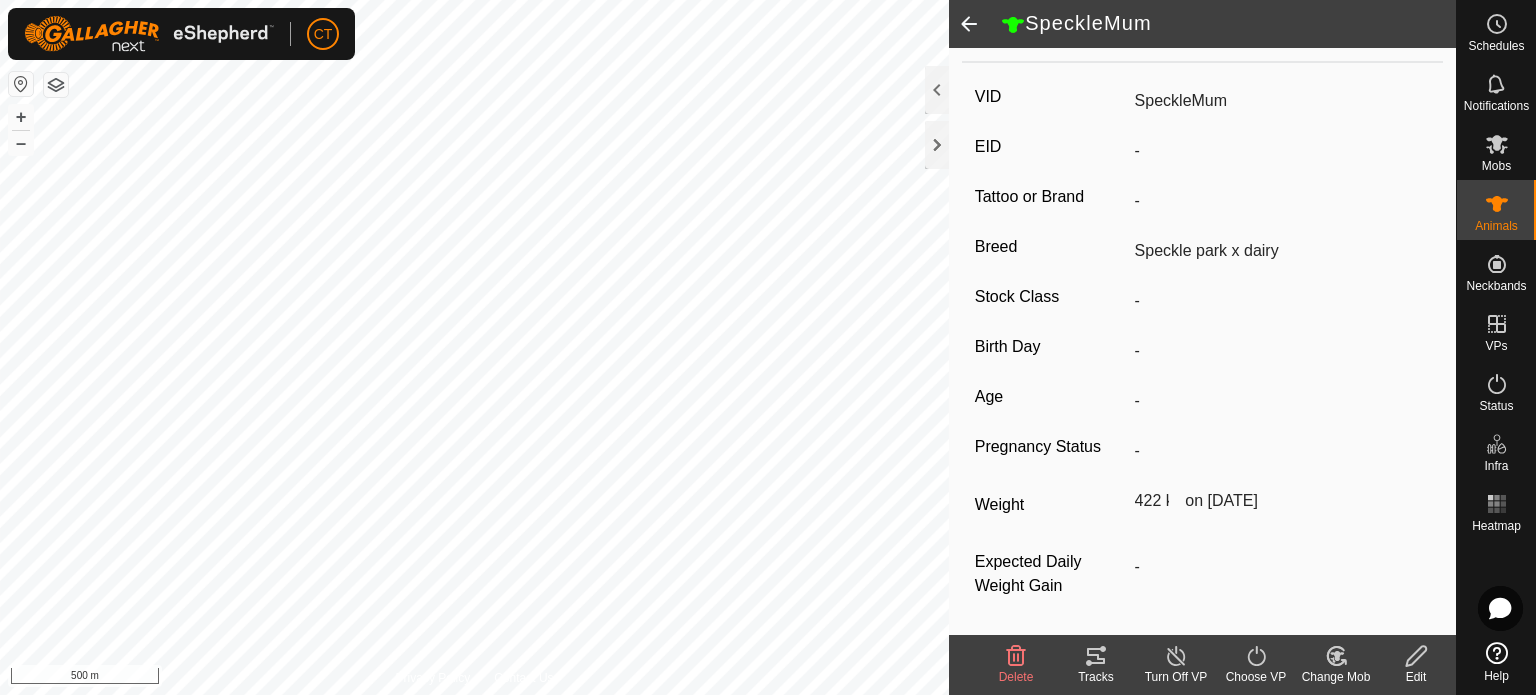 click 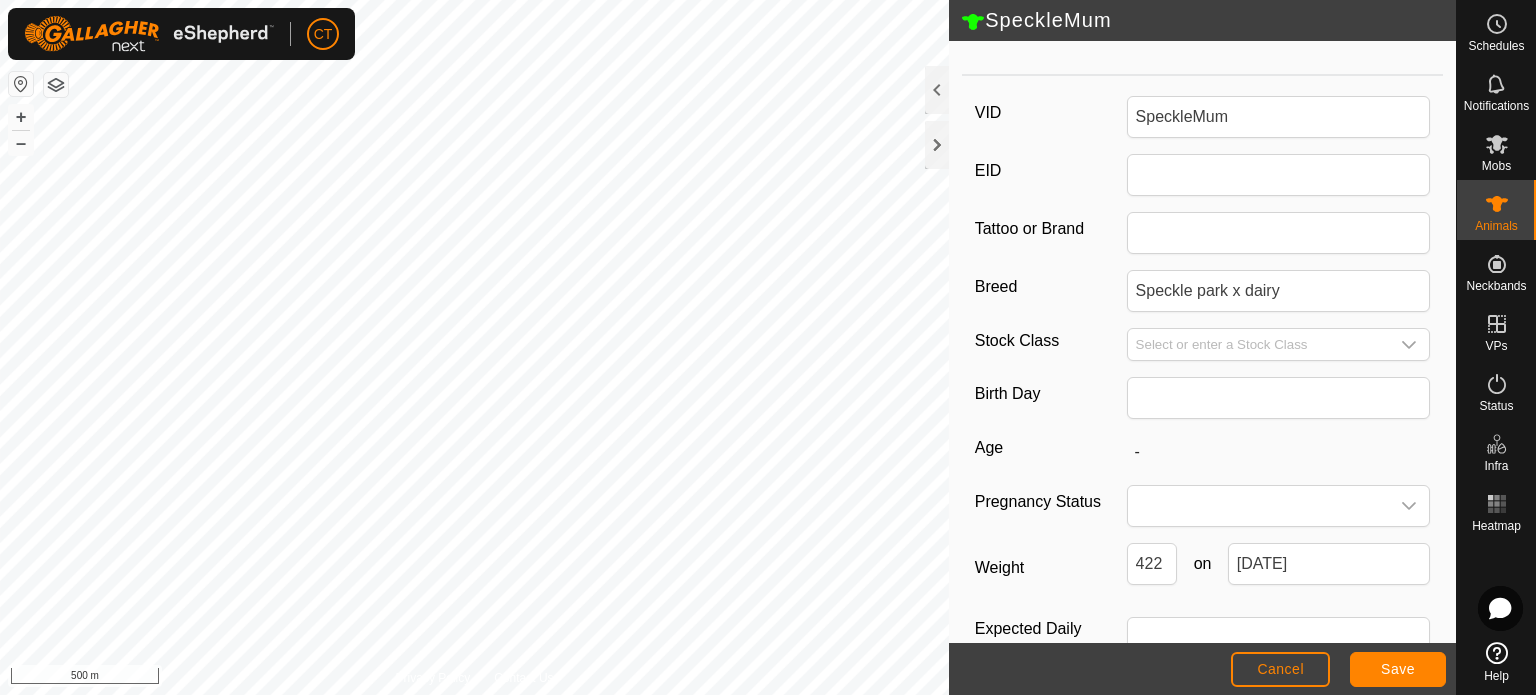 scroll, scrollTop: 331, scrollLeft: 0, axis: vertical 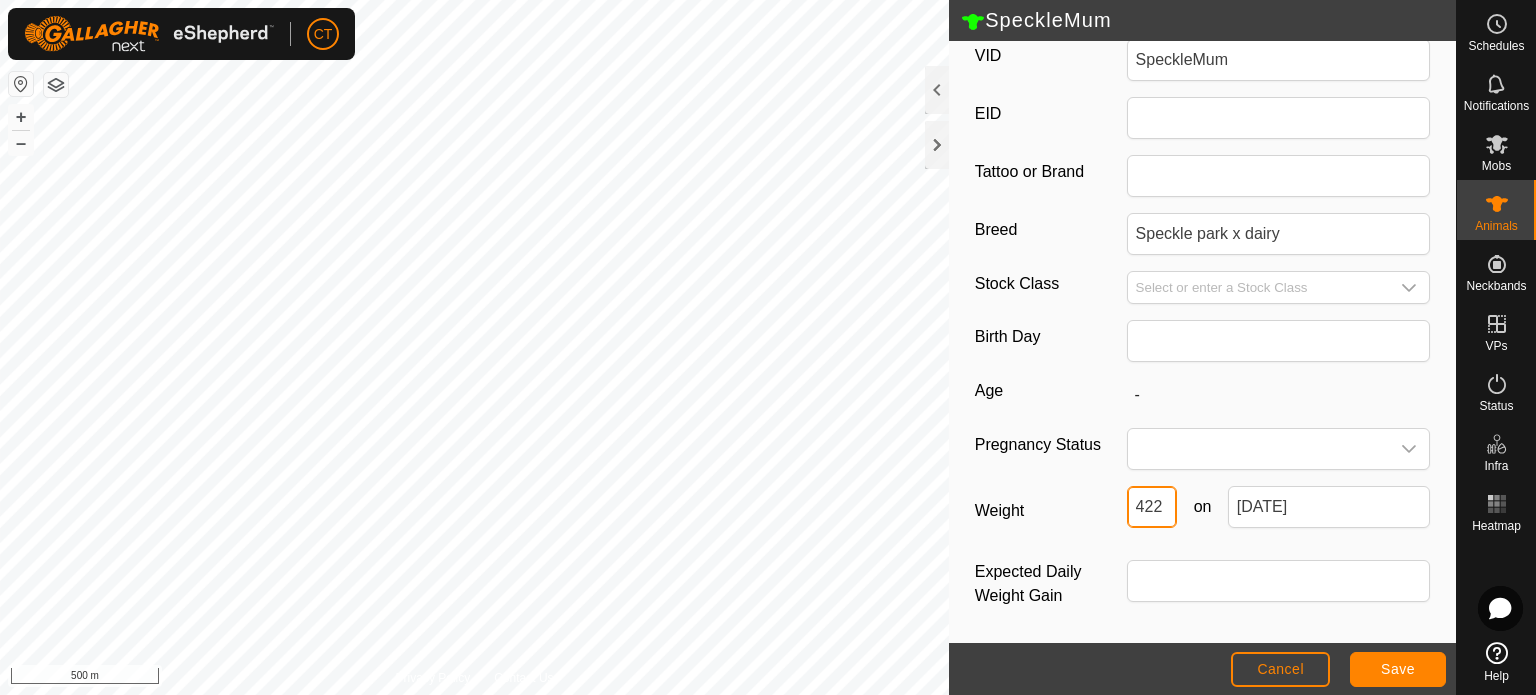 drag, startPoint x: 1156, startPoint y: 496, endPoint x: 1061, endPoint y: 492, distance: 95.084175 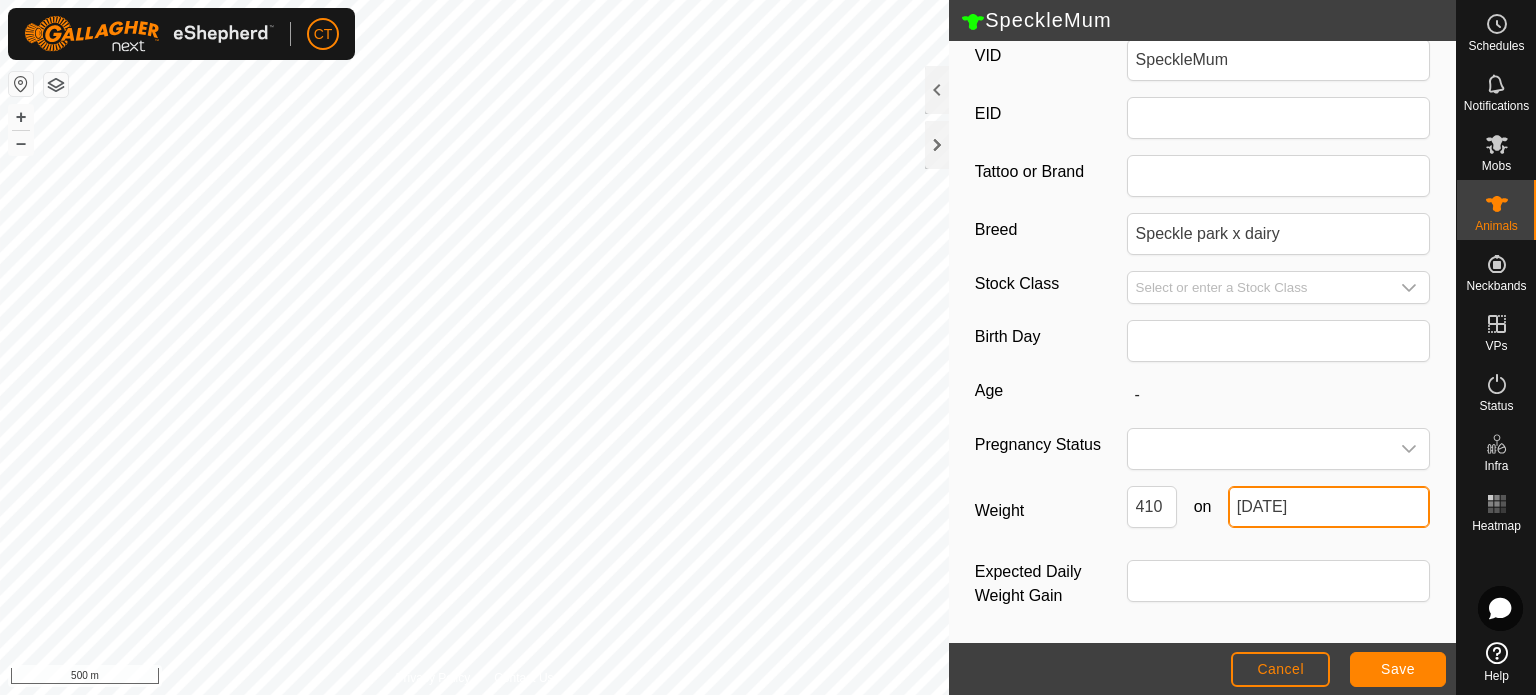 click on "[DATE]" 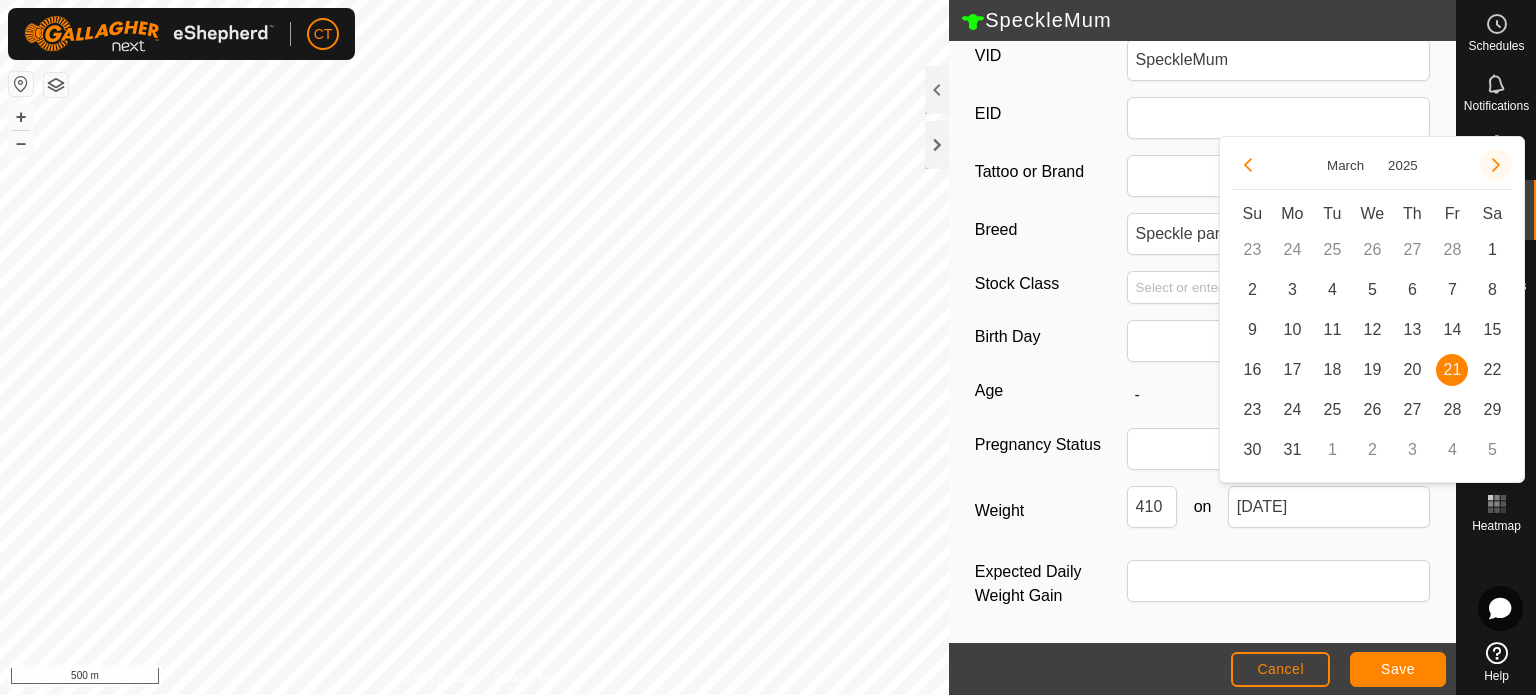 click at bounding box center (1496, 165) 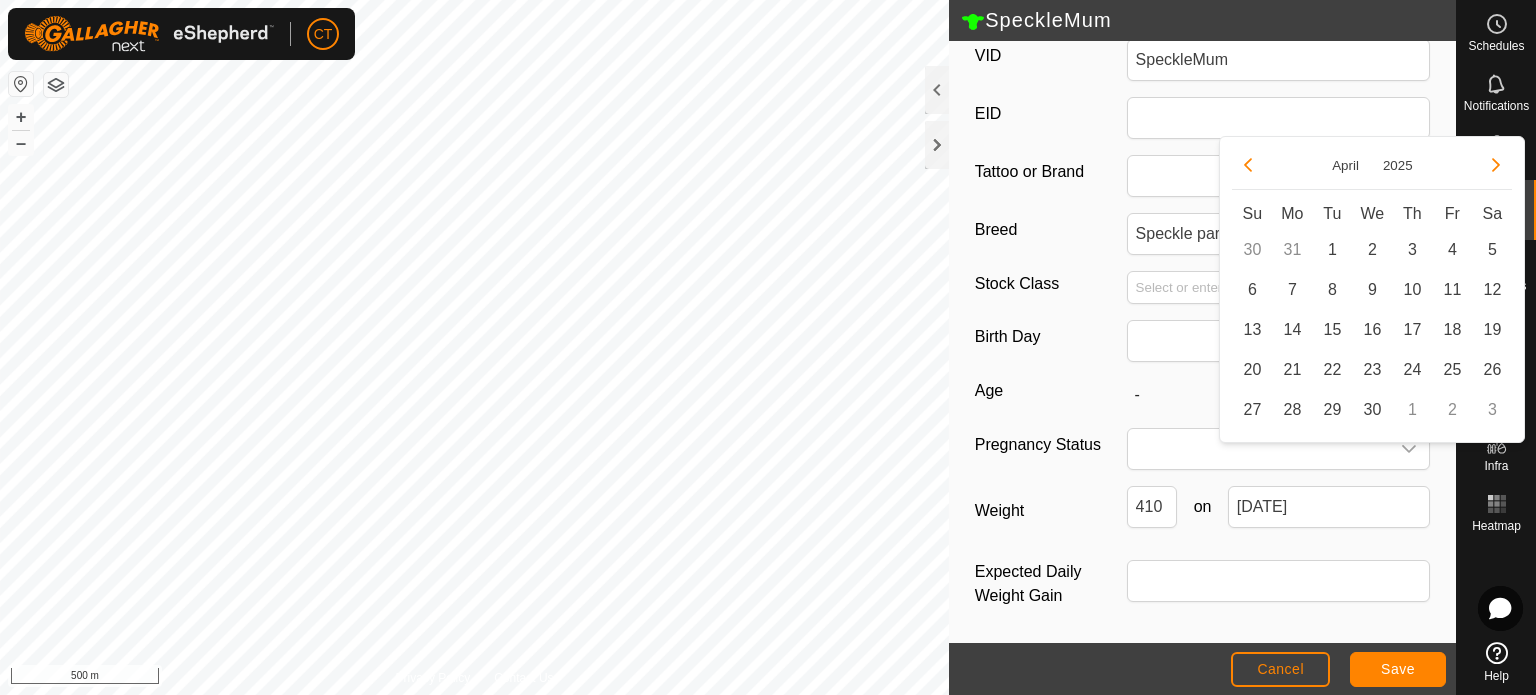 click at bounding box center (1496, 165) 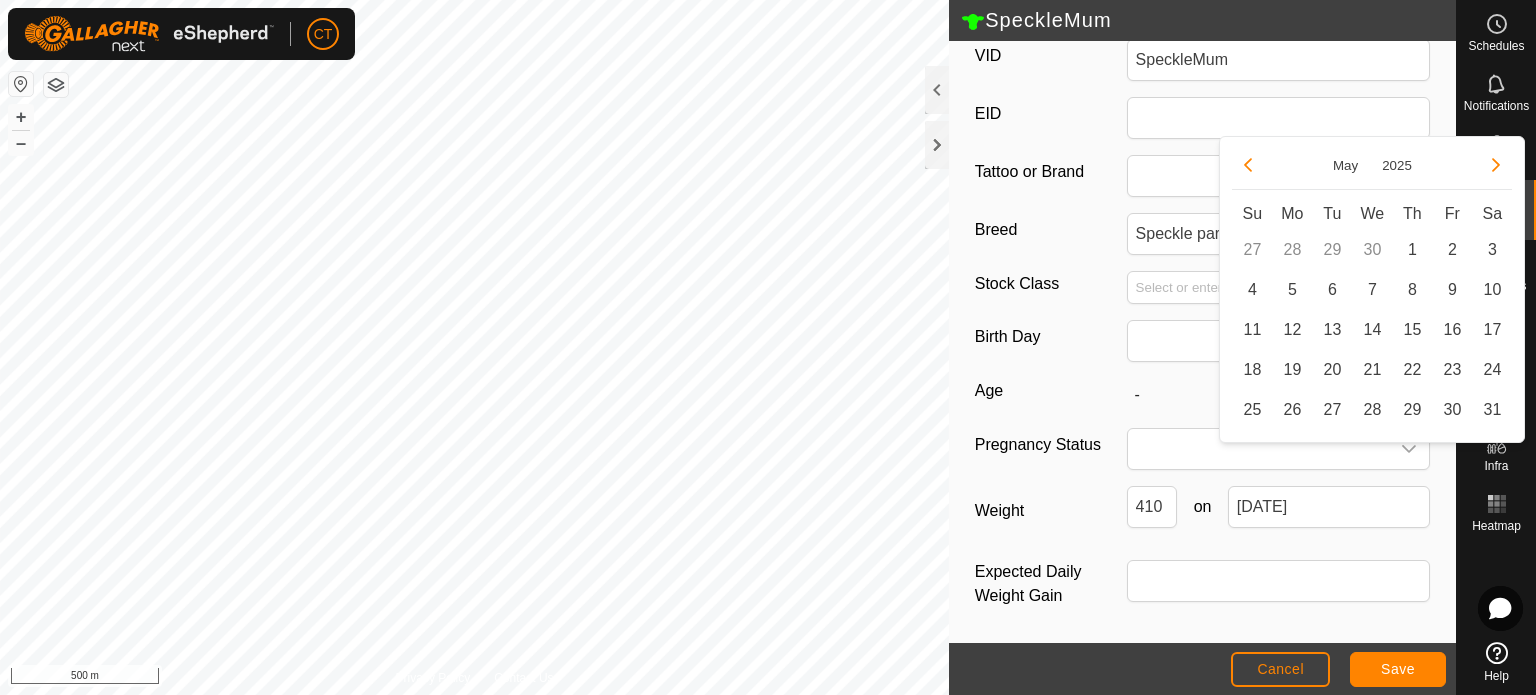 click at bounding box center (1496, 165) 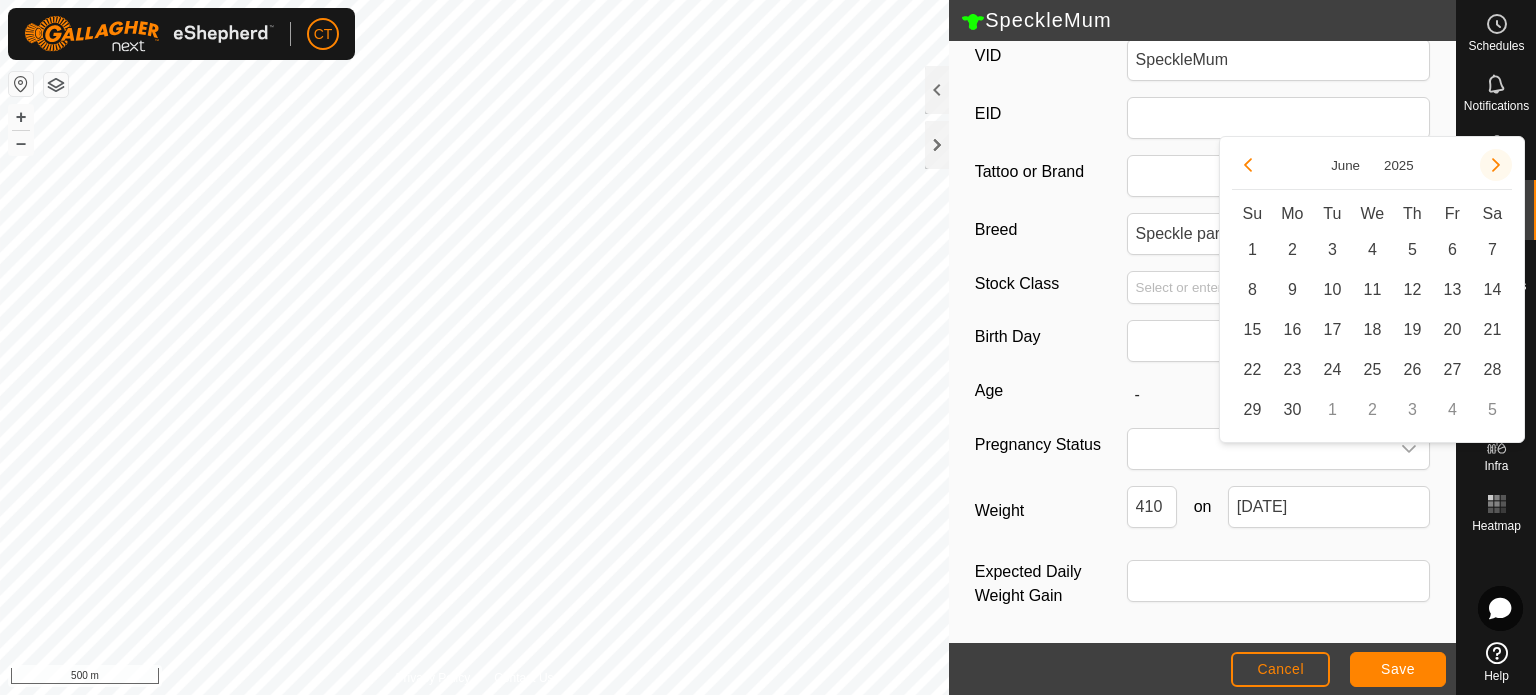 click at bounding box center (1496, 165) 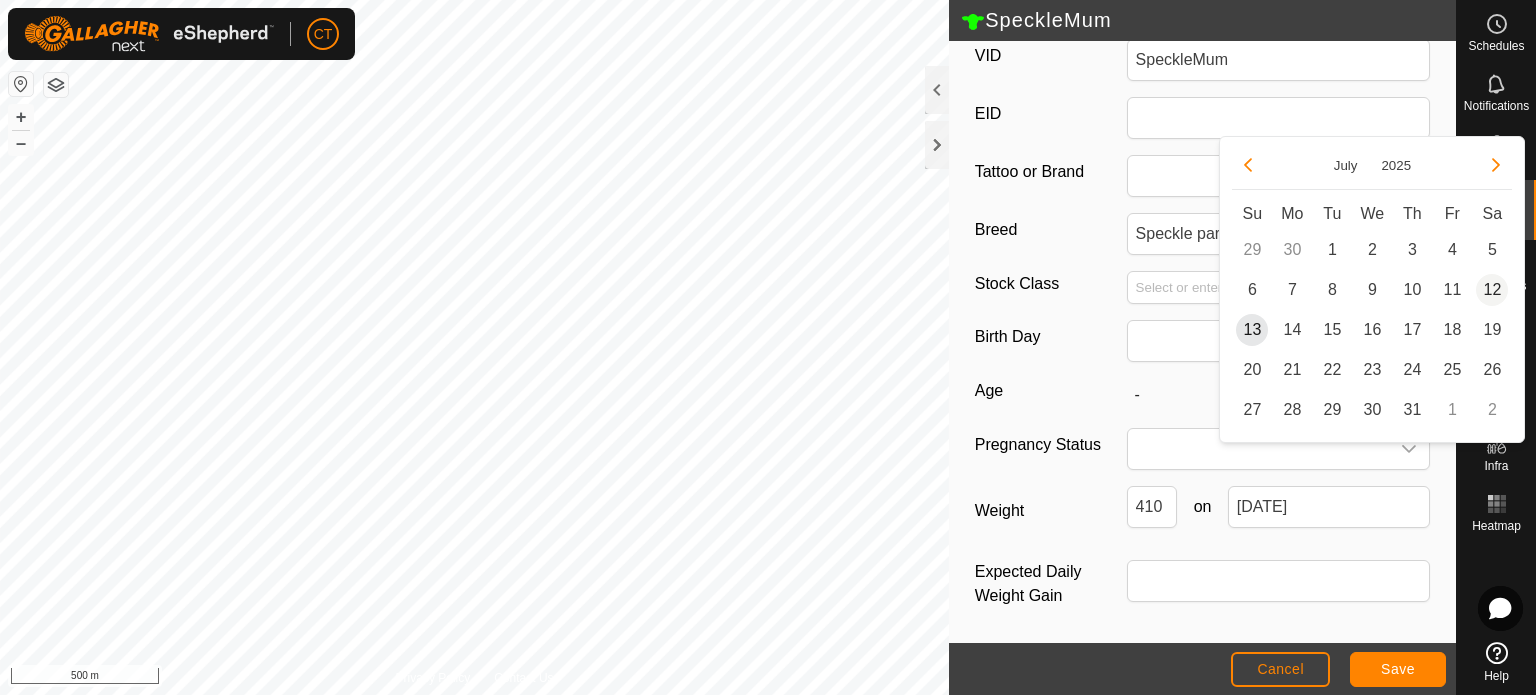 click on "12" at bounding box center [1492, 290] 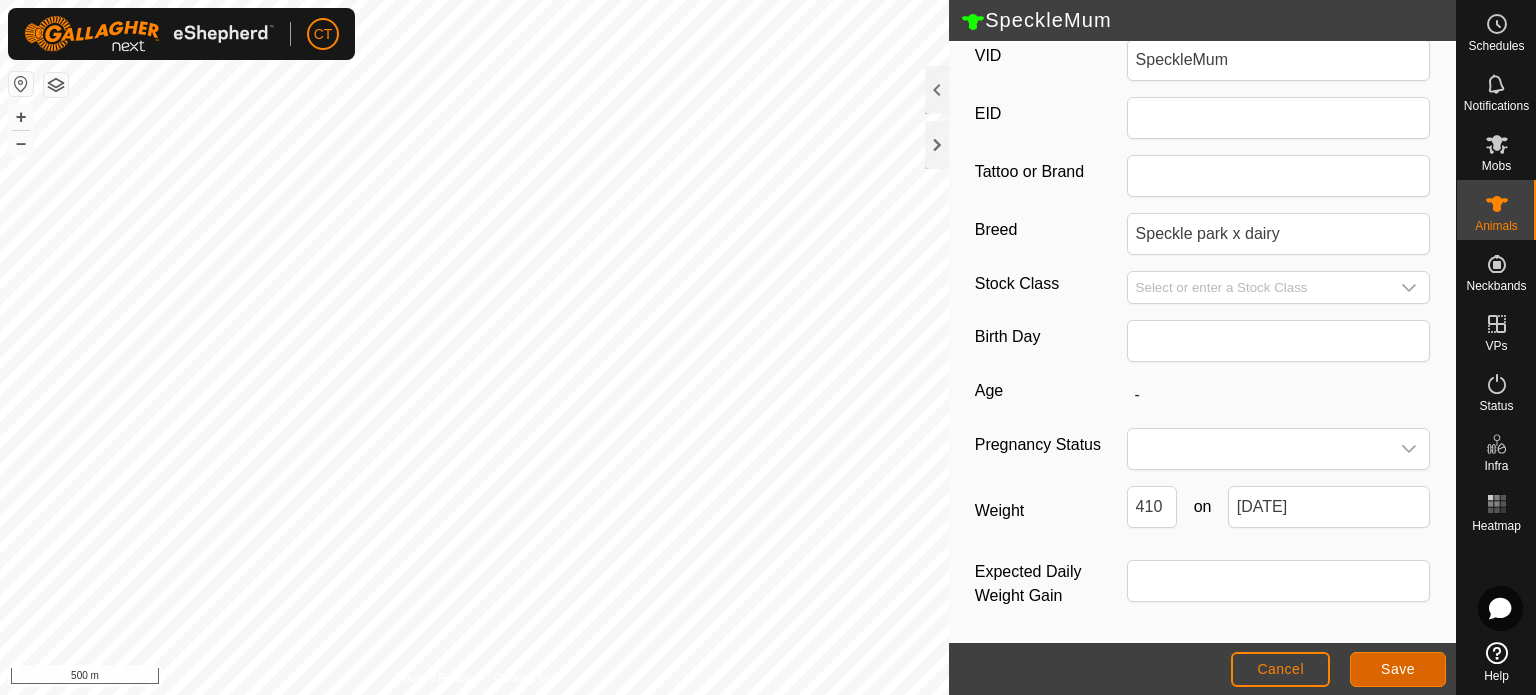 click on "Save" 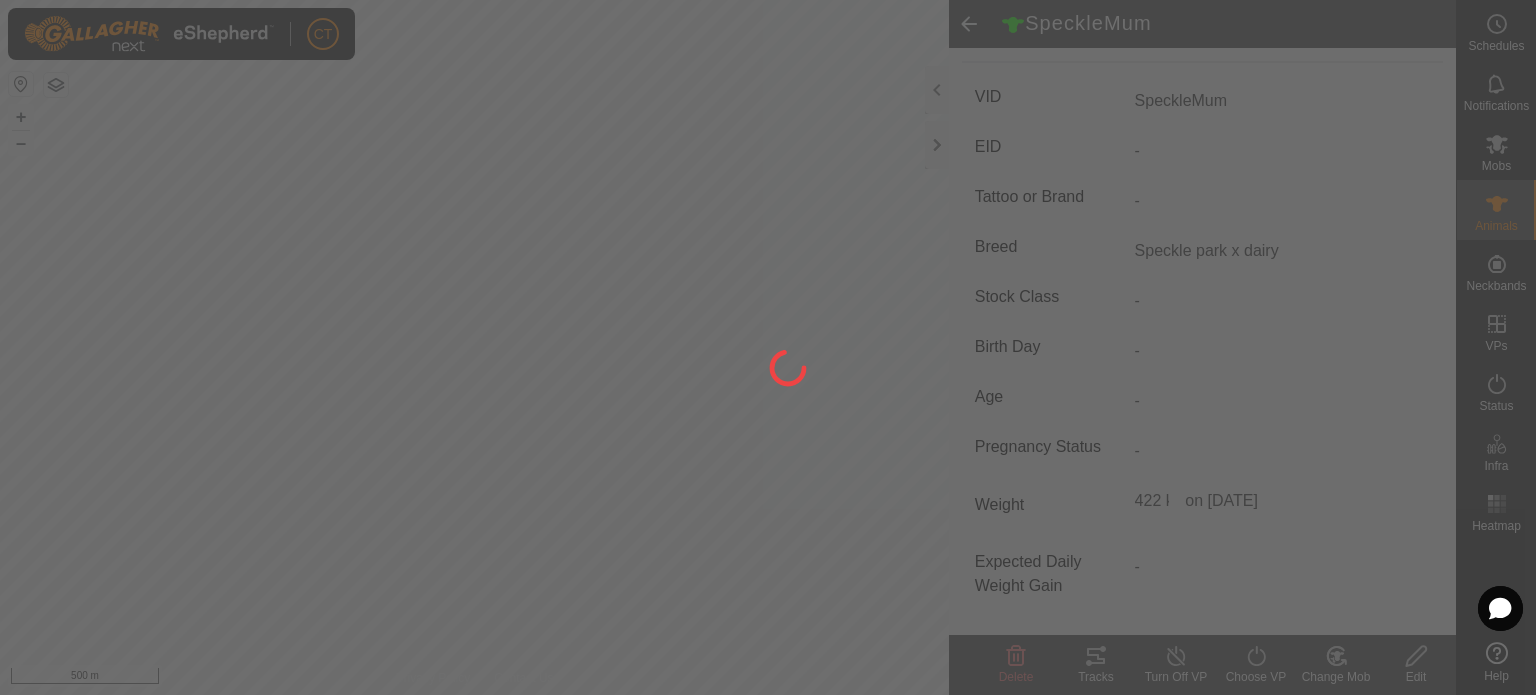 scroll, scrollTop: 284, scrollLeft: 0, axis: vertical 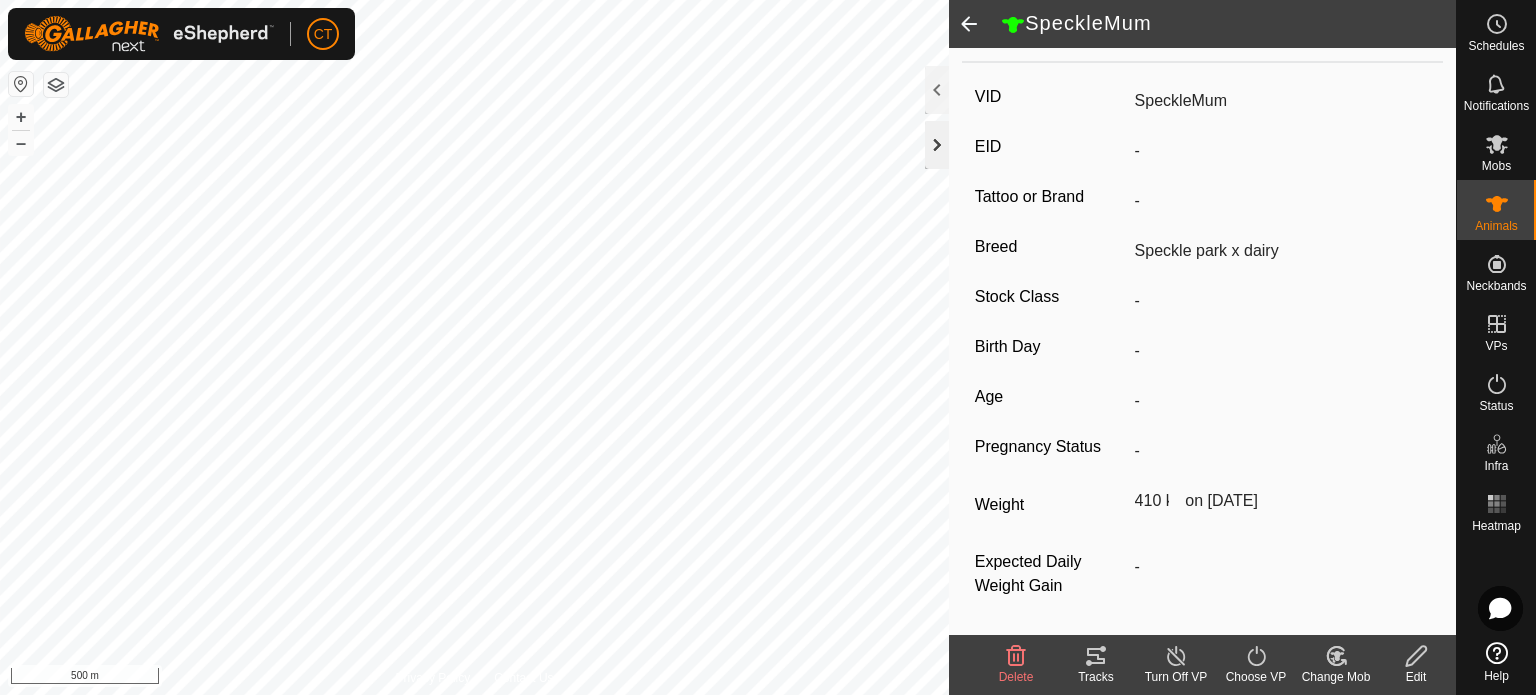 click 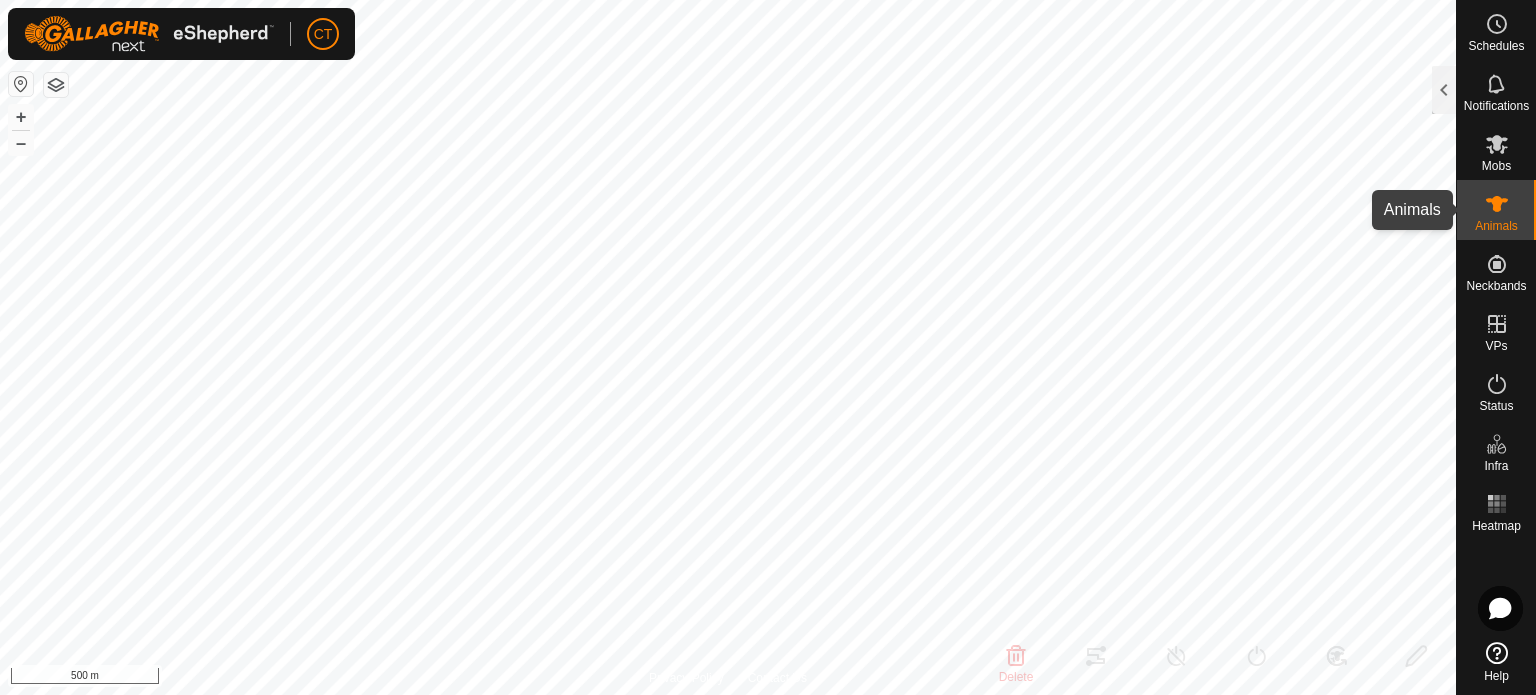 click 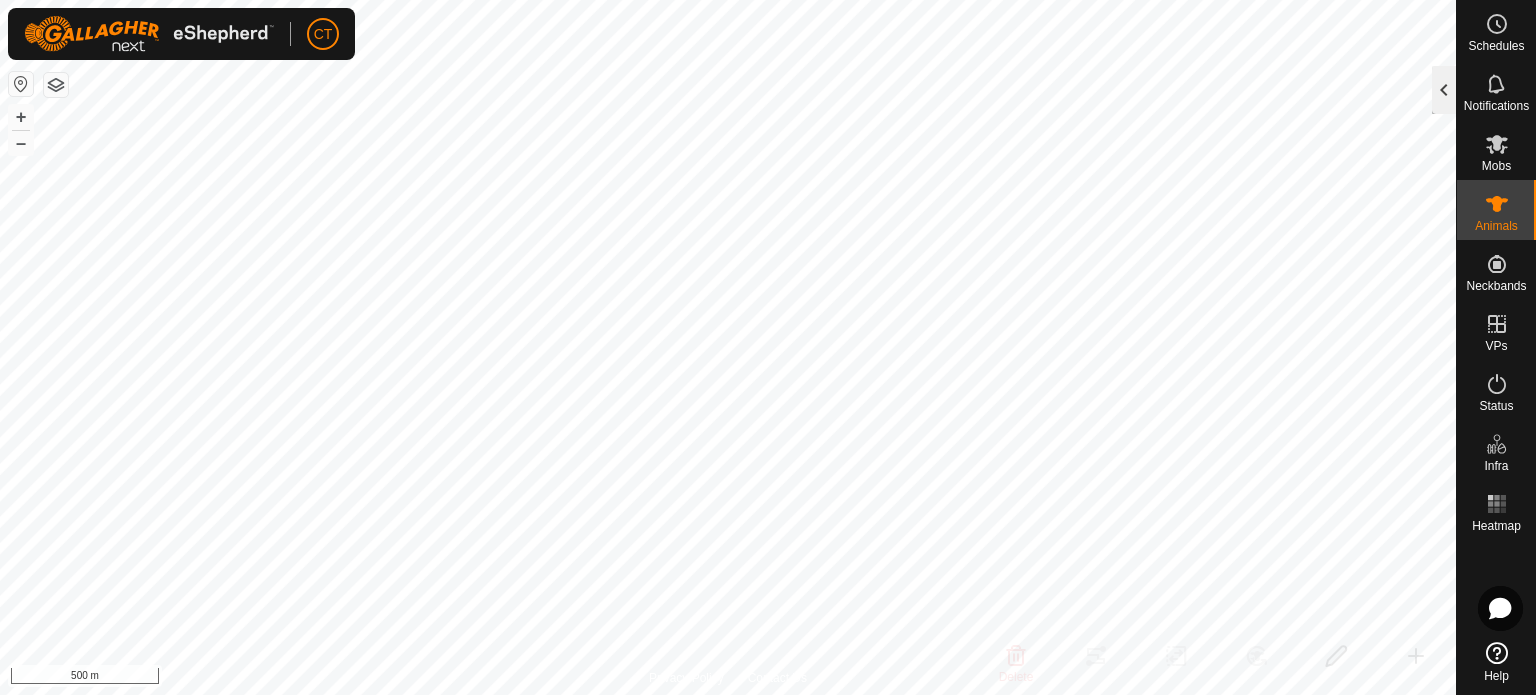 click 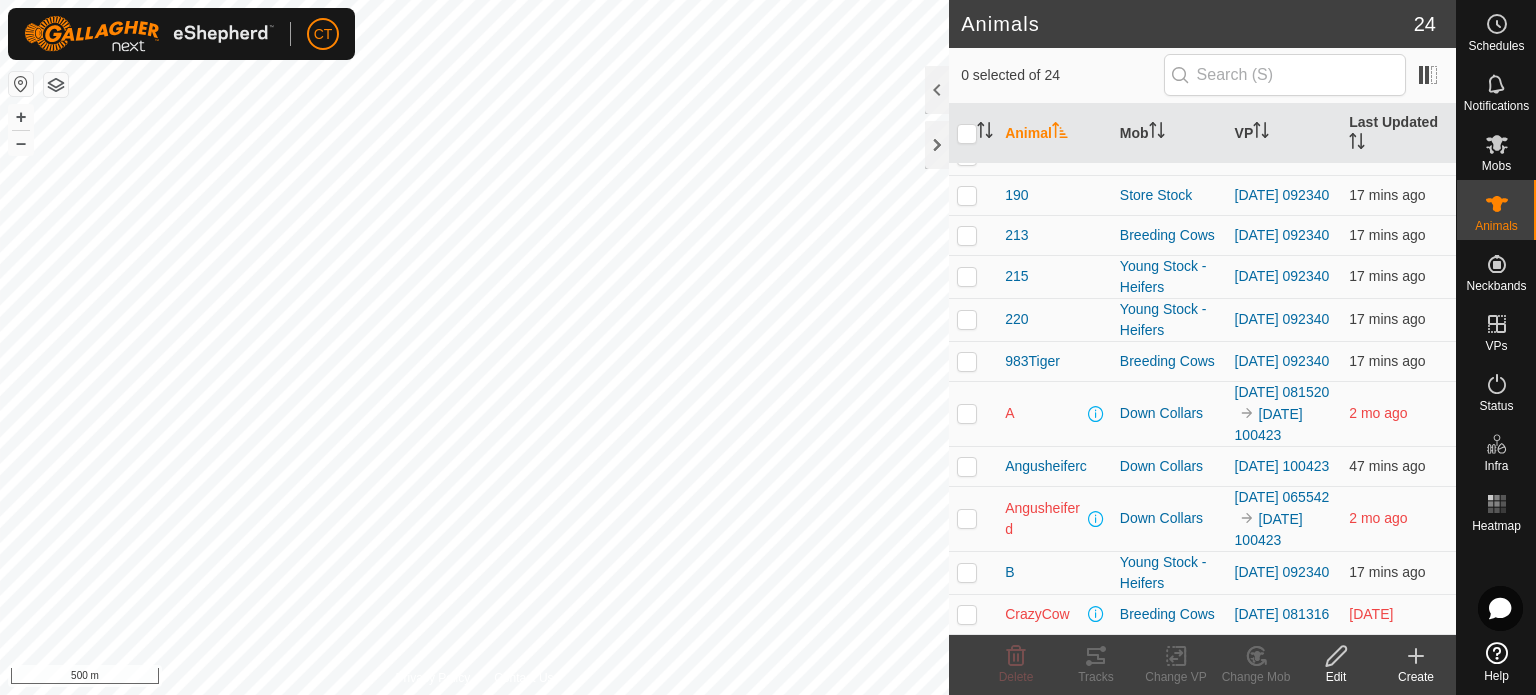 scroll, scrollTop: 300, scrollLeft: 0, axis: vertical 